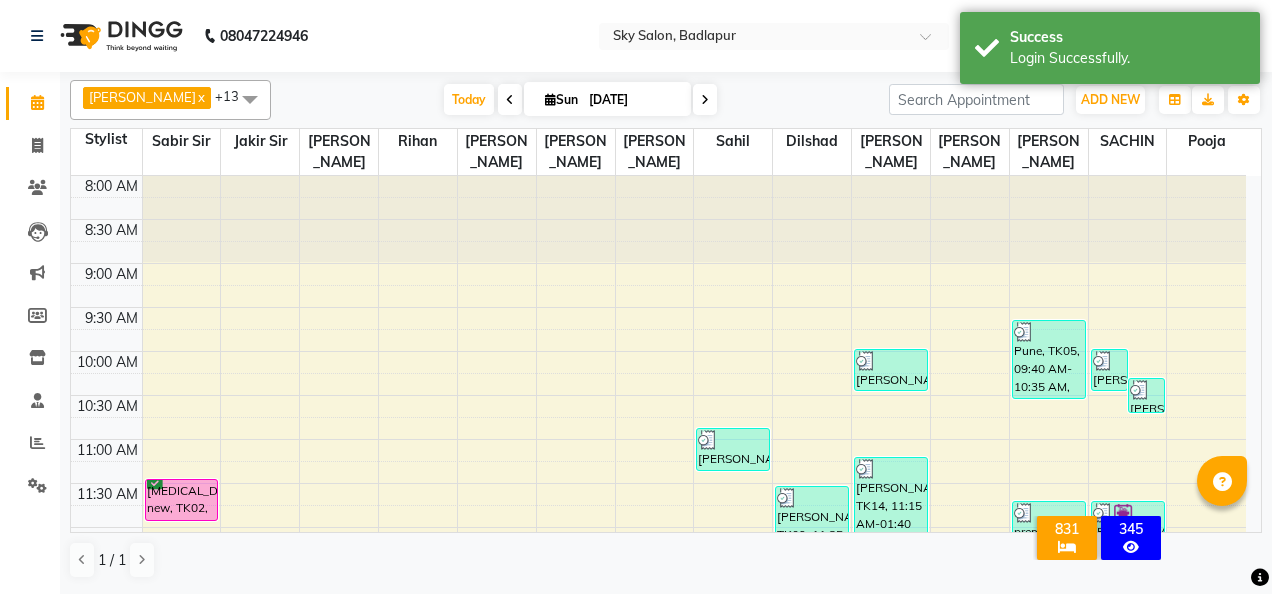 scroll, scrollTop: 0, scrollLeft: 0, axis: both 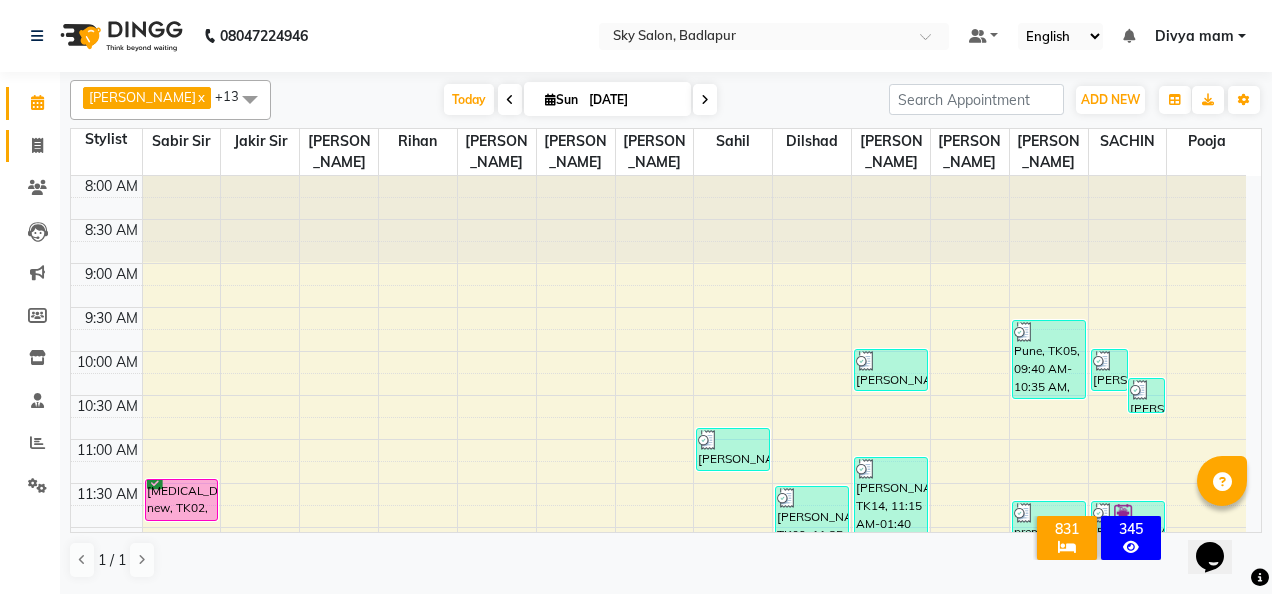 click 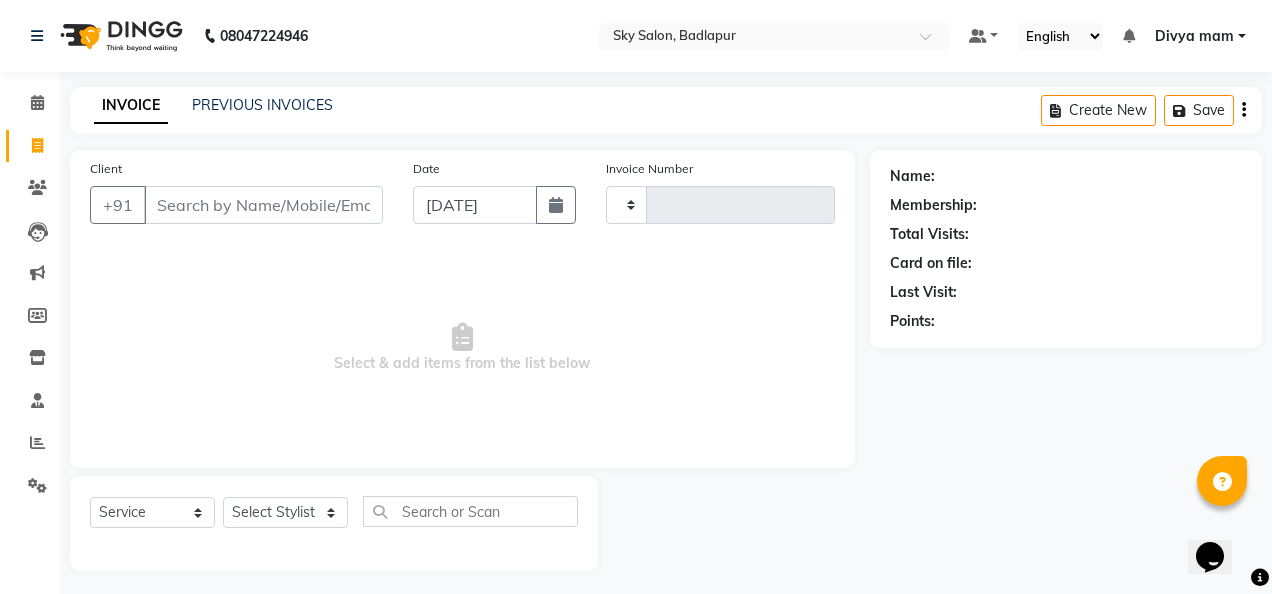 type on "3185" 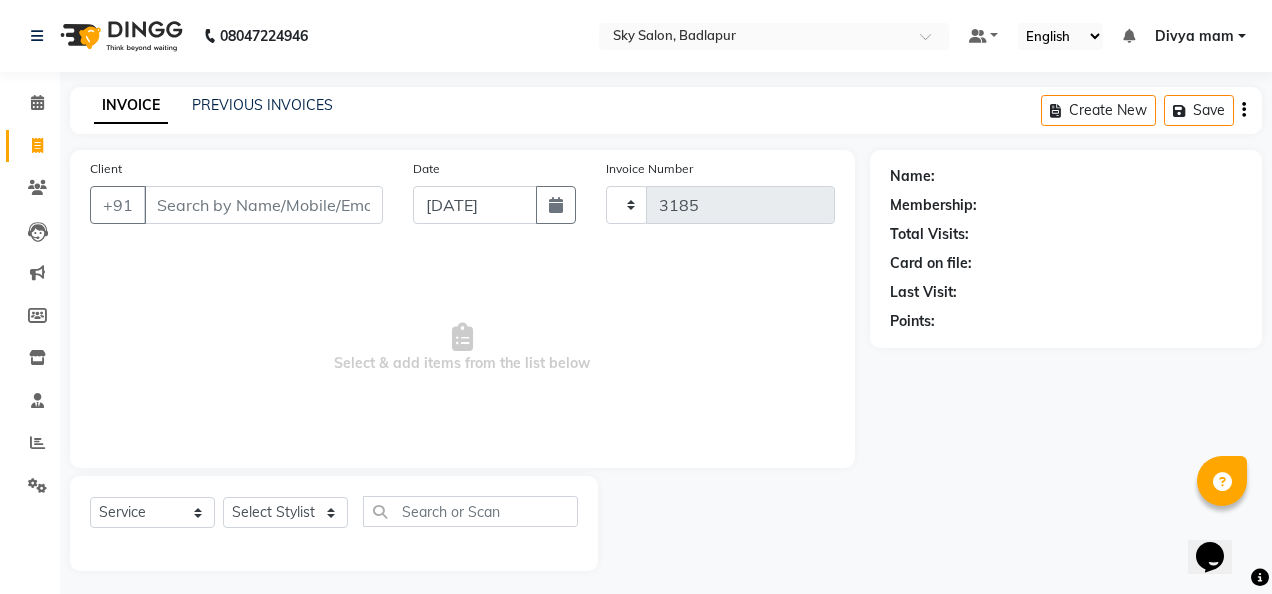 select on "6927" 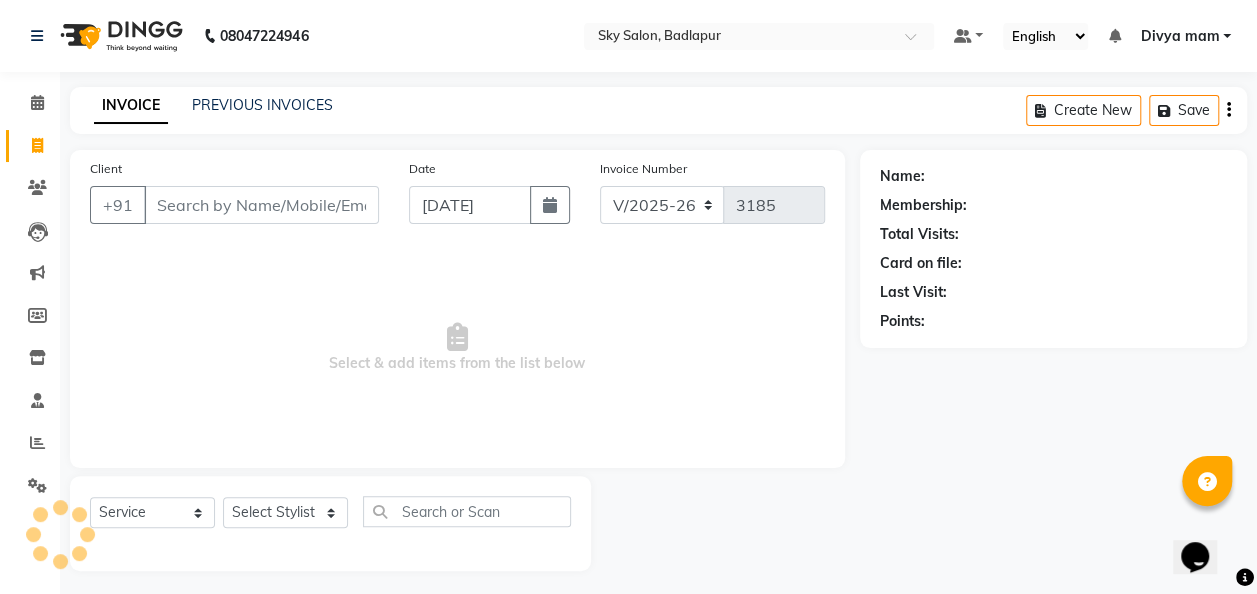 click on "Select  Service  Product  Membership  Package Voucher Prepaid Gift Card  Select Stylist [PERSON_NAME] [PERSON_NAME] mam  [PERSON_NAME] [PERSON_NAME] [PERSON_NAME] [PERSON_NAME] pooja  [PERSON_NAME] sir SACHIN [PERSON_NAME] [PERSON_NAME] [PERSON_NAME] [PERSON_NAME]" 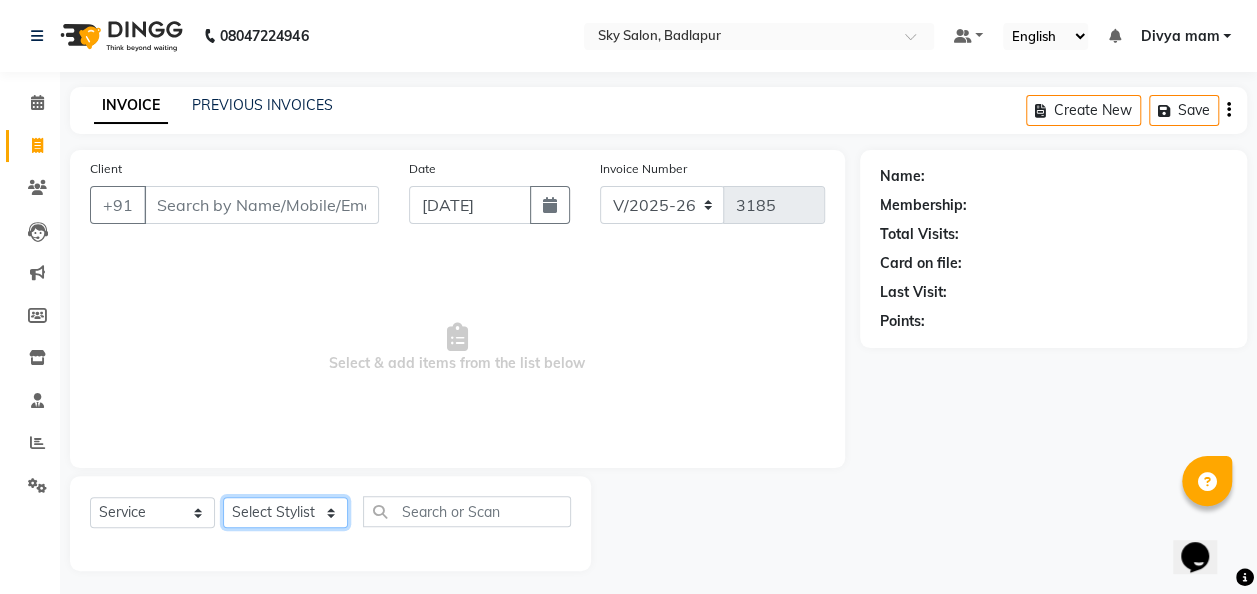 click on "Select Stylist [PERSON_NAME] [PERSON_NAME] mam  [PERSON_NAME] [PERSON_NAME] [PERSON_NAME] [PERSON_NAME] pooja  [PERSON_NAME] sir SACHIN [PERSON_NAME] [PERSON_NAME] [PERSON_NAME] [PERSON_NAME]" 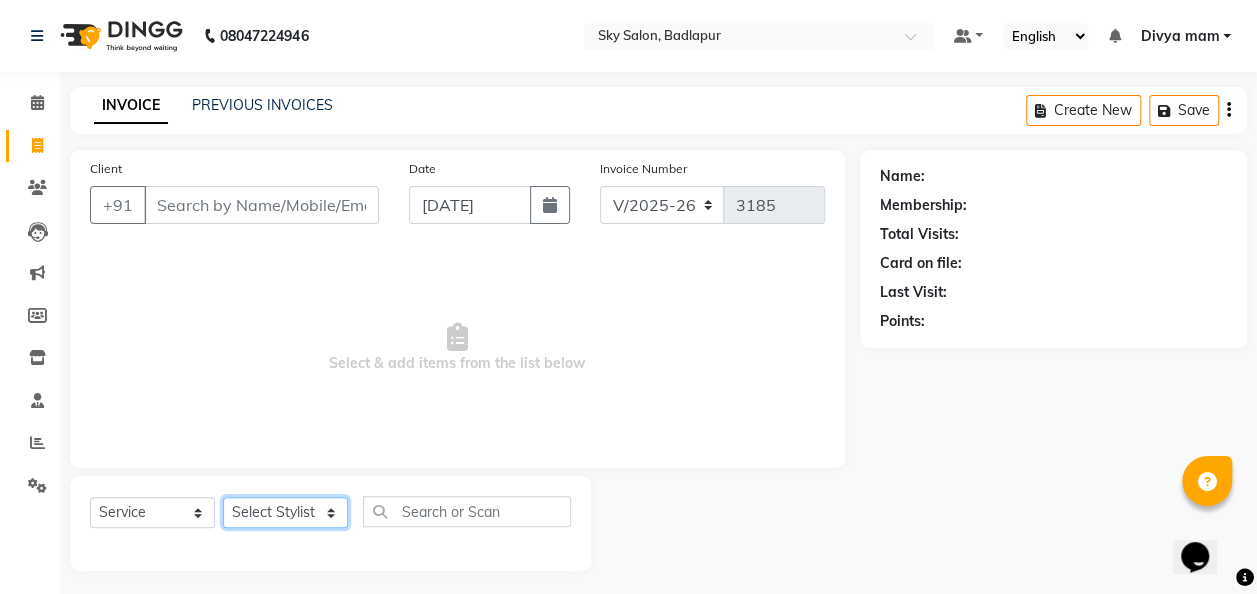 select on "81048" 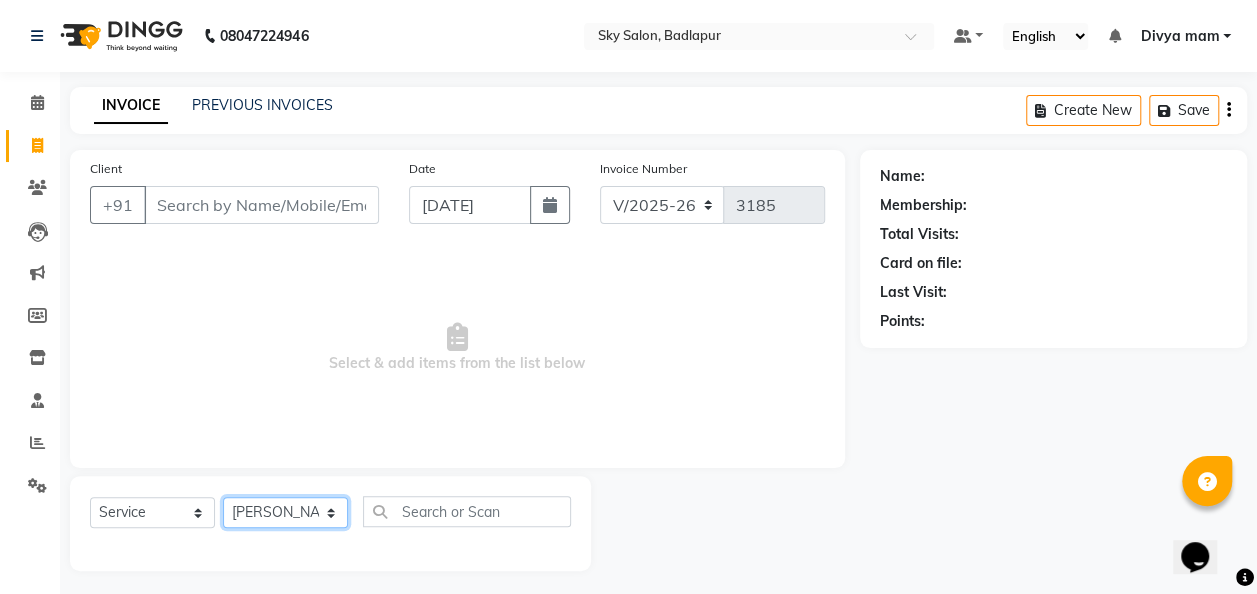 click on "Select Stylist [PERSON_NAME] [PERSON_NAME] mam  [PERSON_NAME] [PERSON_NAME] [PERSON_NAME] [PERSON_NAME] pooja  [PERSON_NAME] sir SACHIN [PERSON_NAME] [PERSON_NAME] [PERSON_NAME] [PERSON_NAME]" 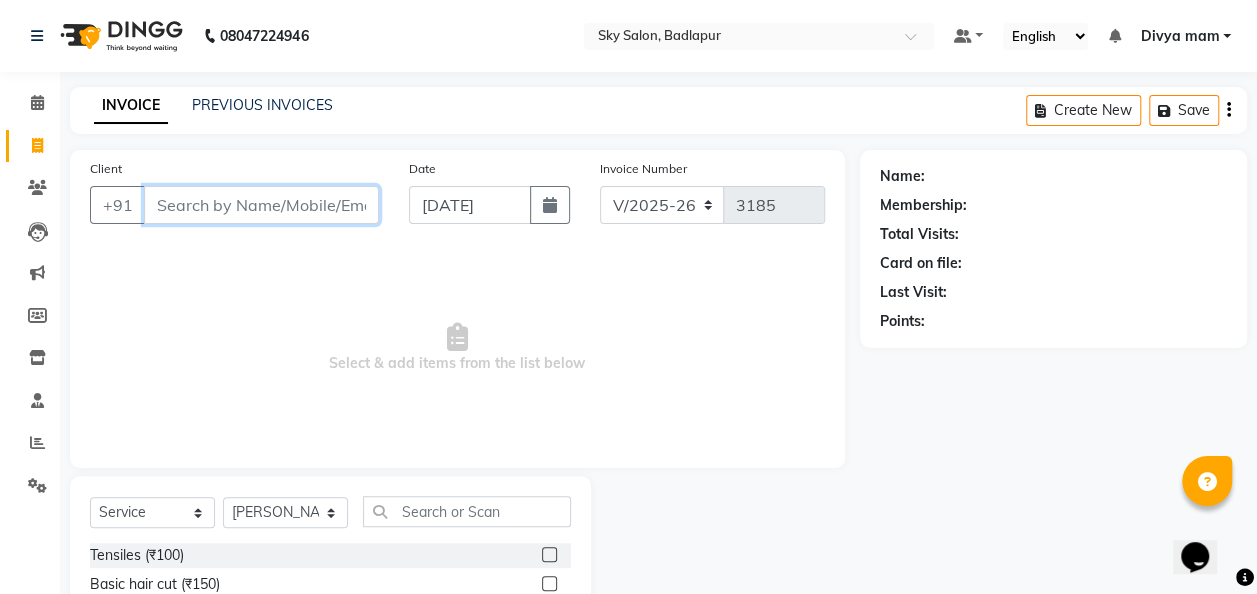 click on "Client" at bounding box center (261, 205) 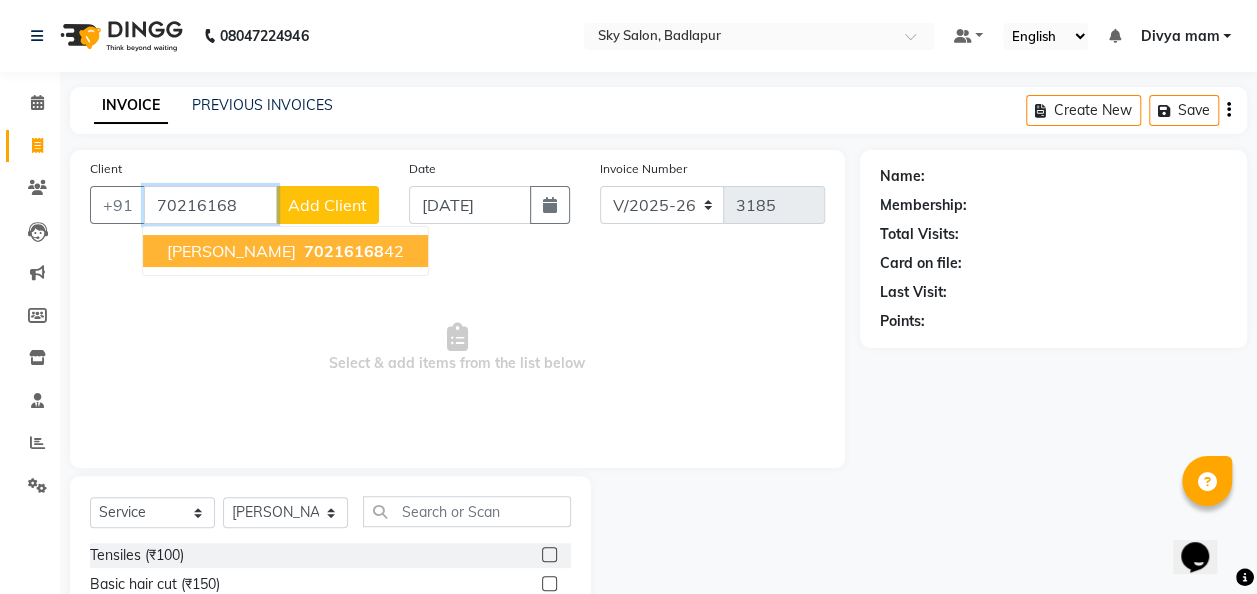 click on "70216168" at bounding box center (344, 251) 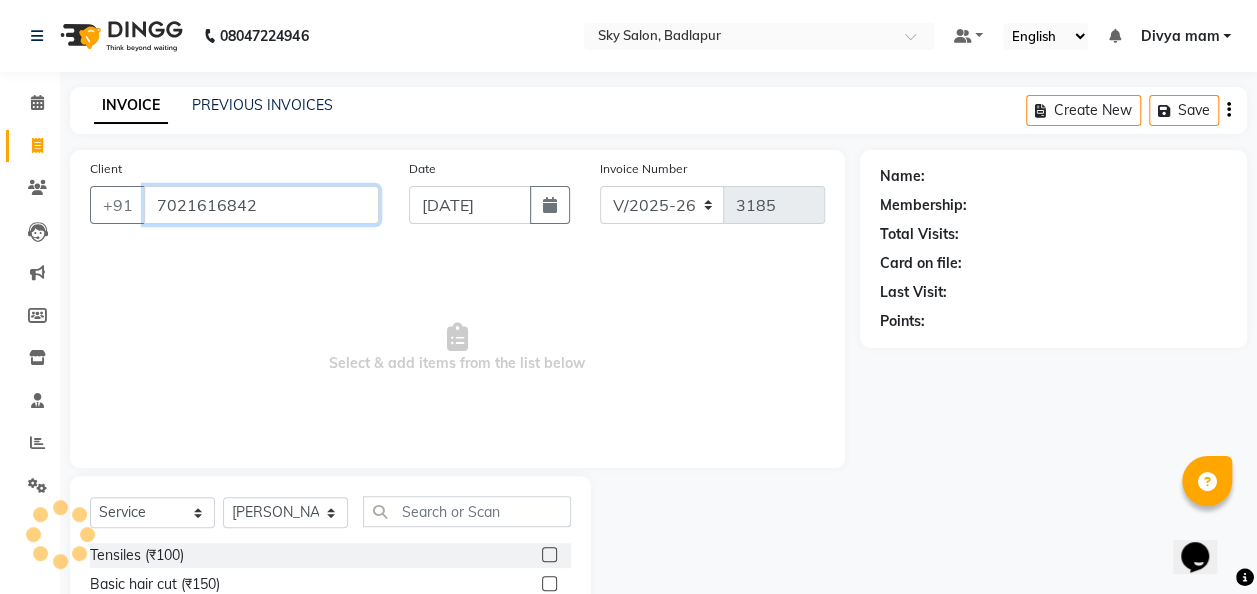 type on "7021616842" 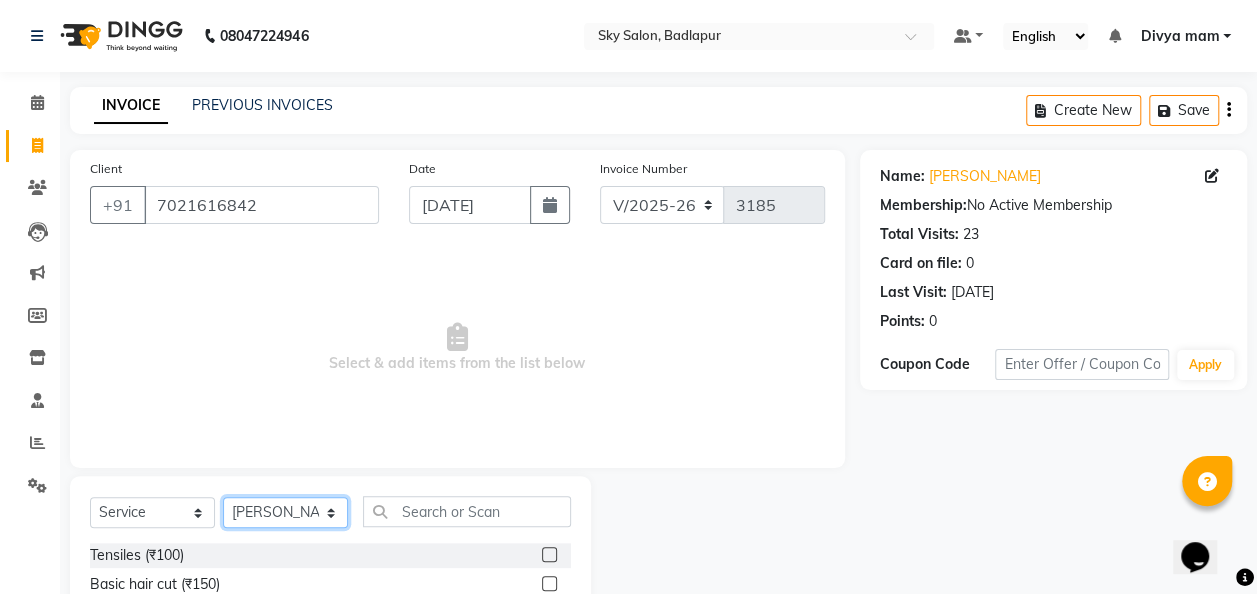 click on "Select Stylist [PERSON_NAME] [PERSON_NAME] mam  [PERSON_NAME] [PERSON_NAME] [PERSON_NAME] [PERSON_NAME] pooja  [PERSON_NAME] sir SACHIN [PERSON_NAME] [PERSON_NAME] [PERSON_NAME] [PERSON_NAME]" 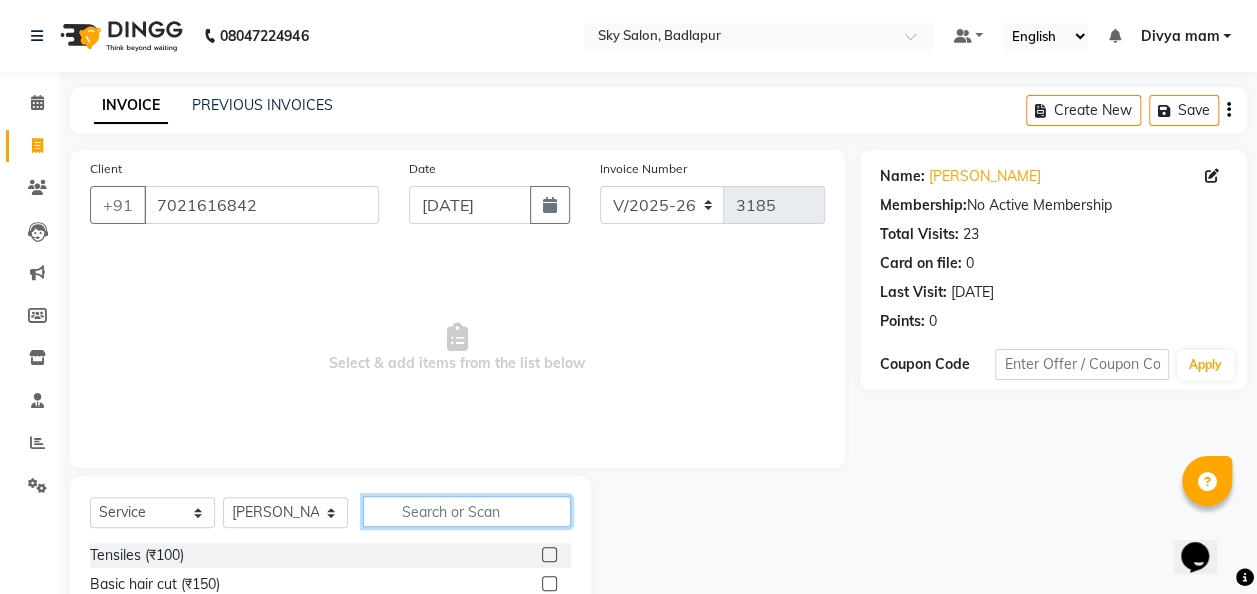 click 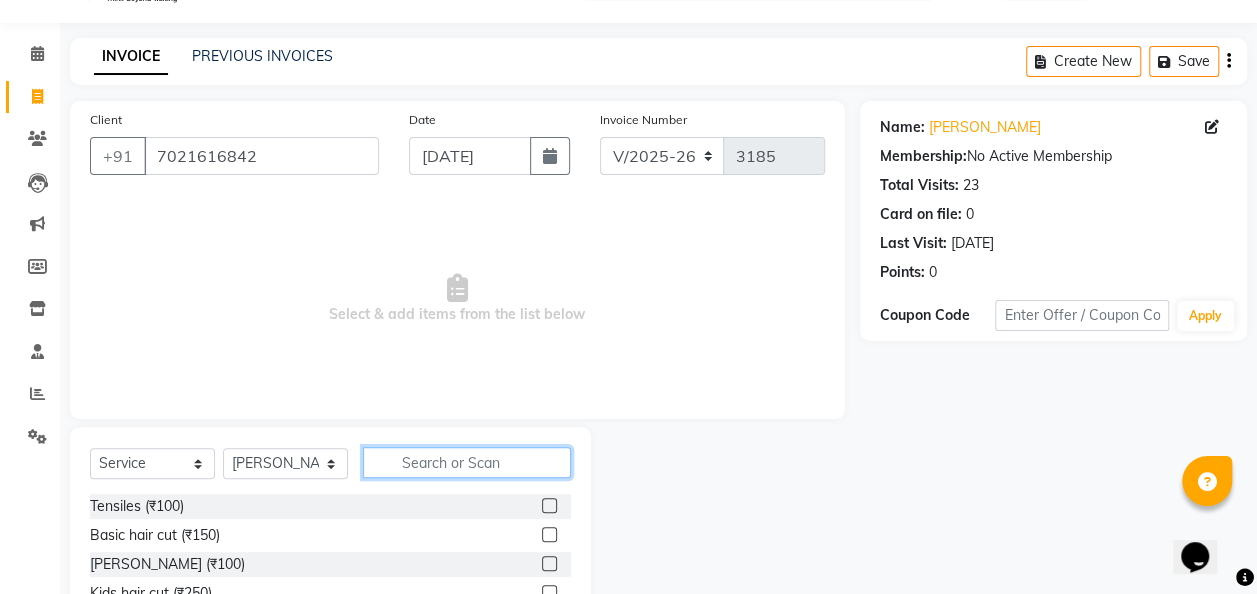 scroll, scrollTop: 114, scrollLeft: 0, axis: vertical 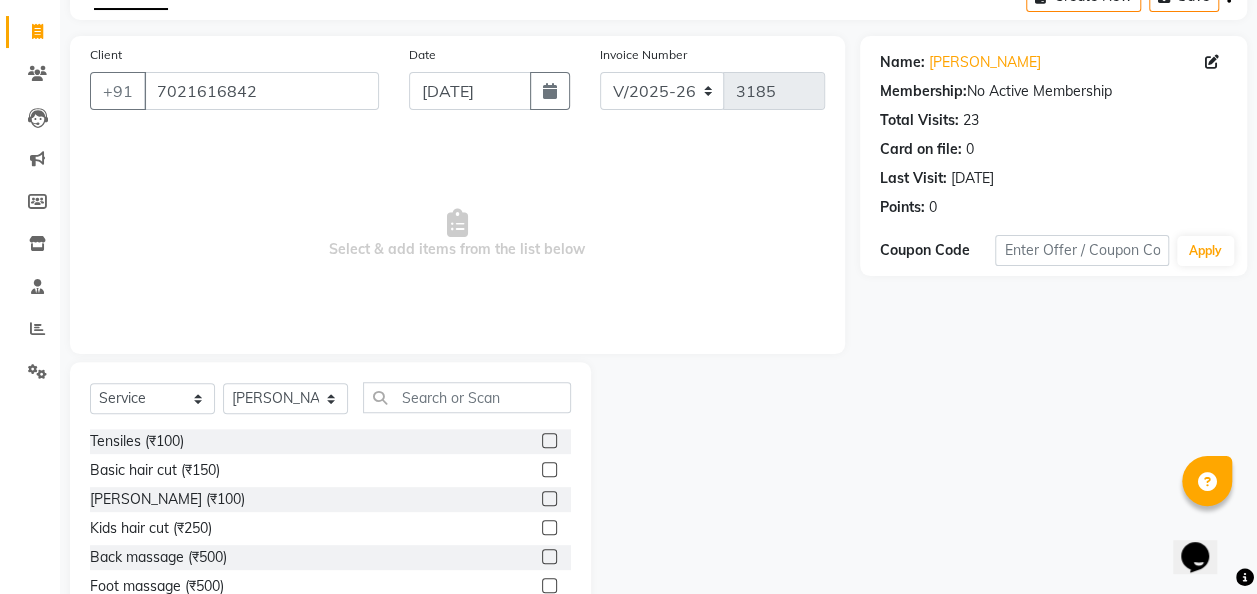 click 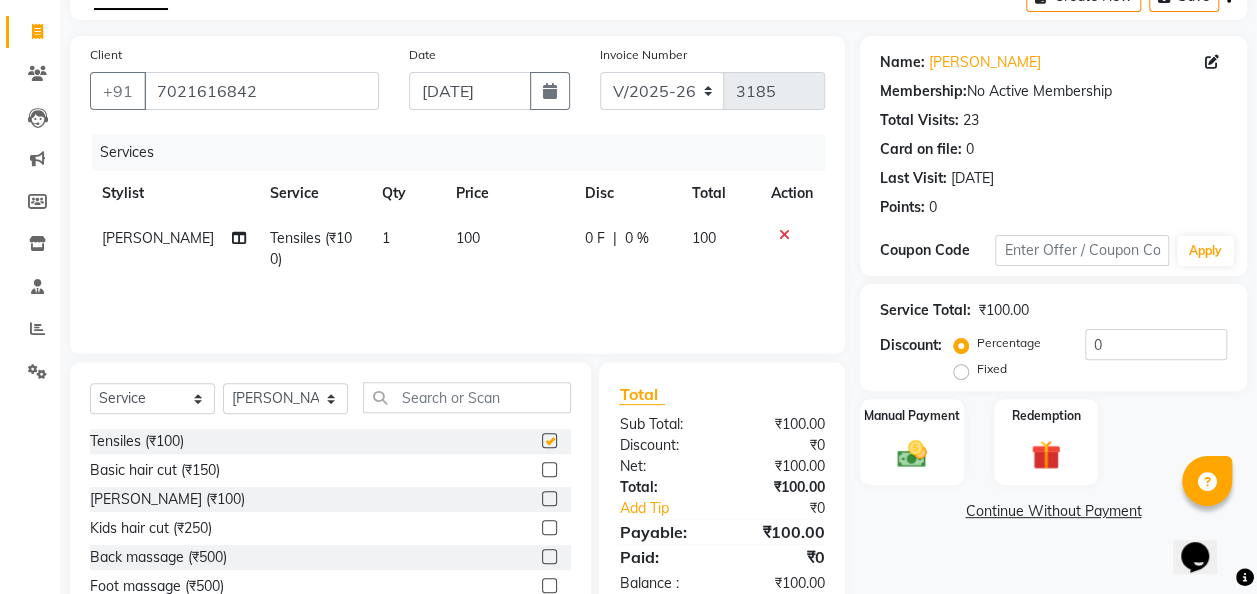 checkbox on "false" 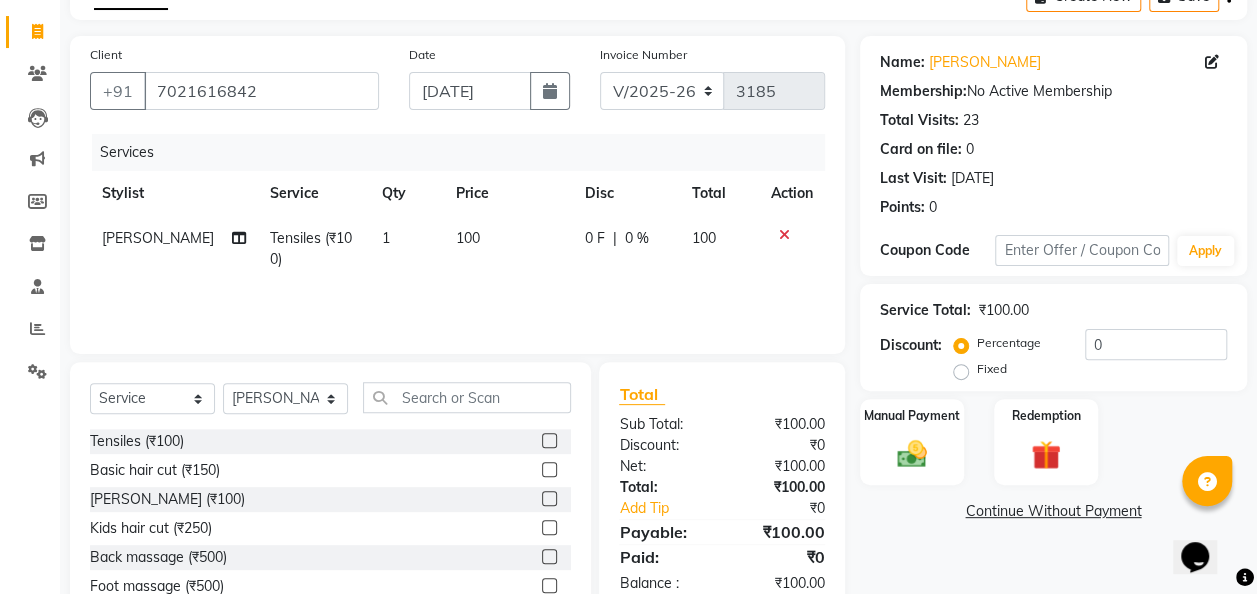 click on "100" 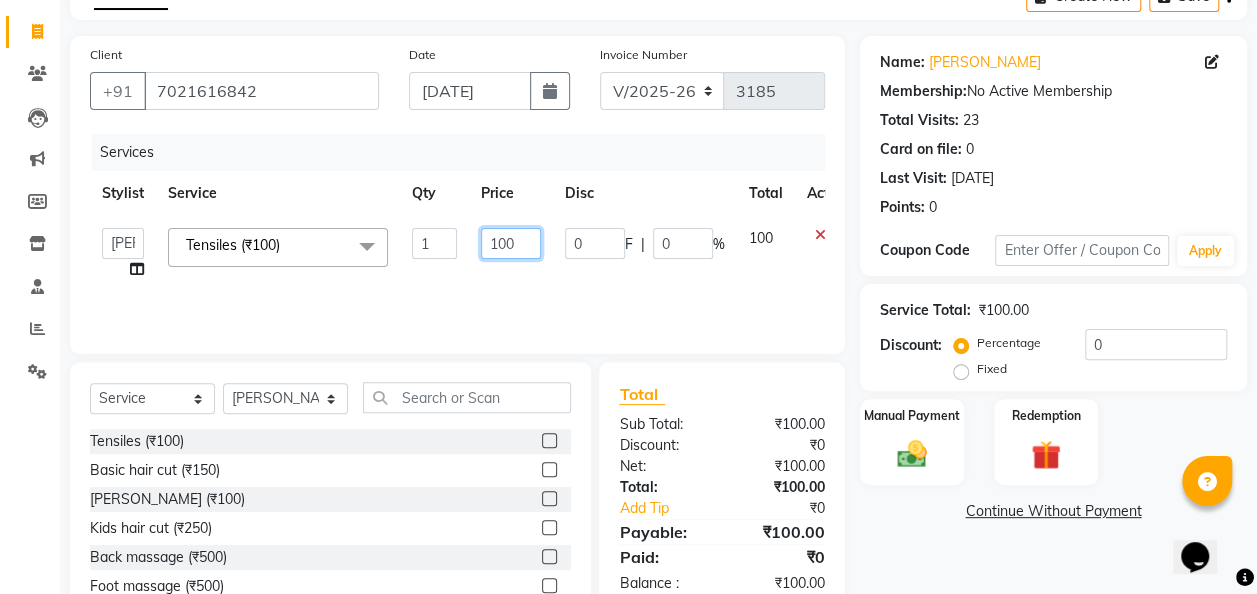 click on "100" 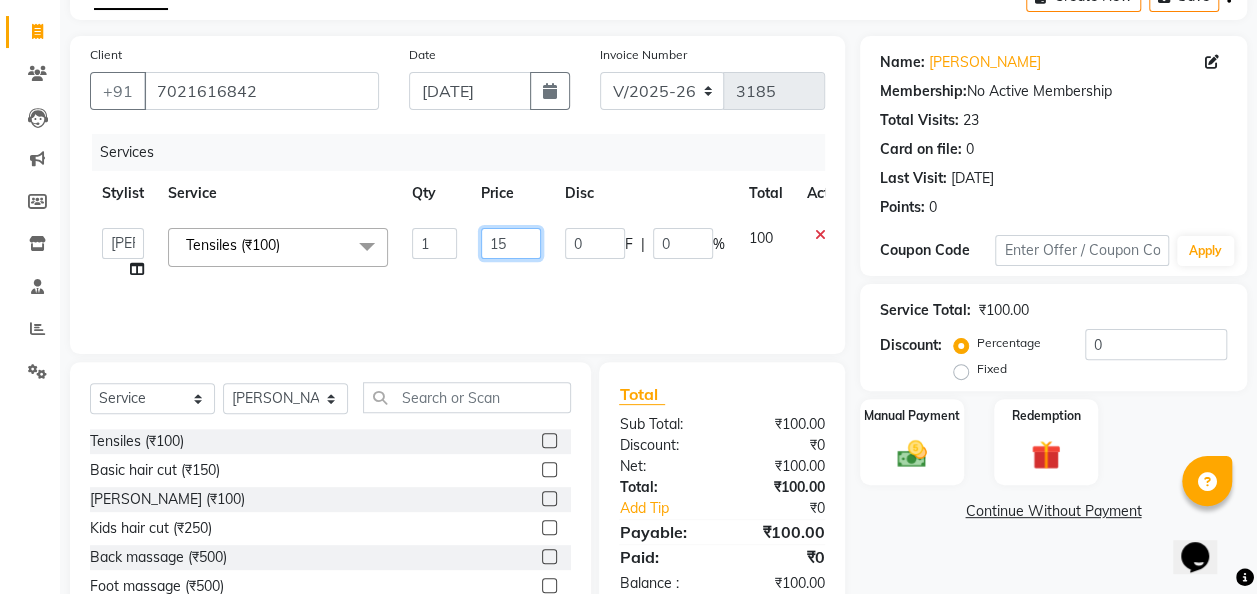 type on "150" 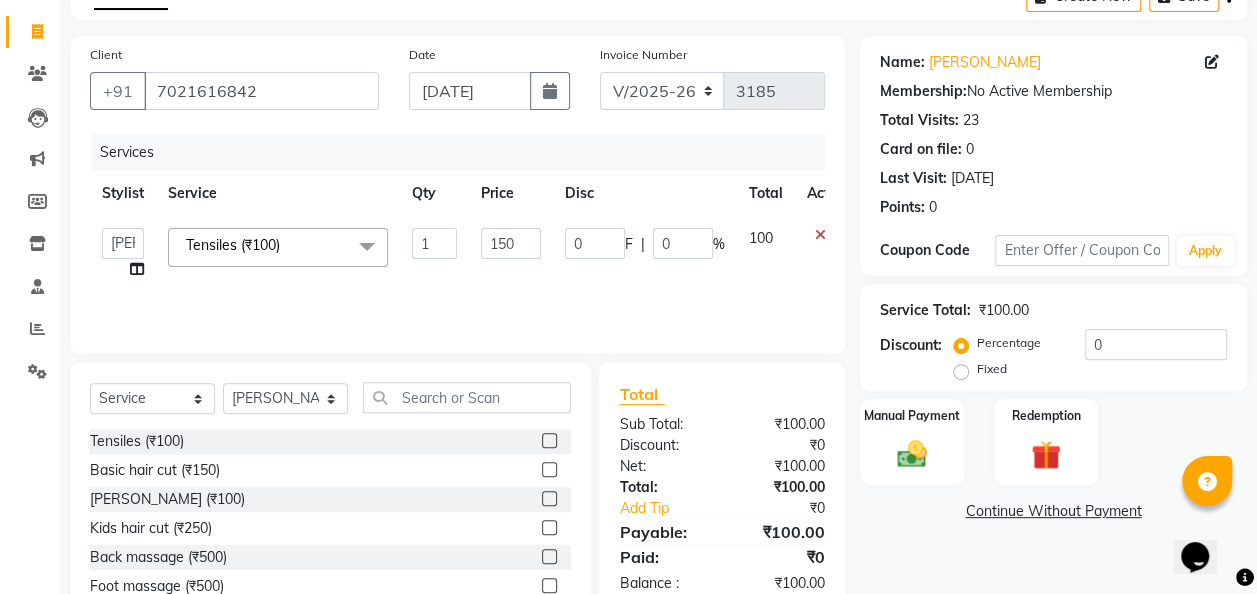 click on "0 F | 0 %" 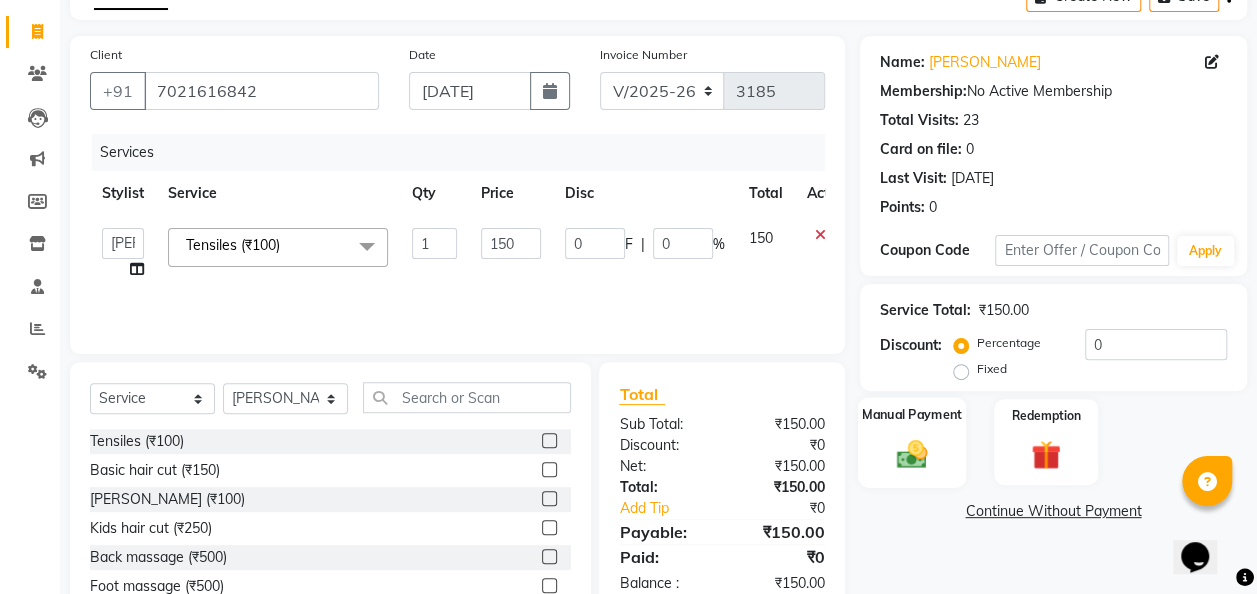 click 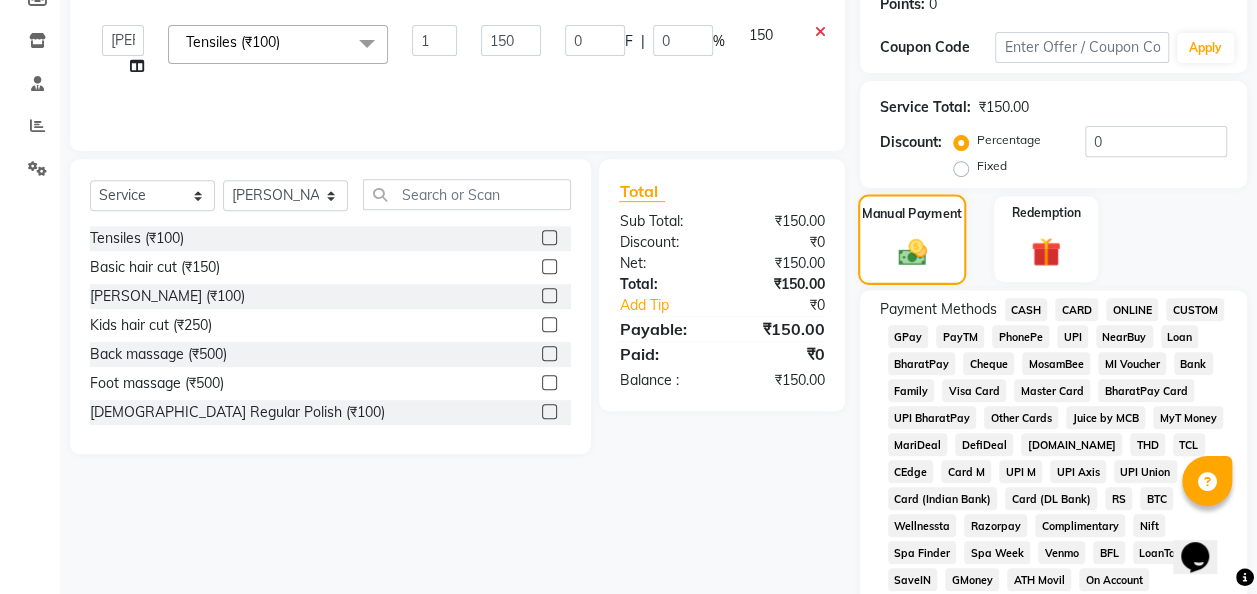 scroll, scrollTop: 322, scrollLeft: 0, axis: vertical 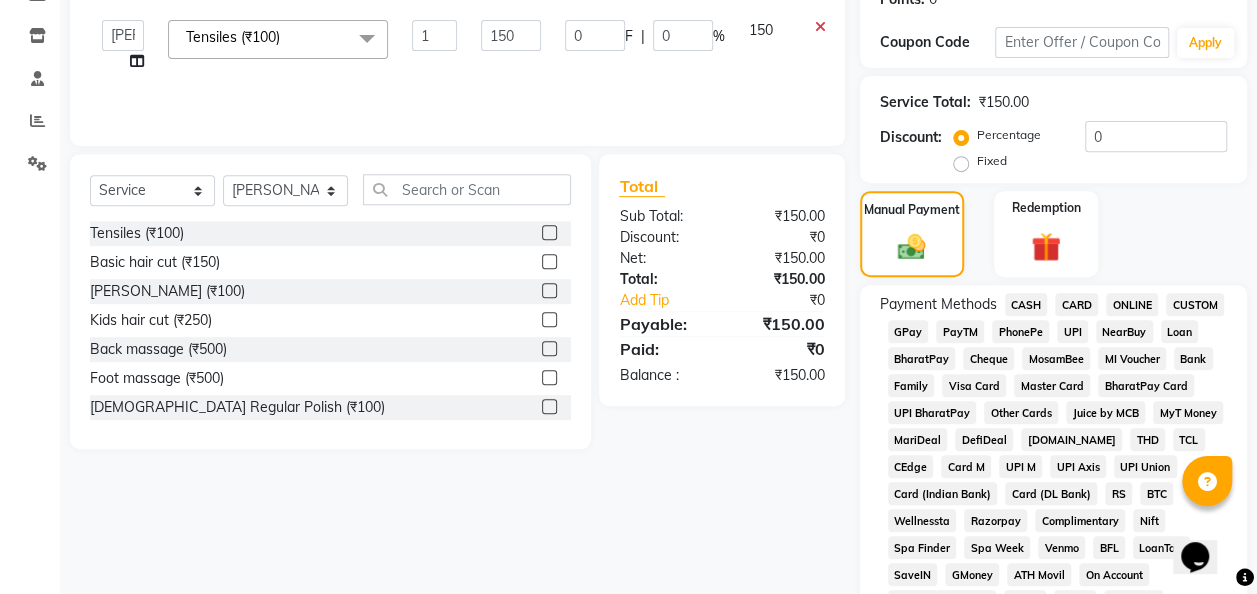 click on "GPay" 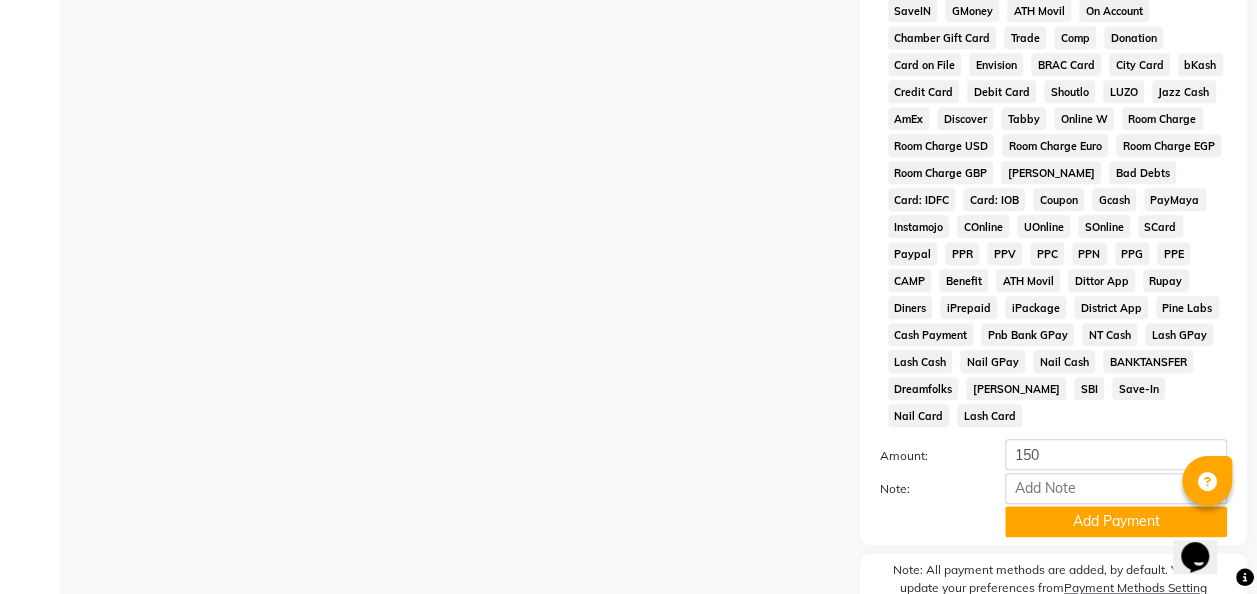scroll, scrollTop: 990, scrollLeft: 0, axis: vertical 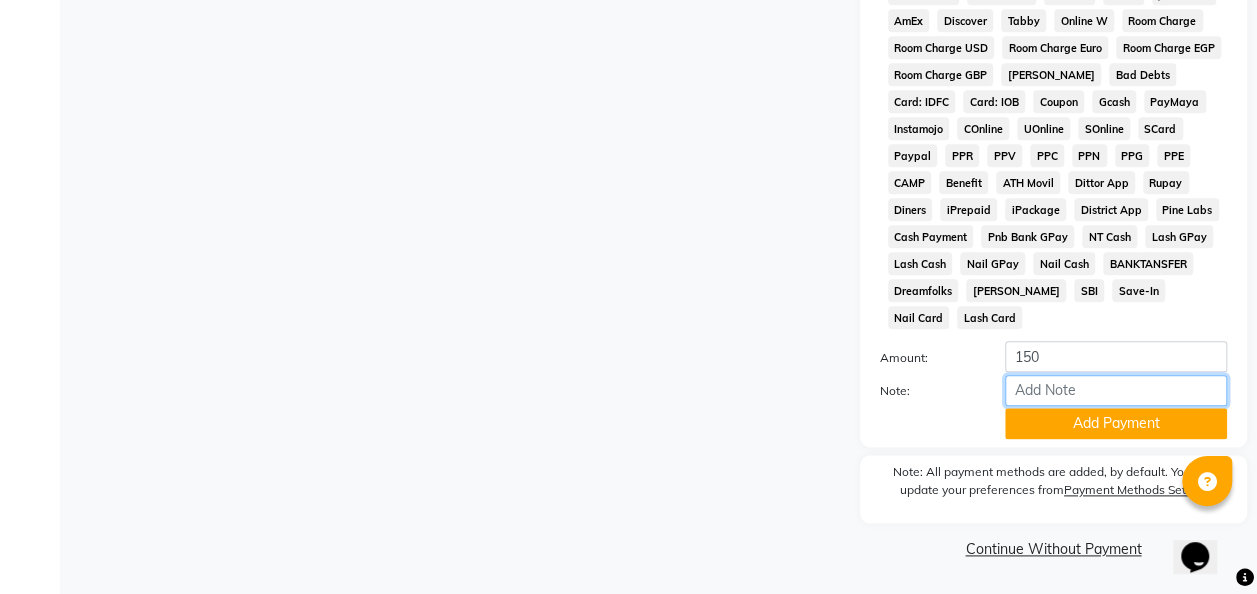 click on "Note:" at bounding box center [1116, 390] 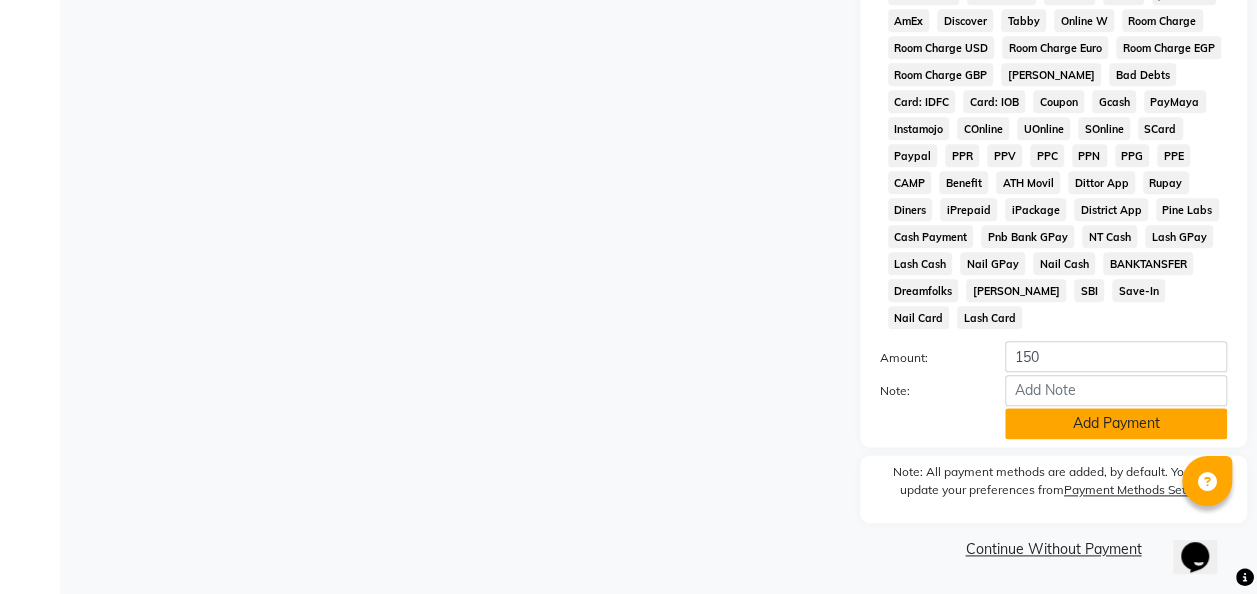 click on "Add Payment" 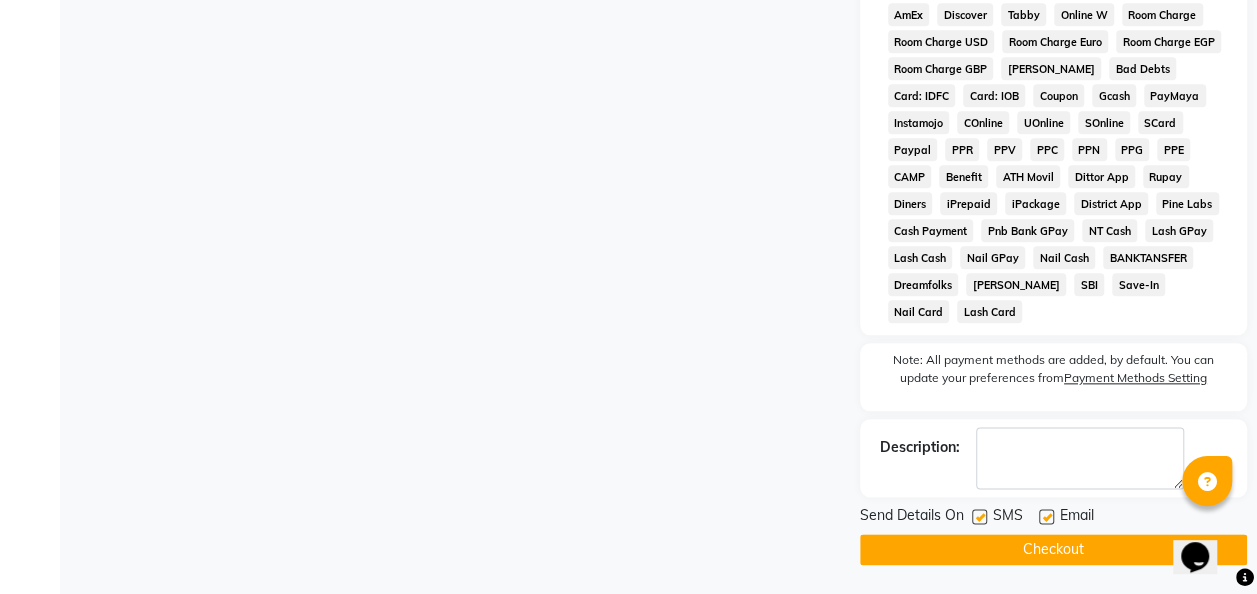 click 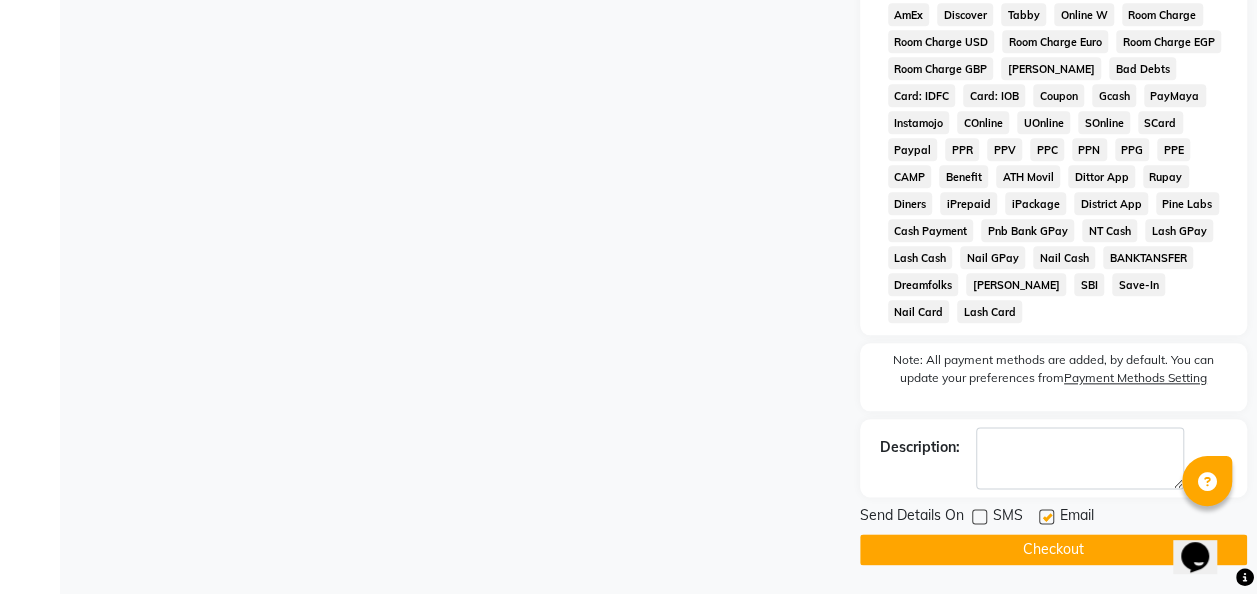 click on "Checkout" 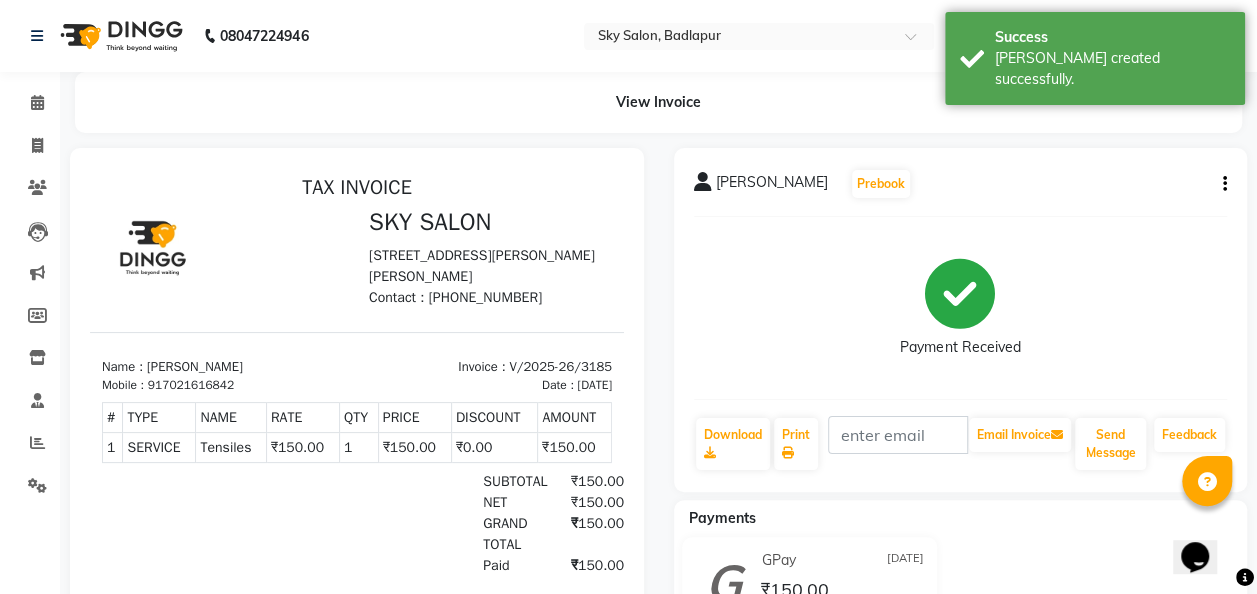 scroll, scrollTop: 0, scrollLeft: 0, axis: both 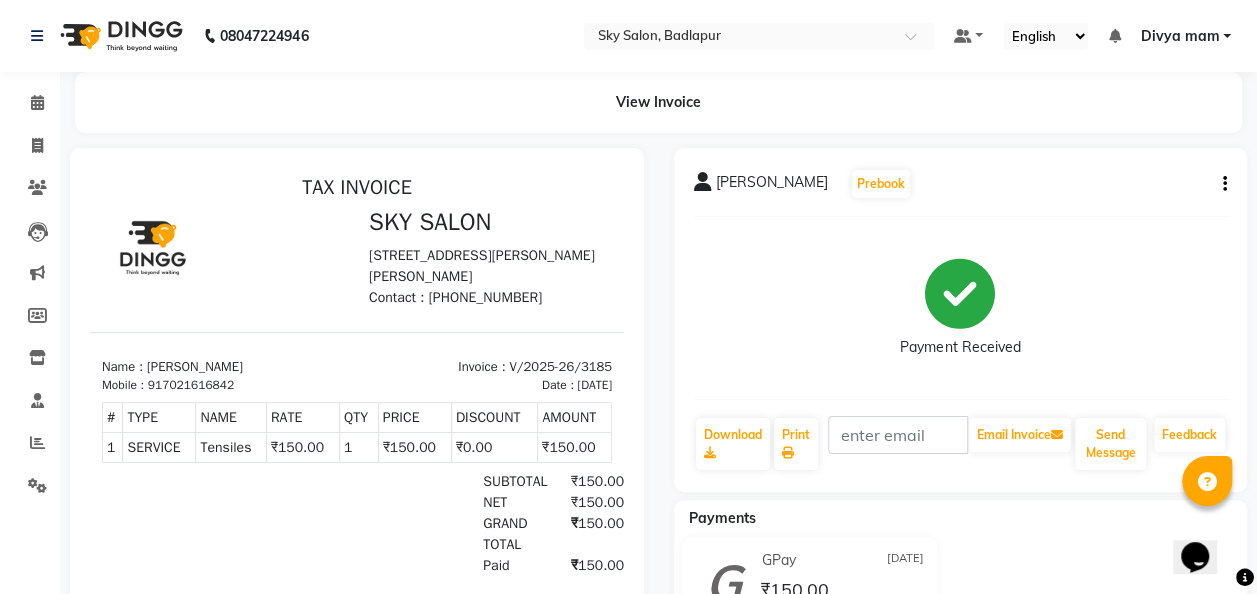 click on "₹0.00" at bounding box center (494, 448) 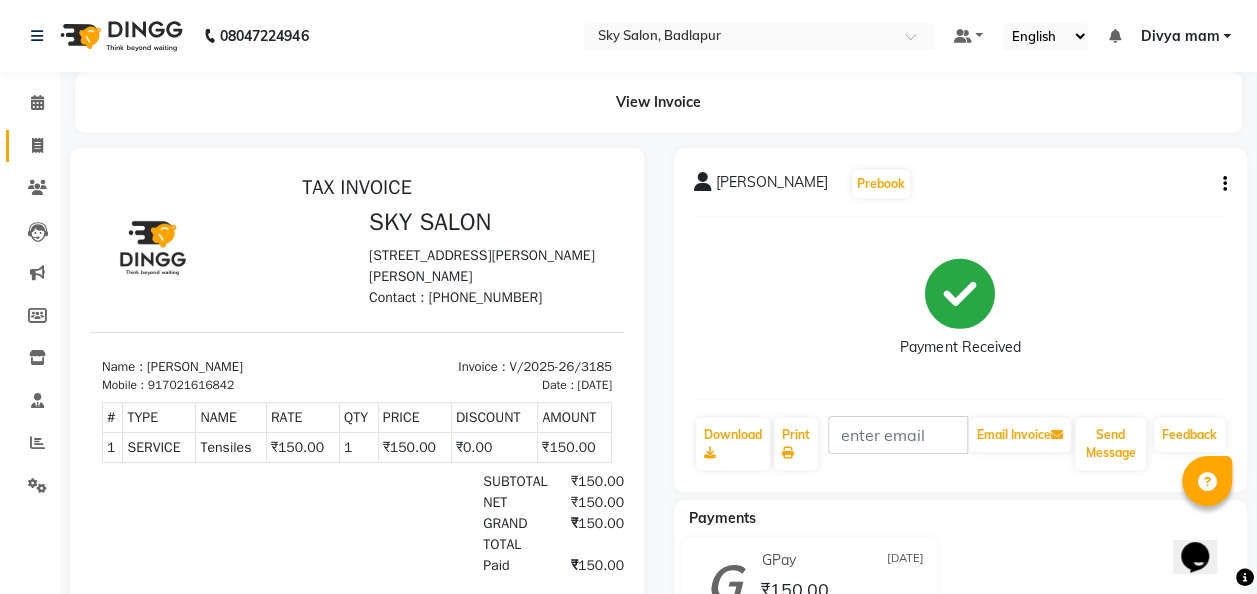 click 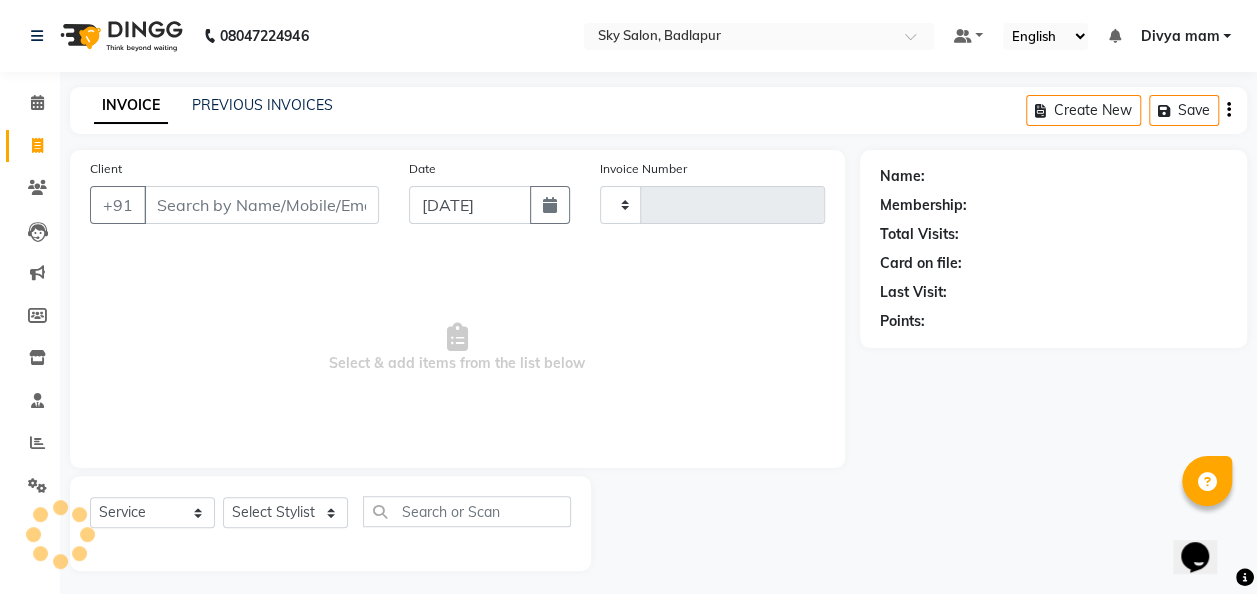 type on "3186" 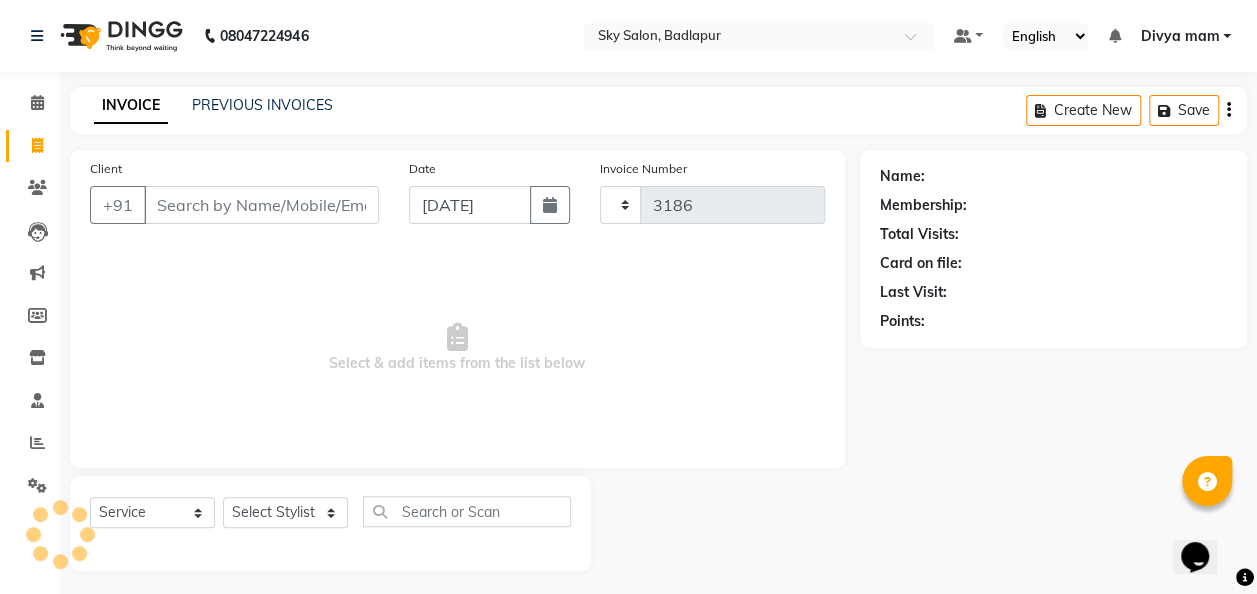 select on "6927" 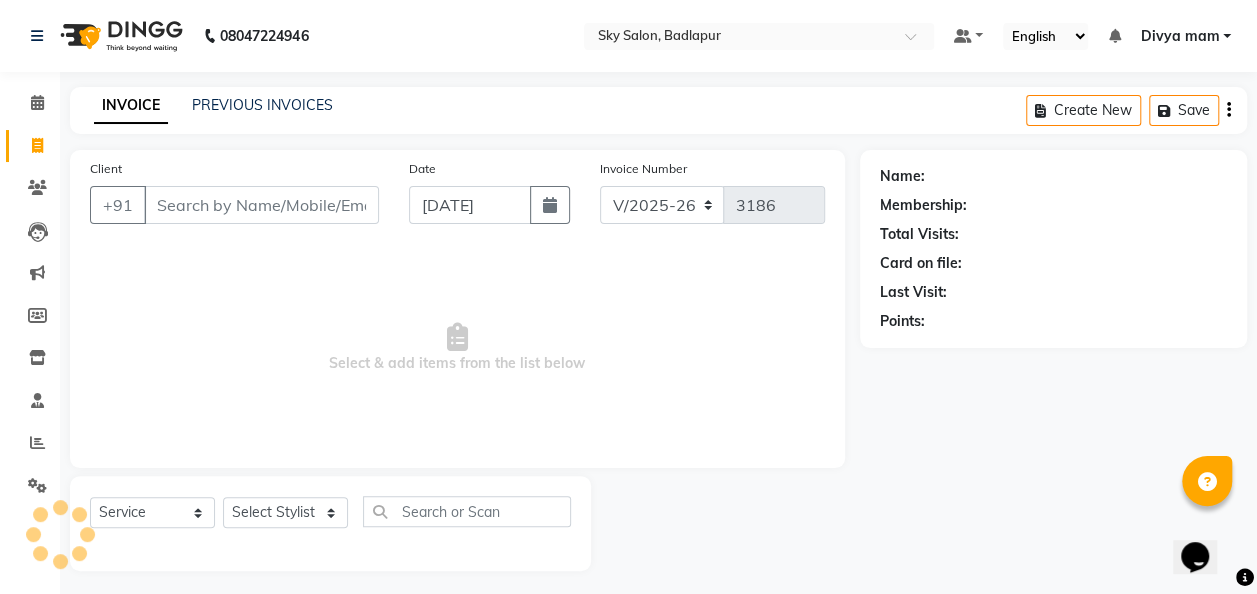 scroll, scrollTop: 6, scrollLeft: 0, axis: vertical 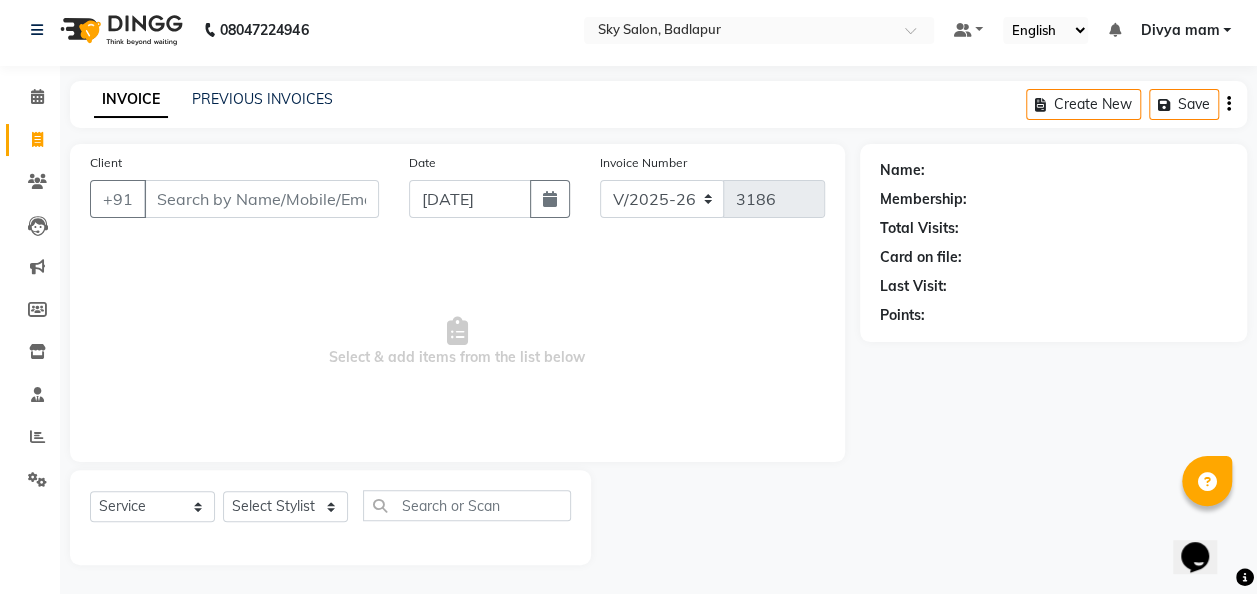 click on "Client" at bounding box center (261, 199) 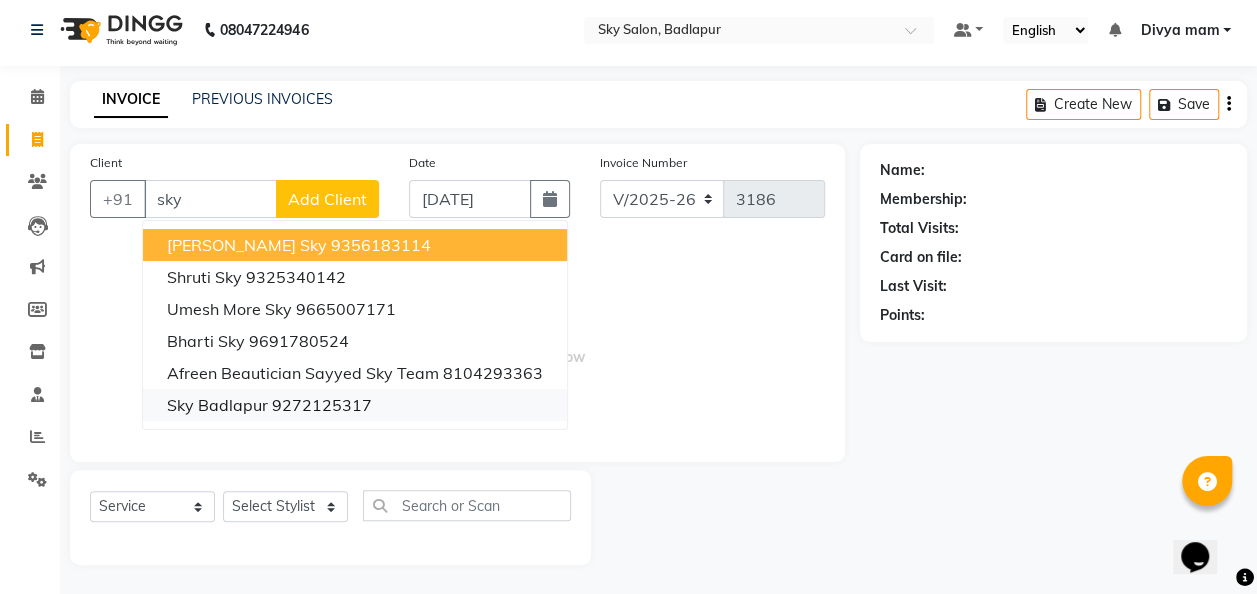 click on "Sky Badlapur  9272125317" at bounding box center [355, 405] 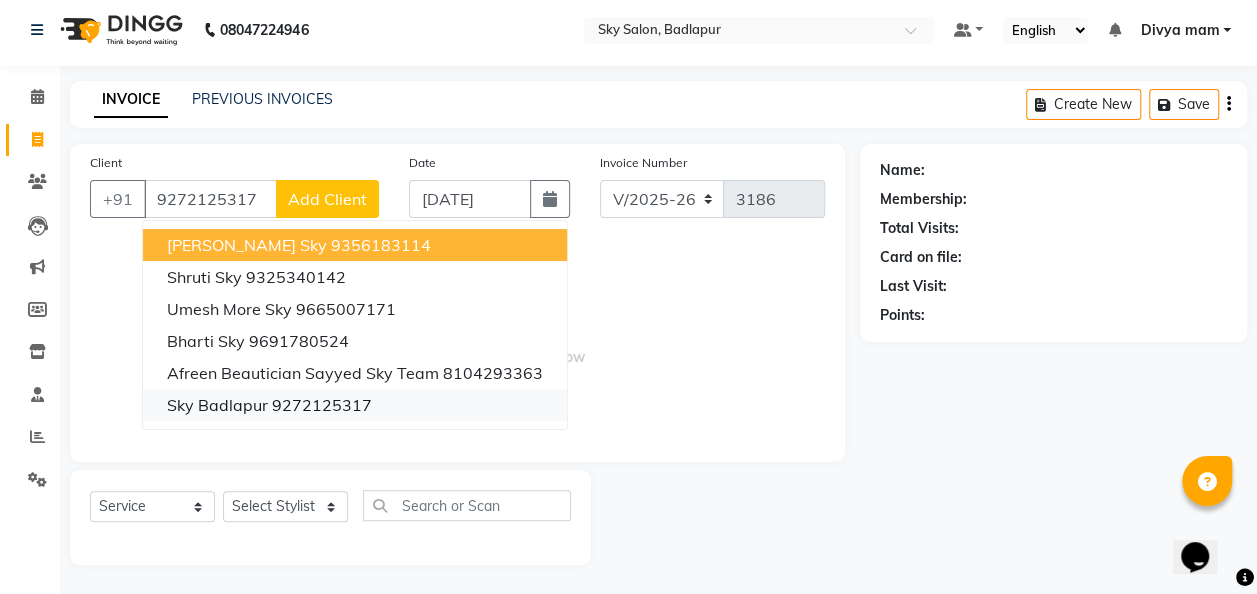 type on "9272125317" 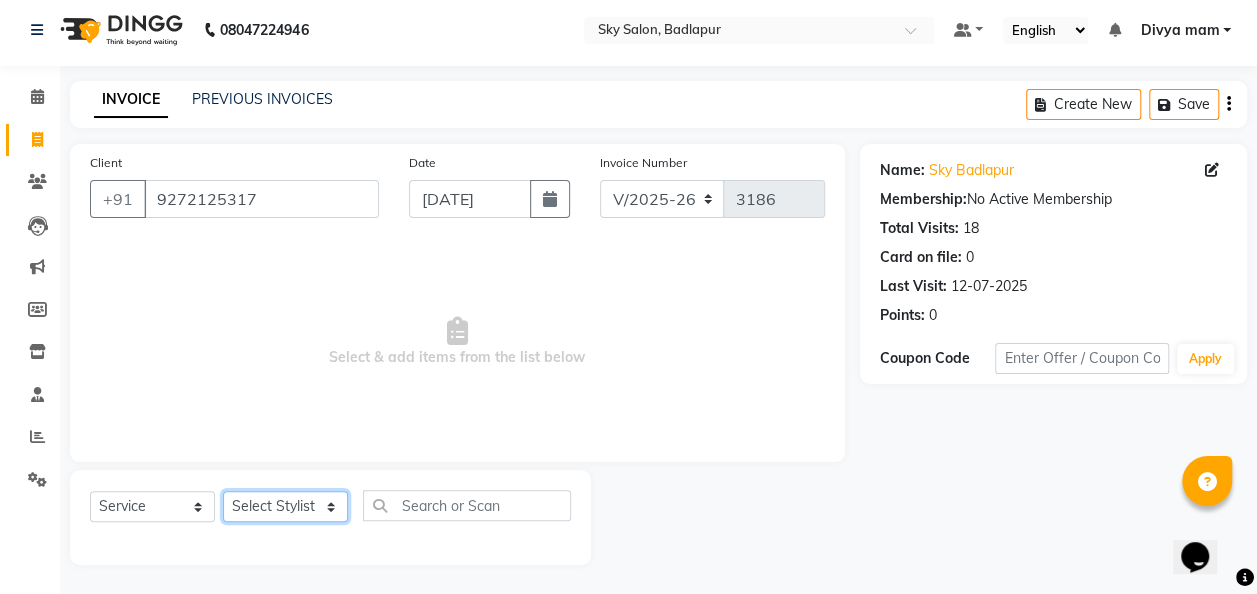 click on "Select Stylist [PERSON_NAME] [PERSON_NAME] mam  [PERSON_NAME] [PERSON_NAME] [PERSON_NAME] [PERSON_NAME] pooja  [PERSON_NAME] sir SACHIN [PERSON_NAME] [PERSON_NAME] [PERSON_NAME] [PERSON_NAME]" 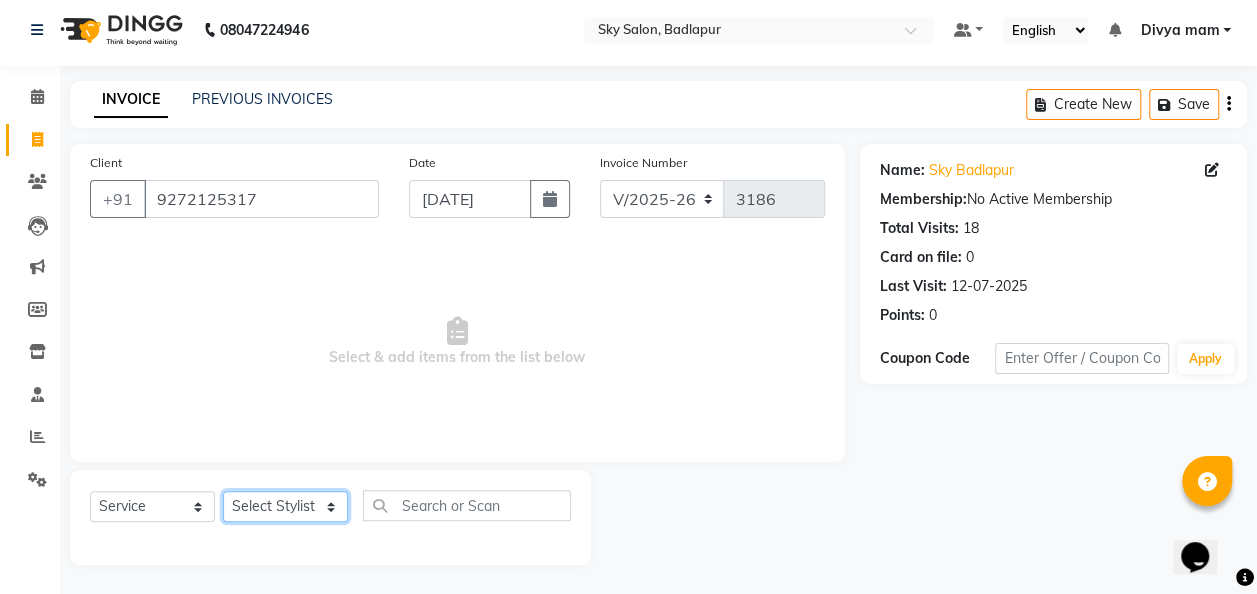 select on "63070" 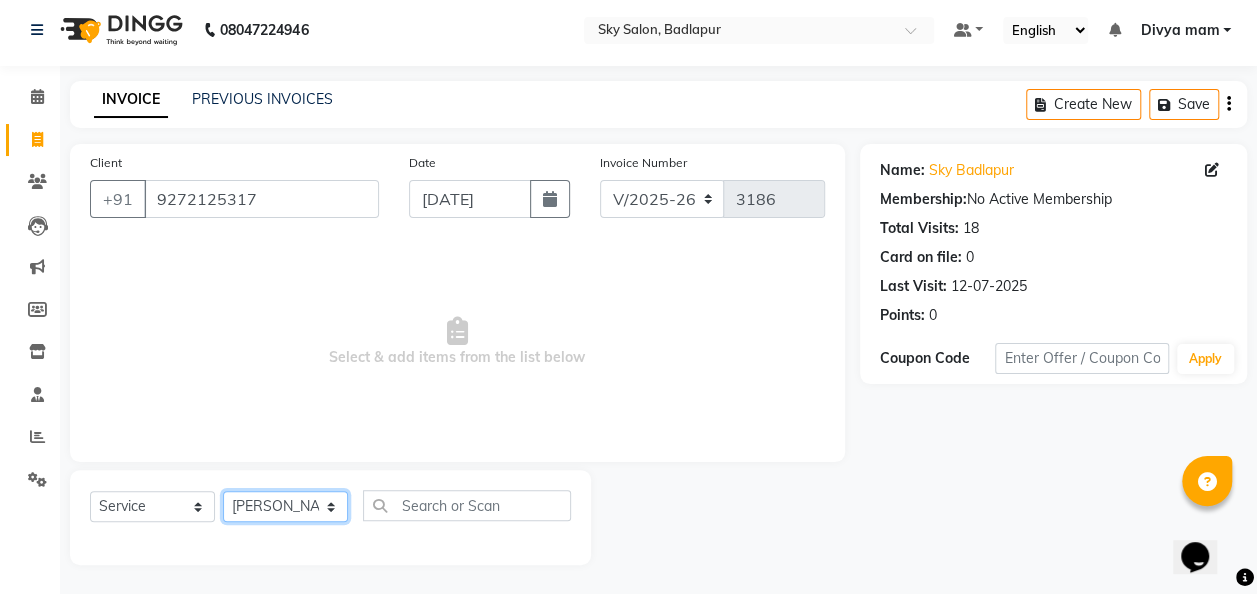 click on "Select Stylist [PERSON_NAME] [PERSON_NAME] mam  [PERSON_NAME] [PERSON_NAME] [PERSON_NAME] [PERSON_NAME] pooja  [PERSON_NAME] sir SACHIN [PERSON_NAME] [PERSON_NAME] [PERSON_NAME] [PERSON_NAME]" 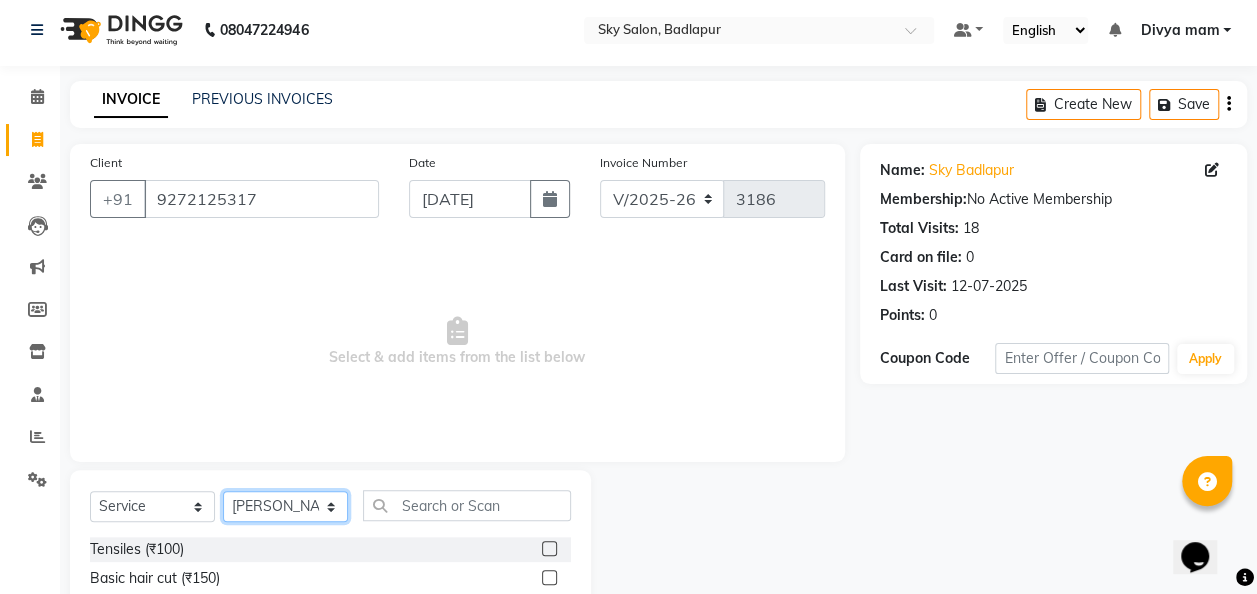 scroll, scrollTop: 11, scrollLeft: 0, axis: vertical 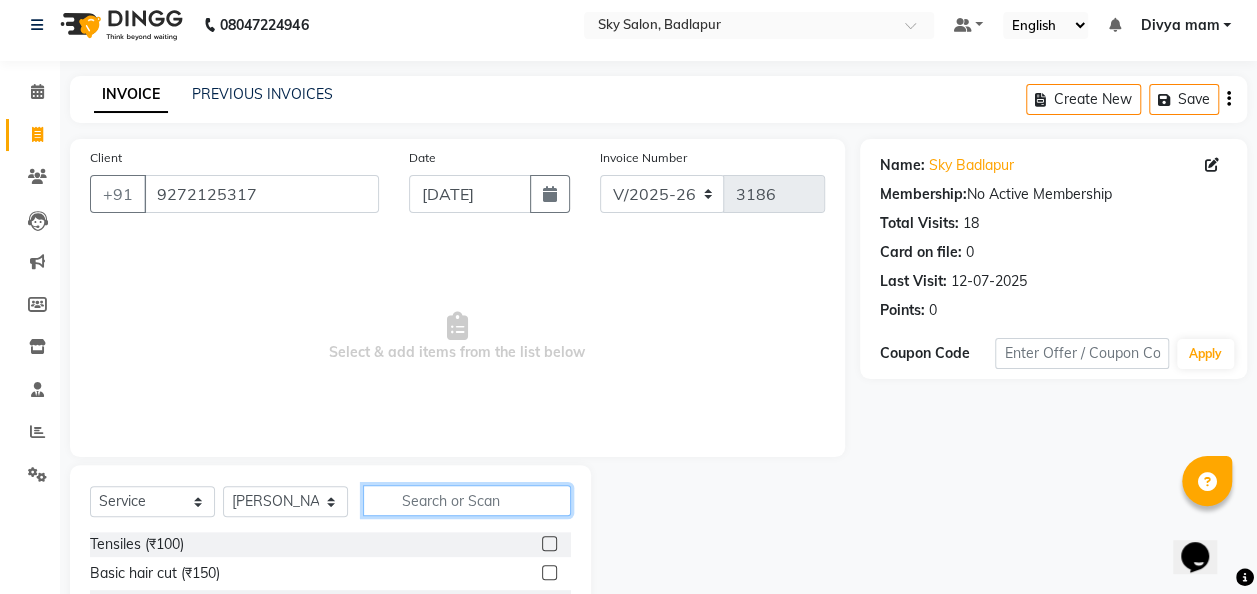 click 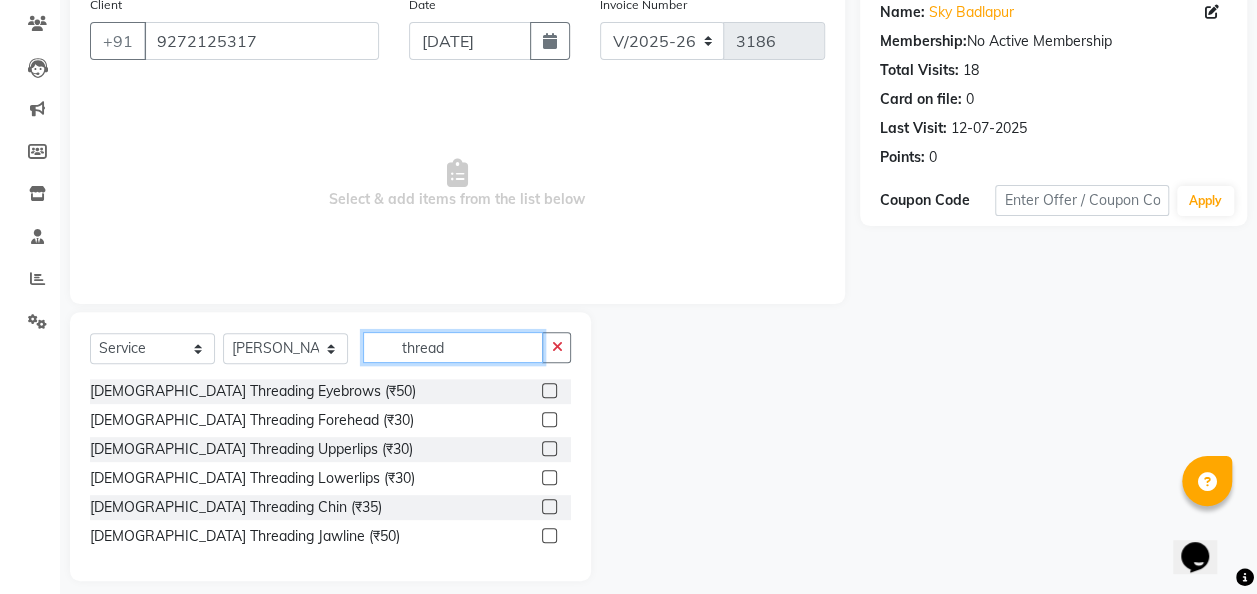 scroll, scrollTop: 180, scrollLeft: 0, axis: vertical 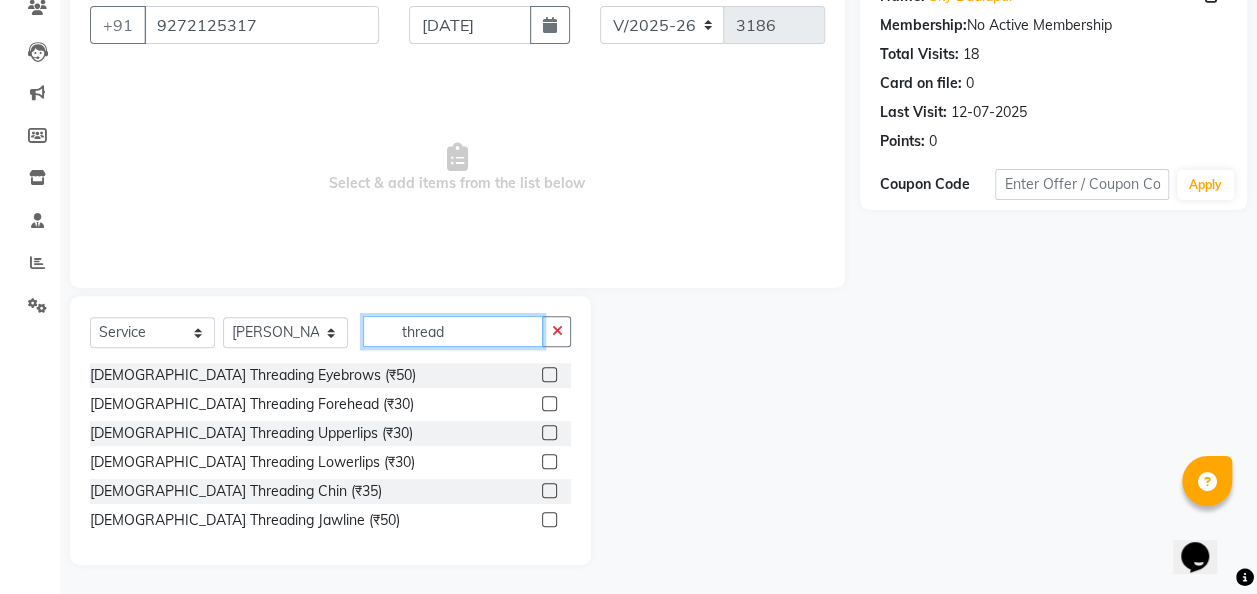 type on "thread" 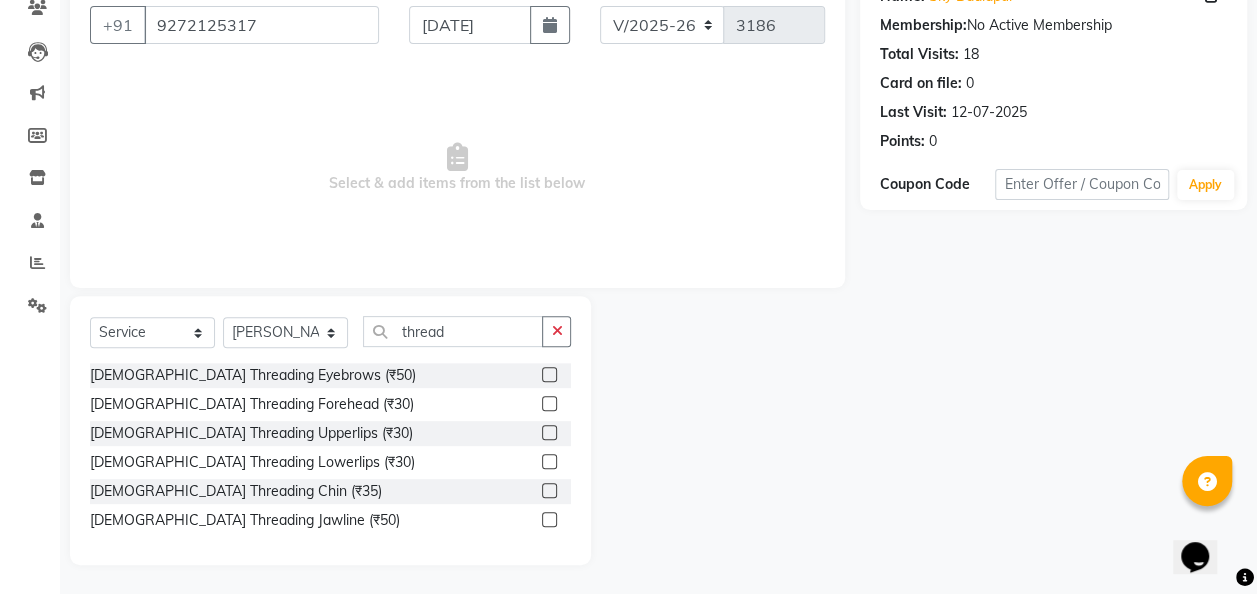 click 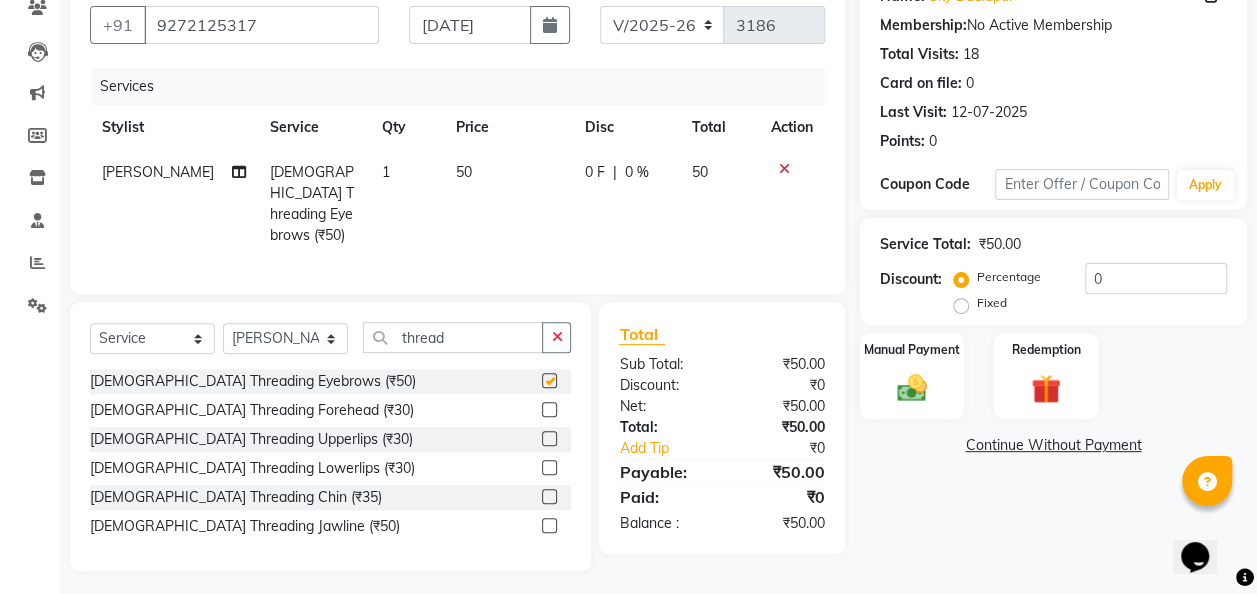 checkbox on "false" 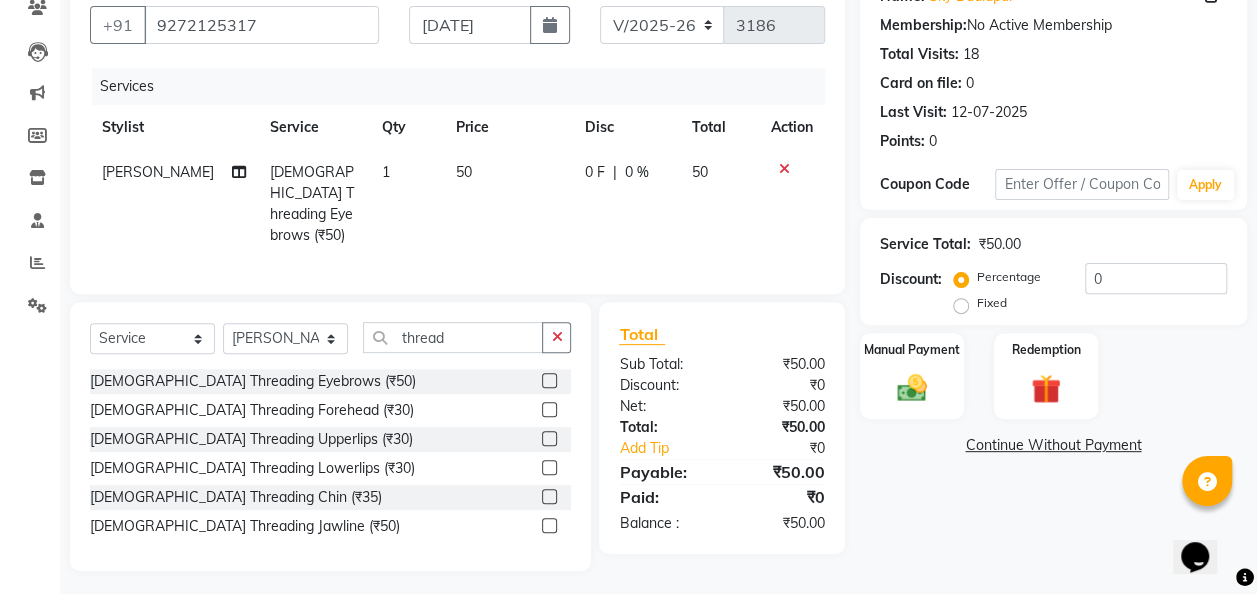 click 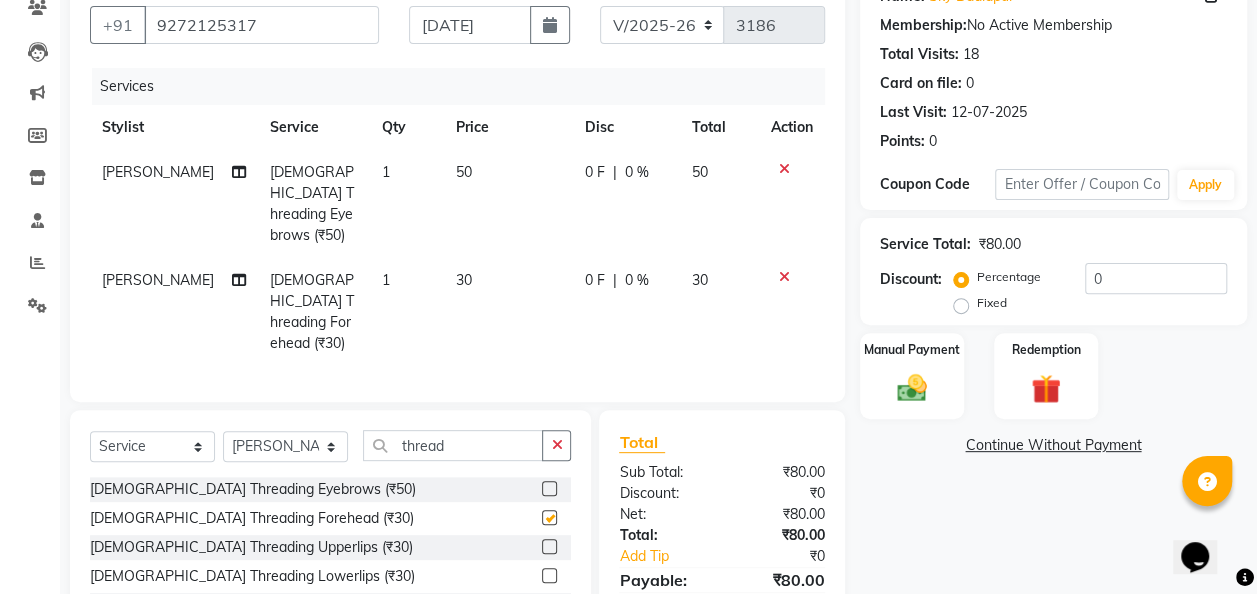 checkbox on "false" 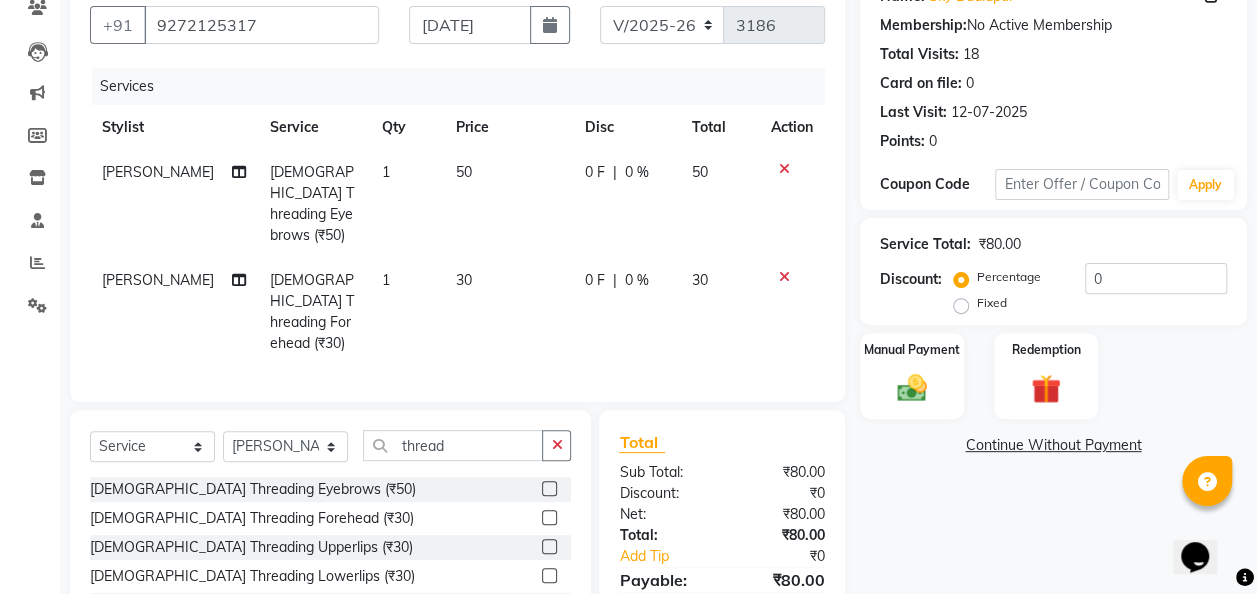 click 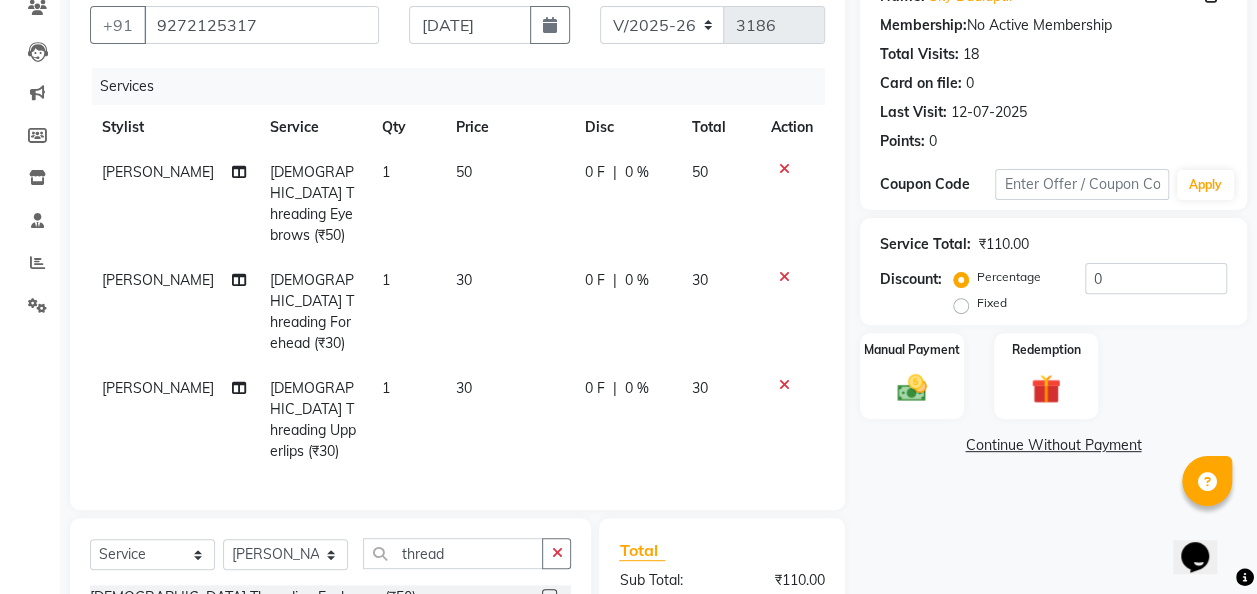 checkbox on "false" 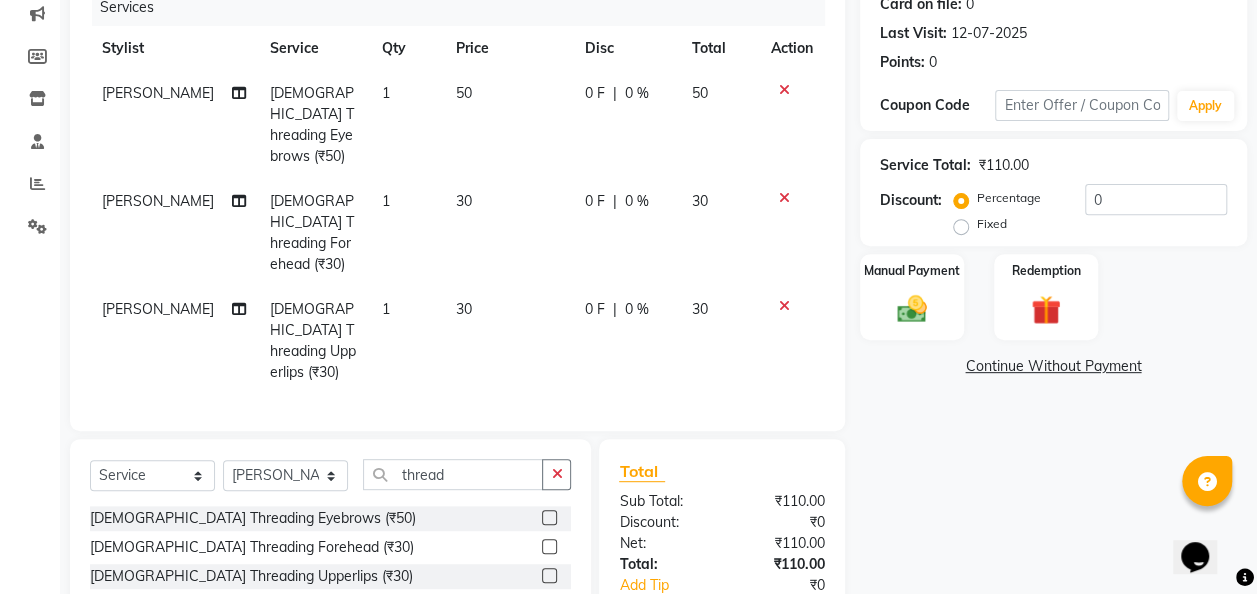 scroll, scrollTop: 354, scrollLeft: 0, axis: vertical 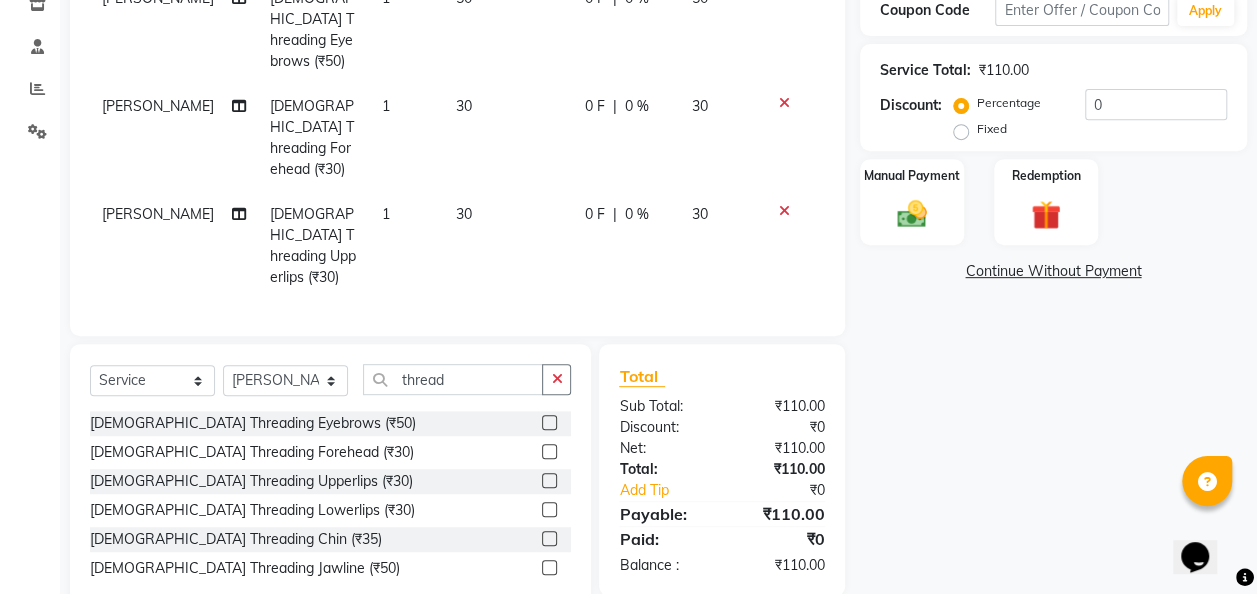 click 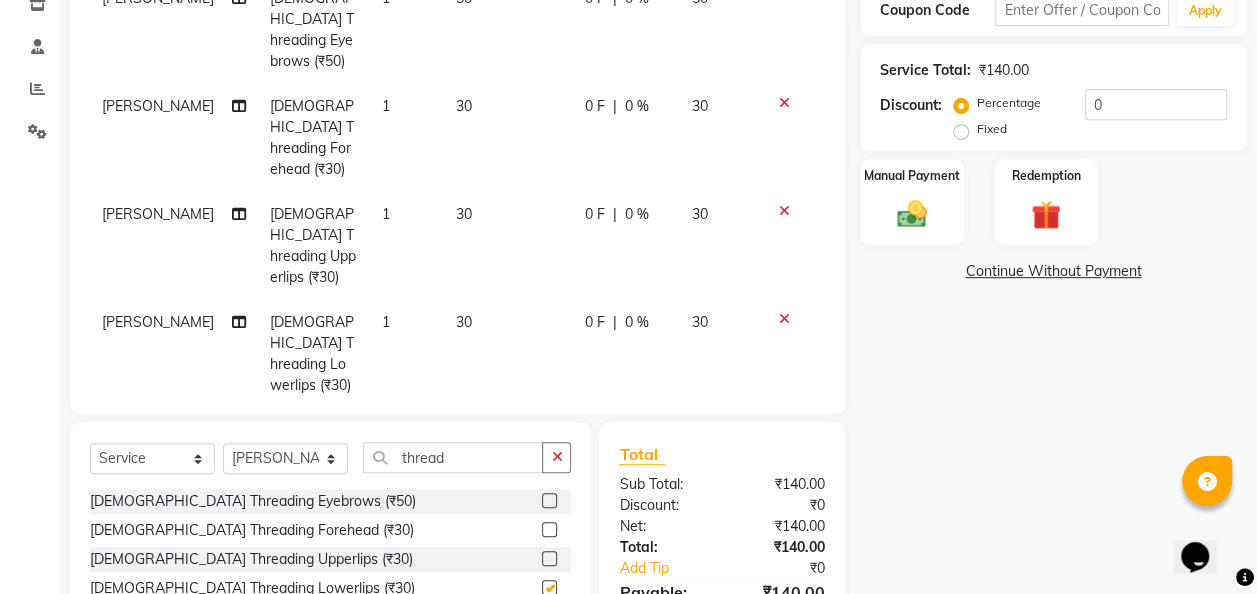 checkbox on "false" 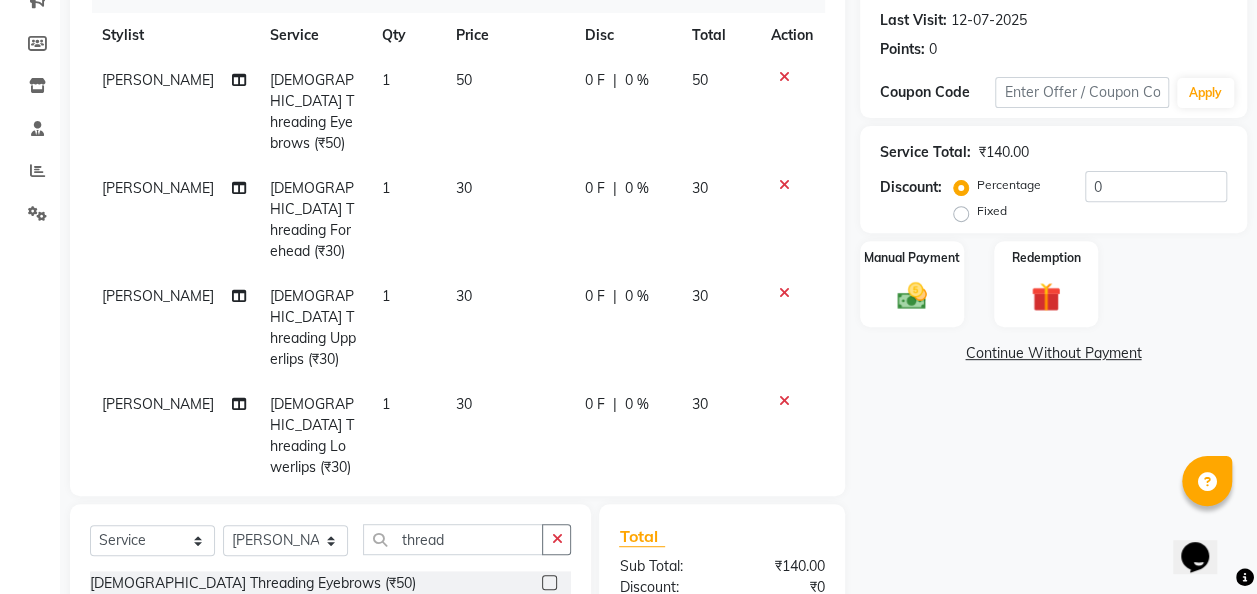 scroll, scrollTop: 271, scrollLeft: 0, axis: vertical 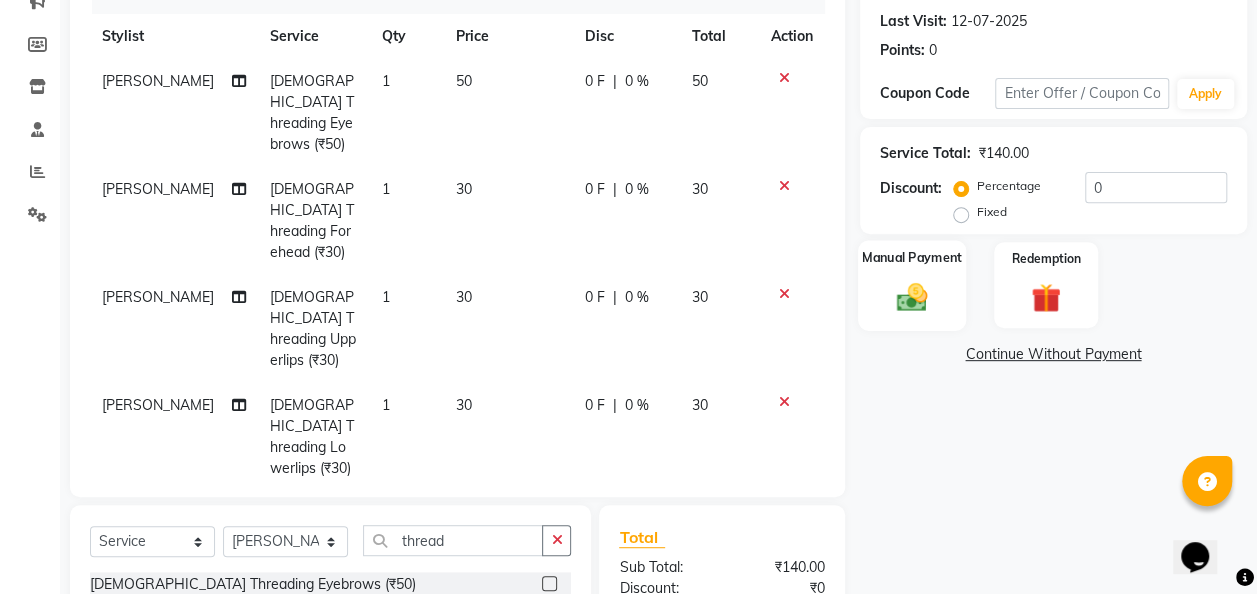 click on "Manual Payment" 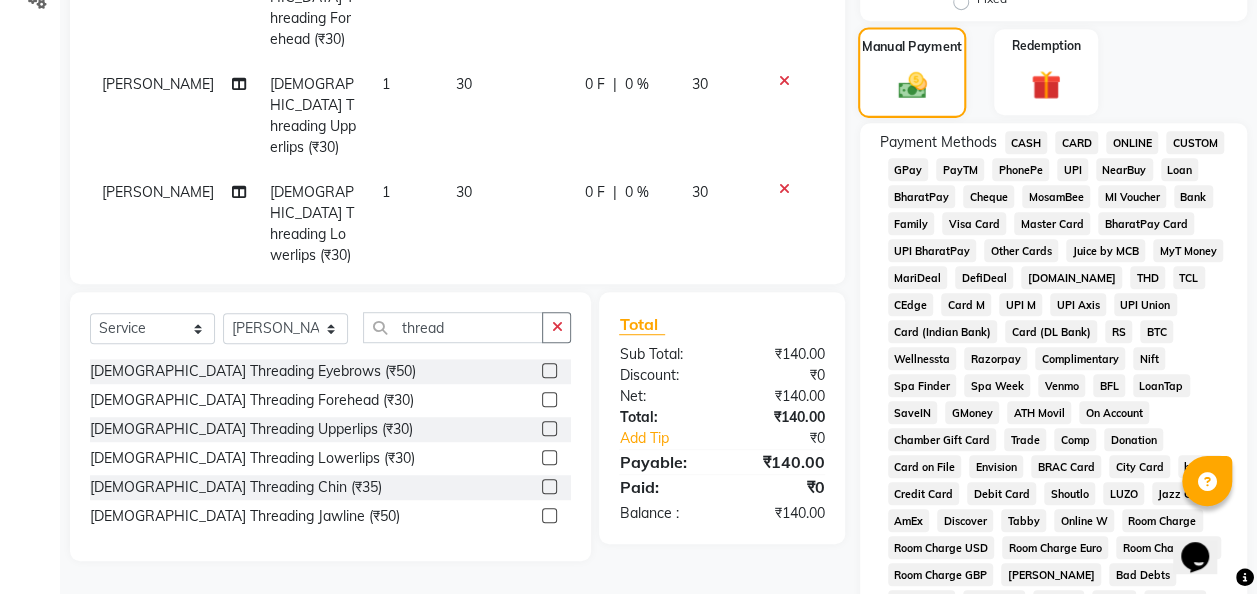 scroll, scrollTop: 487, scrollLeft: 0, axis: vertical 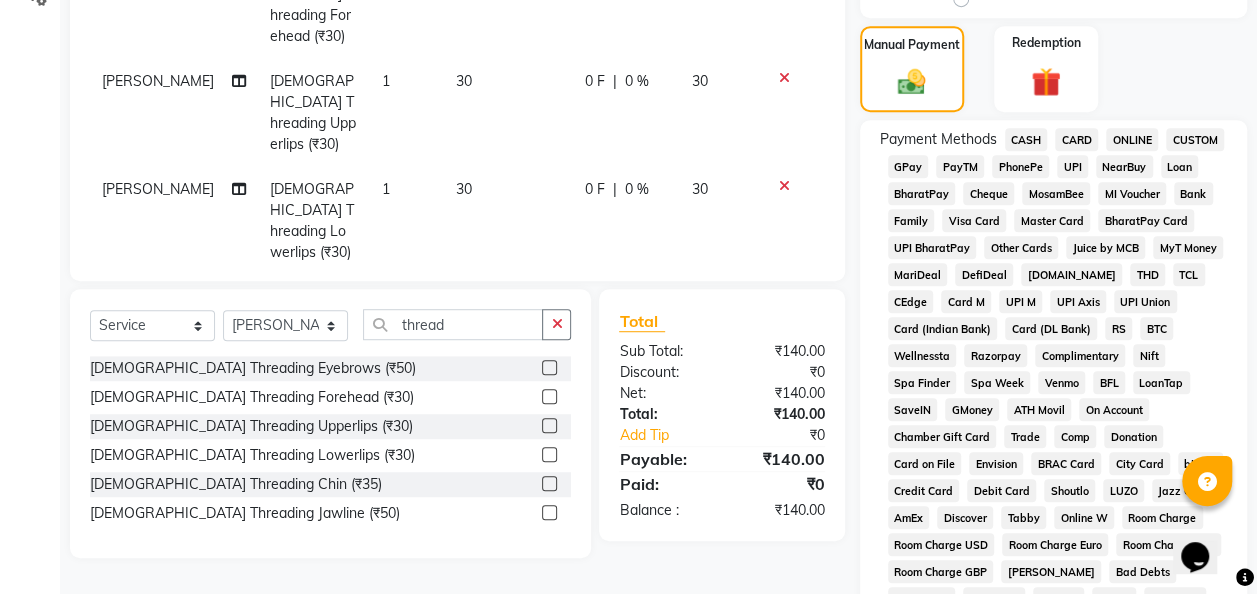 click on "GPay" 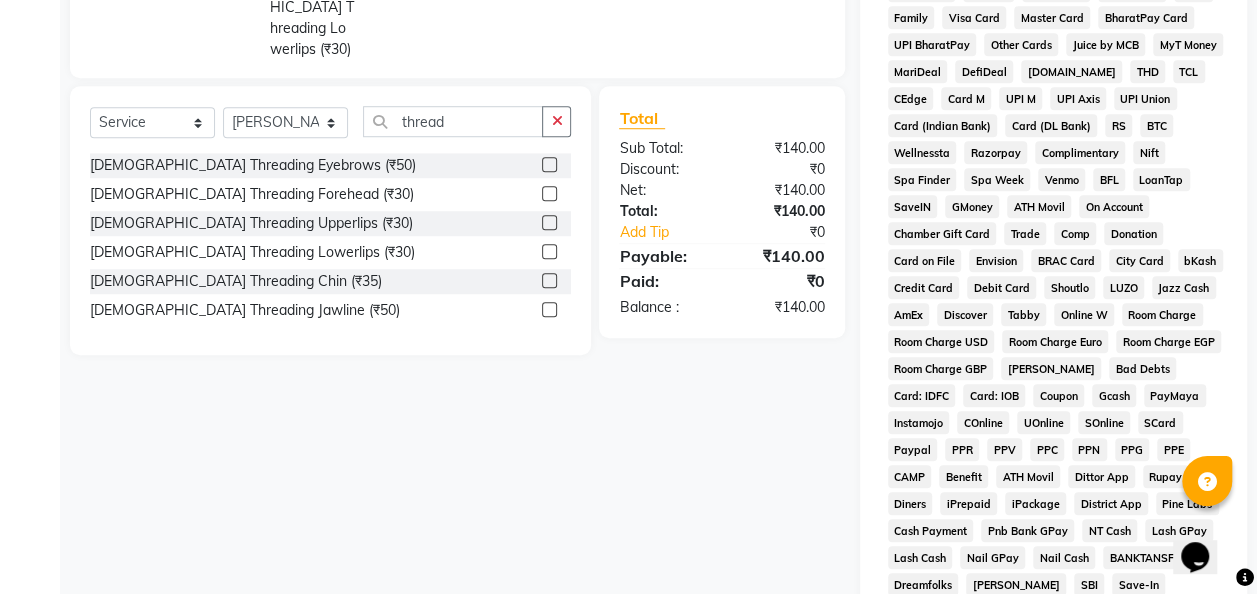scroll, scrollTop: 990, scrollLeft: 0, axis: vertical 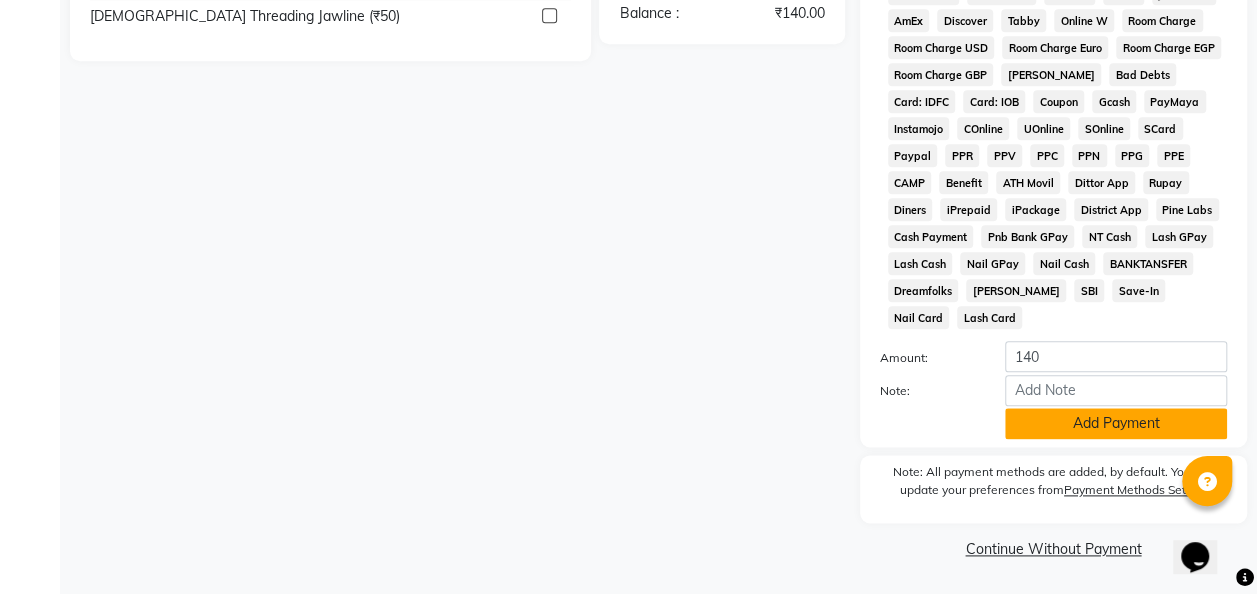 click on "Add Payment" 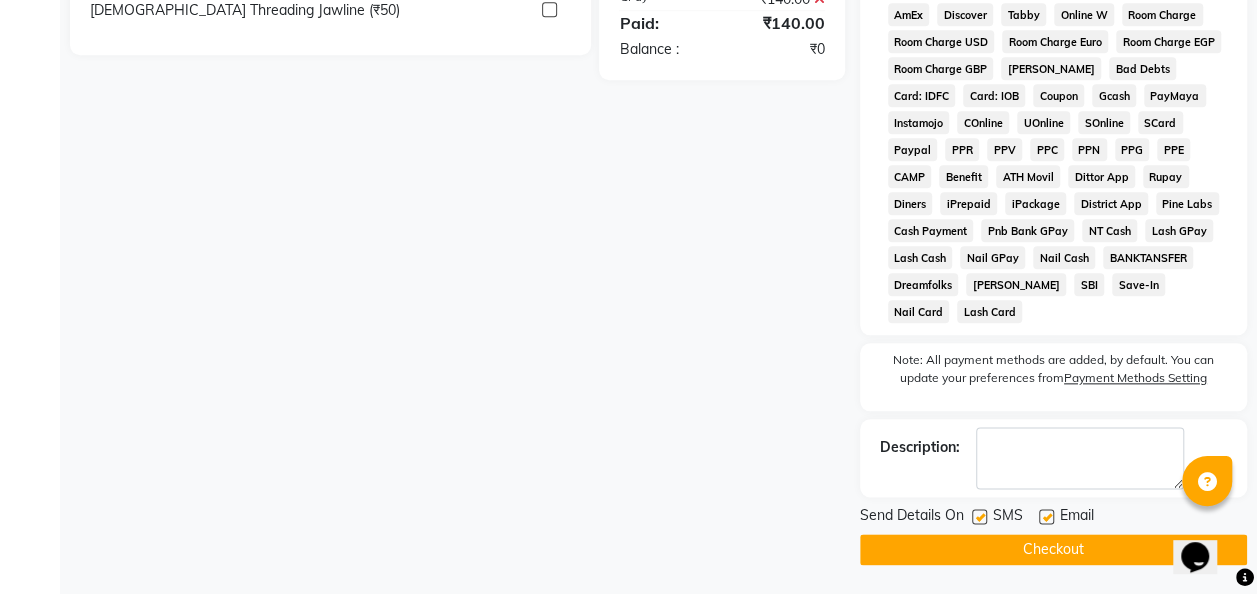 click 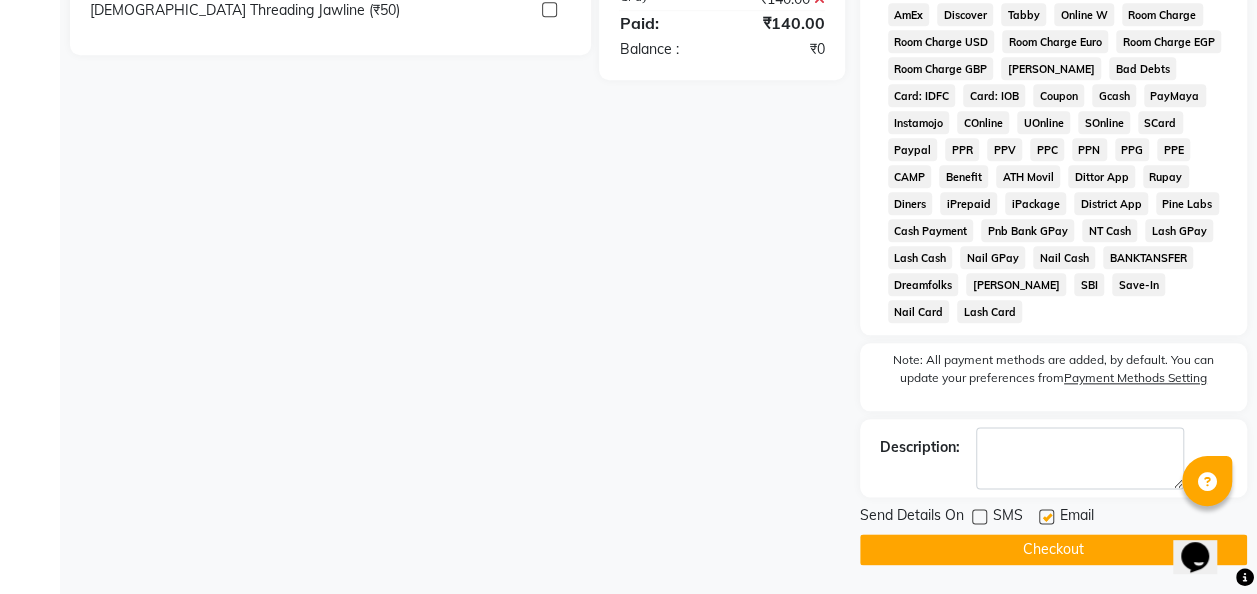 click on "Checkout" 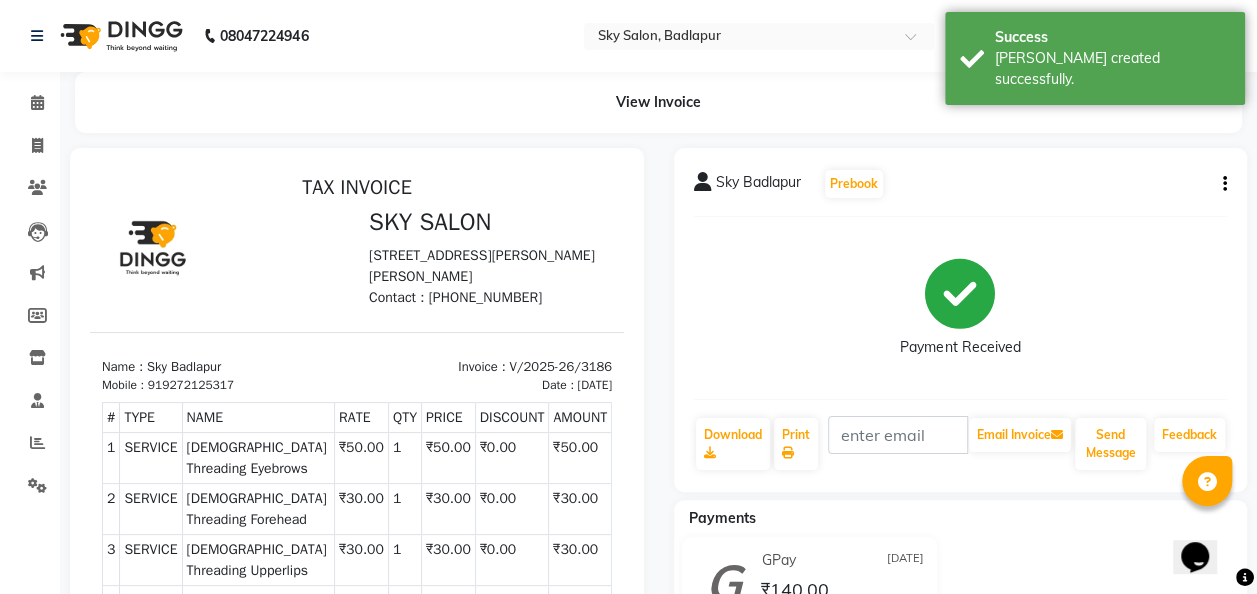scroll, scrollTop: 0, scrollLeft: 0, axis: both 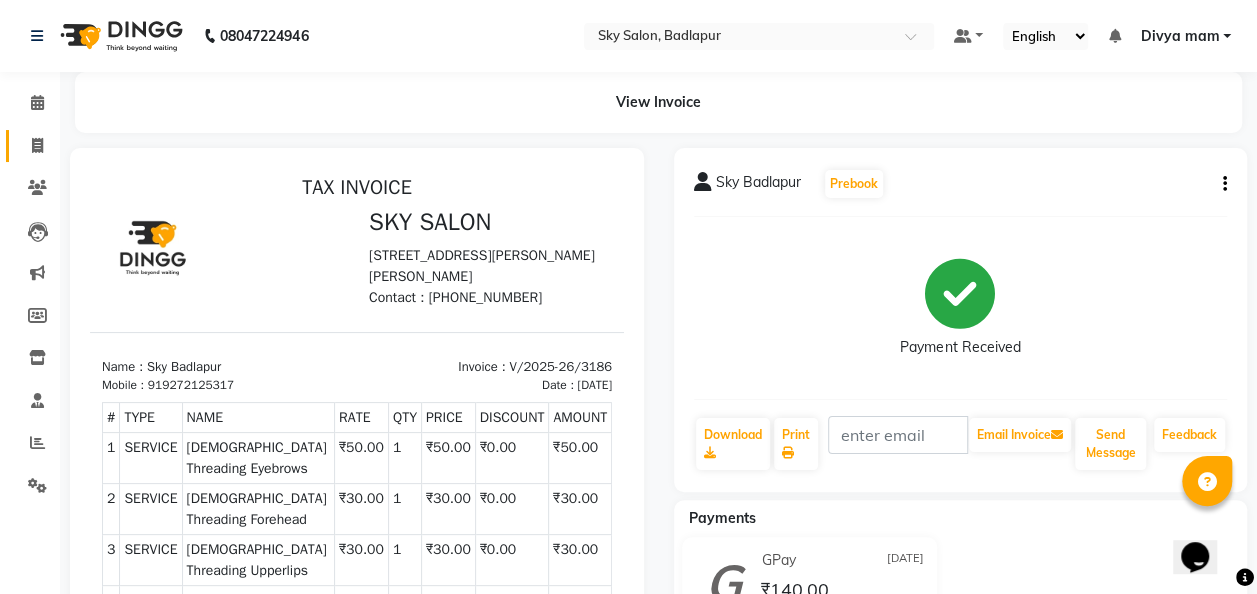 click 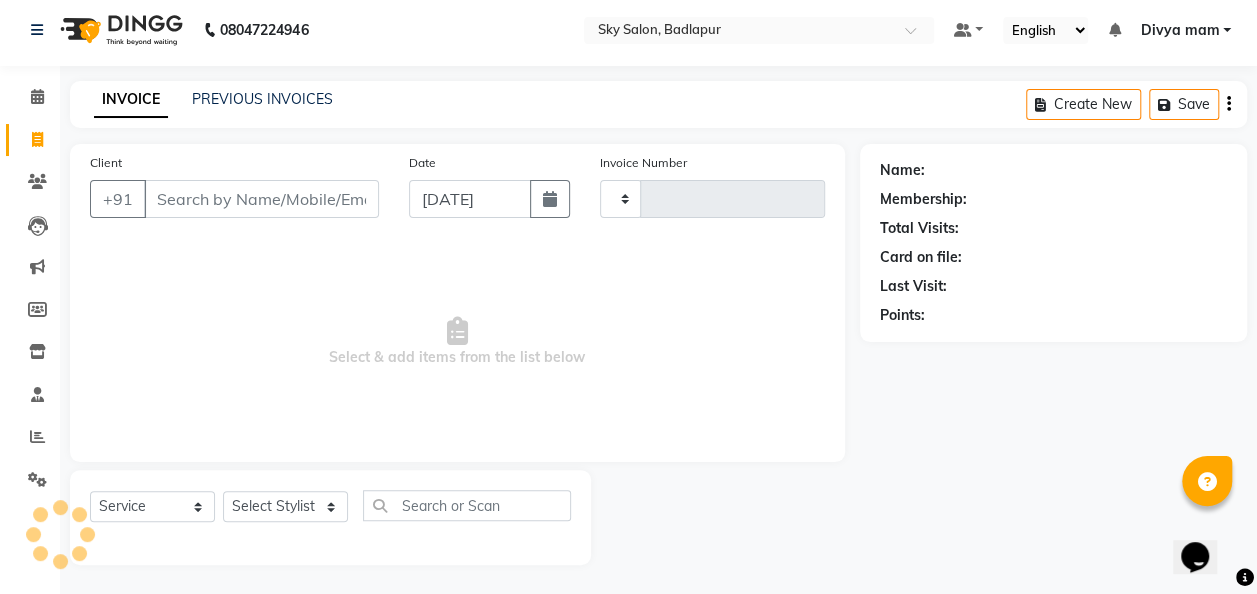 type on "3187" 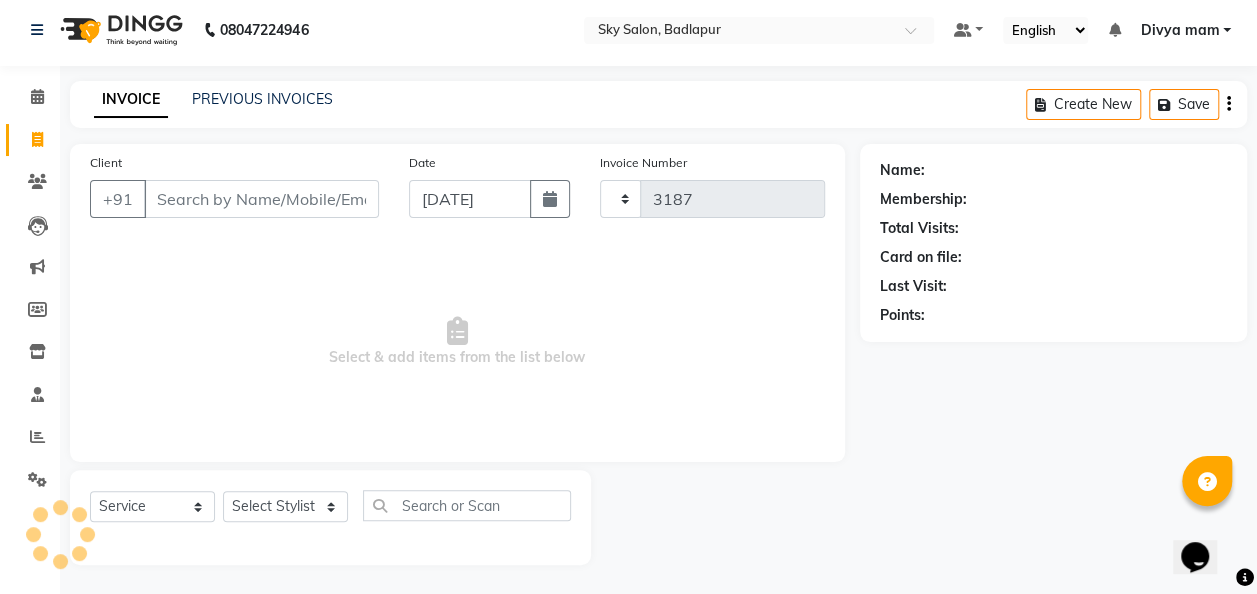 select on "6927" 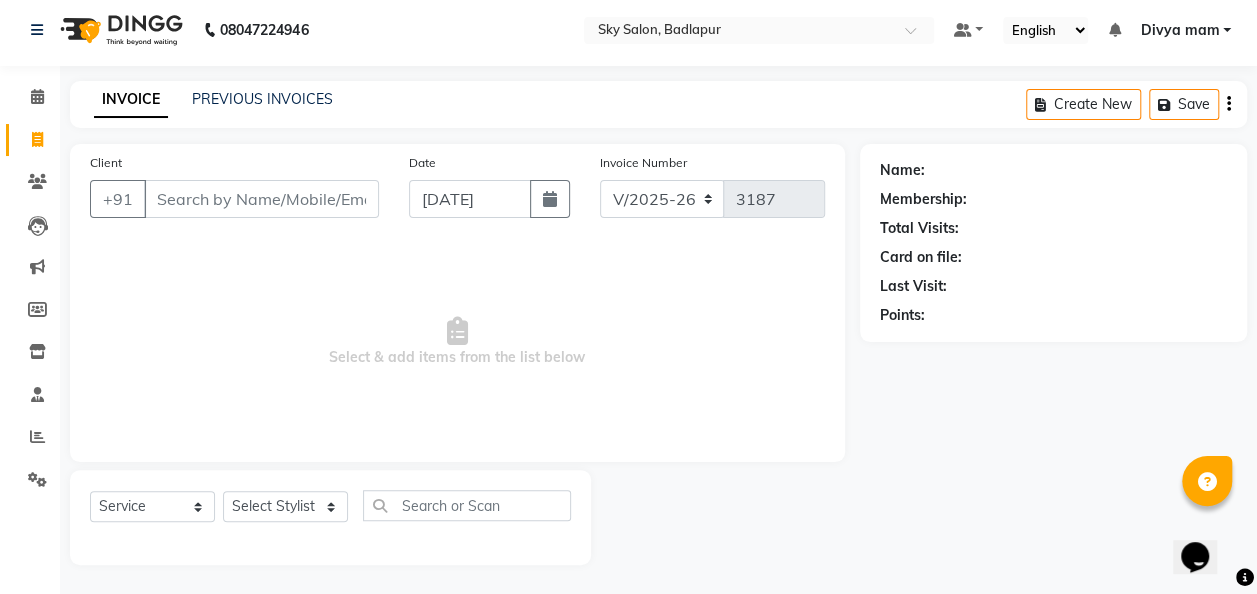 click on "INVOICE" 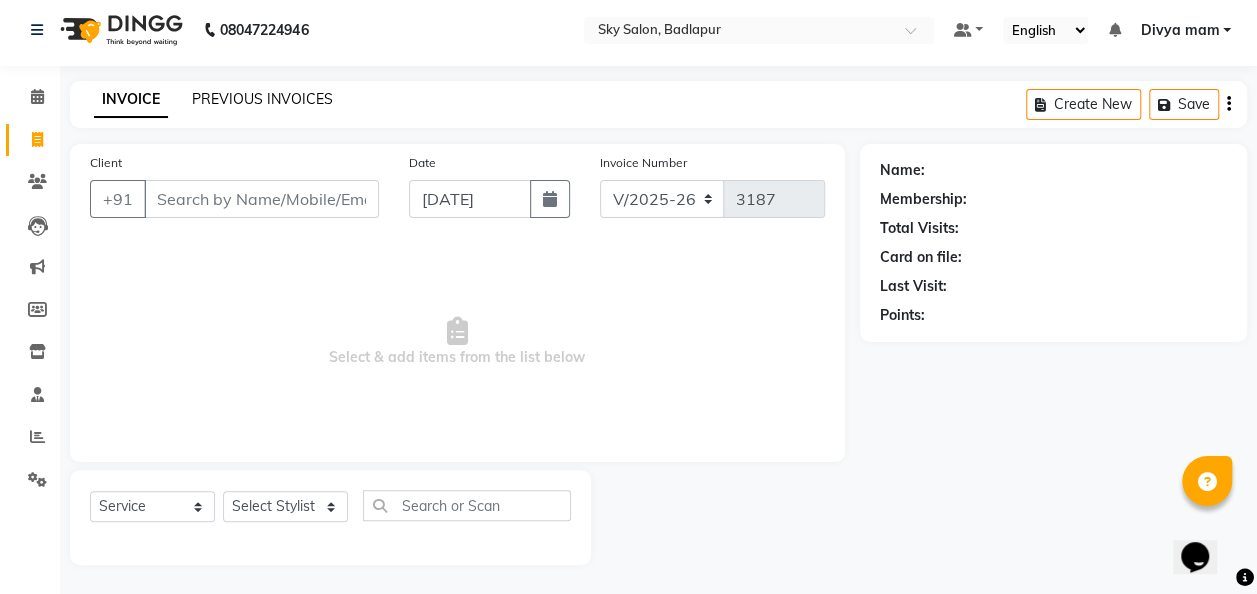 click on "PREVIOUS INVOICES" 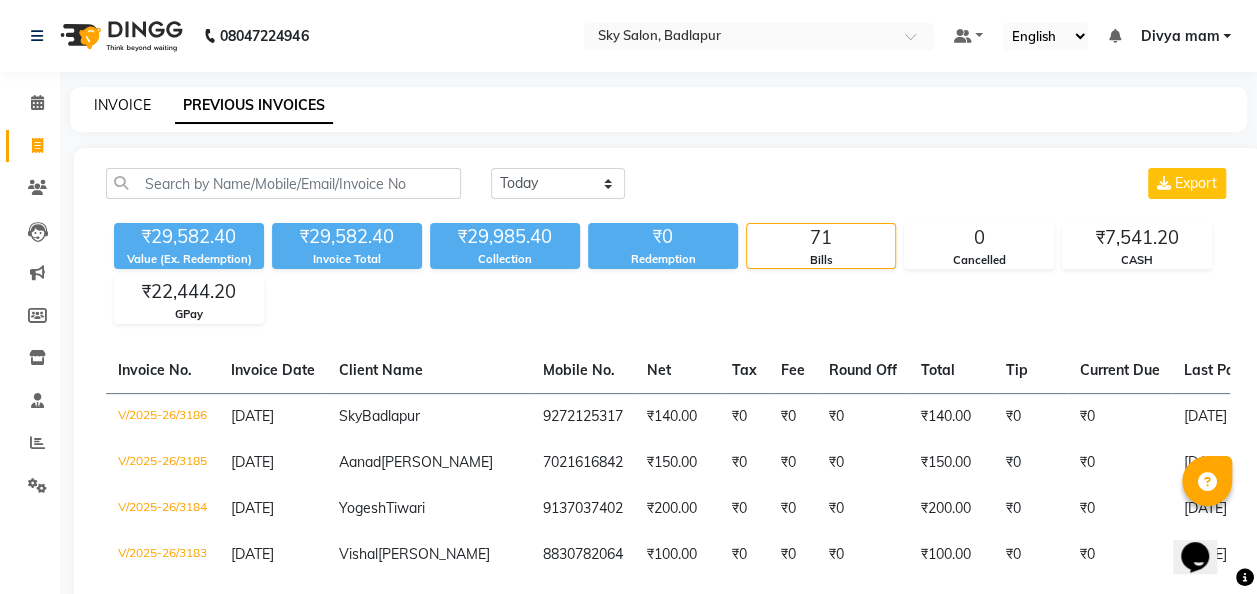 click on "INVOICE" 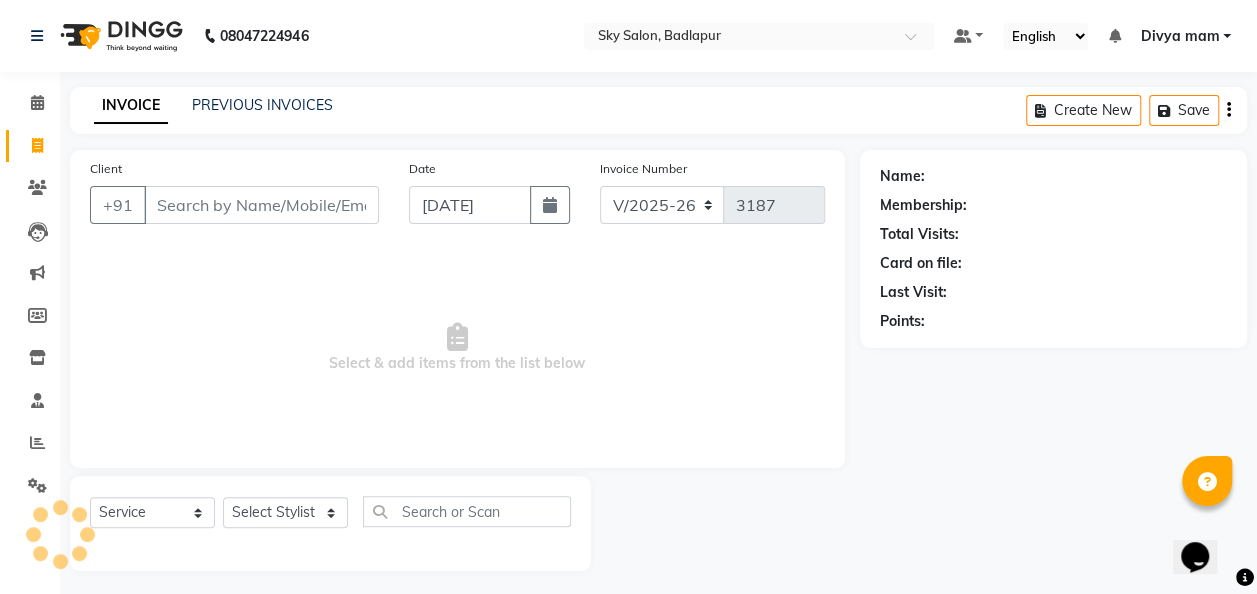 scroll, scrollTop: 6, scrollLeft: 0, axis: vertical 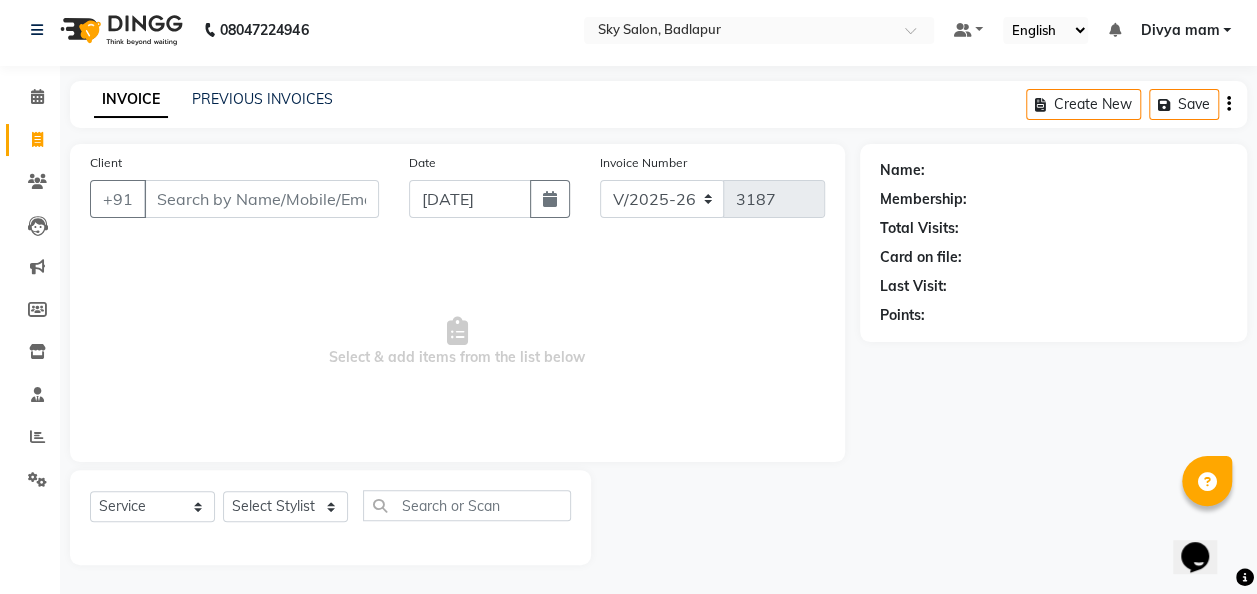 click on "Client" at bounding box center [261, 199] 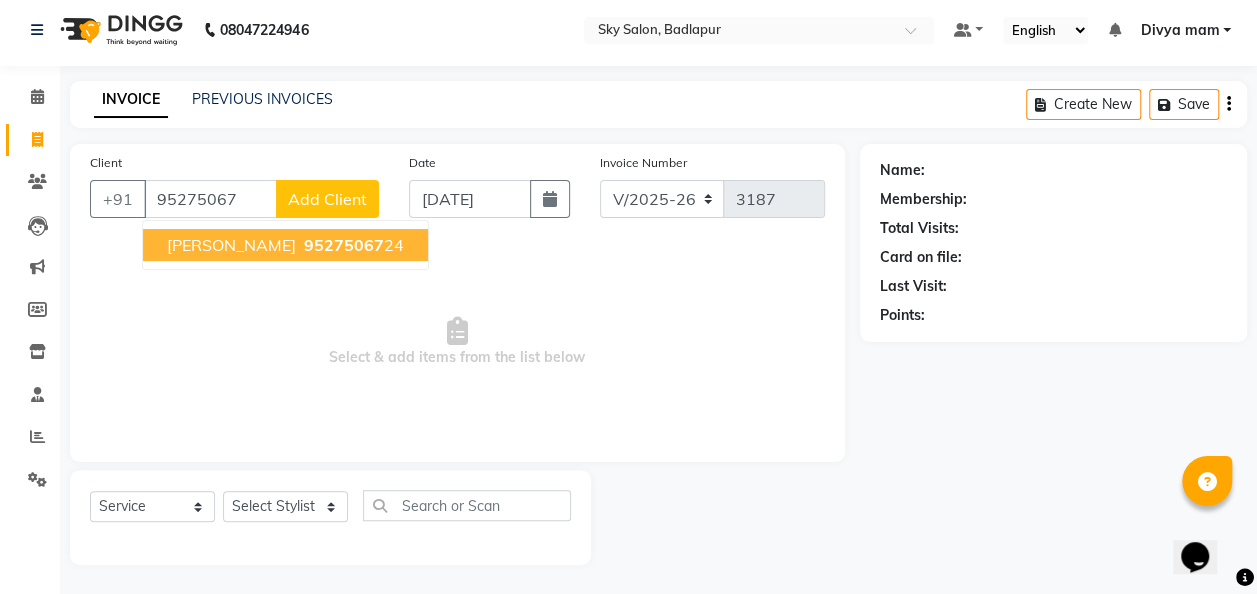 click on "95275067" at bounding box center [344, 245] 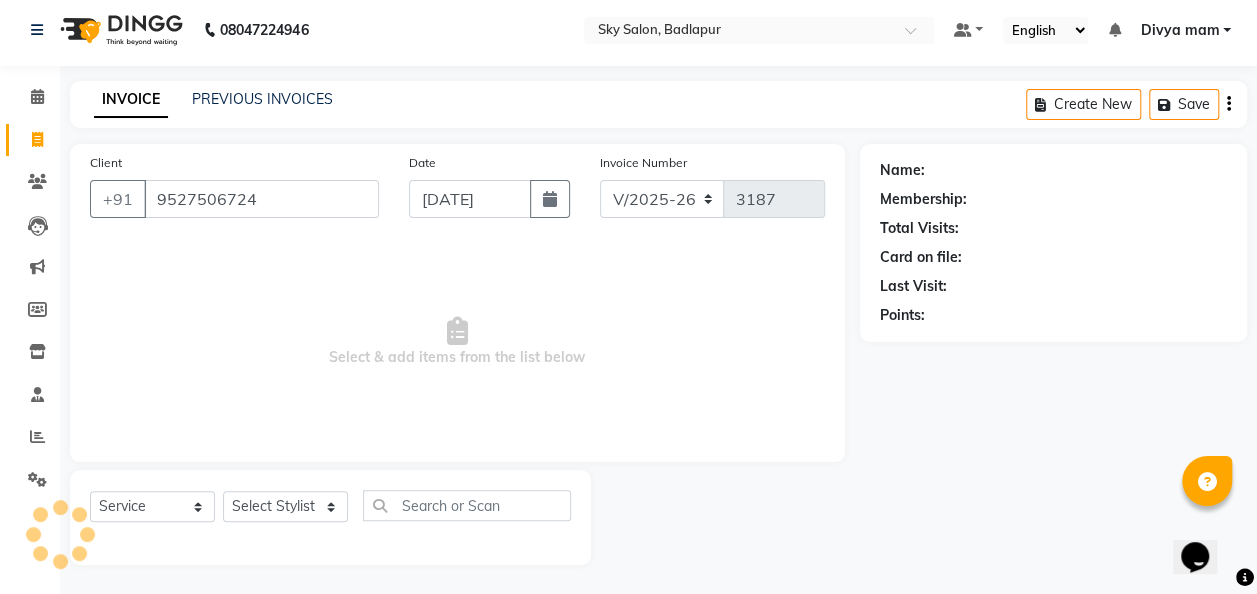 type on "9527506724" 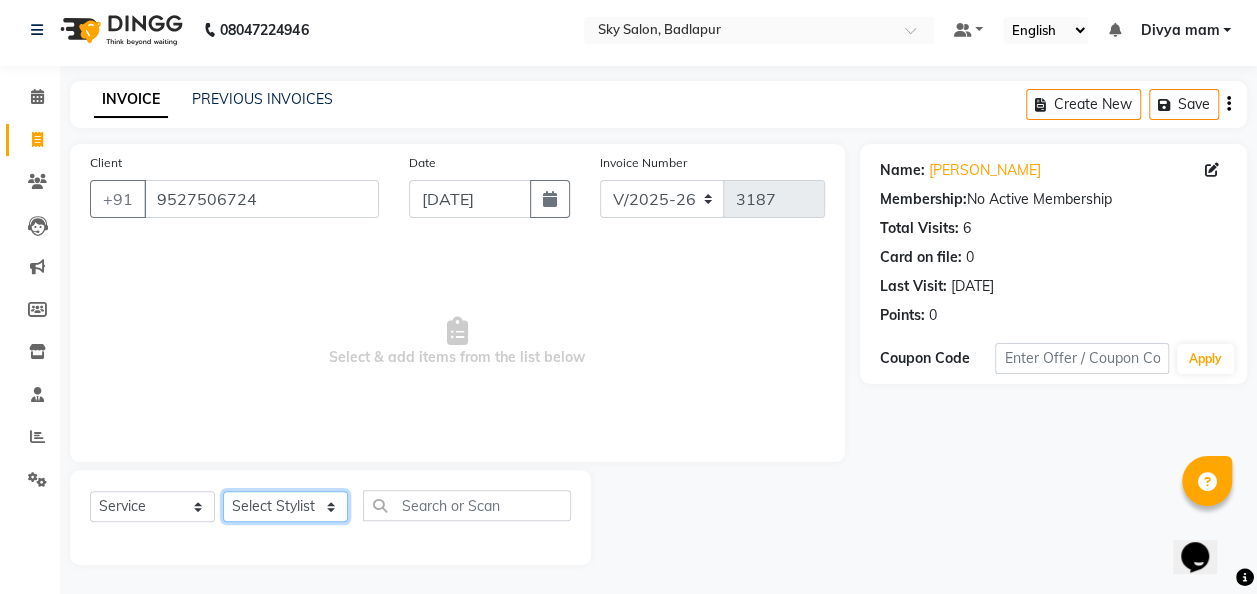 click on "Select Stylist [PERSON_NAME] [PERSON_NAME] mam  [PERSON_NAME] [PERSON_NAME] [PERSON_NAME] [PERSON_NAME] pooja  [PERSON_NAME] sir SACHIN [PERSON_NAME] [PERSON_NAME] [PERSON_NAME] [PERSON_NAME]" 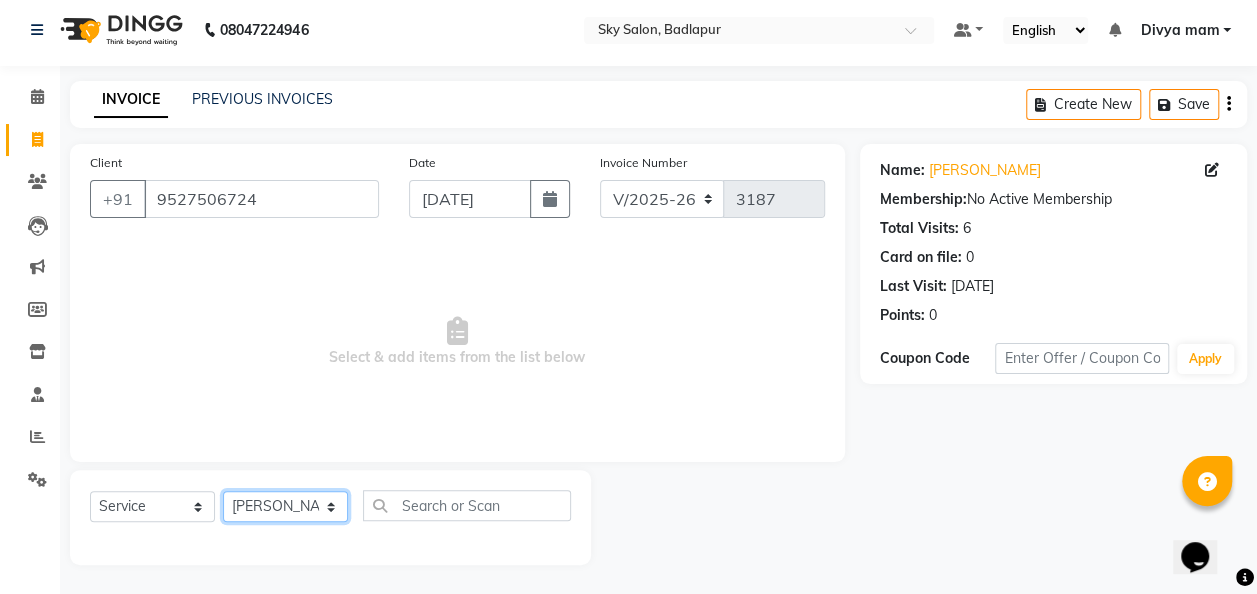 click on "Select Stylist [PERSON_NAME] [PERSON_NAME] mam  [PERSON_NAME] [PERSON_NAME] [PERSON_NAME] [PERSON_NAME] pooja  [PERSON_NAME] sir SACHIN [PERSON_NAME] [PERSON_NAME] [PERSON_NAME] [PERSON_NAME]" 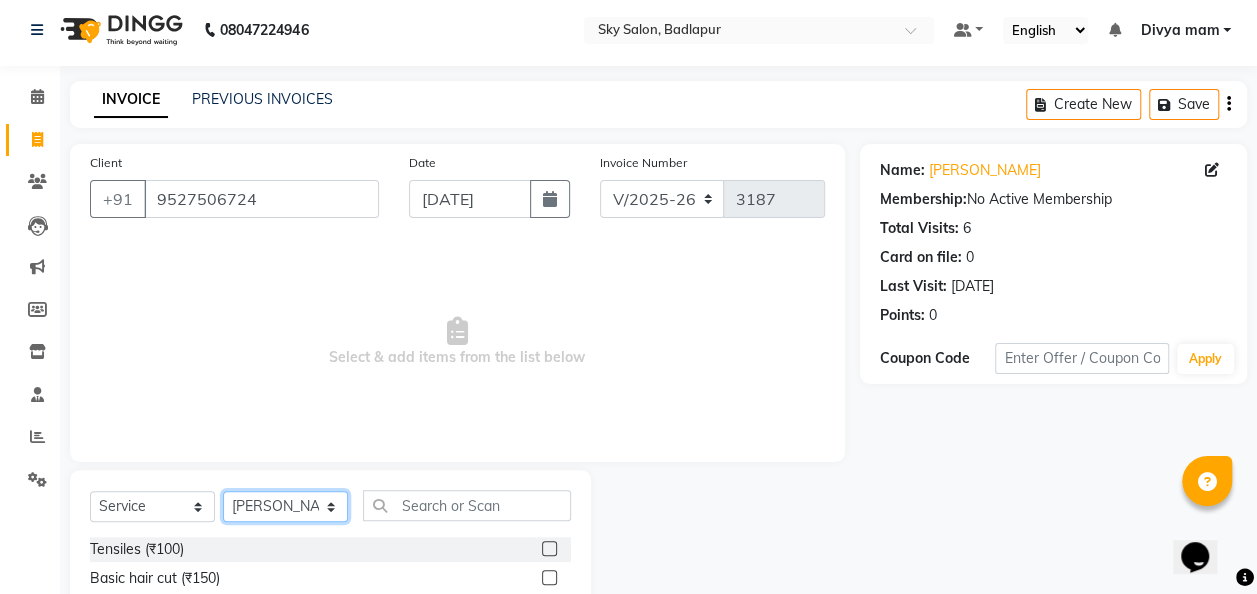 click on "Select Stylist [PERSON_NAME] [PERSON_NAME] mam  [PERSON_NAME] [PERSON_NAME] [PERSON_NAME] [PERSON_NAME] pooja  [PERSON_NAME] sir SACHIN [PERSON_NAME] [PERSON_NAME] [PERSON_NAME] [PERSON_NAME]" 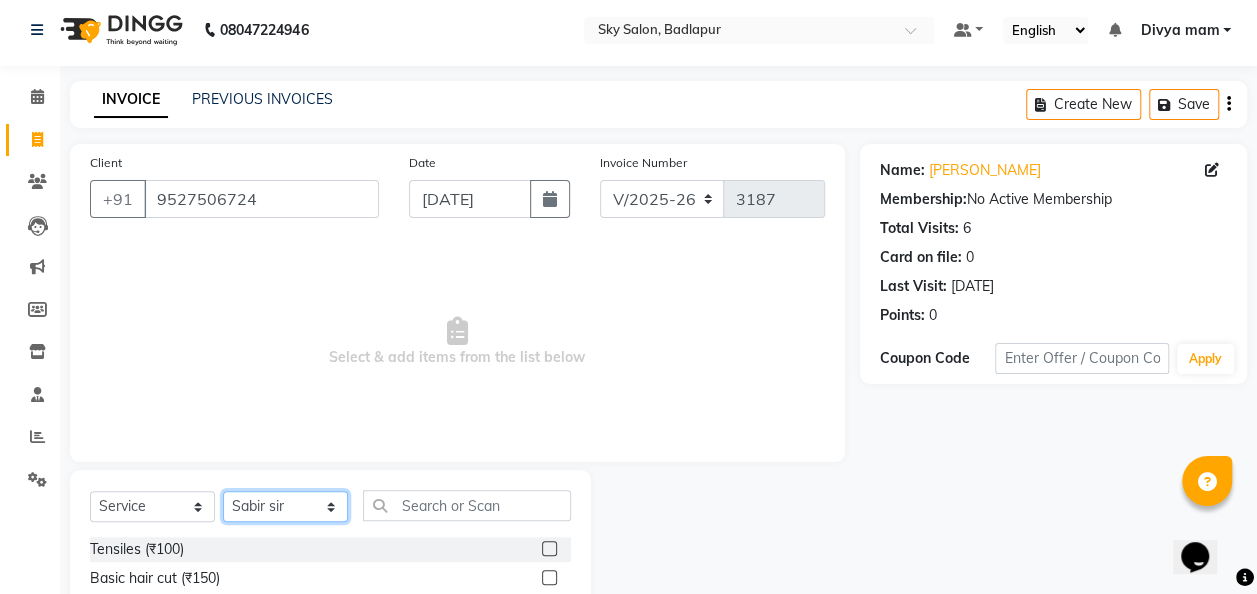 click on "Select Stylist [PERSON_NAME] [PERSON_NAME] mam  [PERSON_NAME] [PERSON_NAME] [PERSON_NAME] [PERSON_NAME] pooja  [PERSON_NAME] sir SACHIN [PERSON_NAME] [PERSON_NAME] [PERSON_NAME] [PERSON_NAME]" 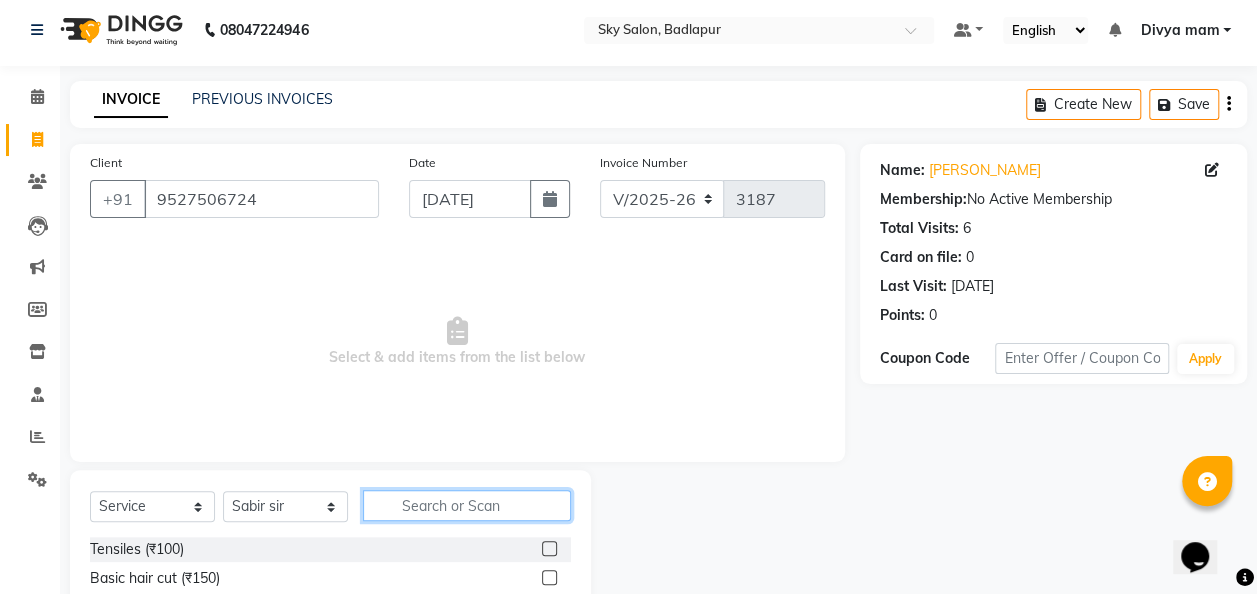 click 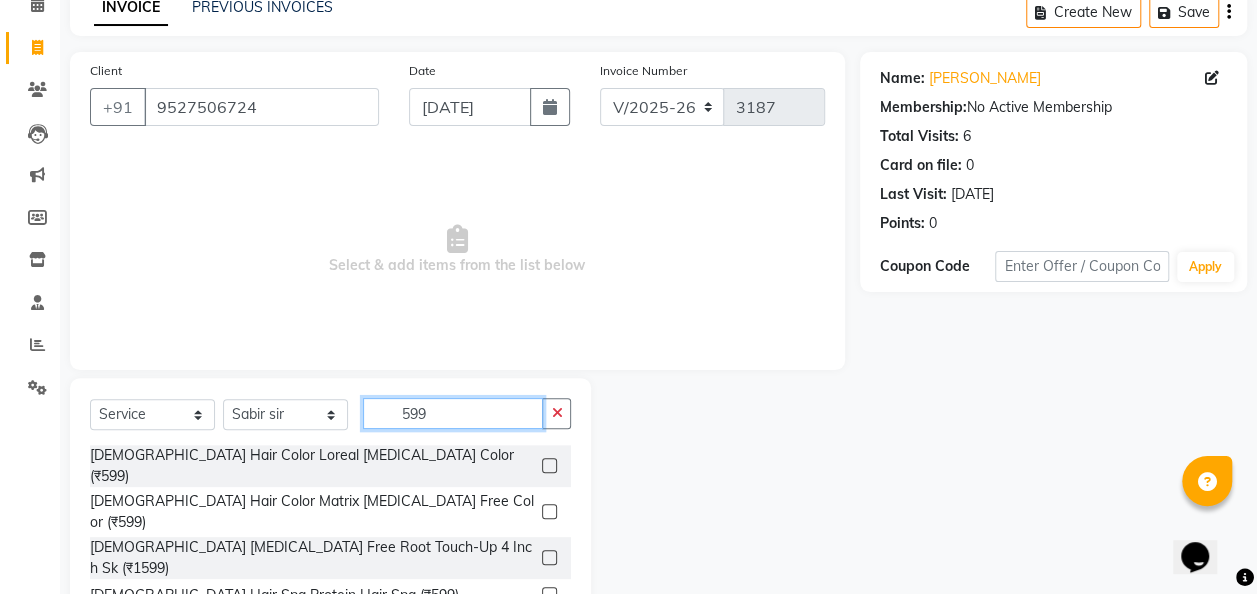 scroll, scrollTop: 100, scrollLeft: 0, axis: vertical 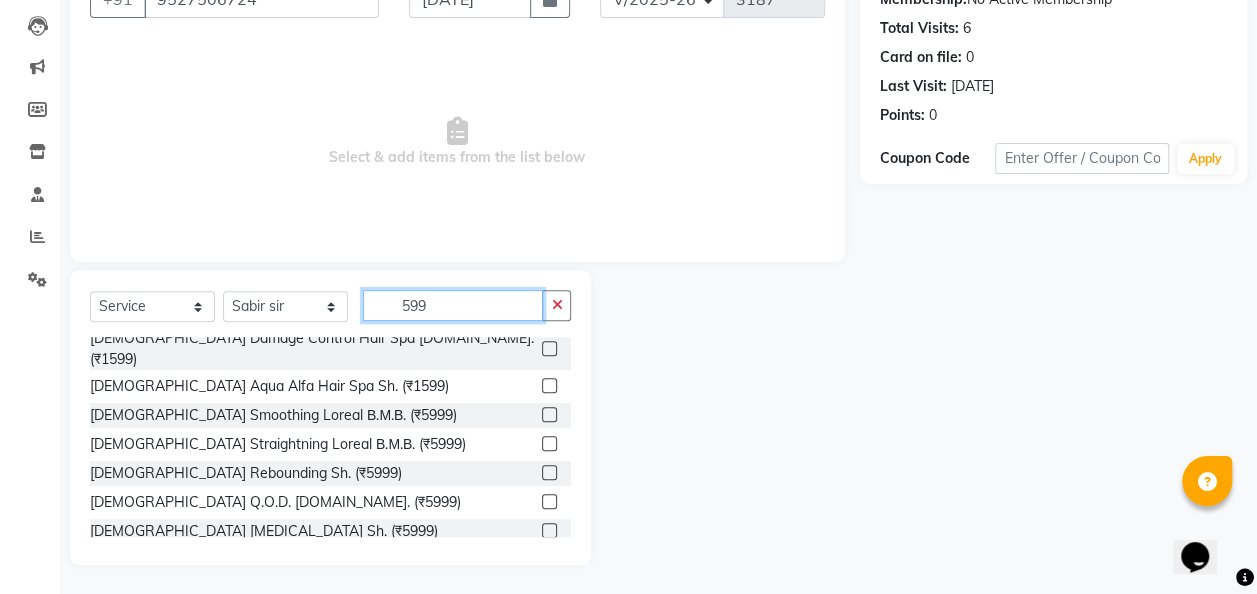 type on "599" 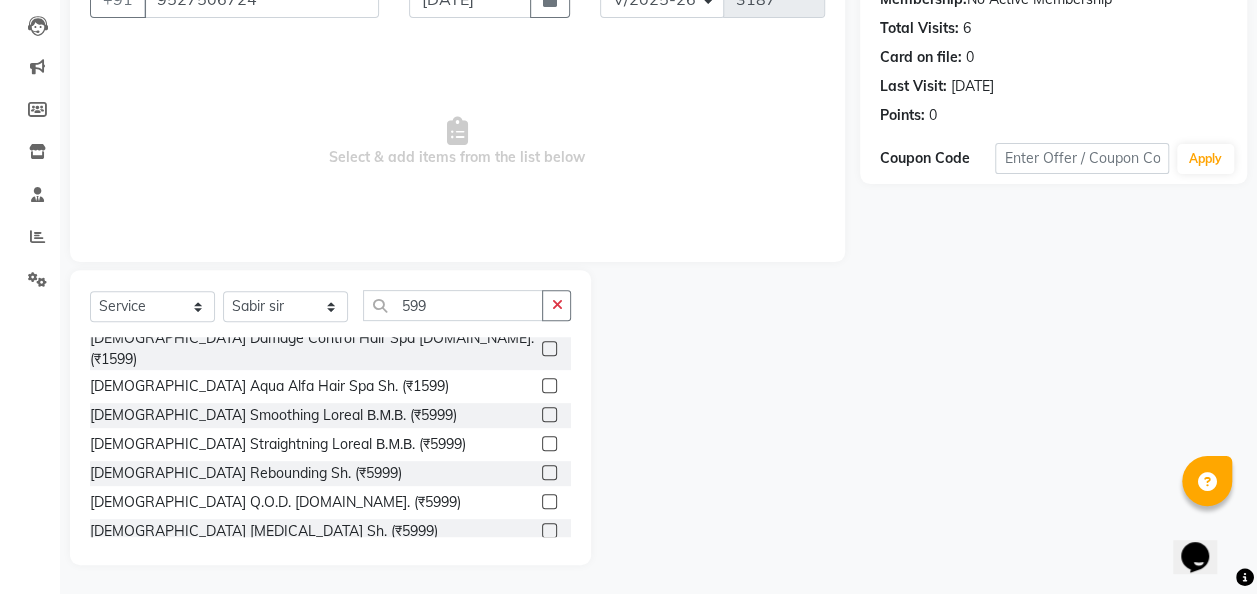 click 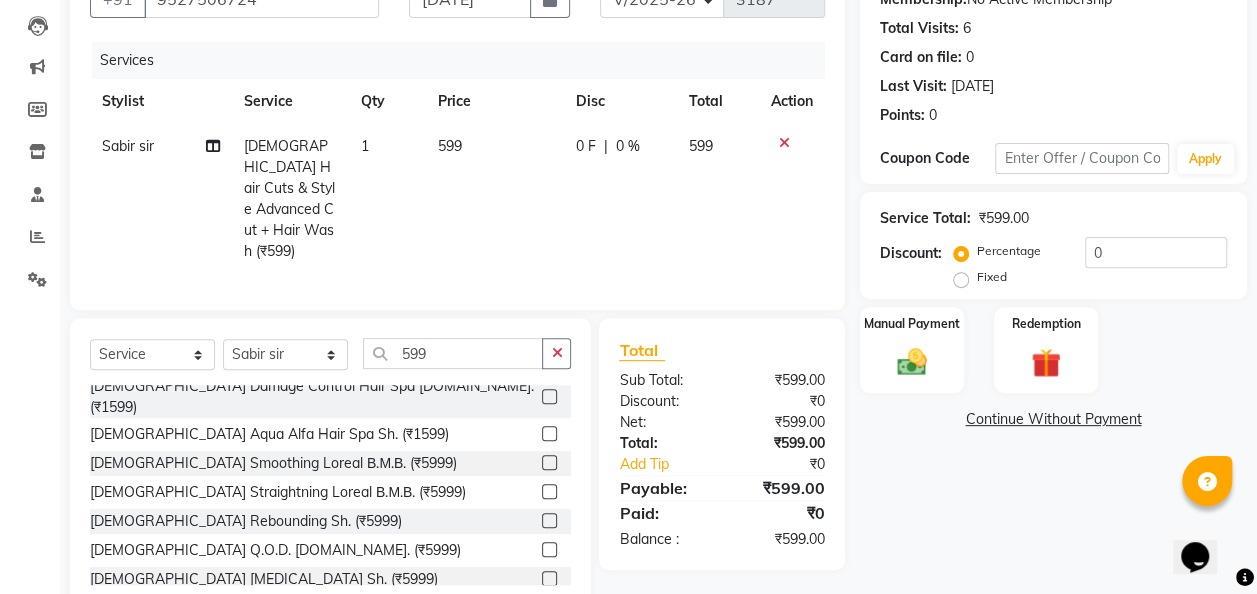 checkbox on "false" 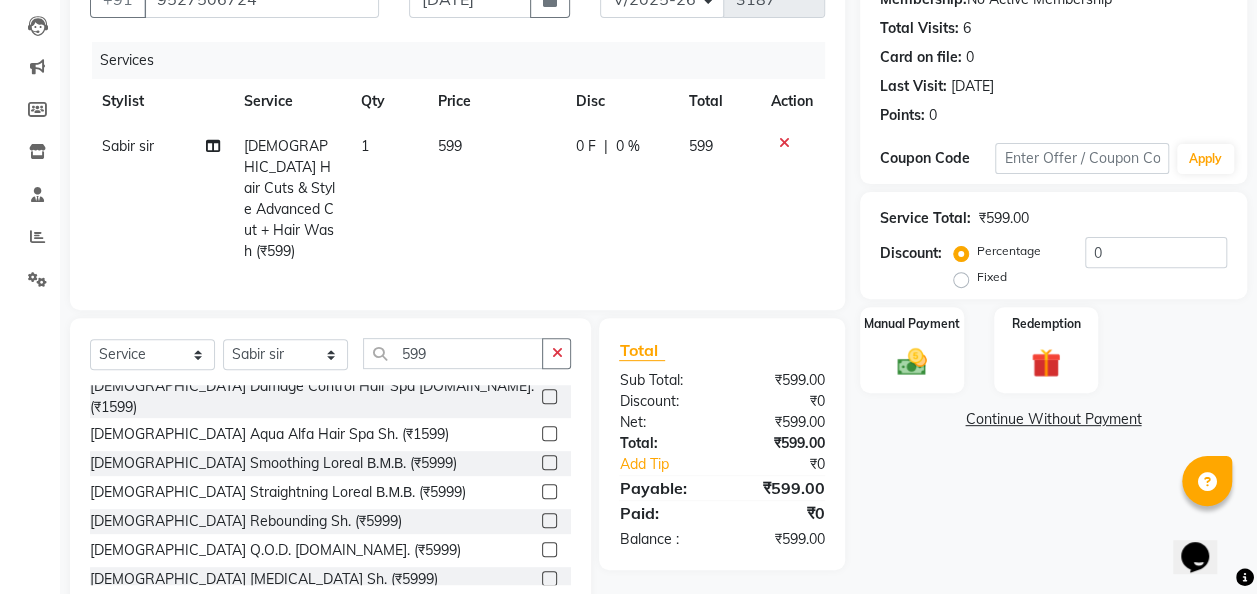 click on "0 F" 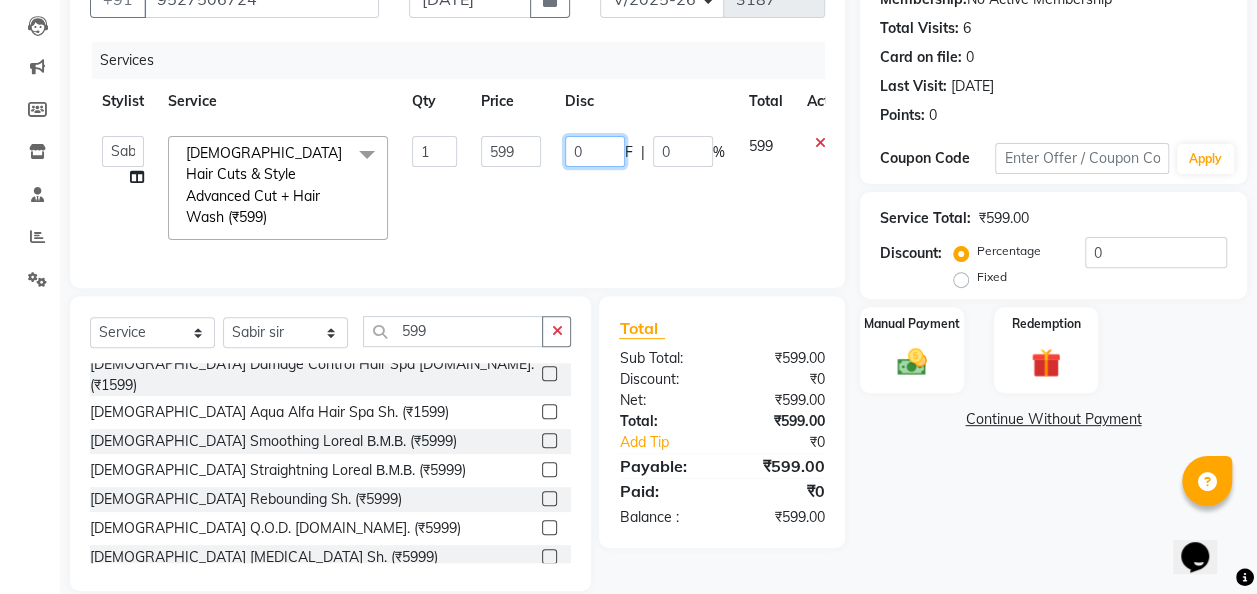 click on "0" 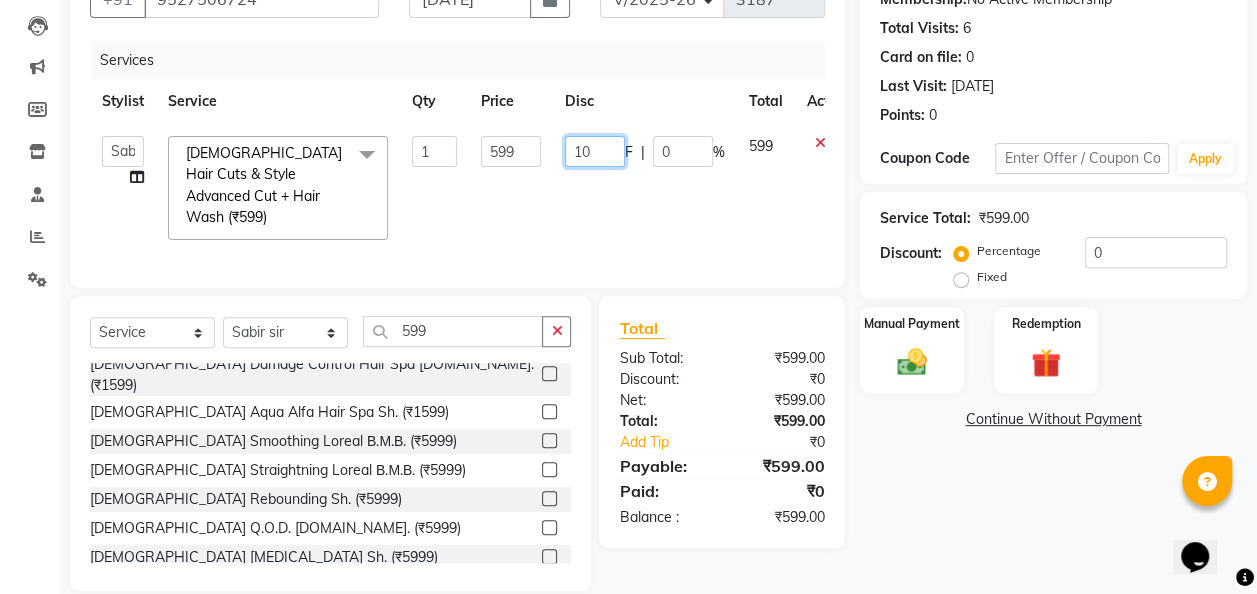 type on "100" 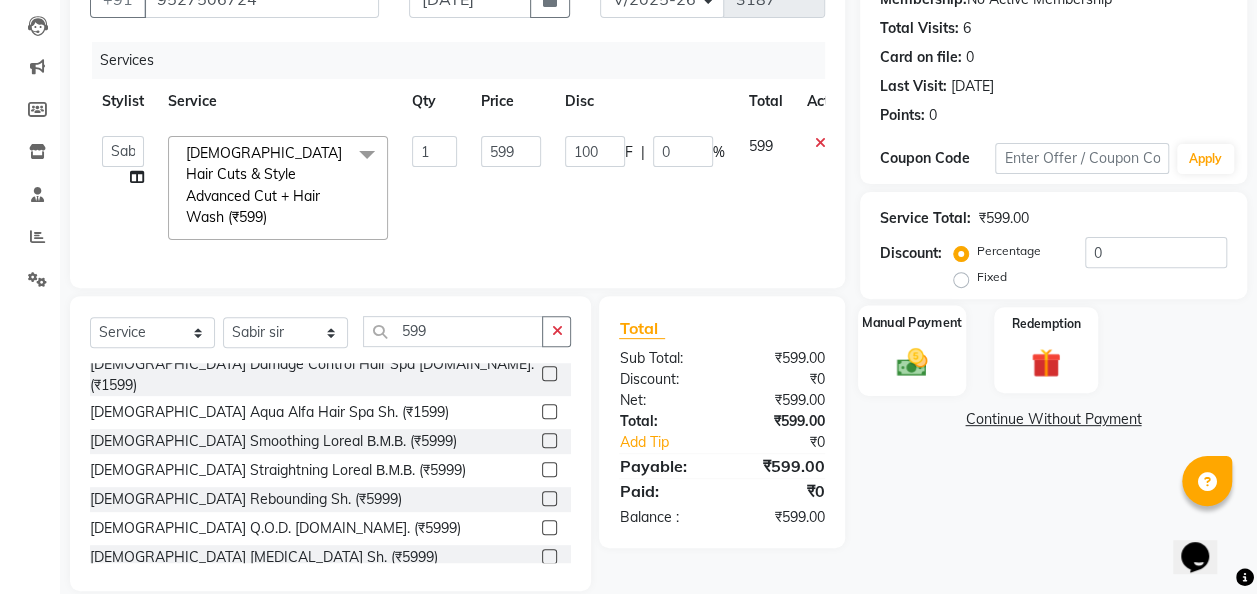 click 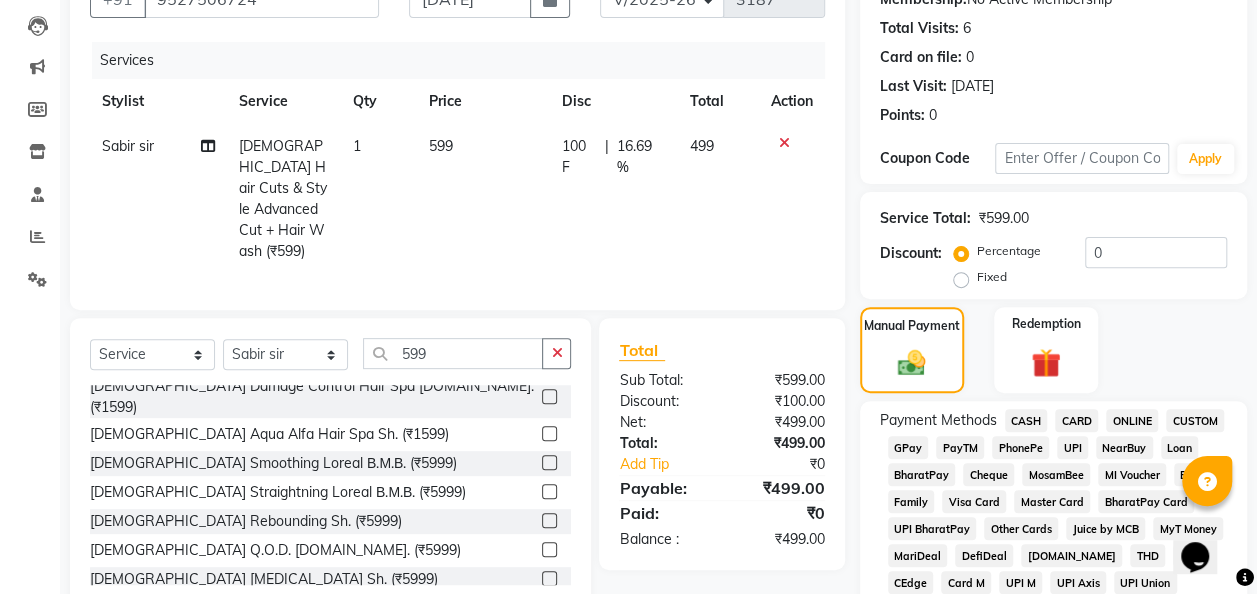 click on "100 F" 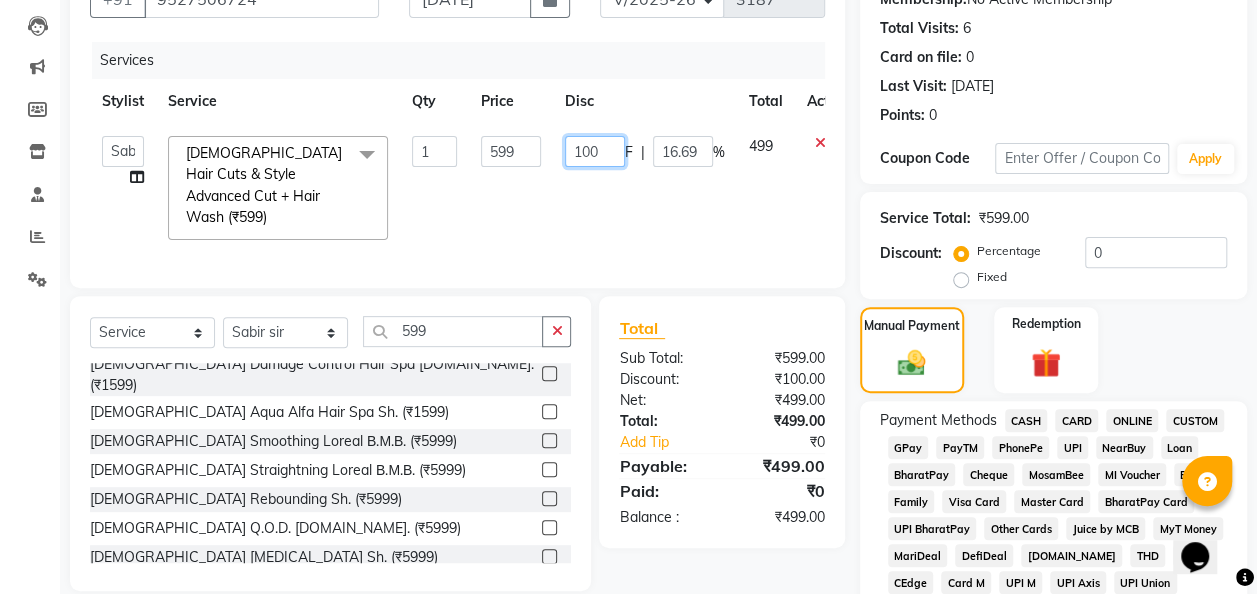 click on "100" 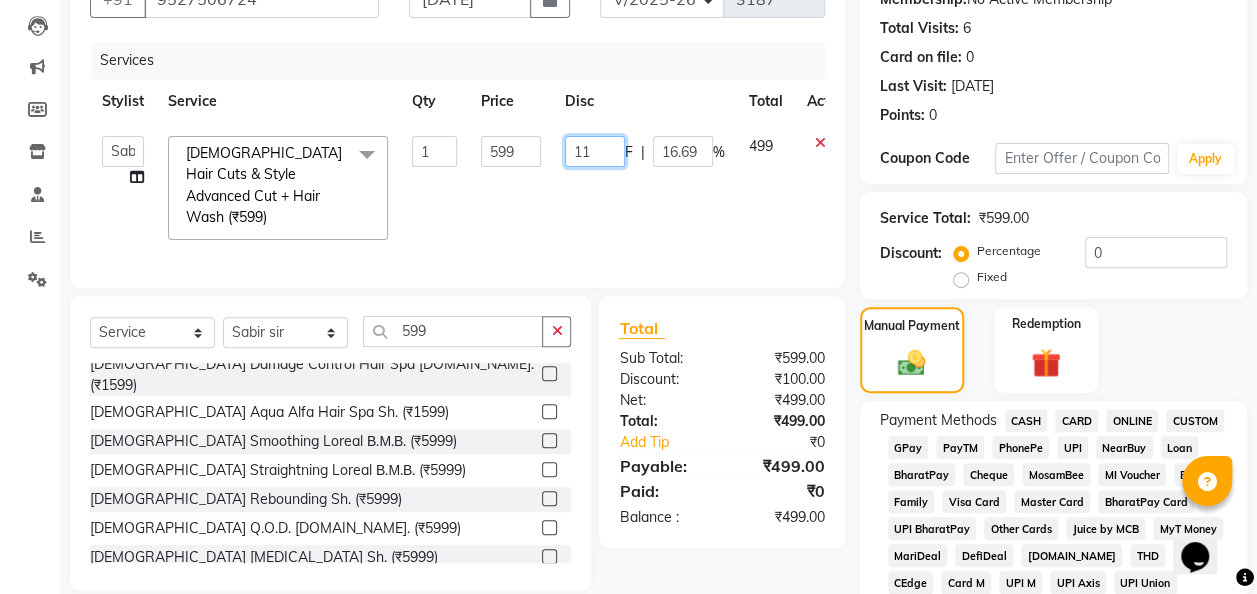 type on "110" 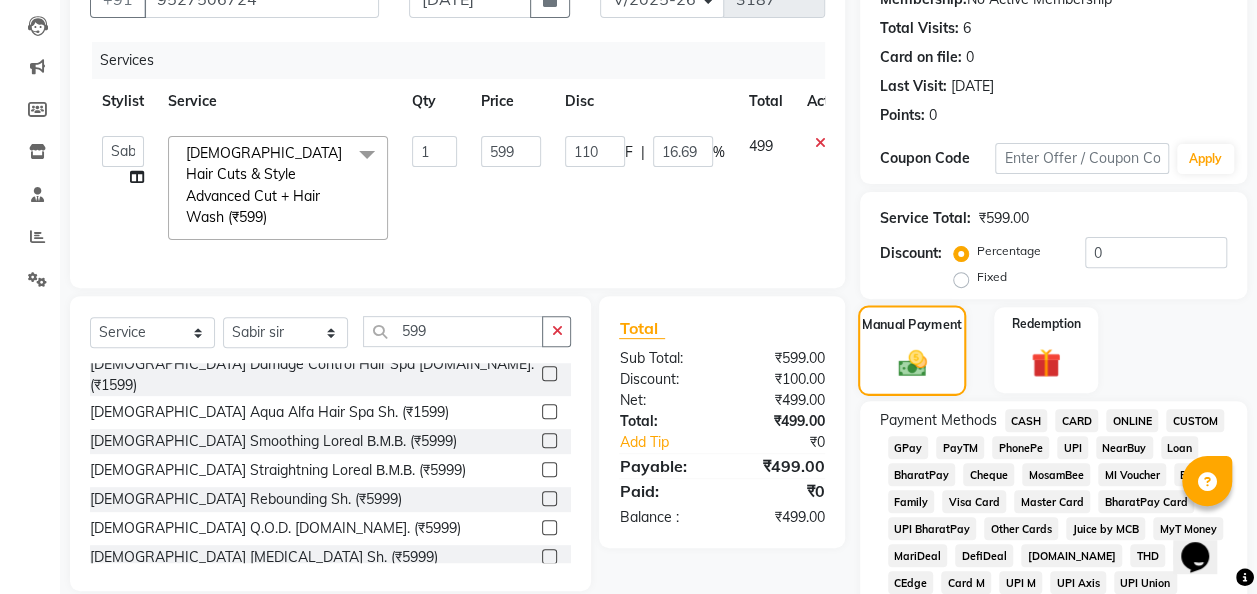 click 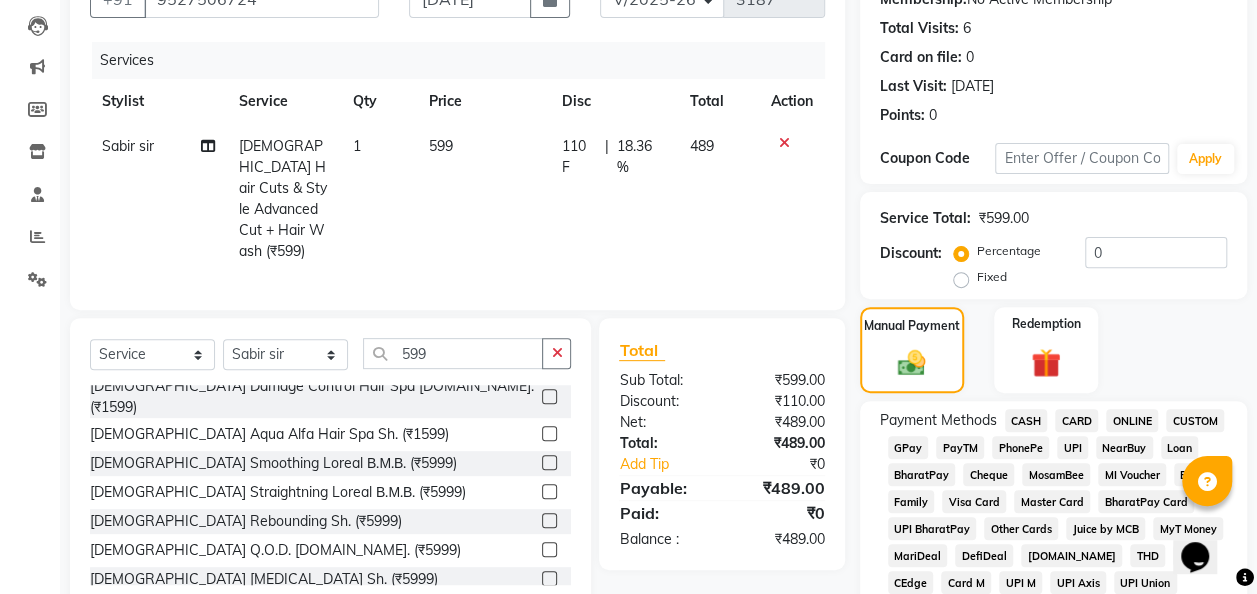 click on "GPay" 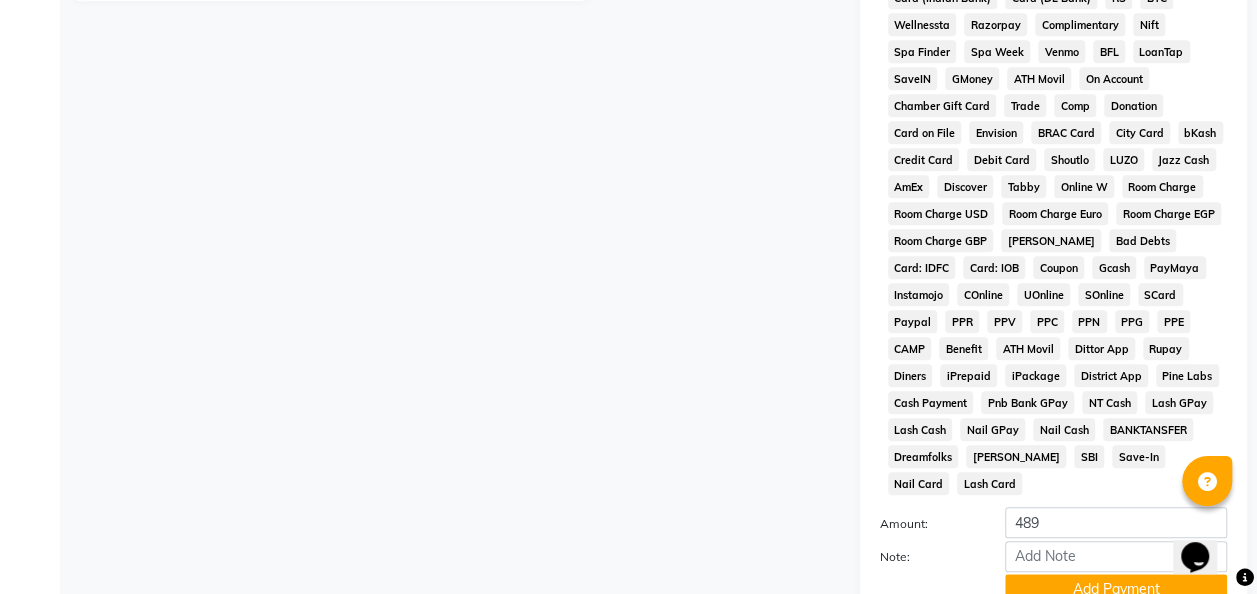 scroll, scrollTop: 990, scrollLeft: 0, axis: vertical 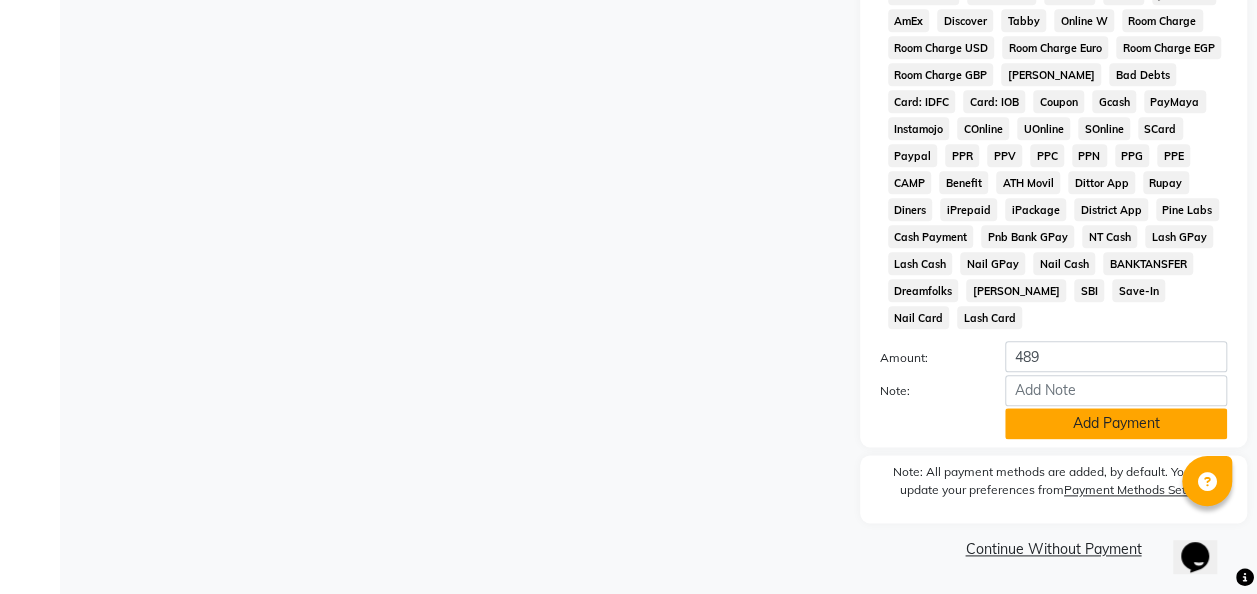 click on "Add Payment" 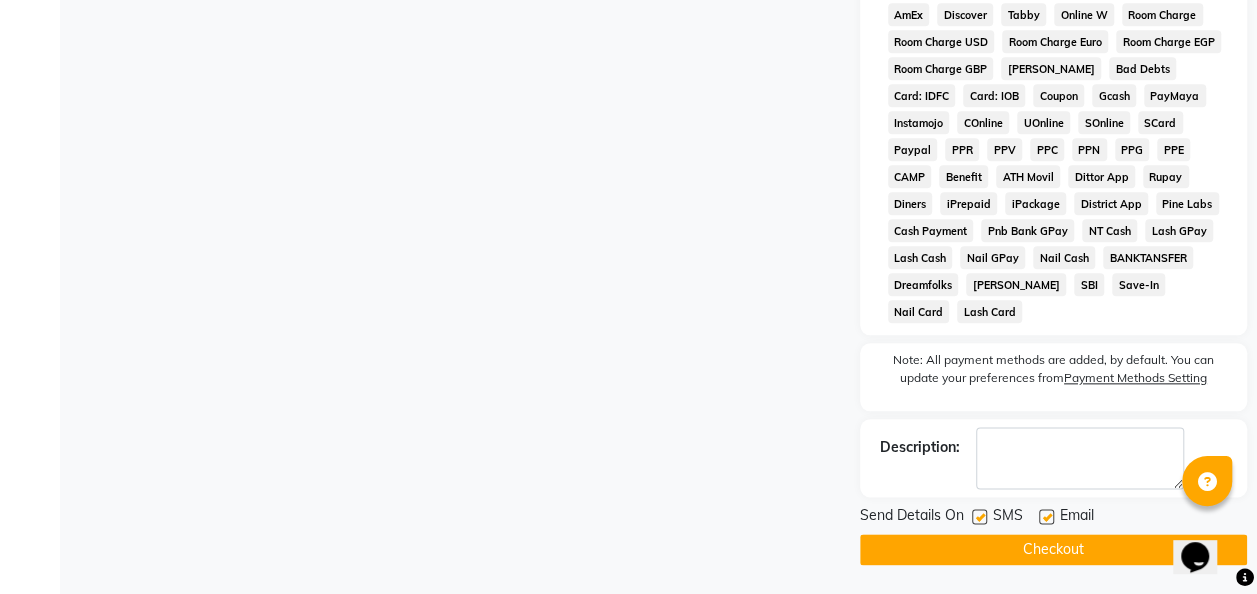 click 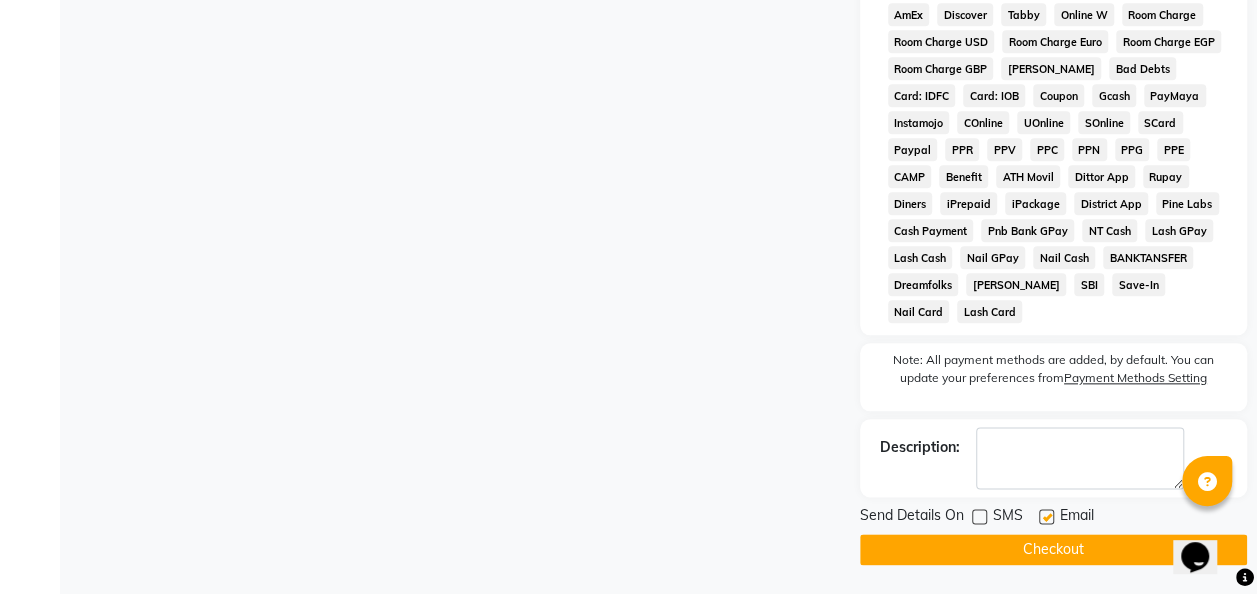 click on "Checkout" 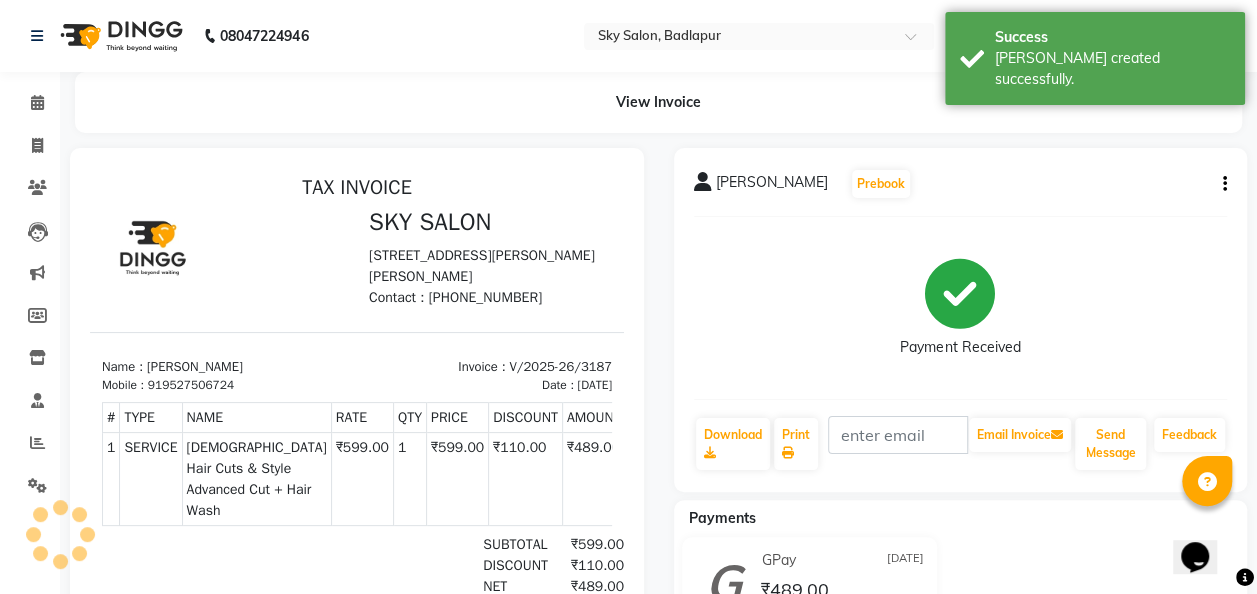 scroll, scrollTop: 0, scrollLeft: 0, axis: both 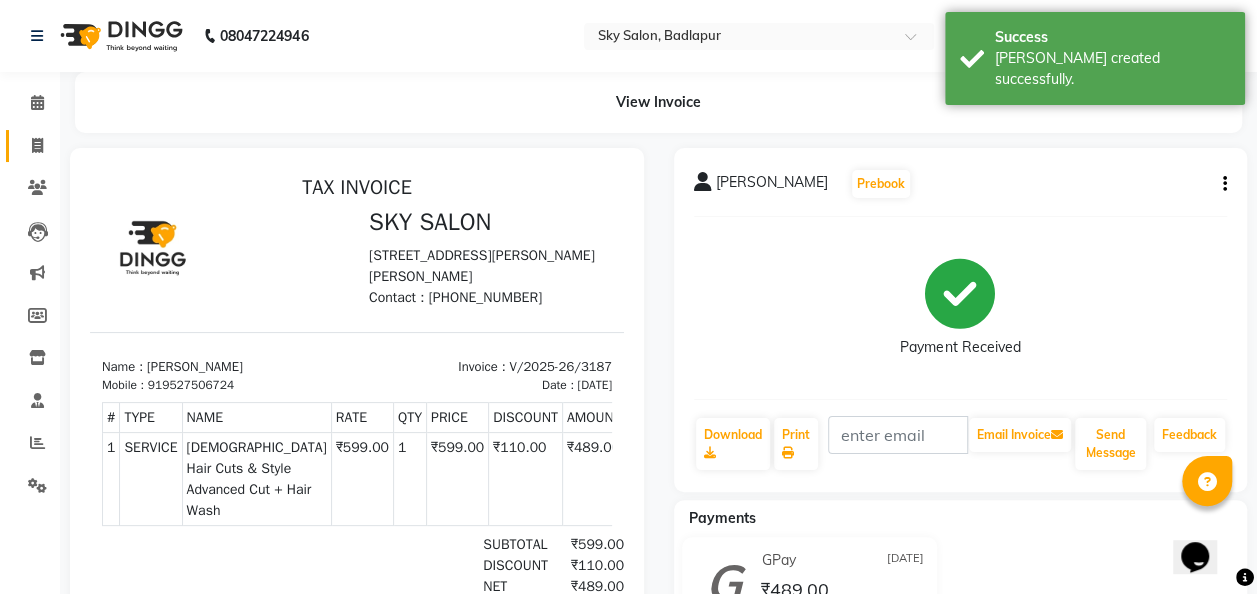 click 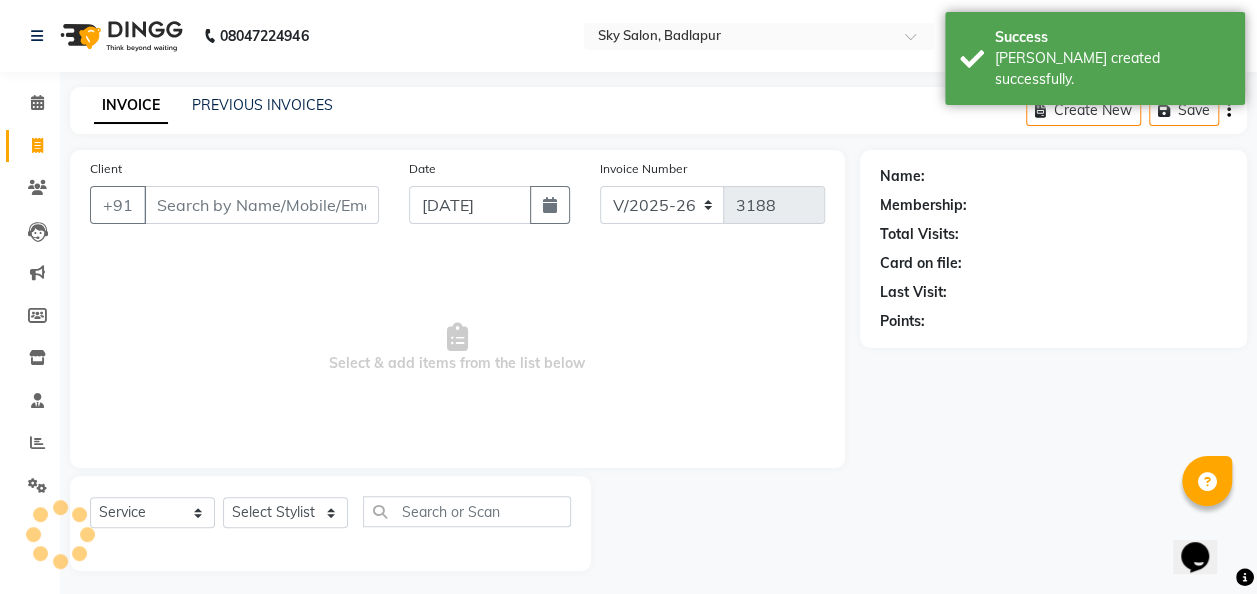 scroll, scrollTop: 6, scrollLeft: 0, axis: vertical 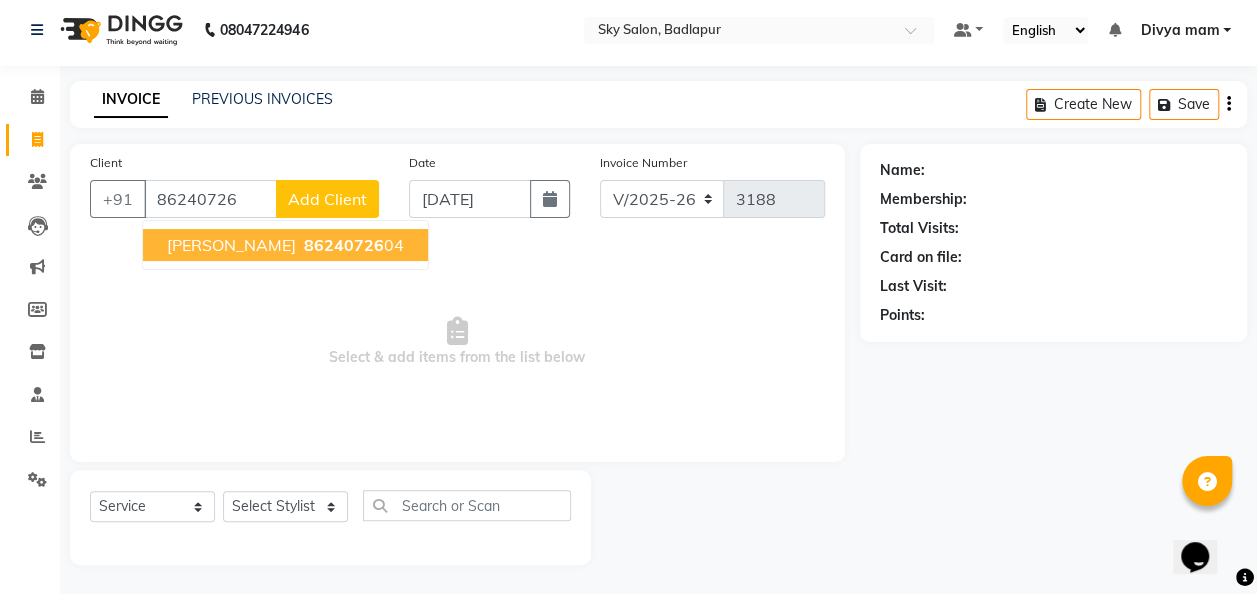 click on "[PERSON_NAME]   86240726 04" at bounding box center [285, 245] 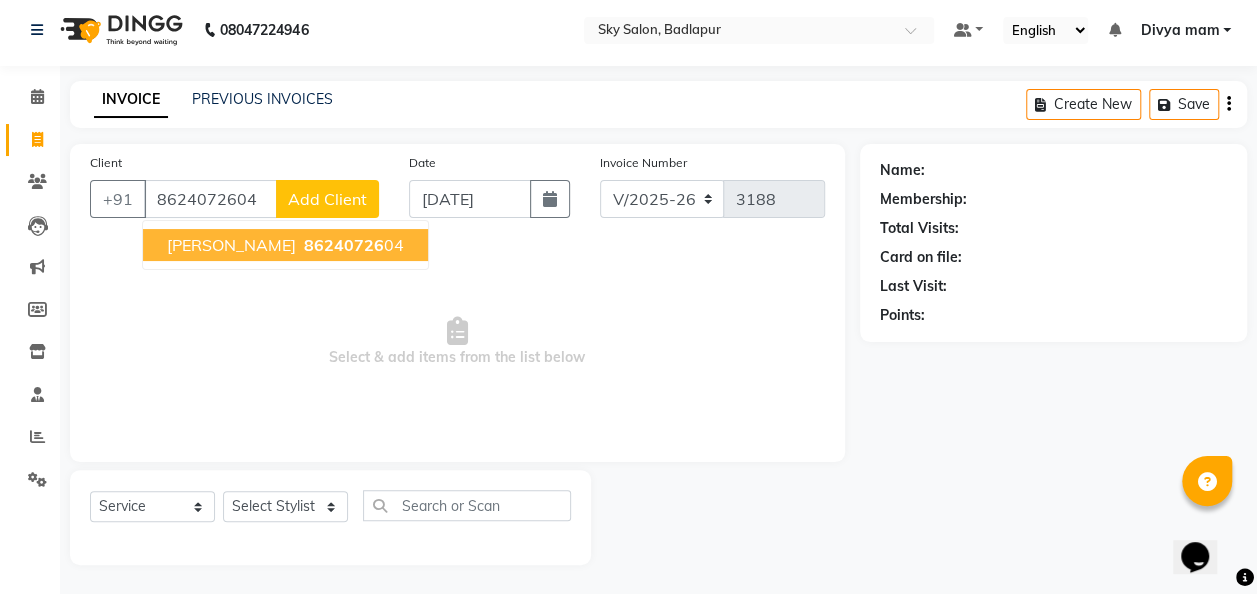 type on "8624072604" 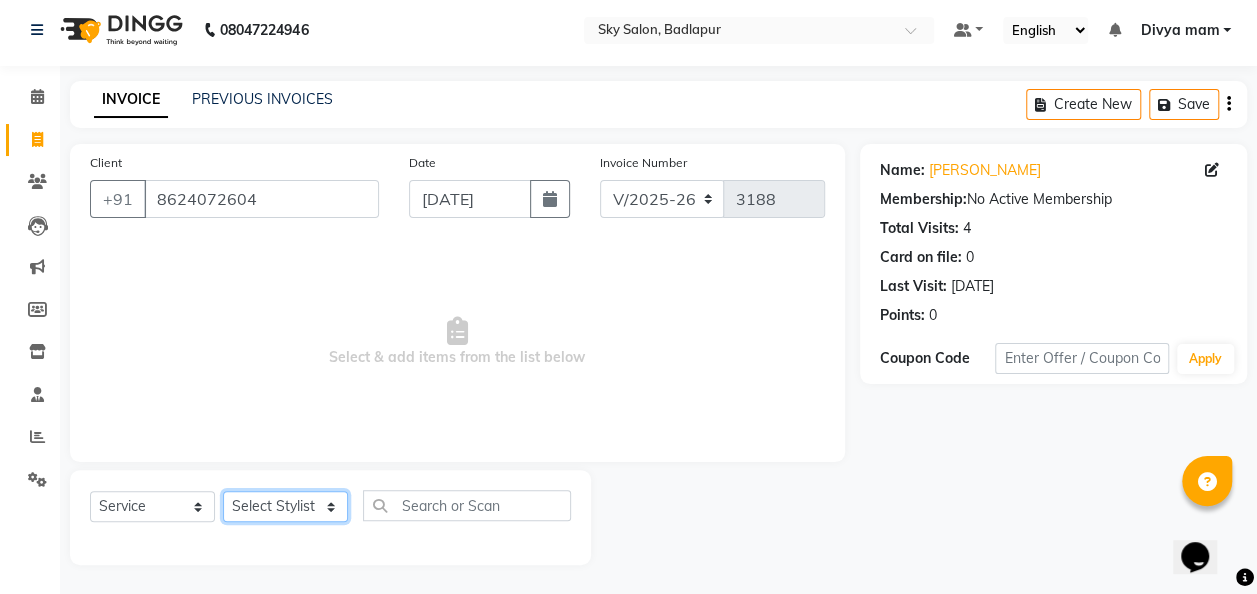 click on "Select Stylist [PERSON_NAME] [PERSON_NAME] mam  [PERSON_NAME] [PERSON_NAME] [PERSON_NAME] [PERSON_NAME] pooja  [PERSON_NAME] sir SACHIN [PERSON_NAME] [PERSON_NAME] [PERSON_NAME] [PERSON_NAME]" 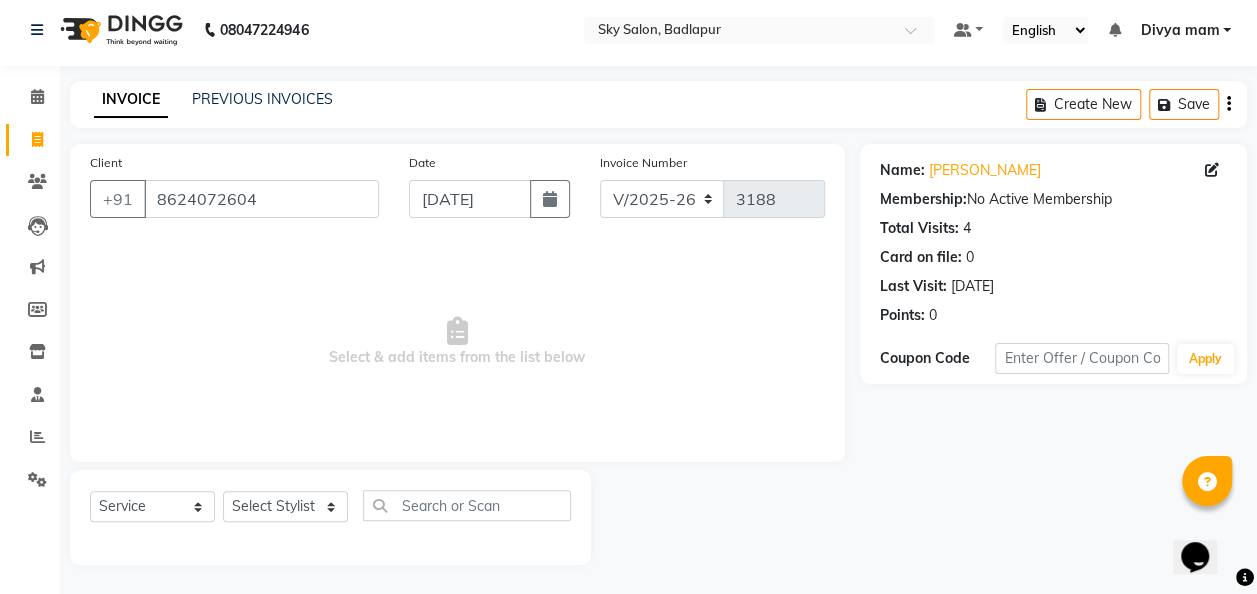 click on "Select & add items from the list below" at bounding box center [457, 342] 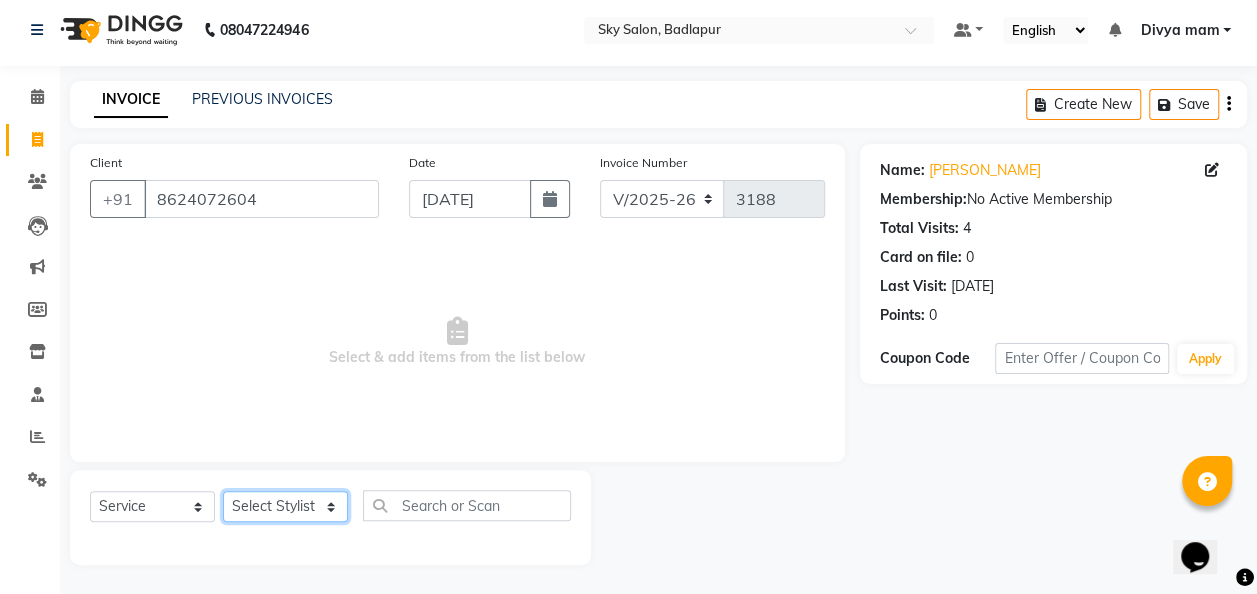click on "Select Stylist [PERSON_NAME] [PERSON_NAME] mam  [PERSON_NAME] [PERSON_NAME] [PERSON_NAME] [PERSON_NAME] pooja  [PERSON_NAME] sir SACHIN [PERSON_NAME] [PERSON_NAME] [PERSON_NAME] [PERSON_NAME]" 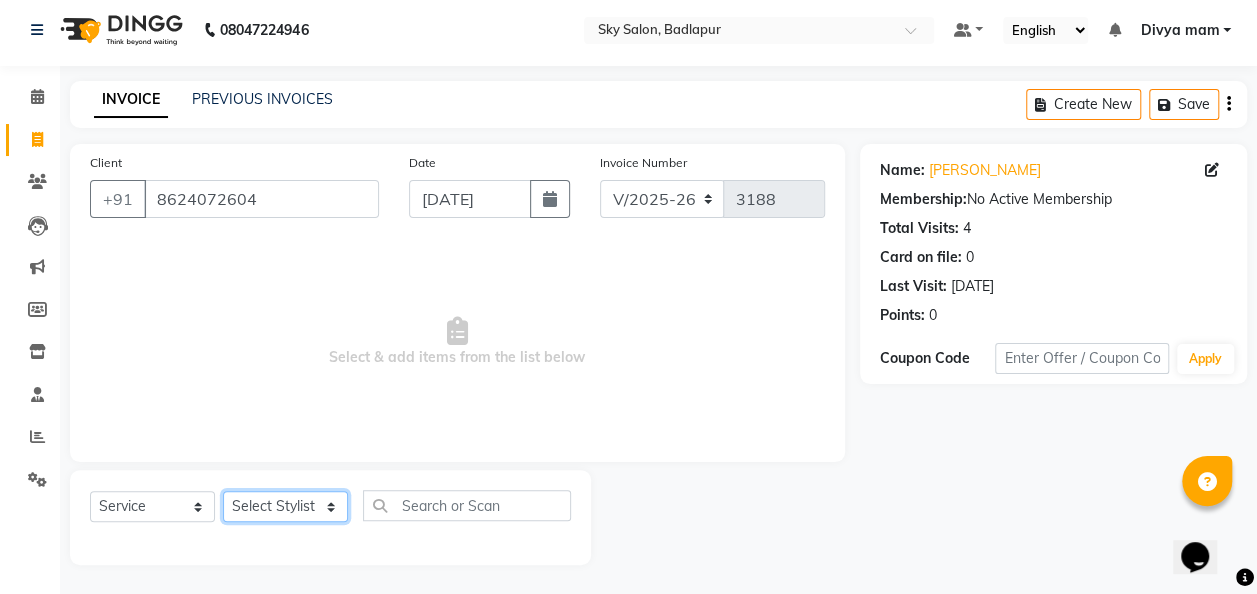 select on "70897" 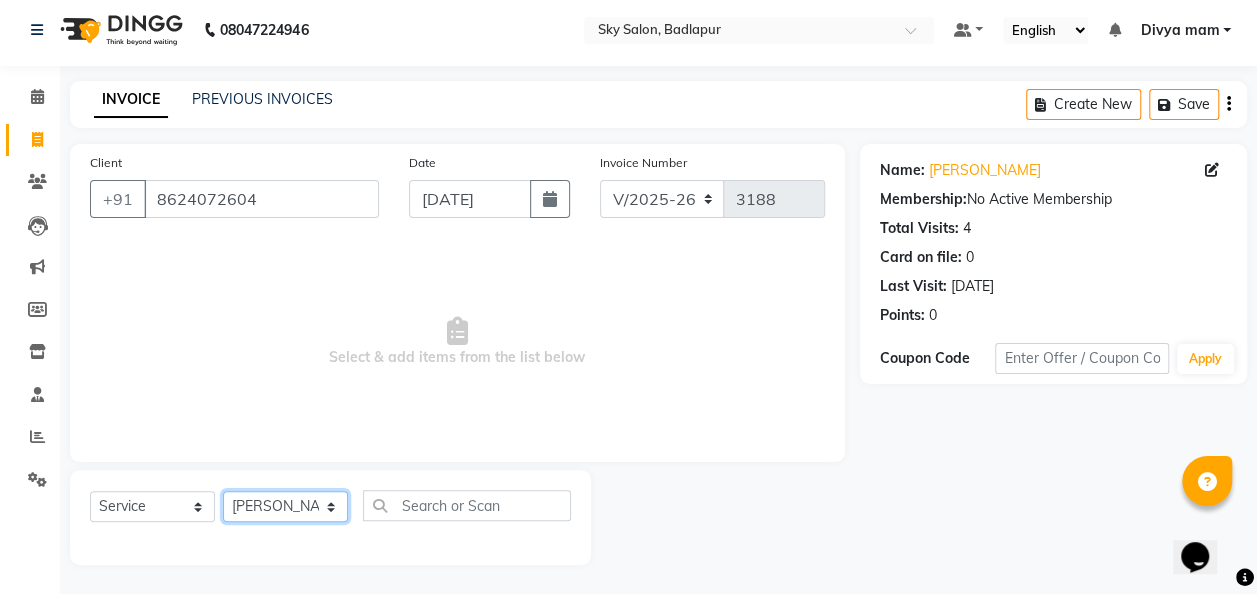 click on "Select Stylist [PERSON_NAME] [PERSON_NAME] mam  [PERSON_NAME] [PERSON_NAME] [PERSON_NAME] [PERSON_NAME] pooja  [PERSON_NAME] sir SACHIN [PERSON_NAME] [PERSON_NAME] [PERSON_NAME] [PERSON_NAME]" 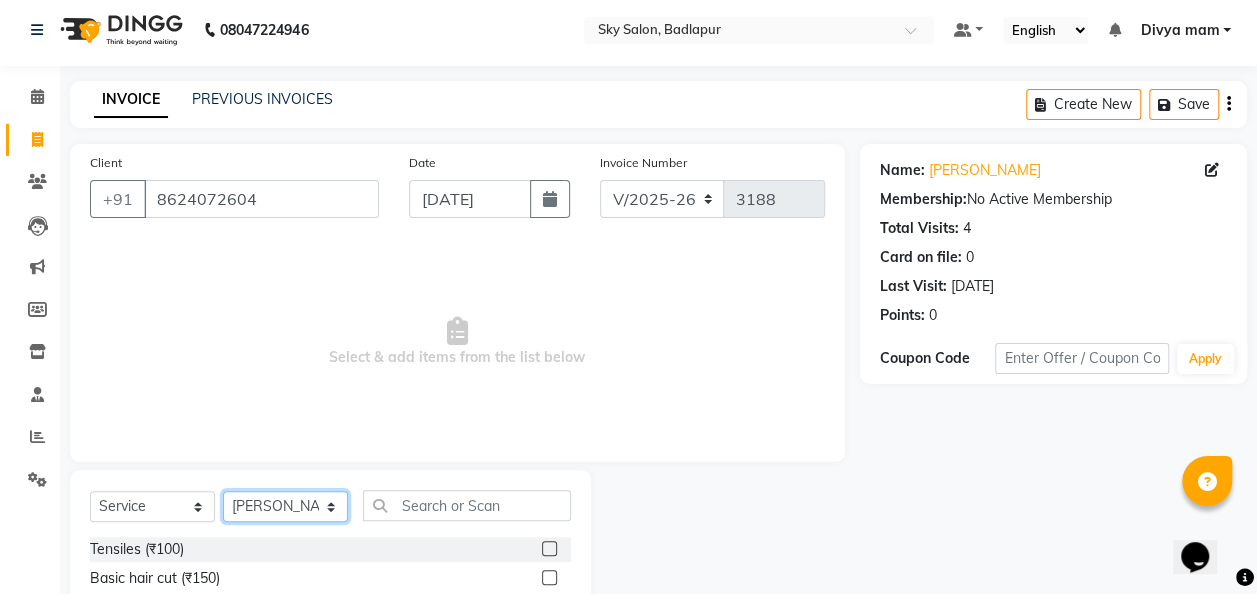 scroll, scrollTop: 206, scrollLeft: 0, axis: vertical 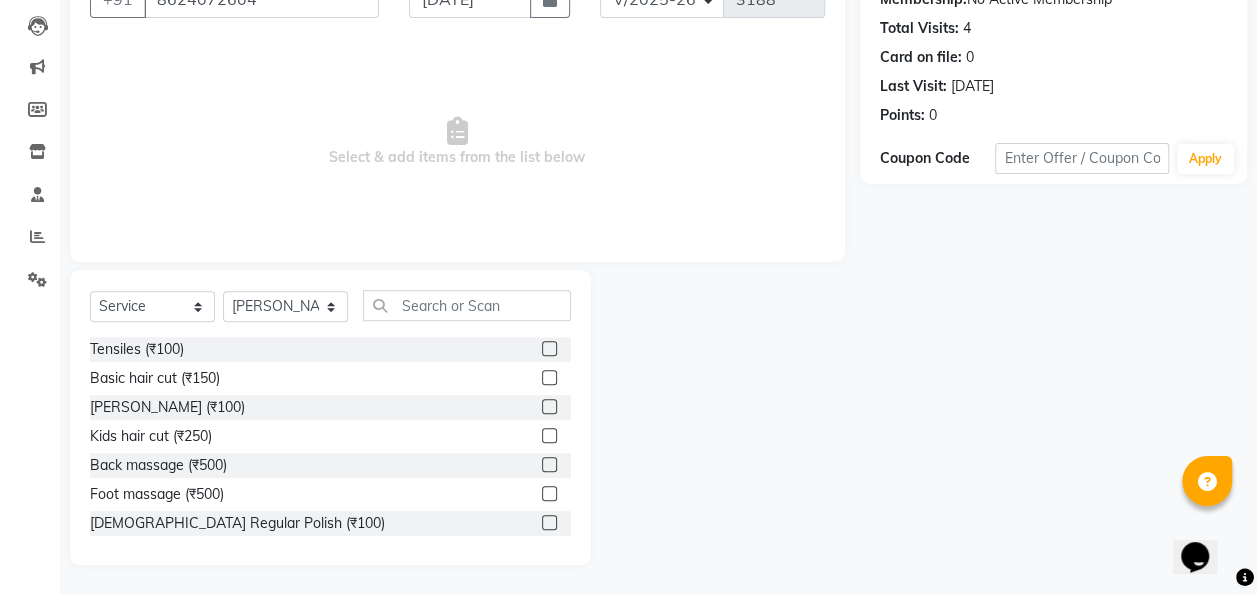 click 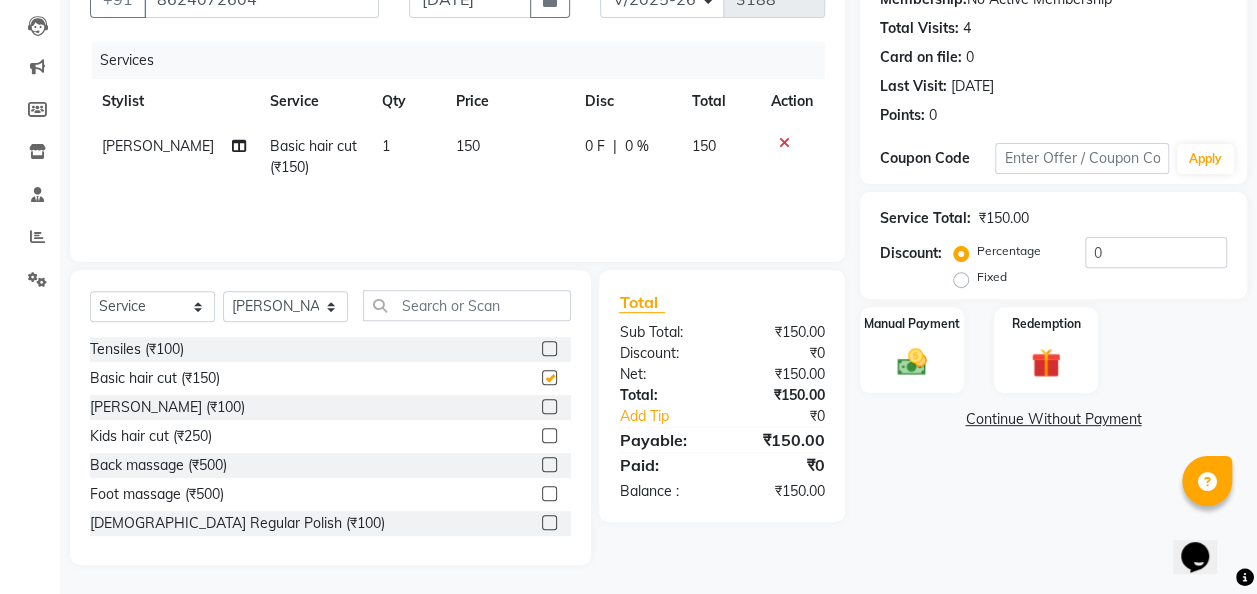 checkbox on "false" 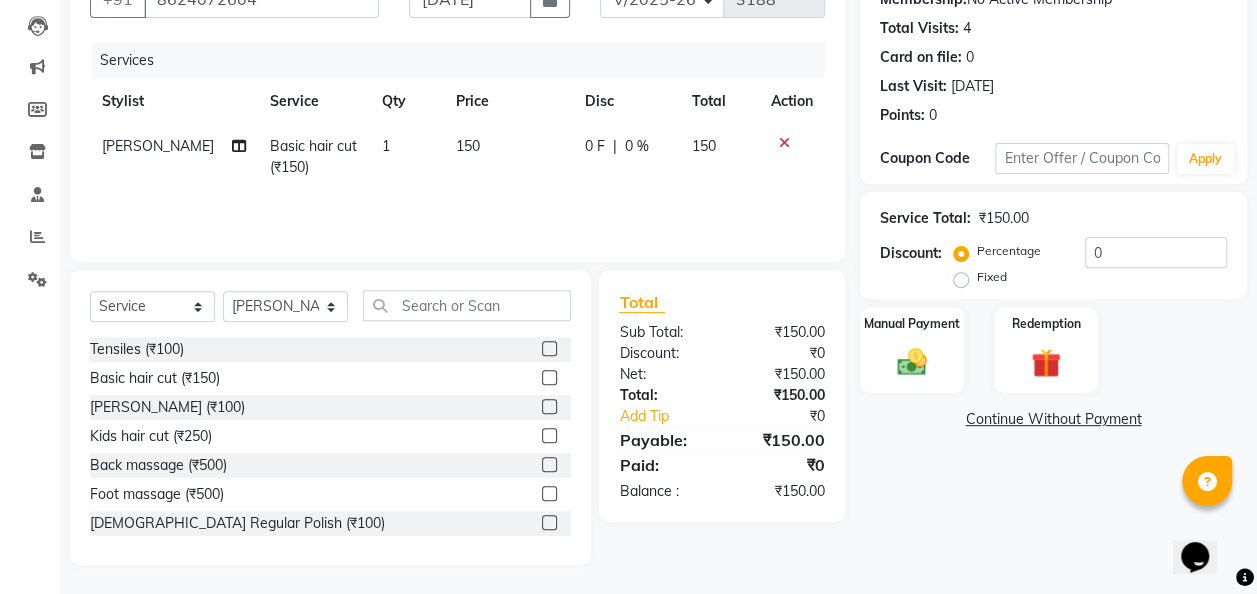 click 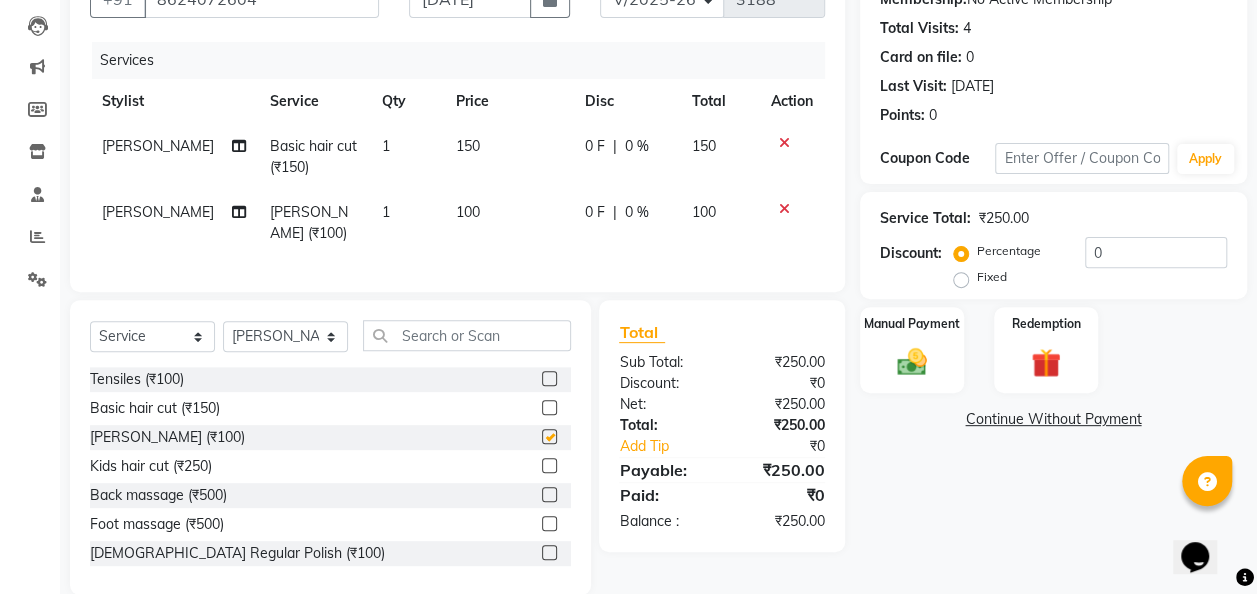 checkbox on "false" 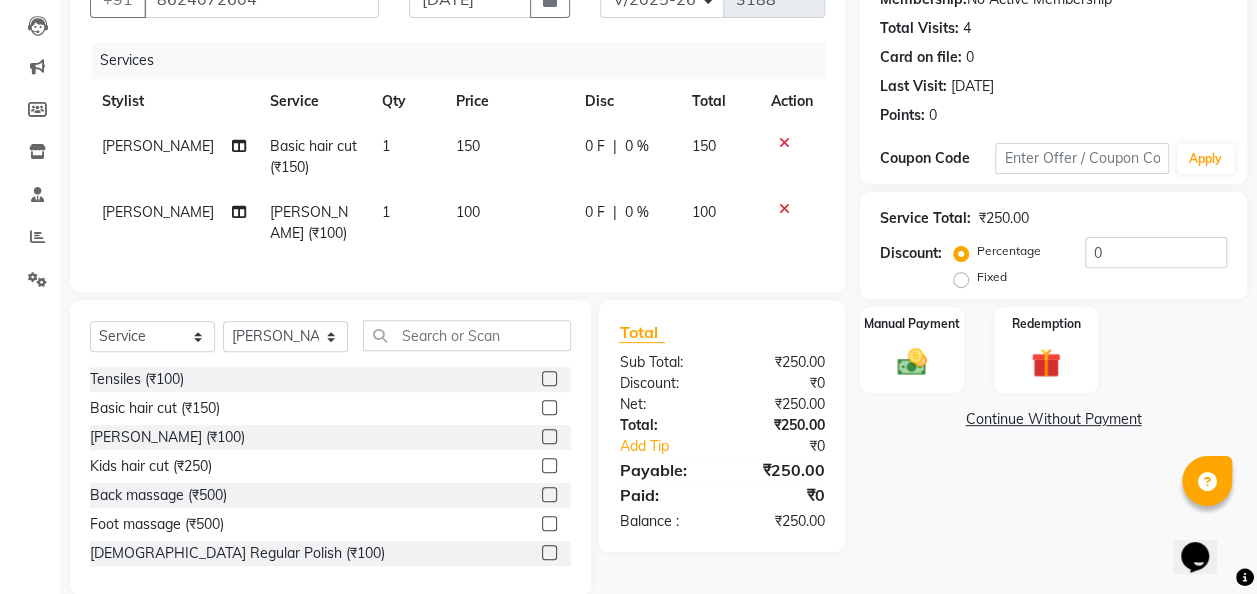 click on "Fixed" 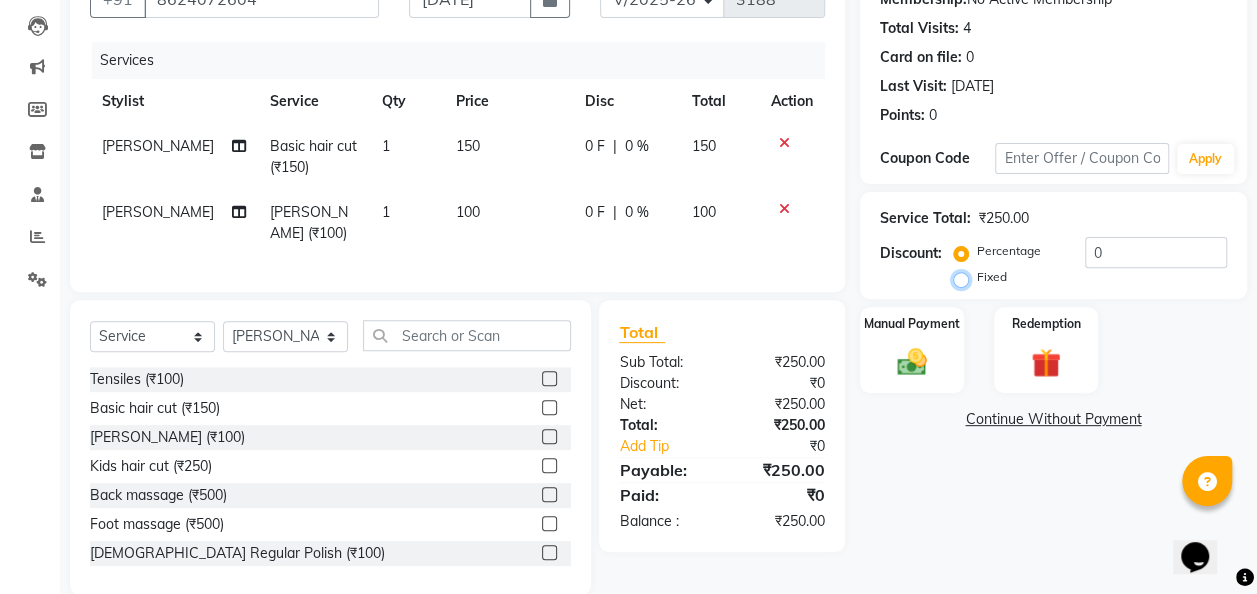 click on "Fixed" at bounding box center [965, 277] 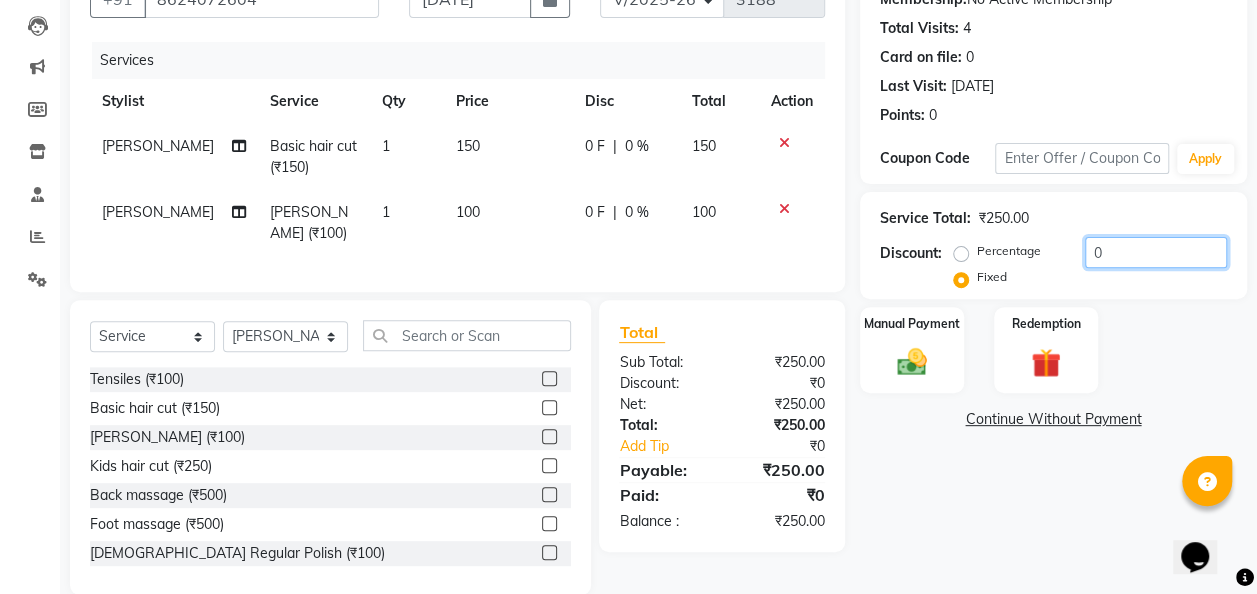 click on "0" 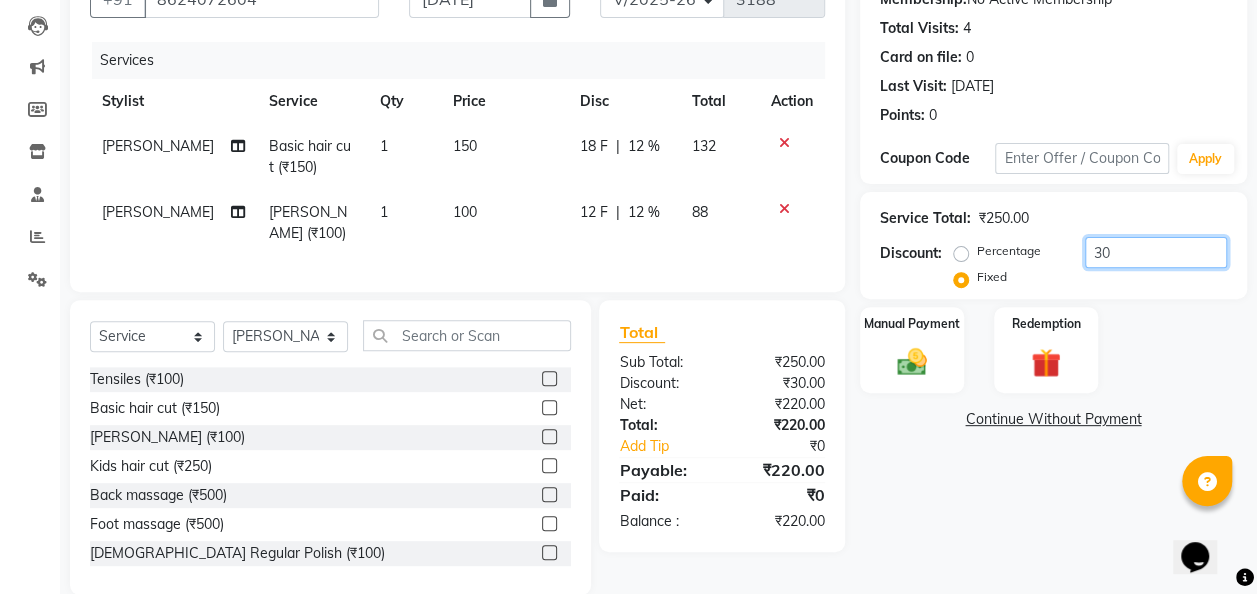 type on "30" 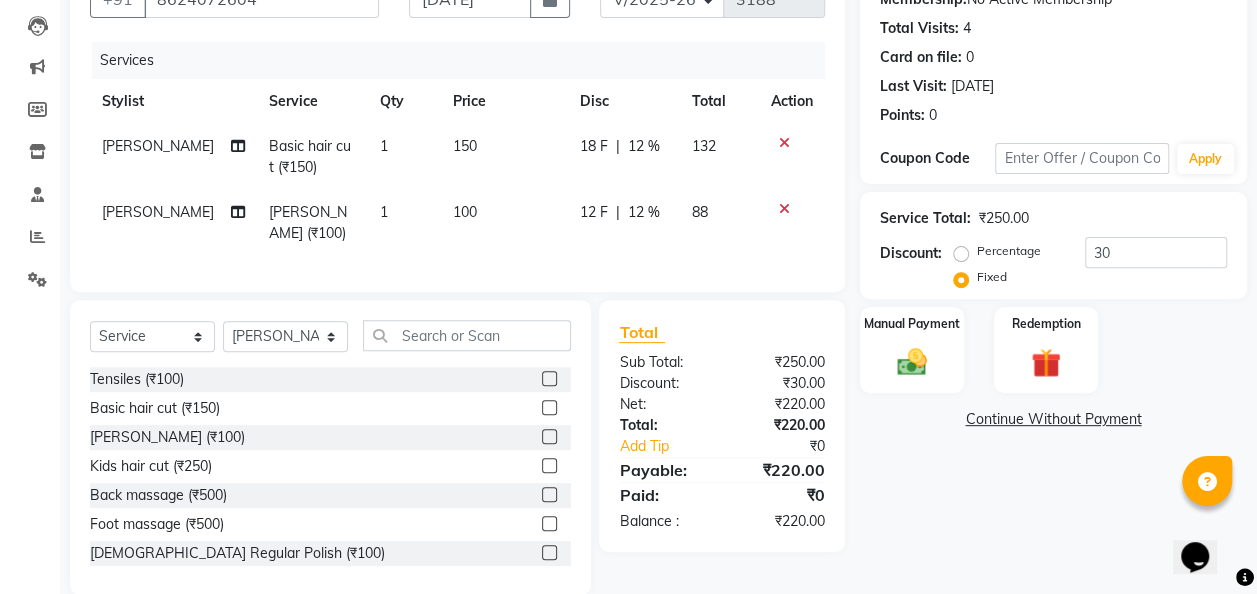 click on "Percentage   Fixed  30" 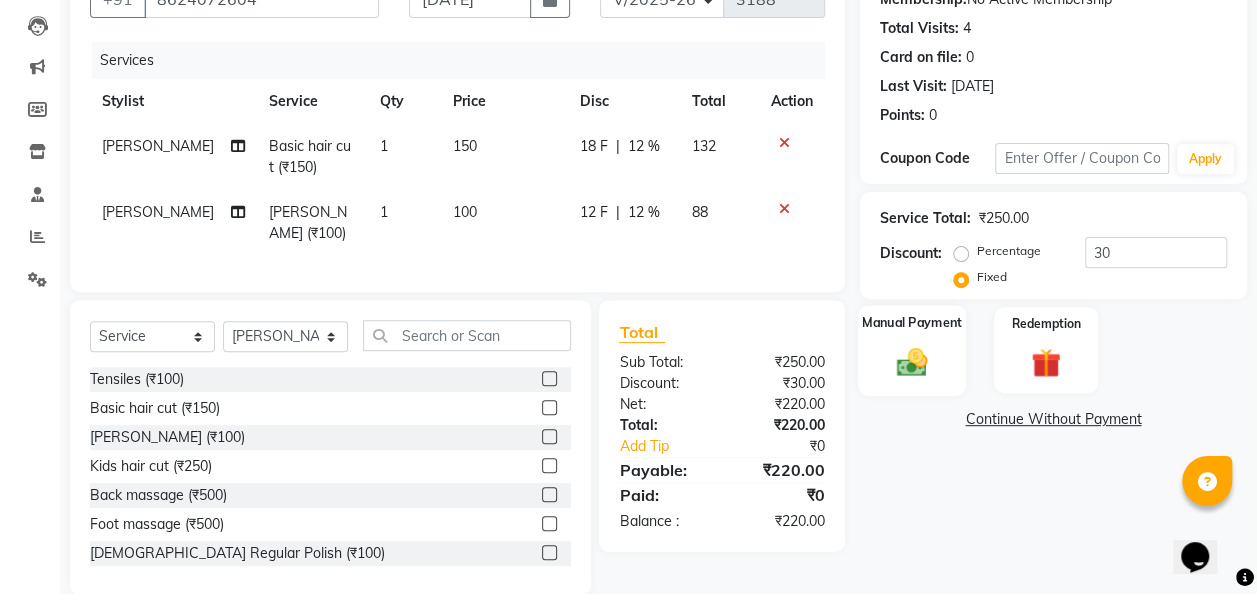 click 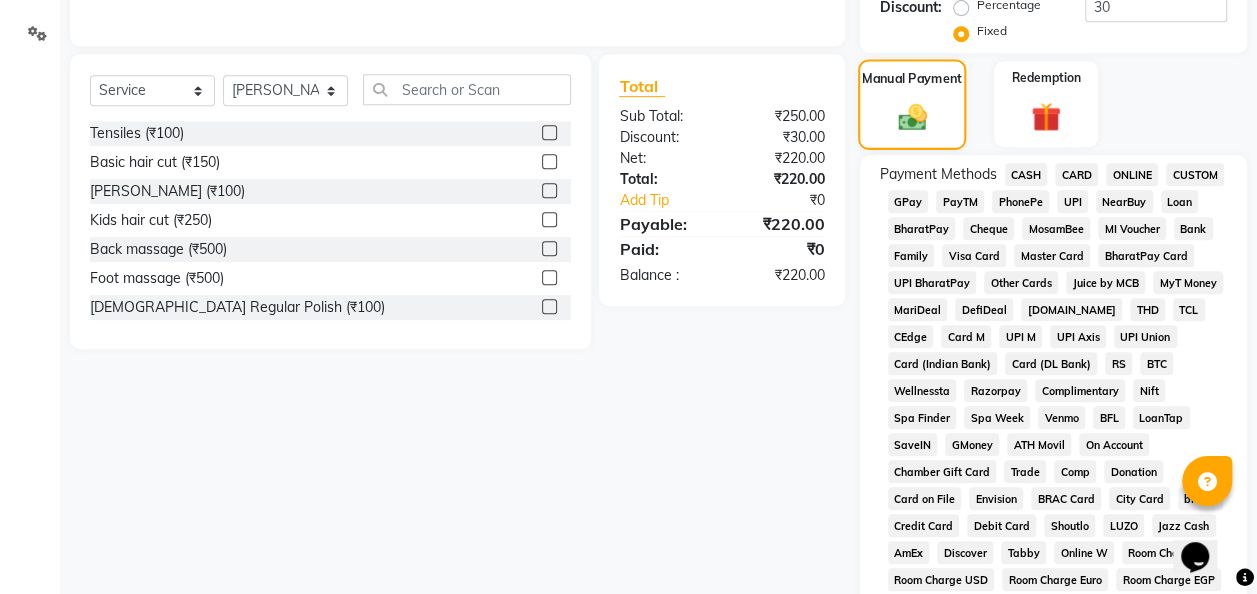 scroll, scrollTop: 456, scrollLeft: 0, axis: vertical 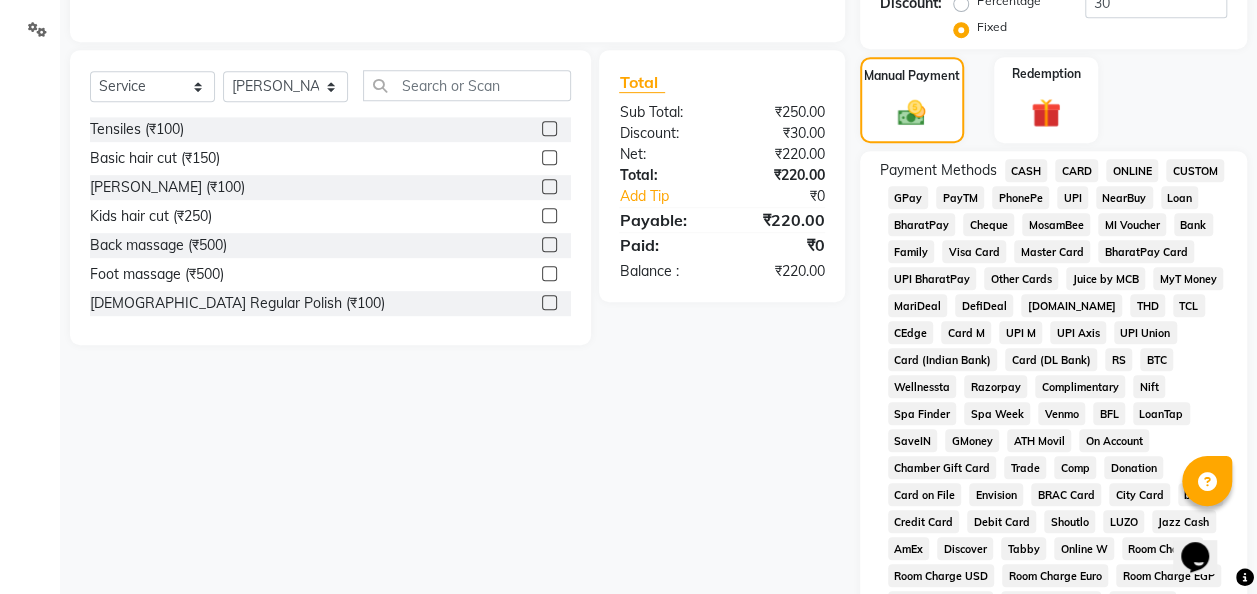 click on "CASH" 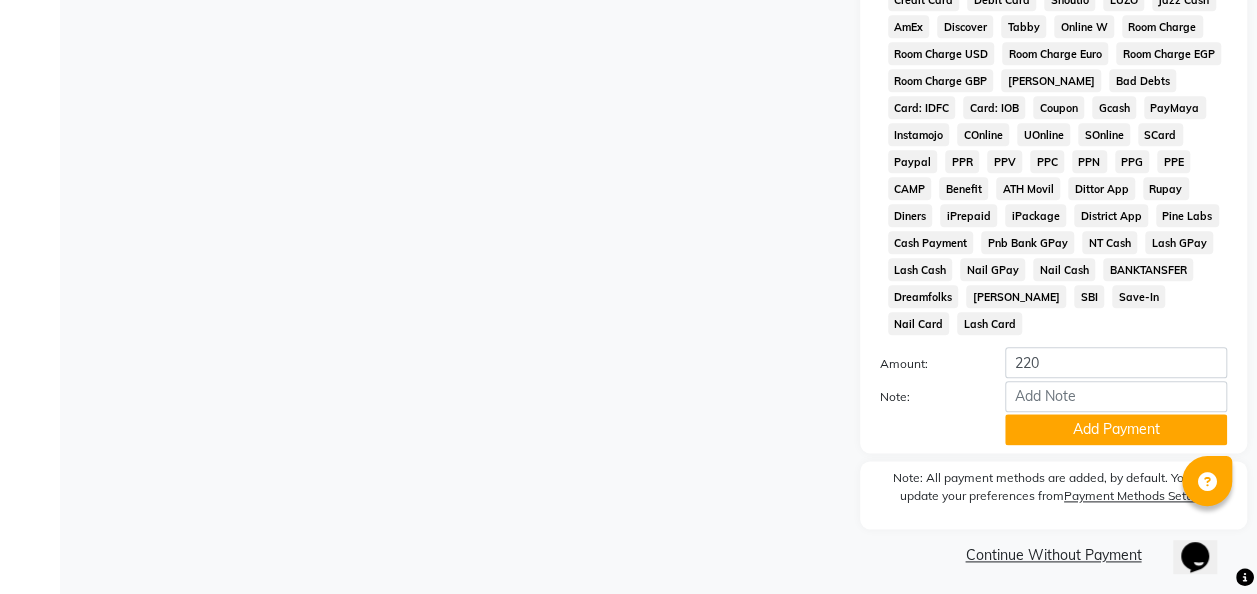 scroll, scrollTop: 990, scrollLeft: 0, axis: vertical 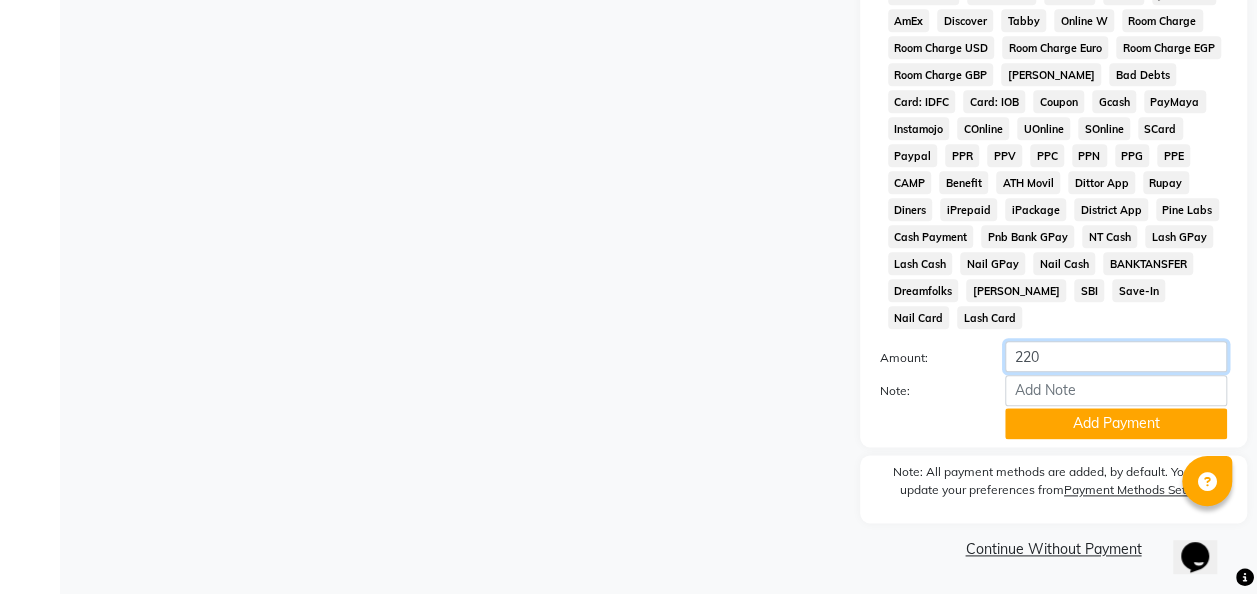 click on "220" 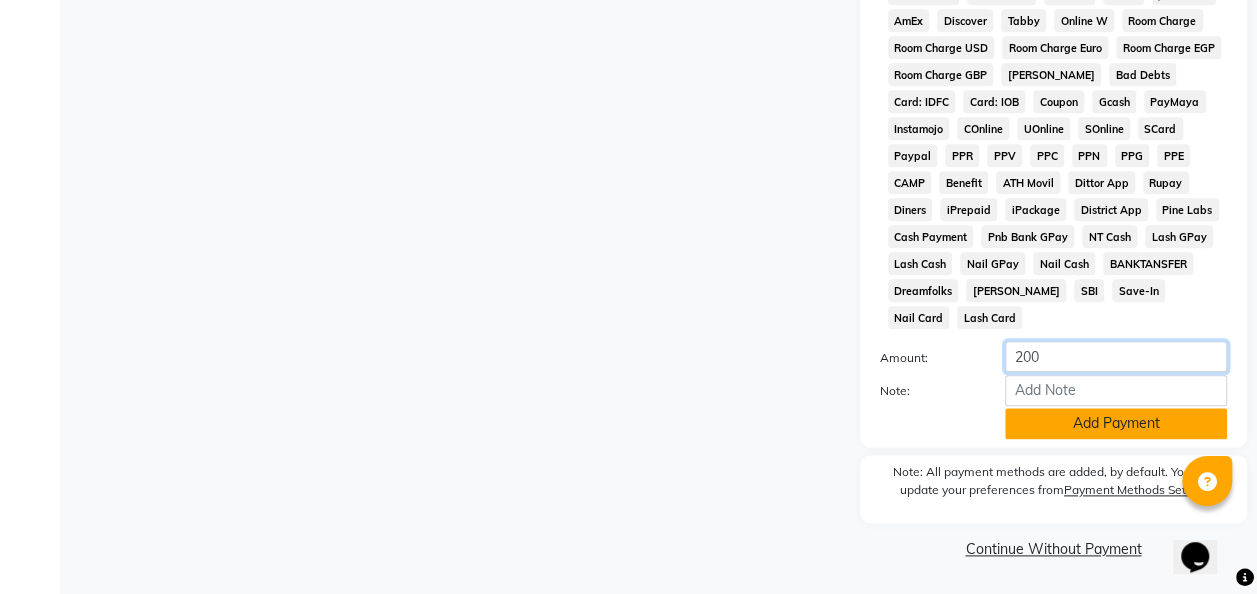 type on "200" 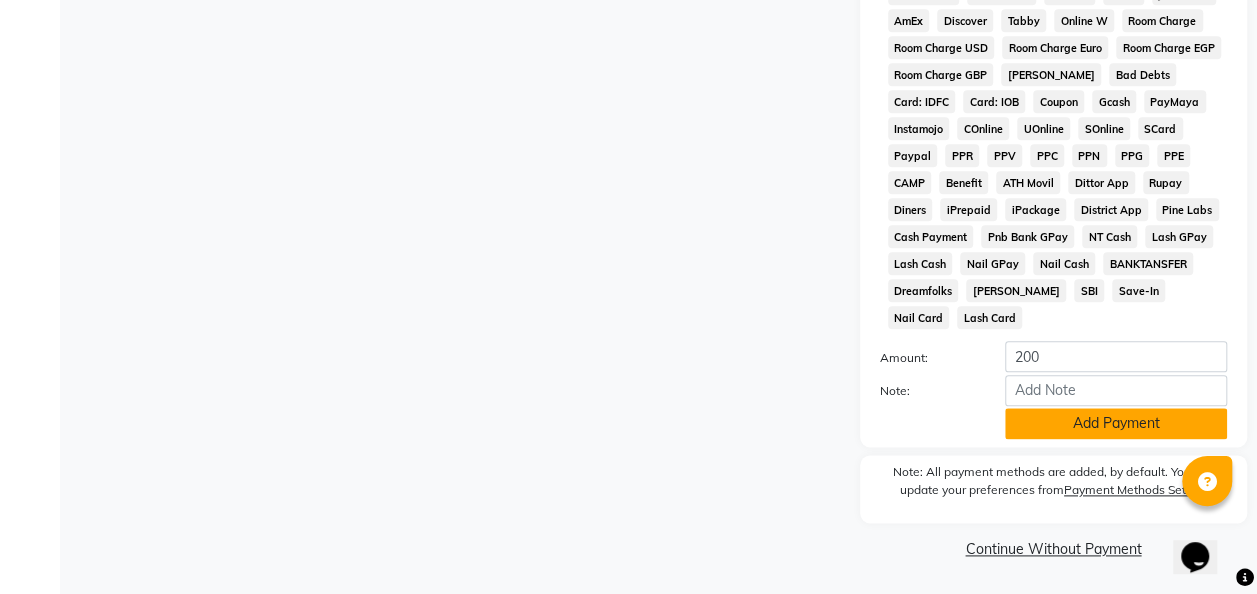 click on "Add Payment" 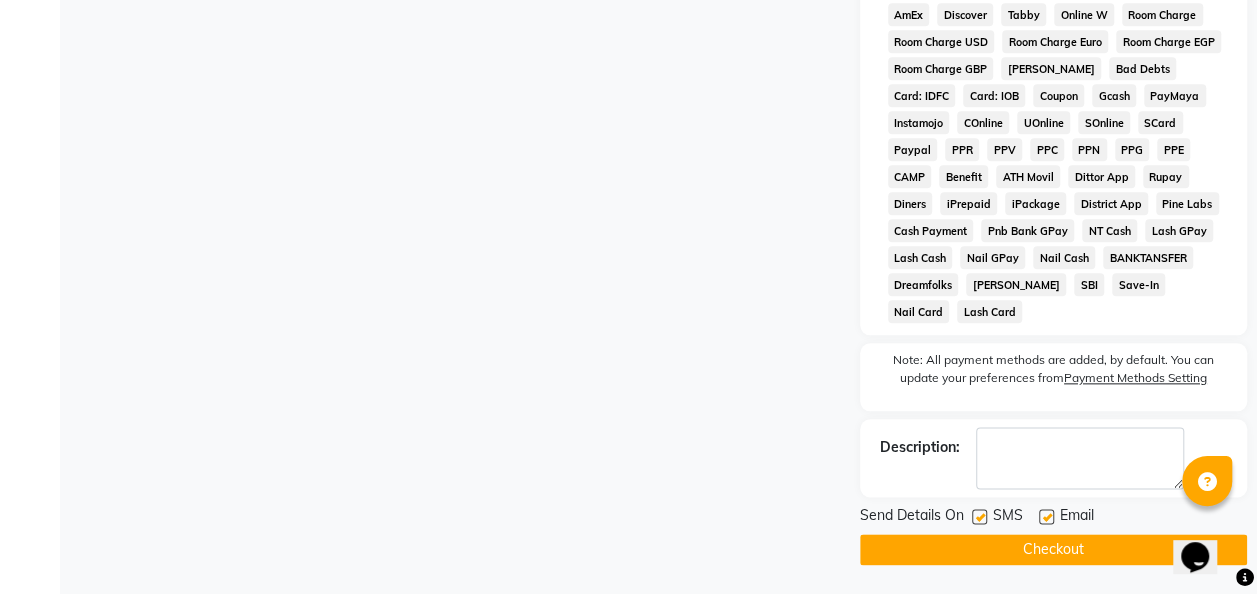 click 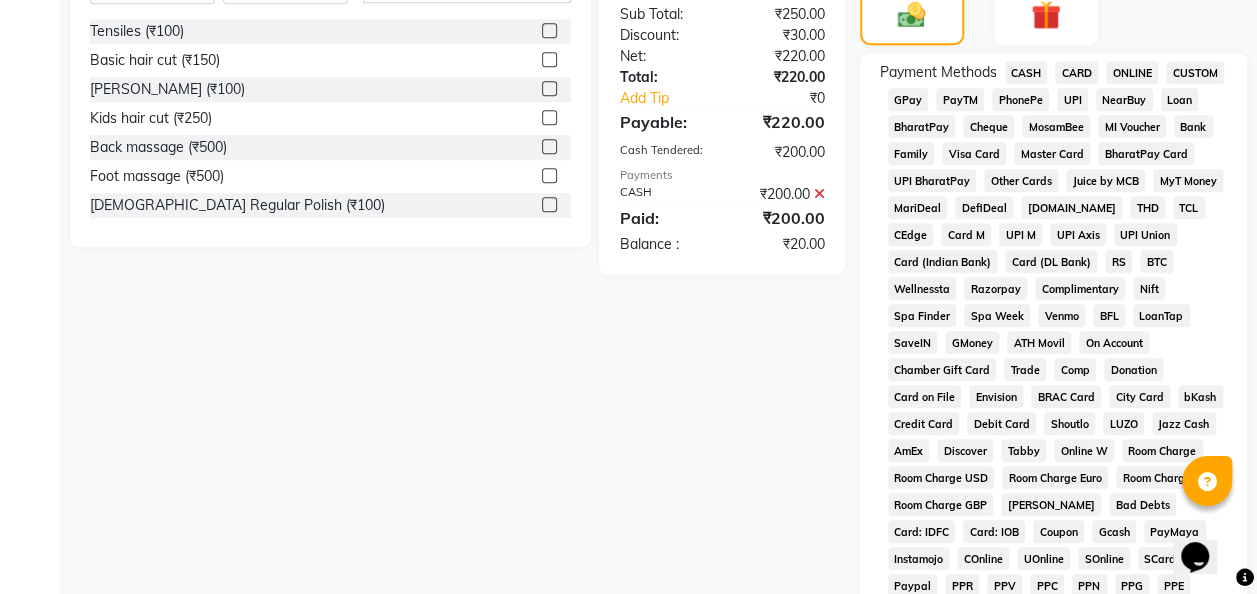 scroll, scrollTop: 534, scrollLeft: 0, axis: vertical 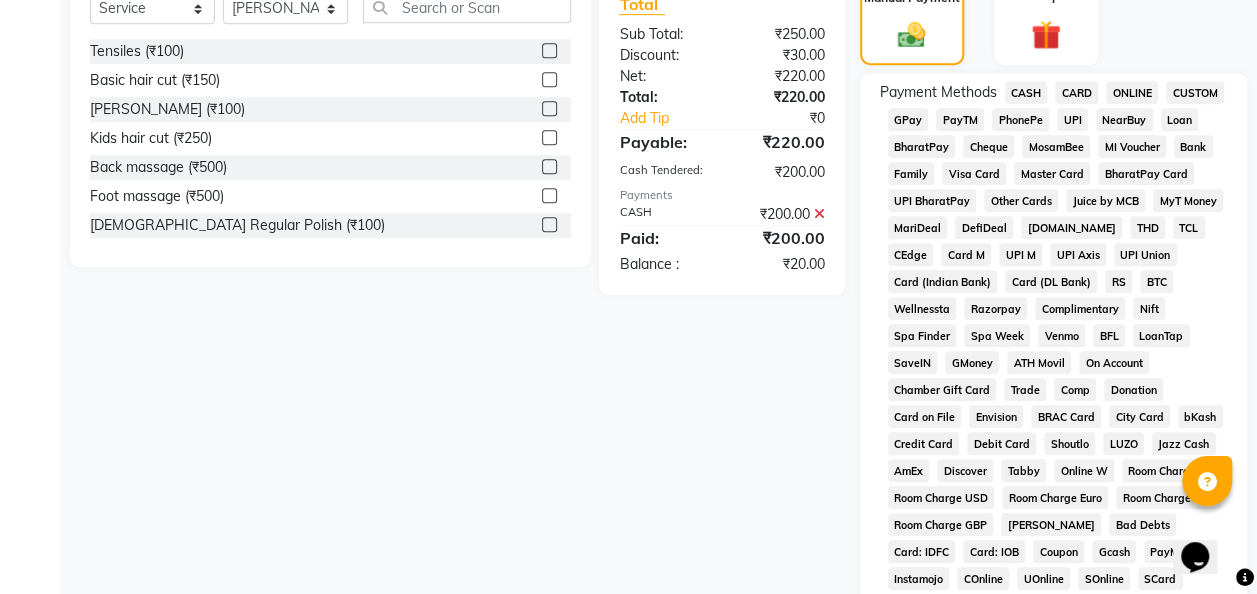 click on "GPay" 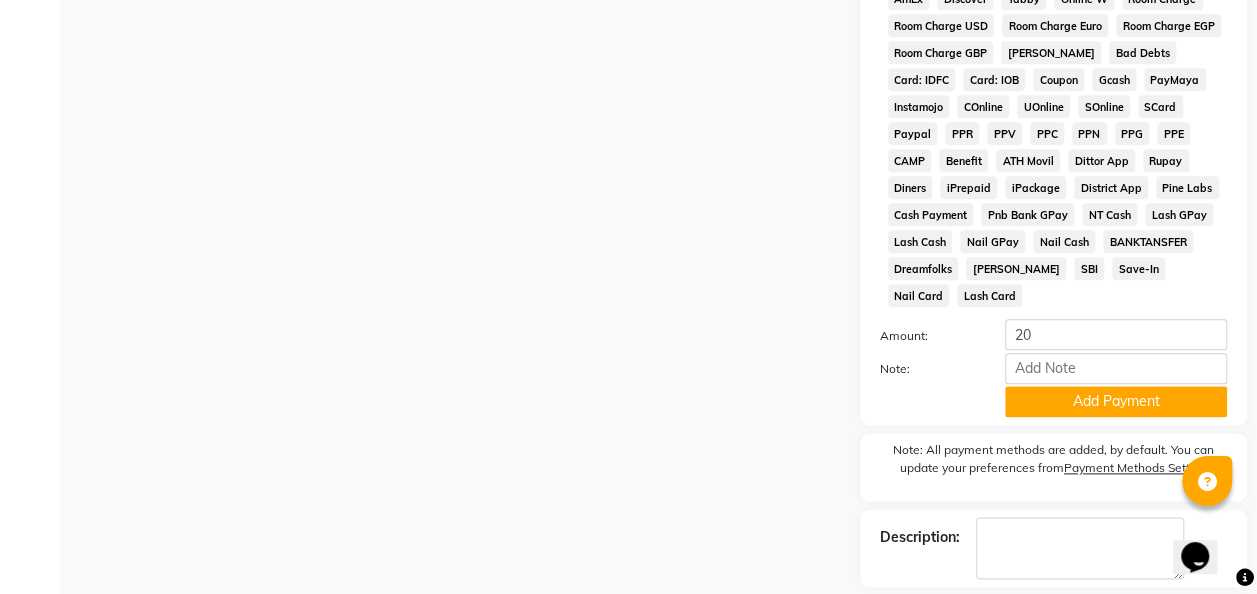scroll, scrollTop: 1102, scrollLeft: 0, axis: vertical 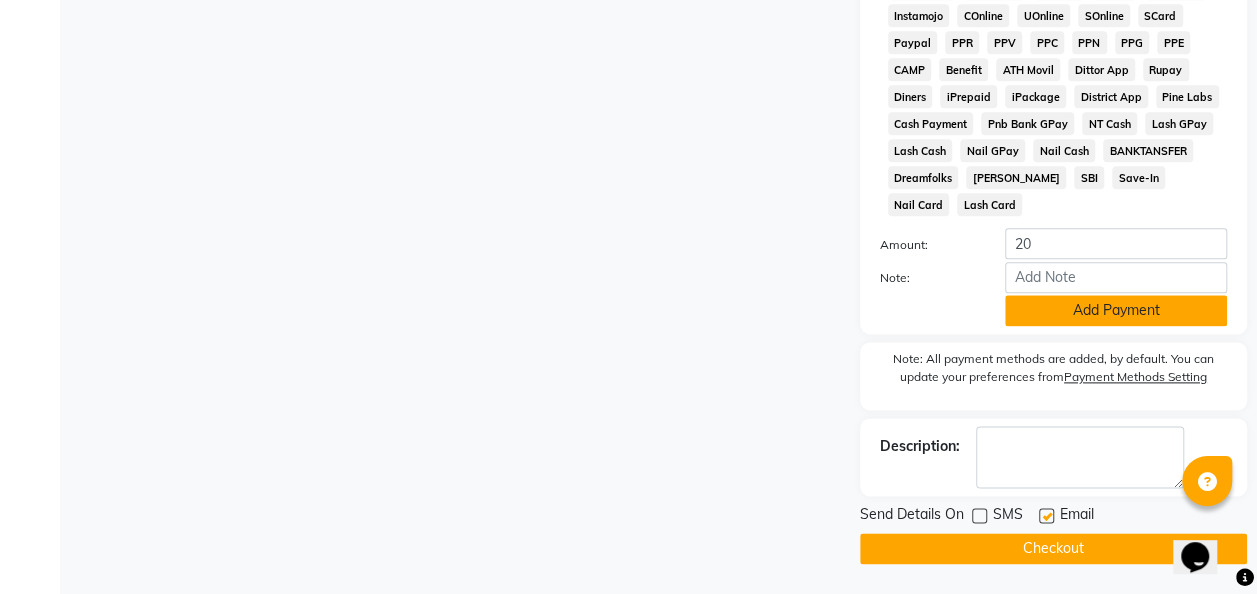 click on "Add Payment" 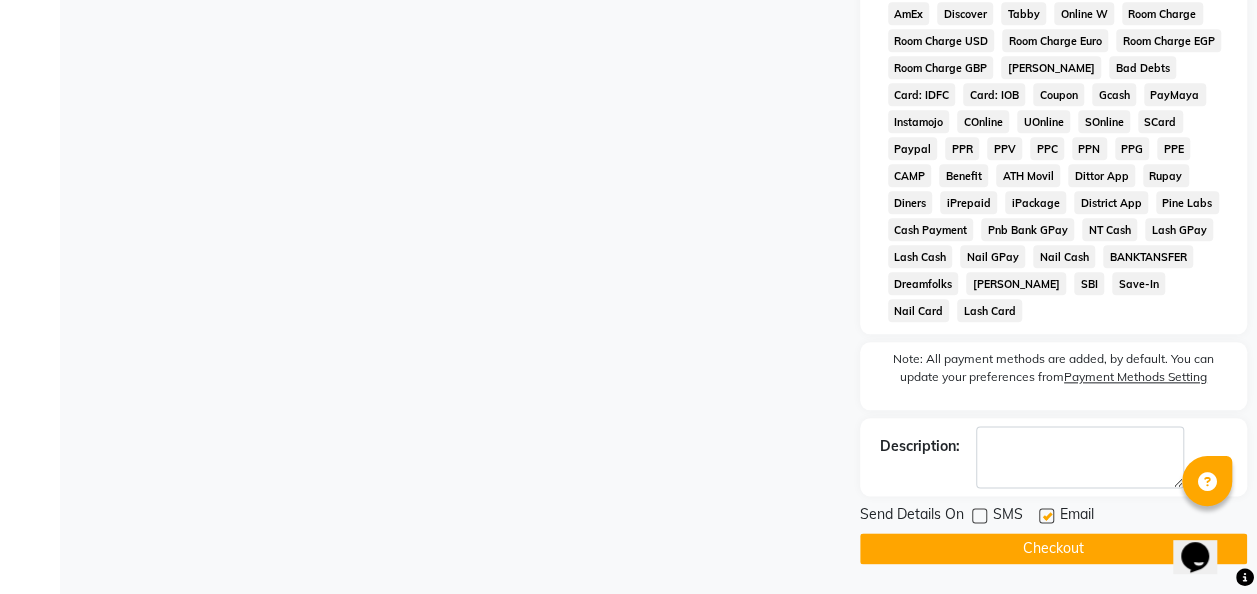 scroll, scrollTop: 996, scrollLeft: 0, axis: vertical 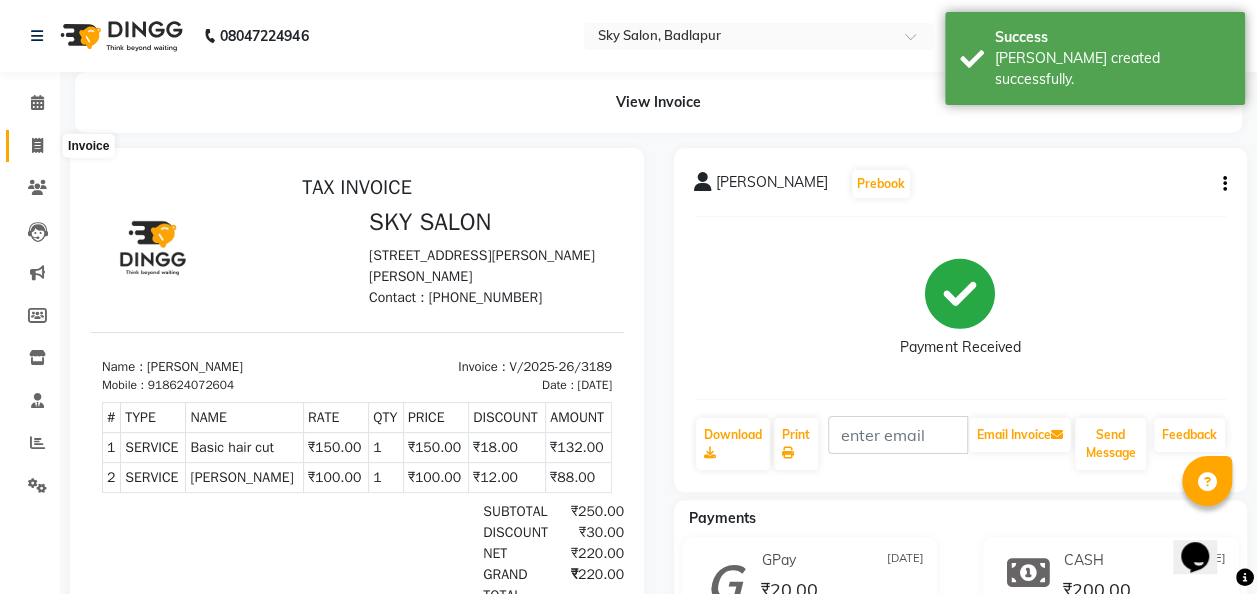 click 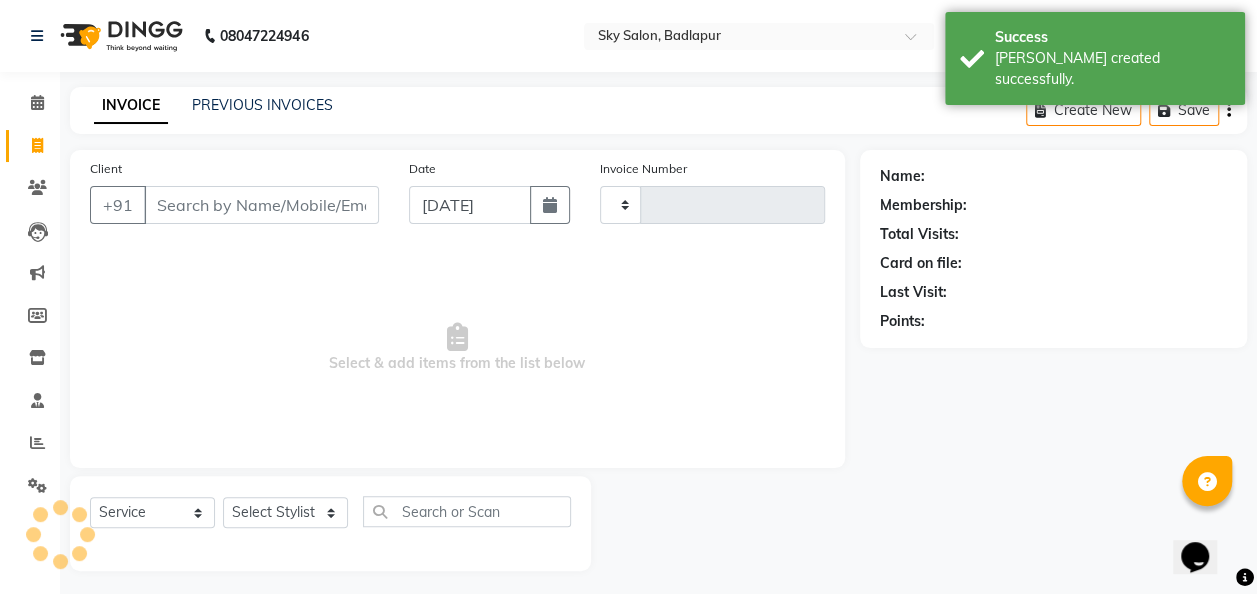 type on "3190" 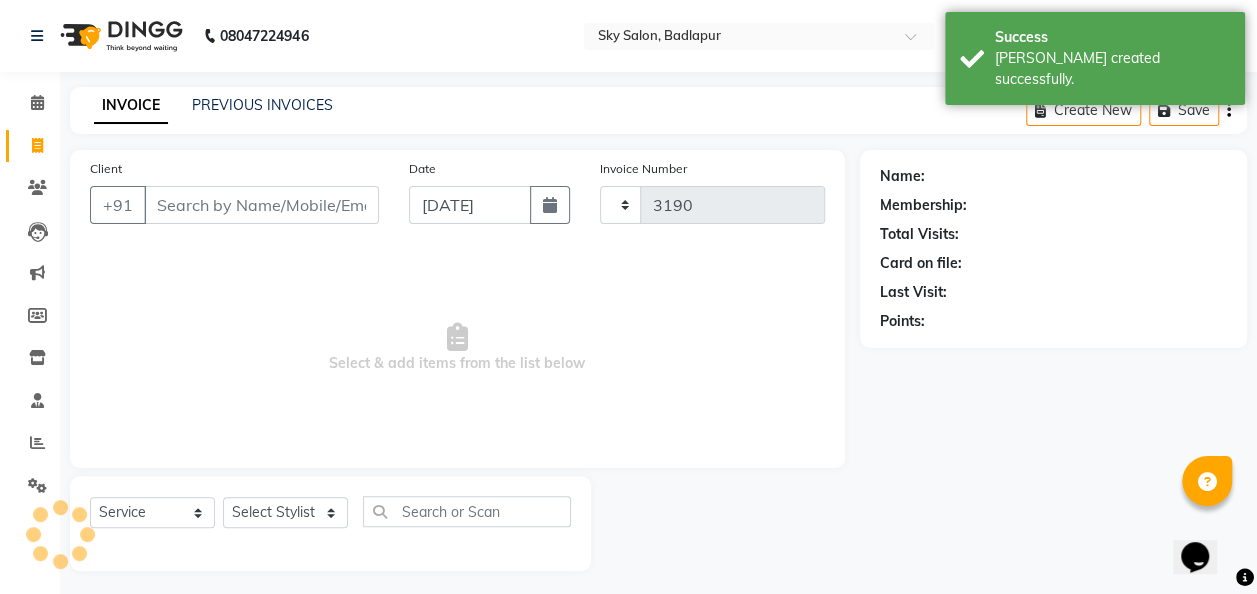 scroll, scrollTop: 6, scrollLeft: 0, axis: vertical 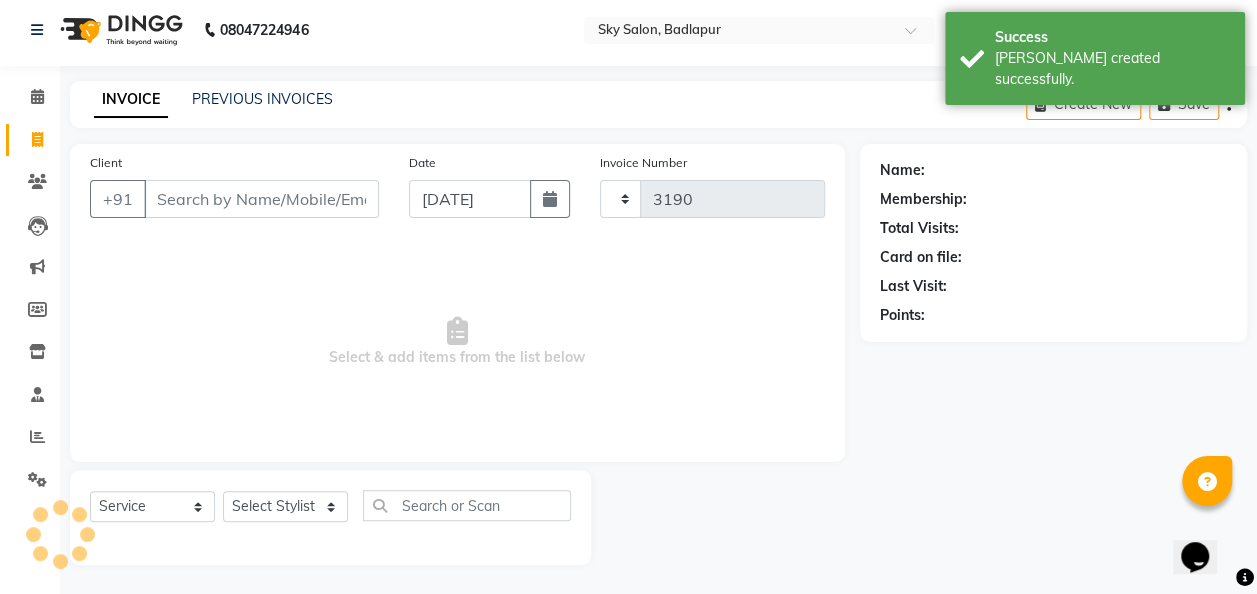select on "6927" 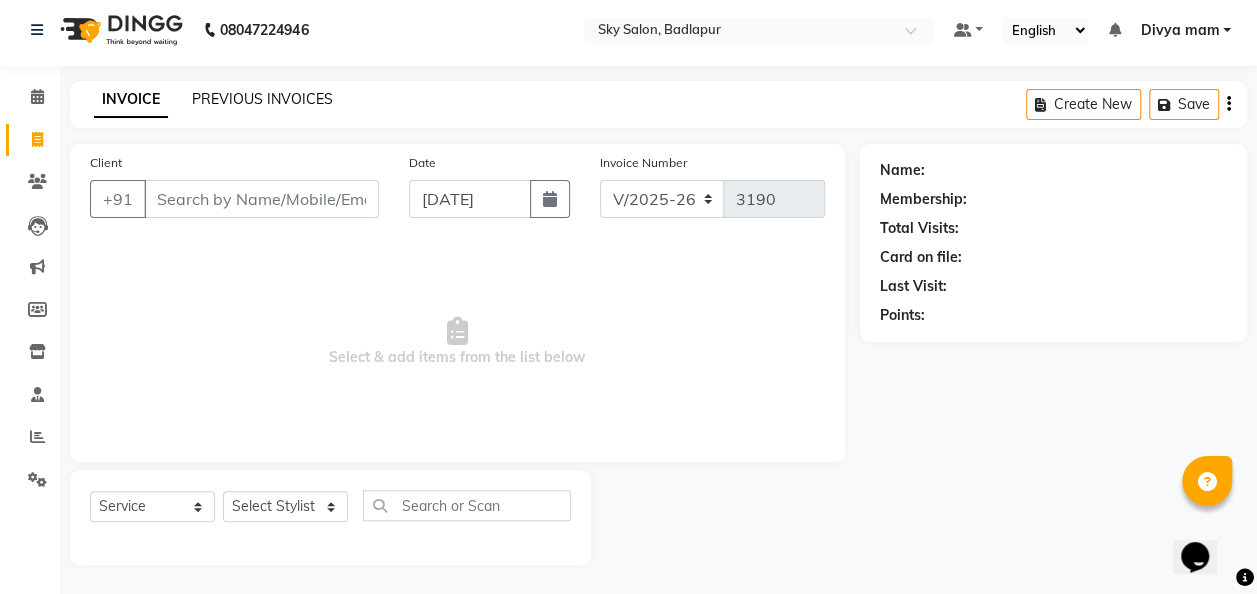click on "PREVIOUS INVOICES" 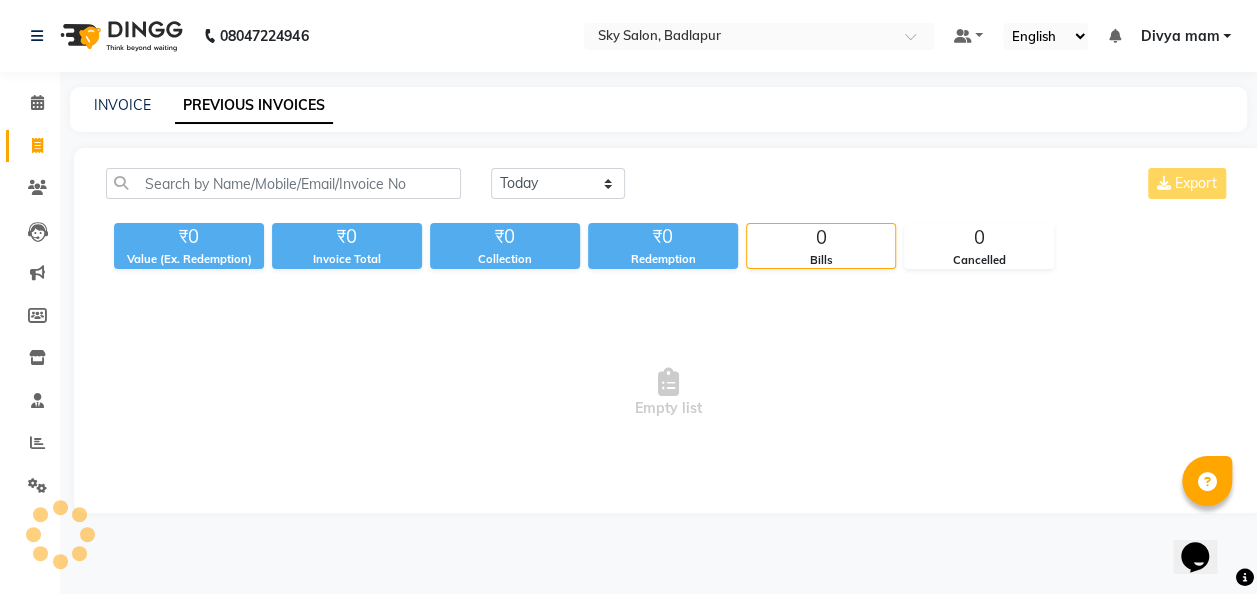 scroll, scrollTop: 0, scrollLeft: 0, axis: both 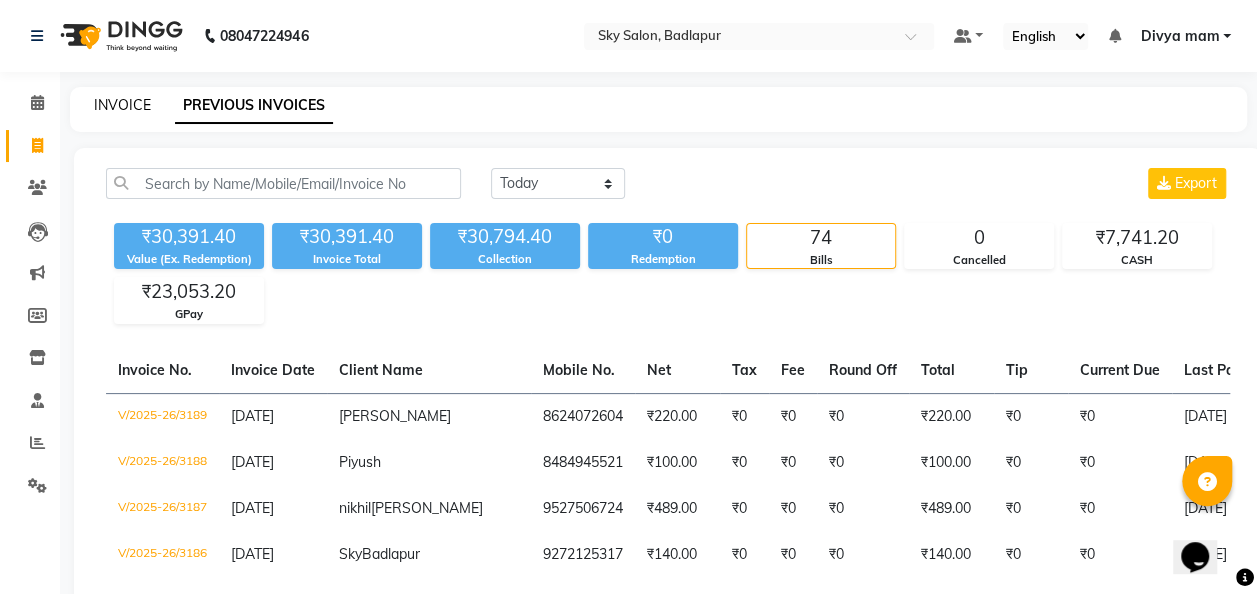 click on "INVOICE" 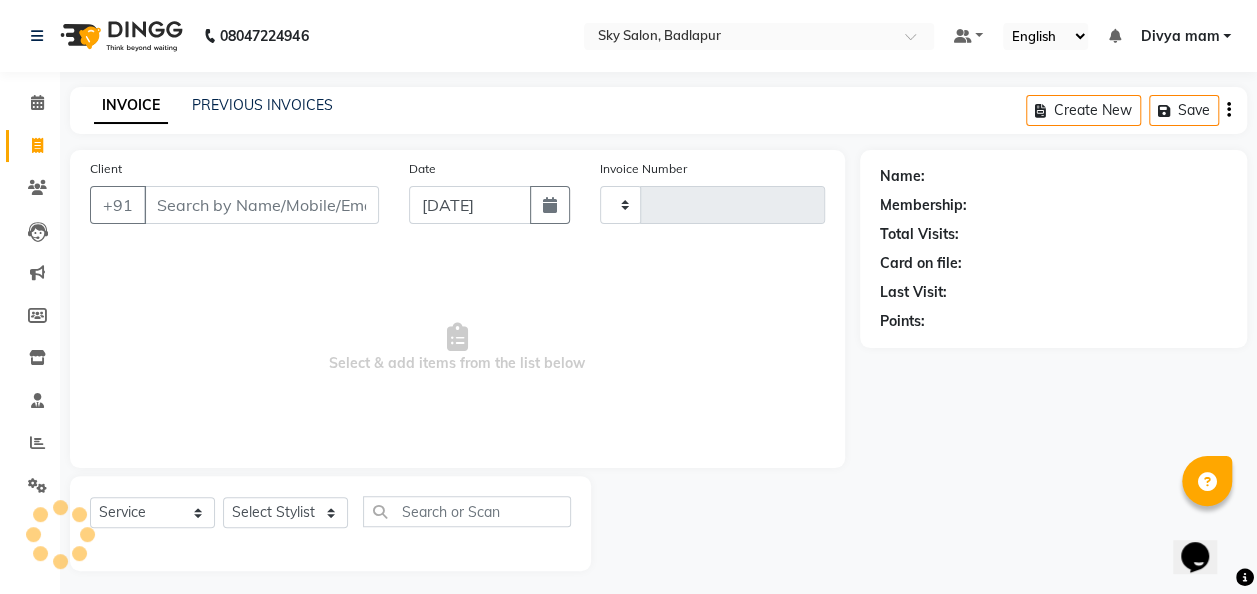 scroll, scrollTop: 0, scrollLeft: 0, axis: both 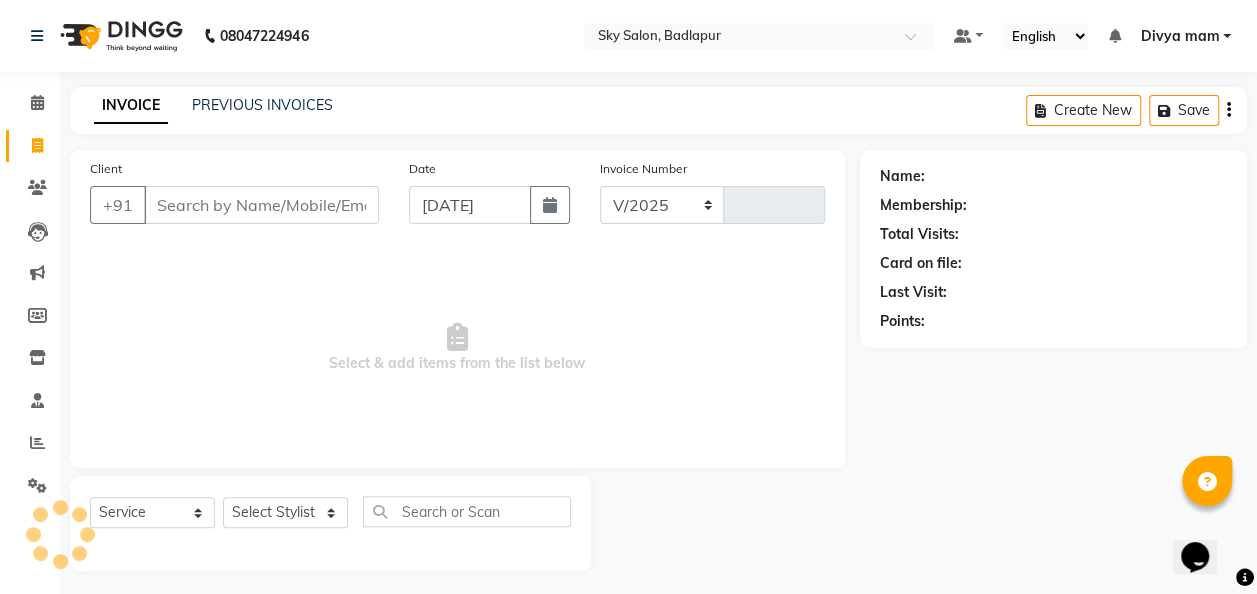 select on "6927" 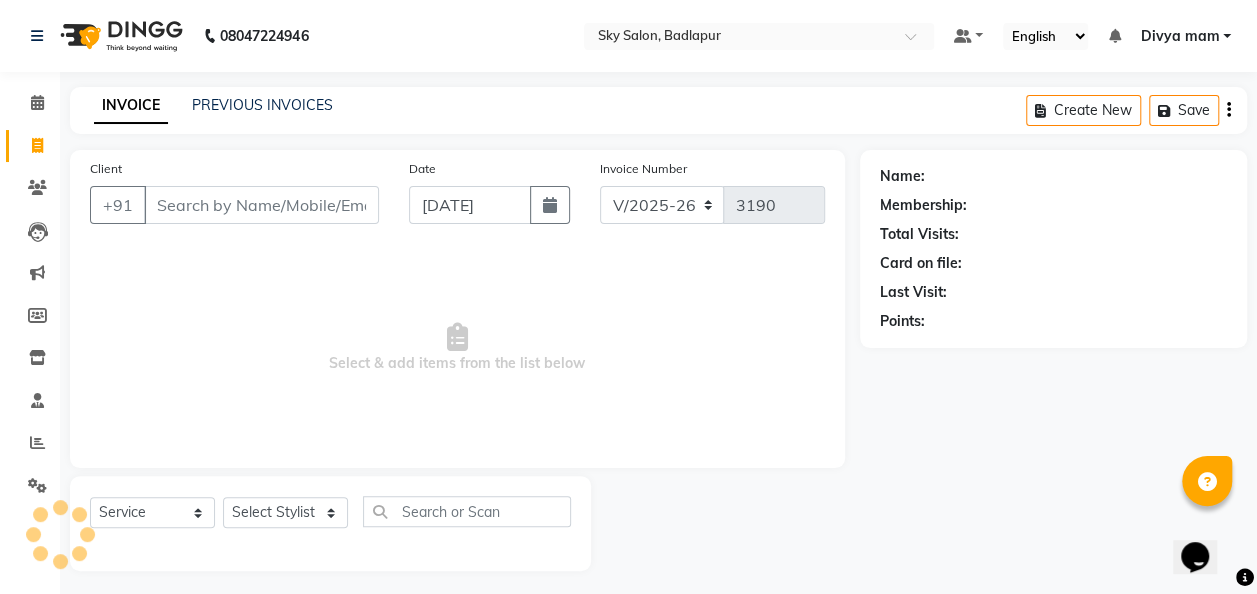 scroll, scrollTop: 6, scrollLeft: 0, axis: vertical 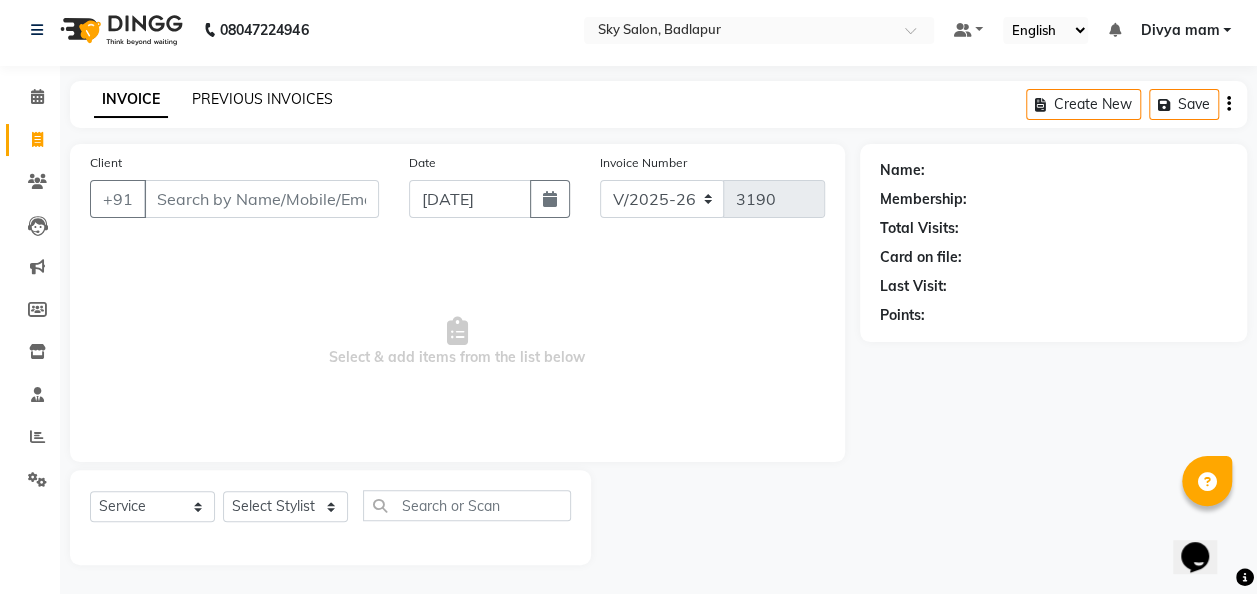 click on "PREVIOUS INVOICES" 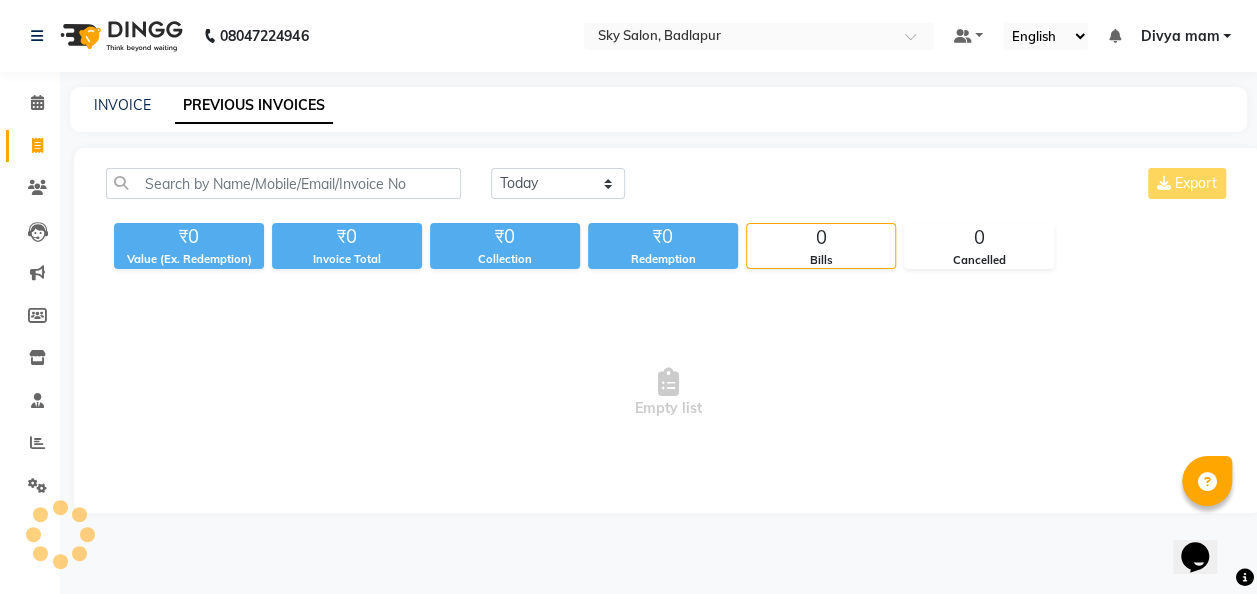 scroll, scrollTop: 0, scrollLeft: 0, axis: both 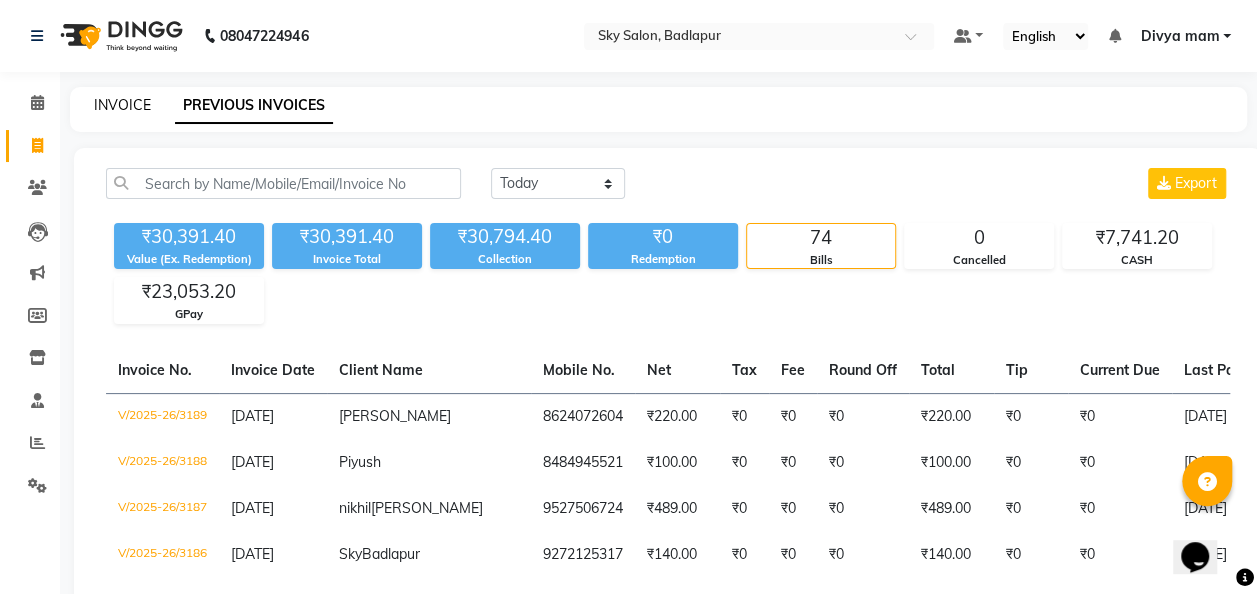 click on "INVOICE" 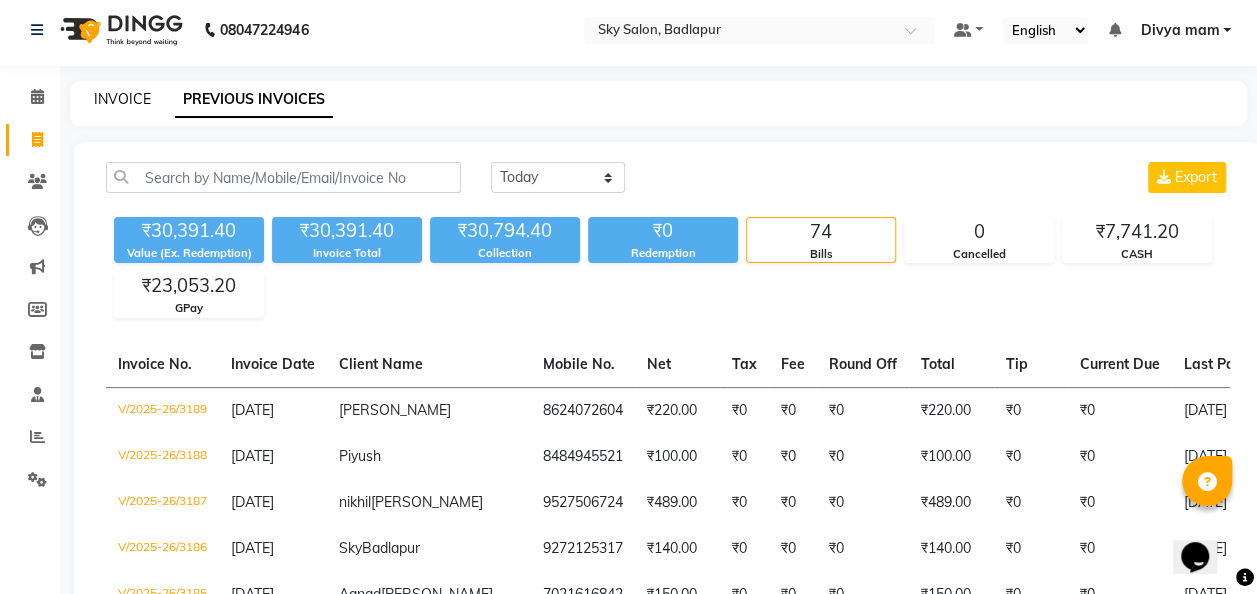 select on "6927" 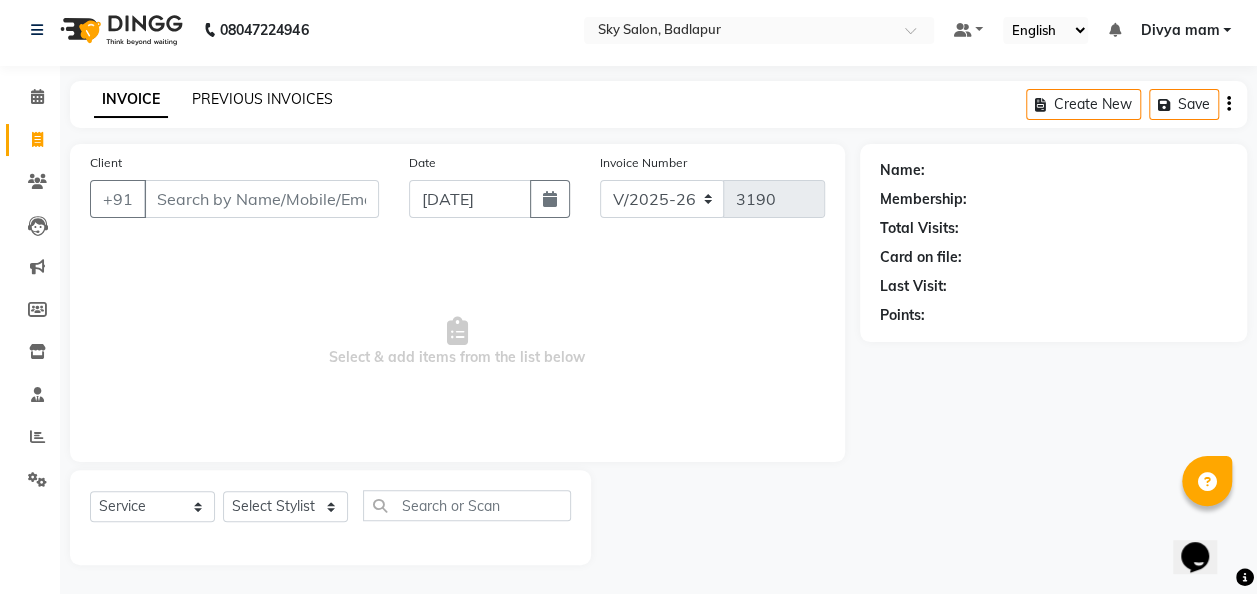 click on "PREVIOUS INVOICES" 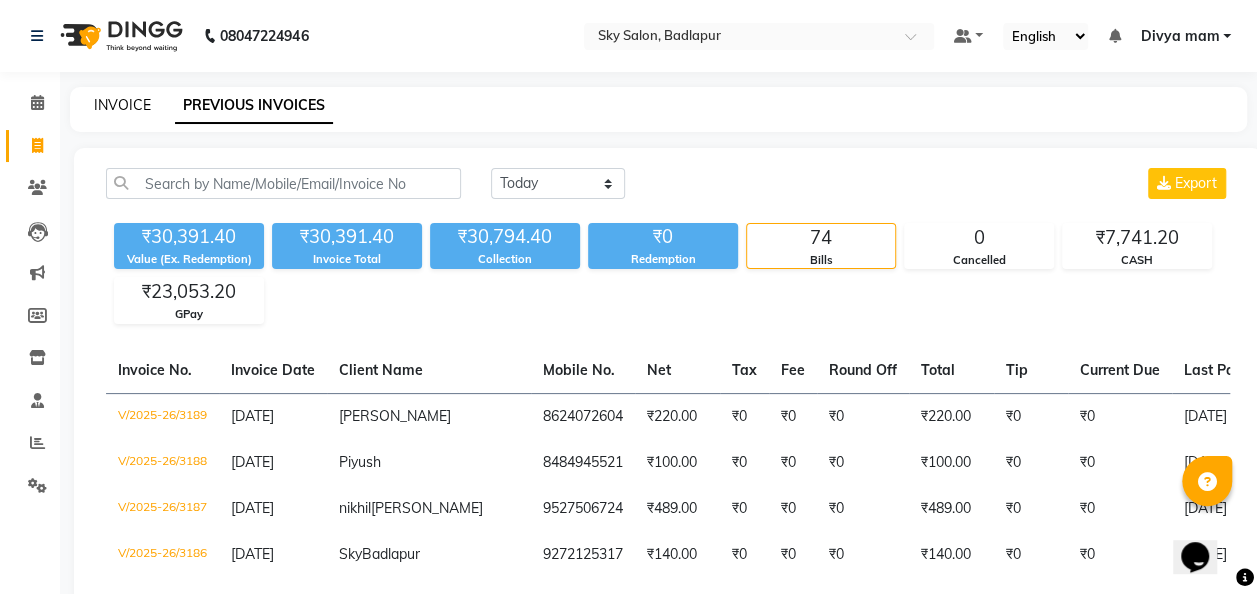 click on "INVOICE" 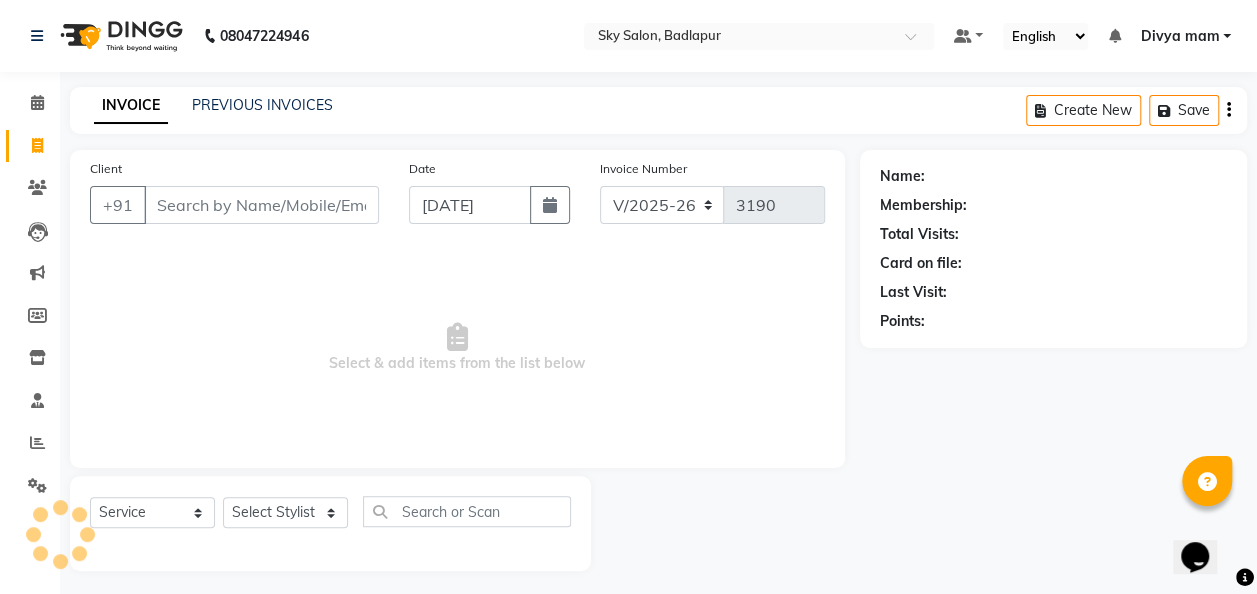 scroll, scrollTop: 6, scrollLeft: 0, axis: vertical 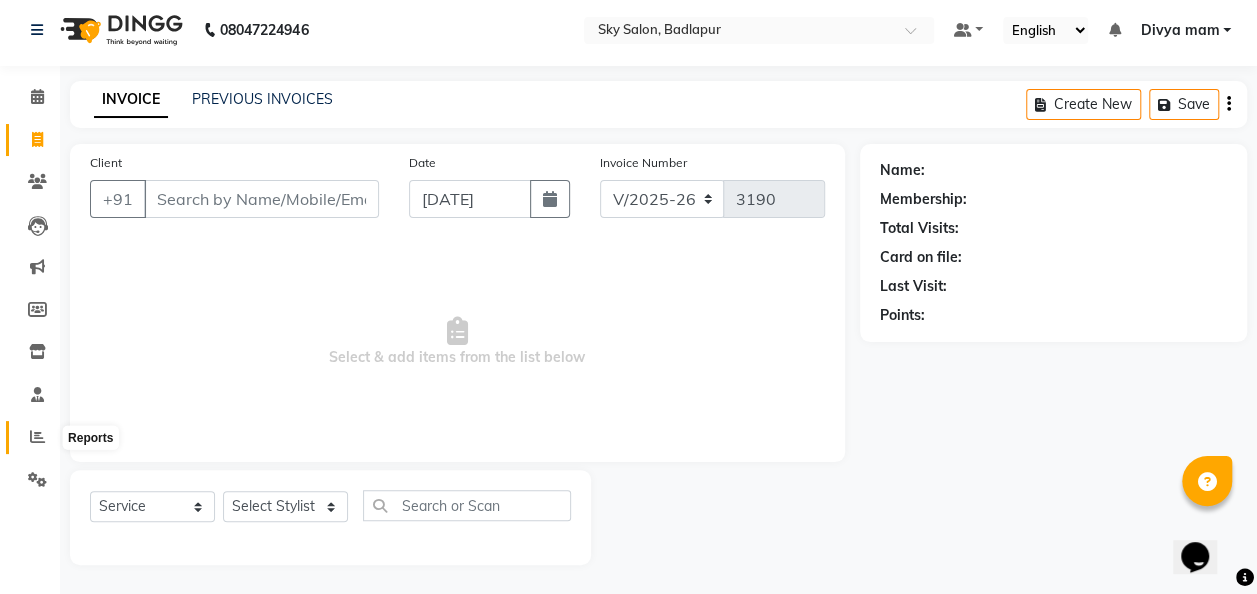 click 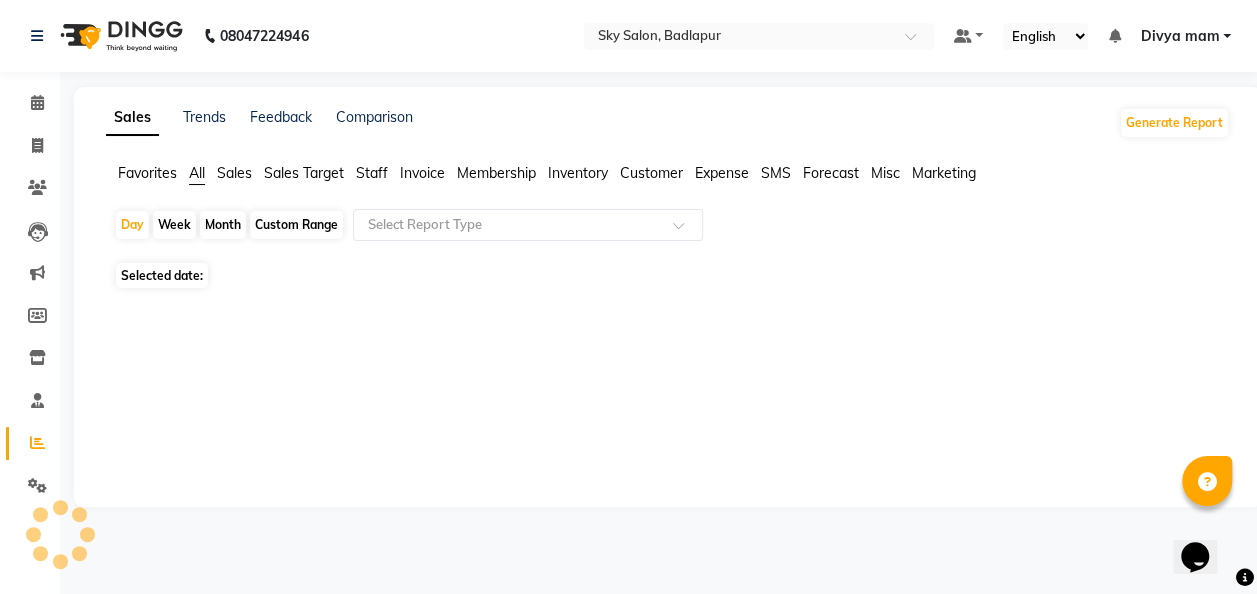 scroll, scrollTop: 0, scrollLeft: 0, axis: both 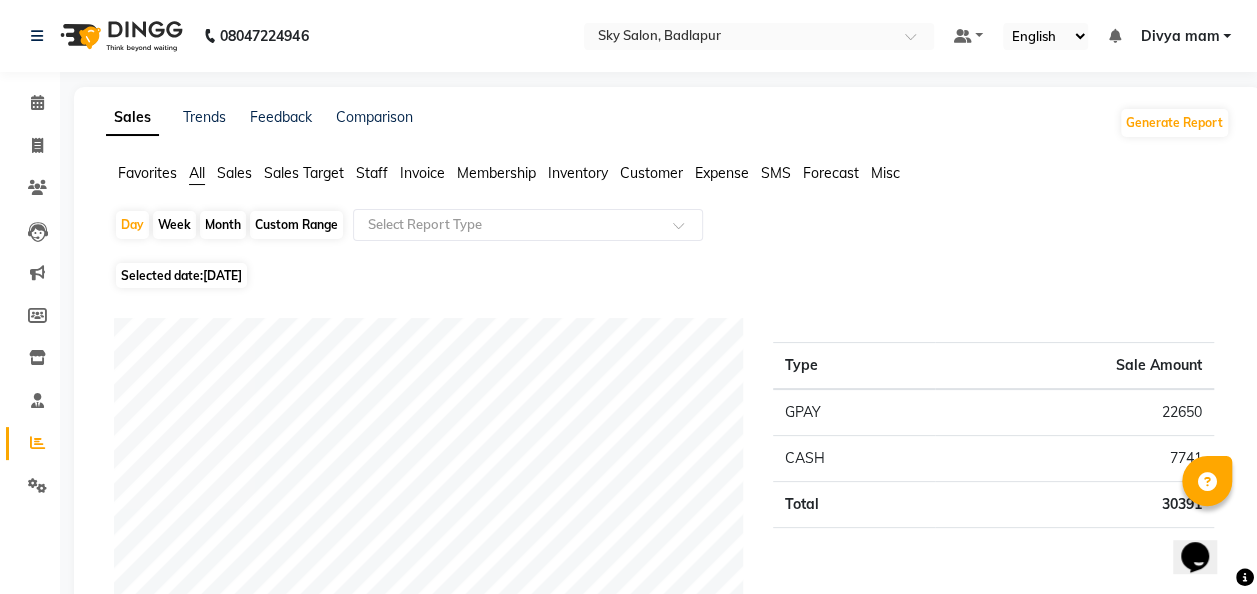 click on "Month" 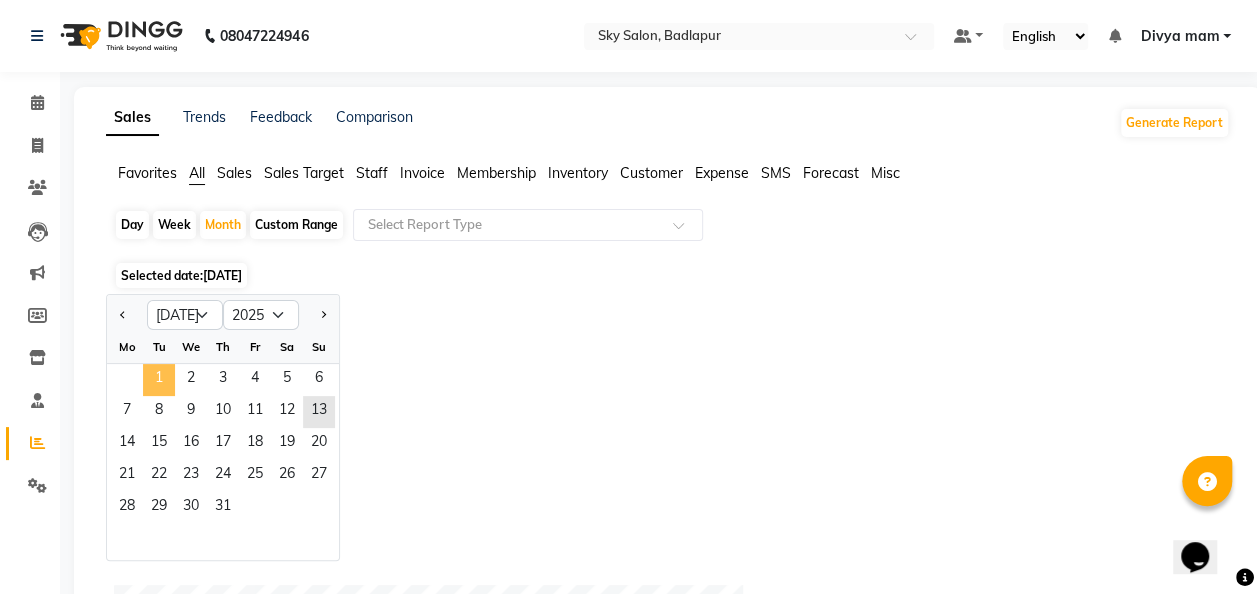 click on "1" 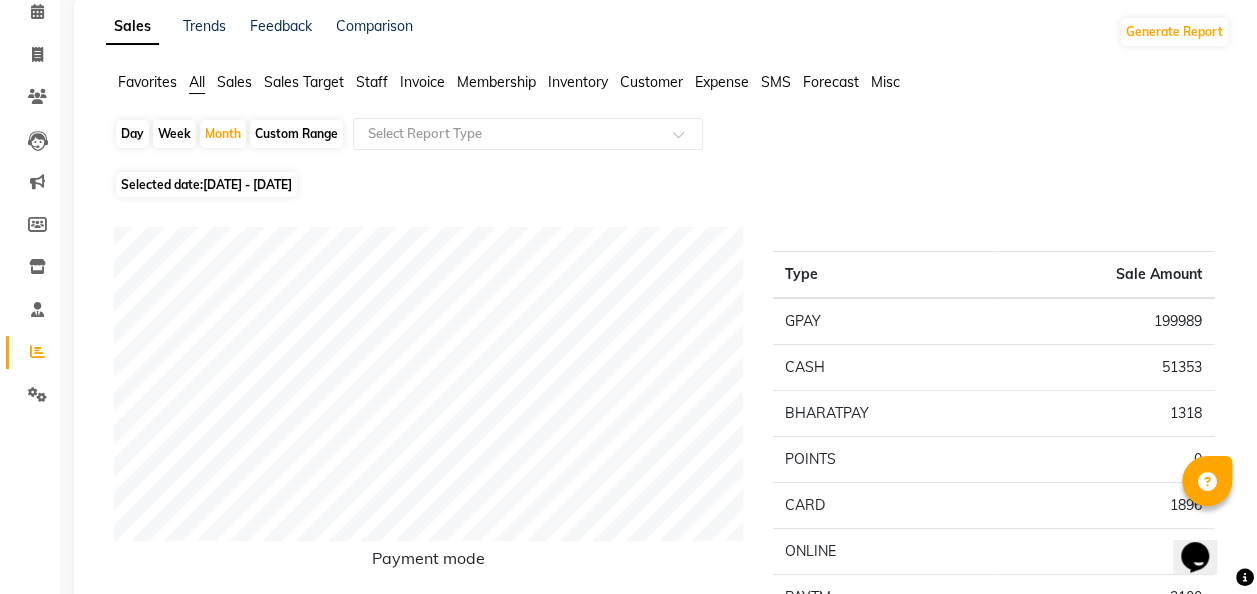 scroll, scrollTop: 0, scrollLeft: 0, axis: both 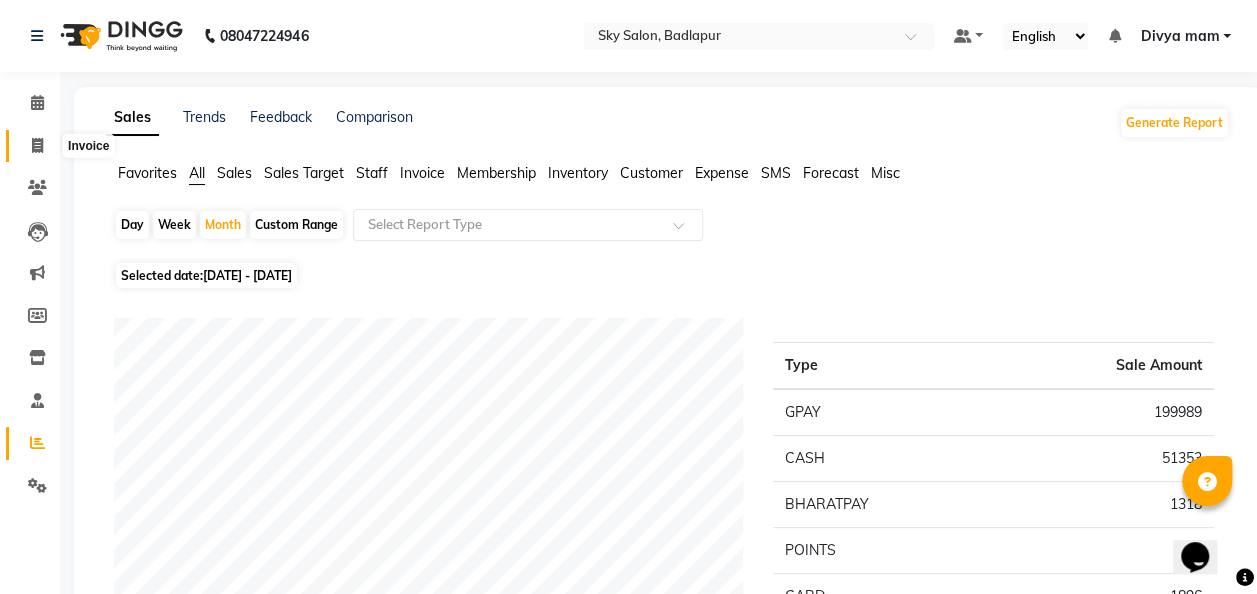 click 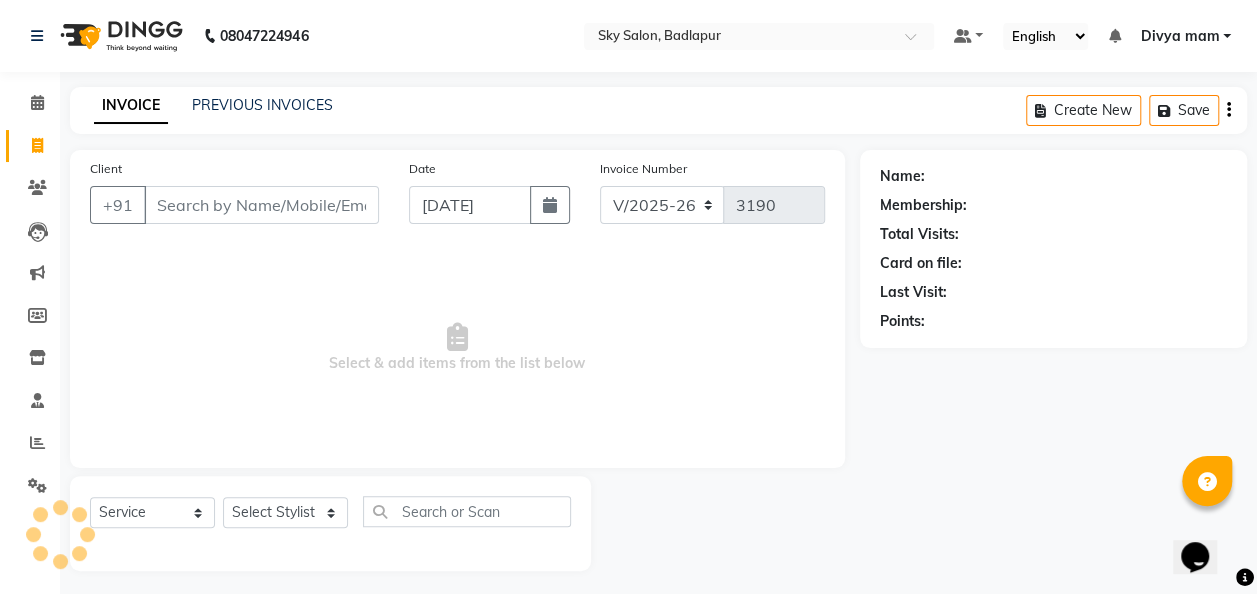 scroll, scrollTop: 6, scrollLeft: 0, axis: vertical 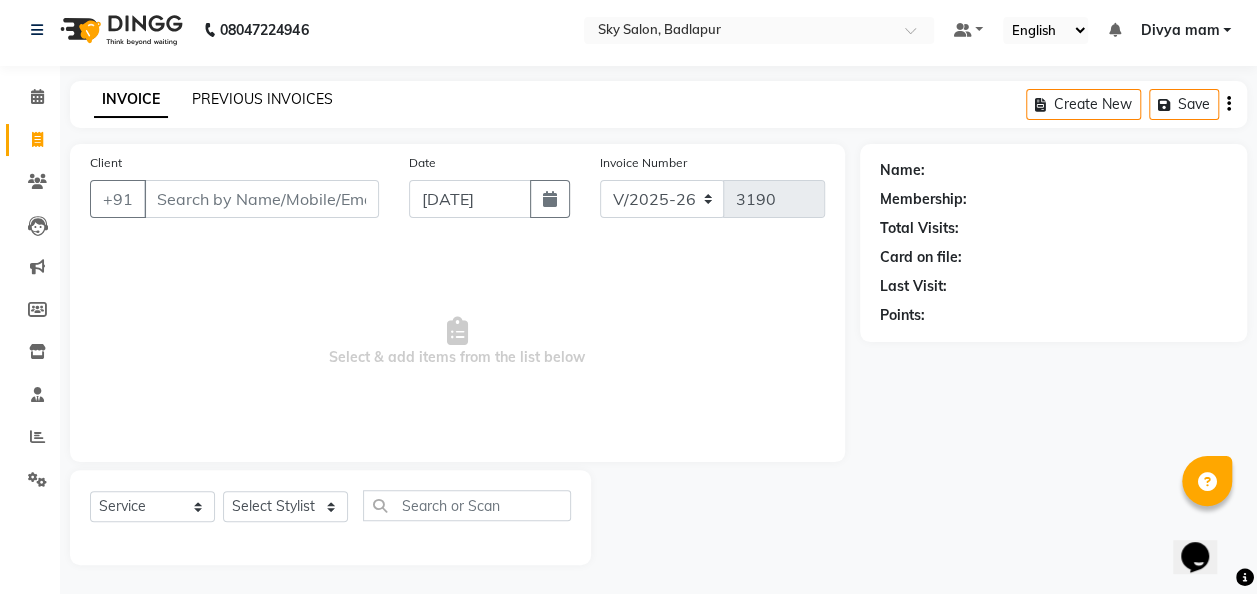 click on "PREVIOUS INVOICES" 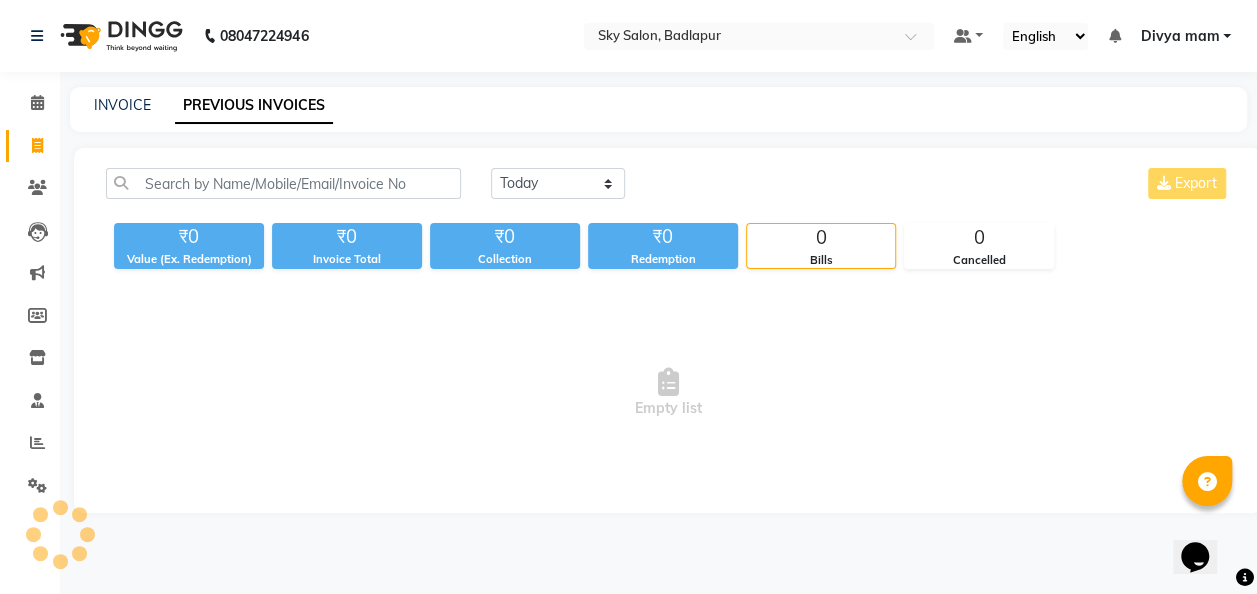 scroll, scrollTop: 0, scrollLeft: 0, axis: both 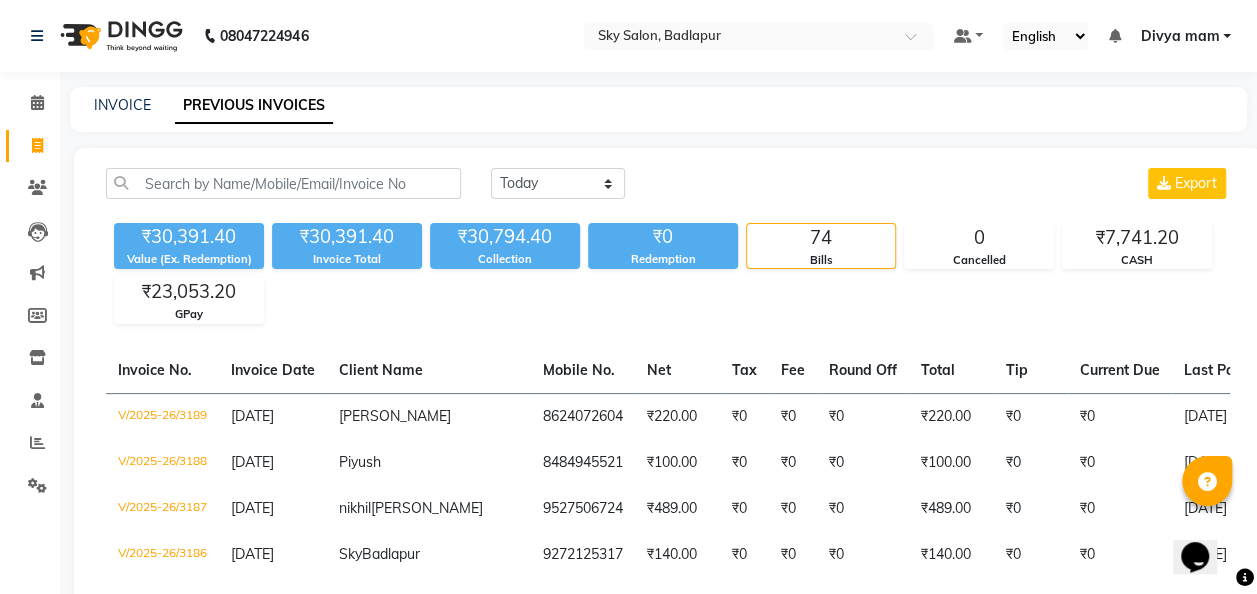 click on "INVOICE" 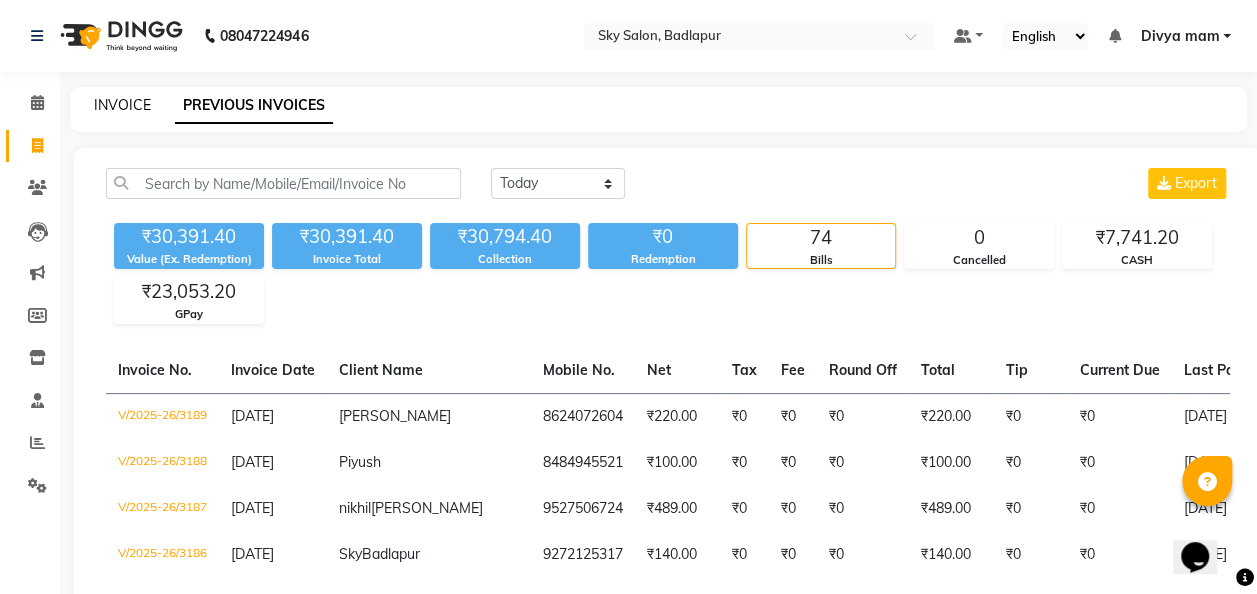 click on "INVOICE" 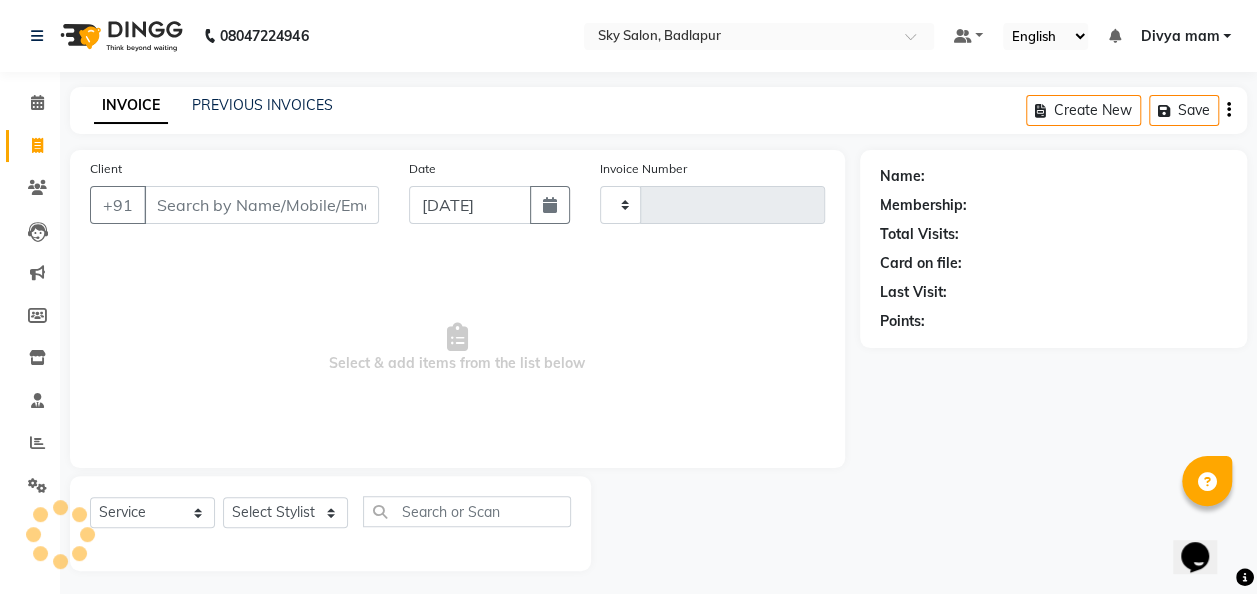 type on "3190" 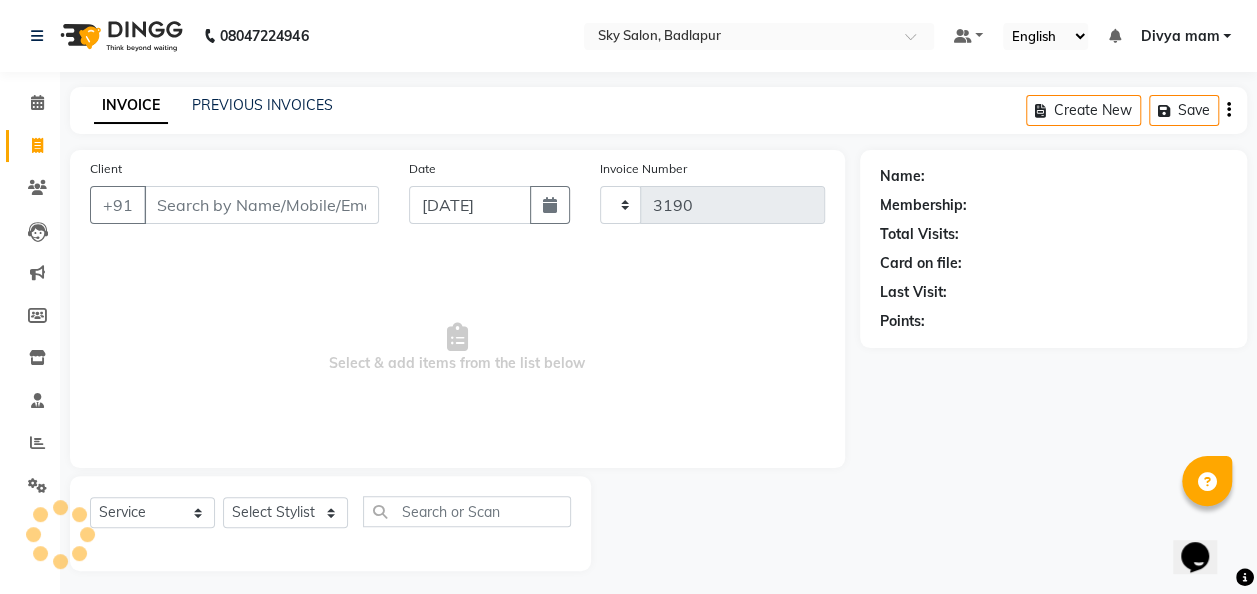 scroll, scrollTop: 6, scrollLeft: 0, axis: vertical 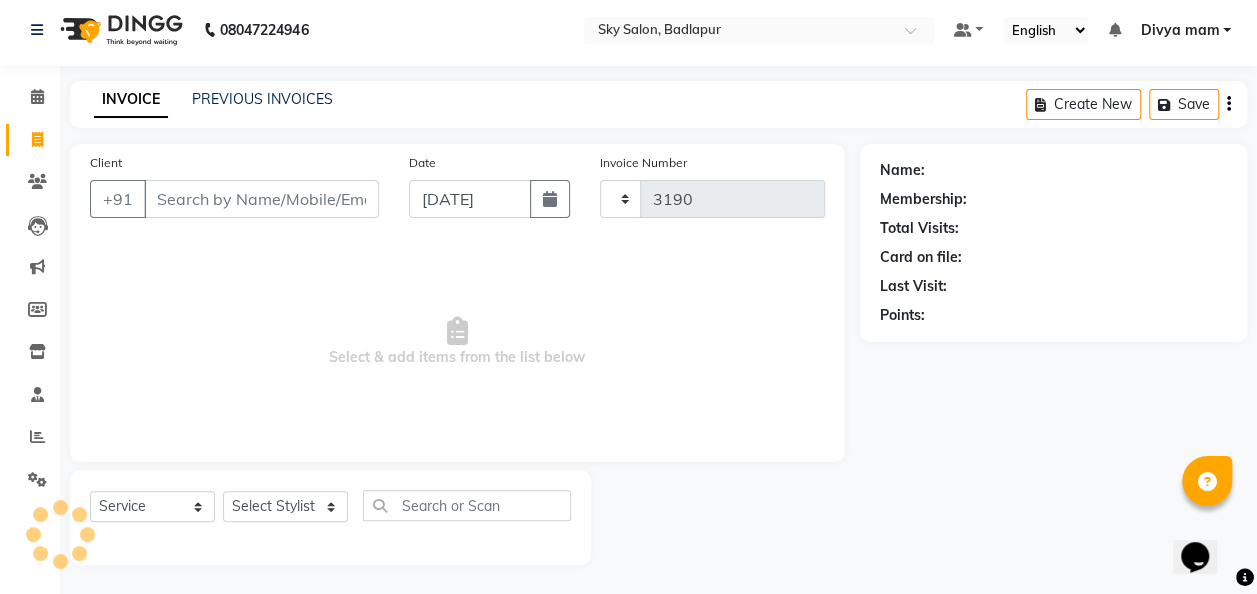 select on "6927" 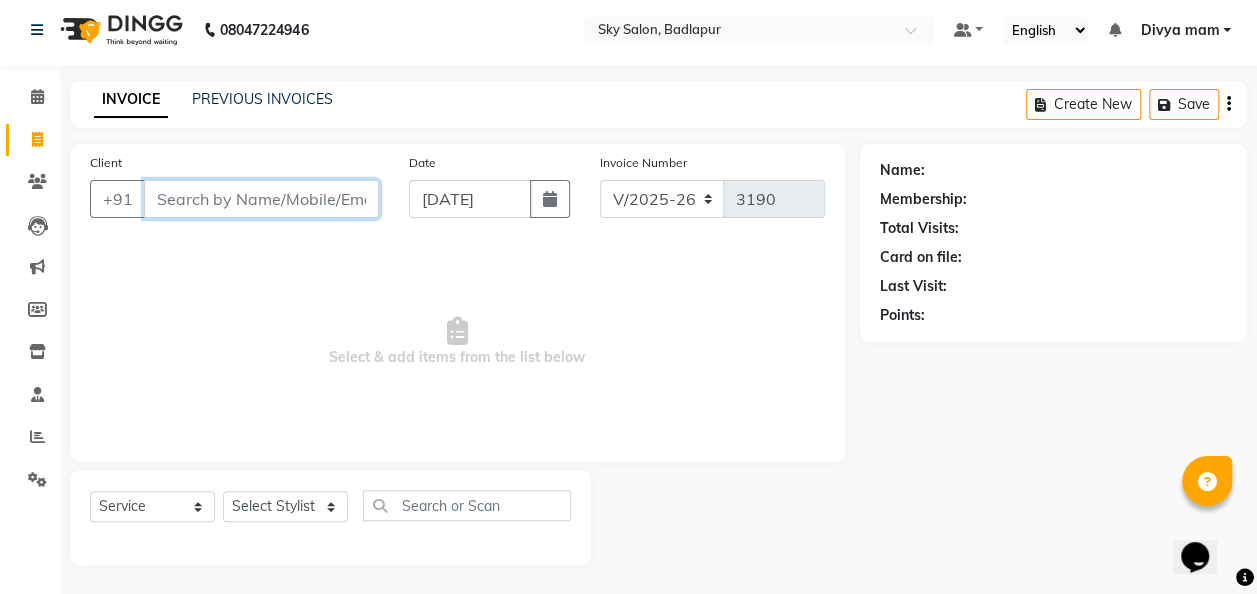 click on "Client" at bounding box center [261, 199] 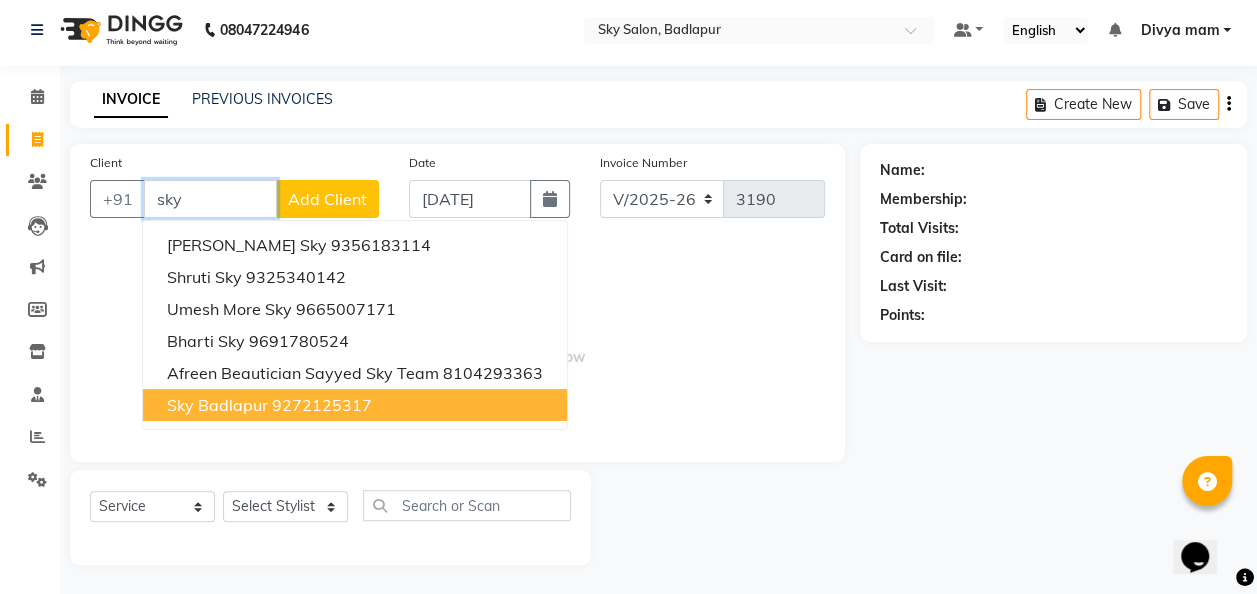 click on "9272125317" at bounding box center [322, 405] 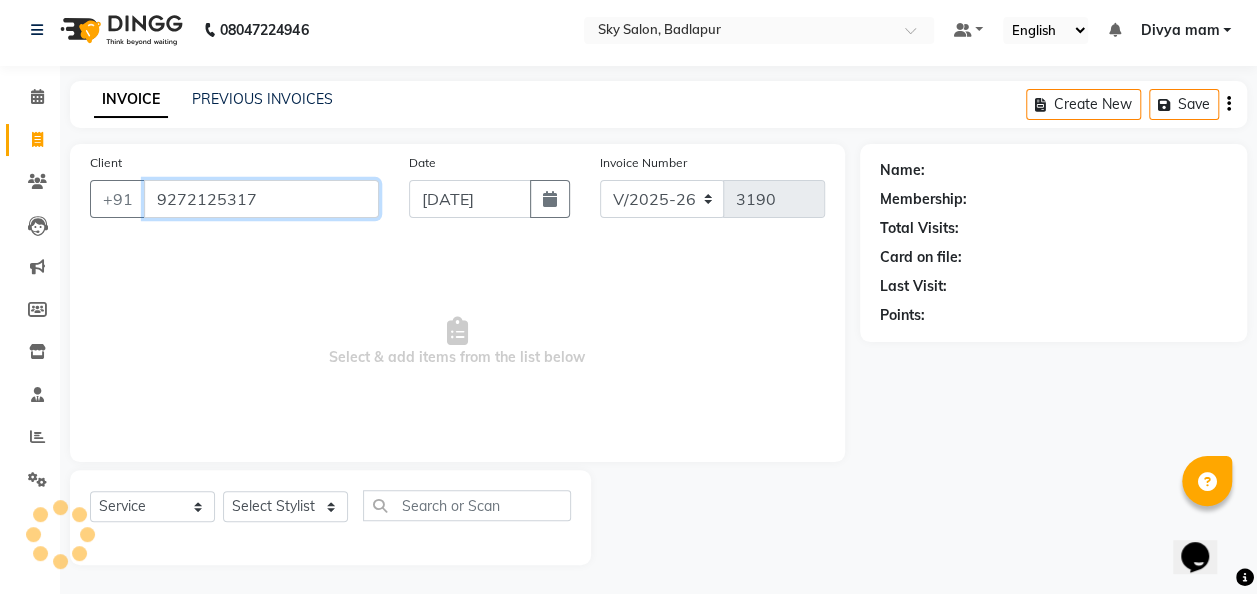 type on "9272125317" 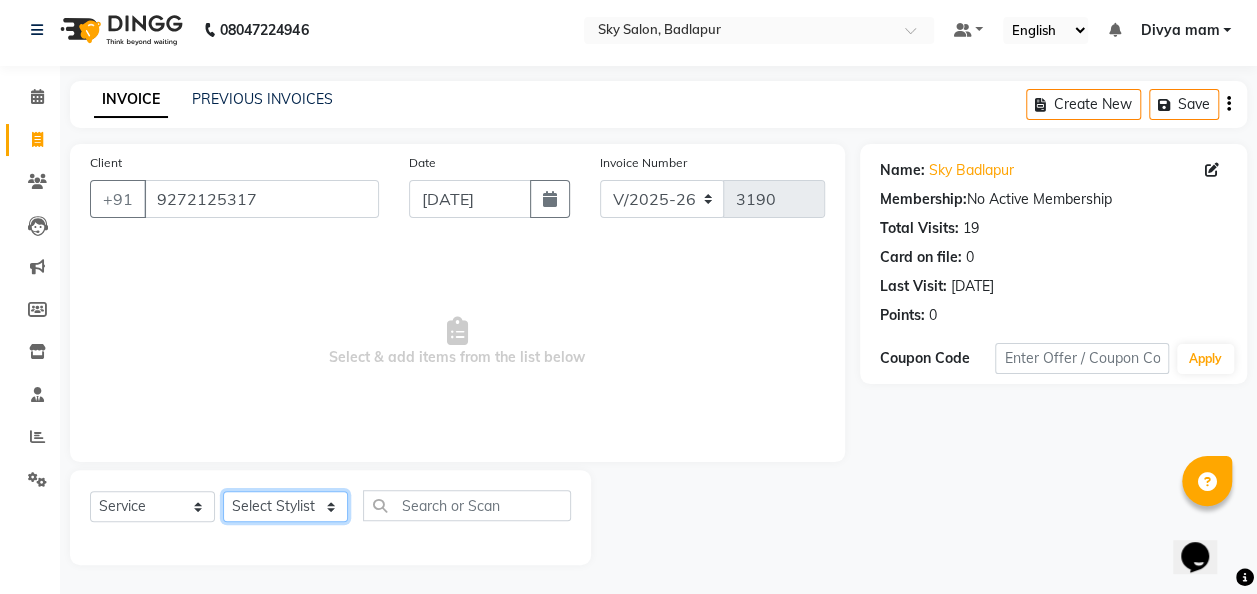 click on "Select Stylist [PERSON_NAME] [PERSON_NAME] mam  [PERSON_NAME] [PERSON_NAME] [PERSON_NAME] [PERSON_NAME] pooja  [PERSON_NAME] sir SACHIN [PERSON_NAME] [PERSON_NAME] [PERSON_NAME] [PERSON_NAME]" 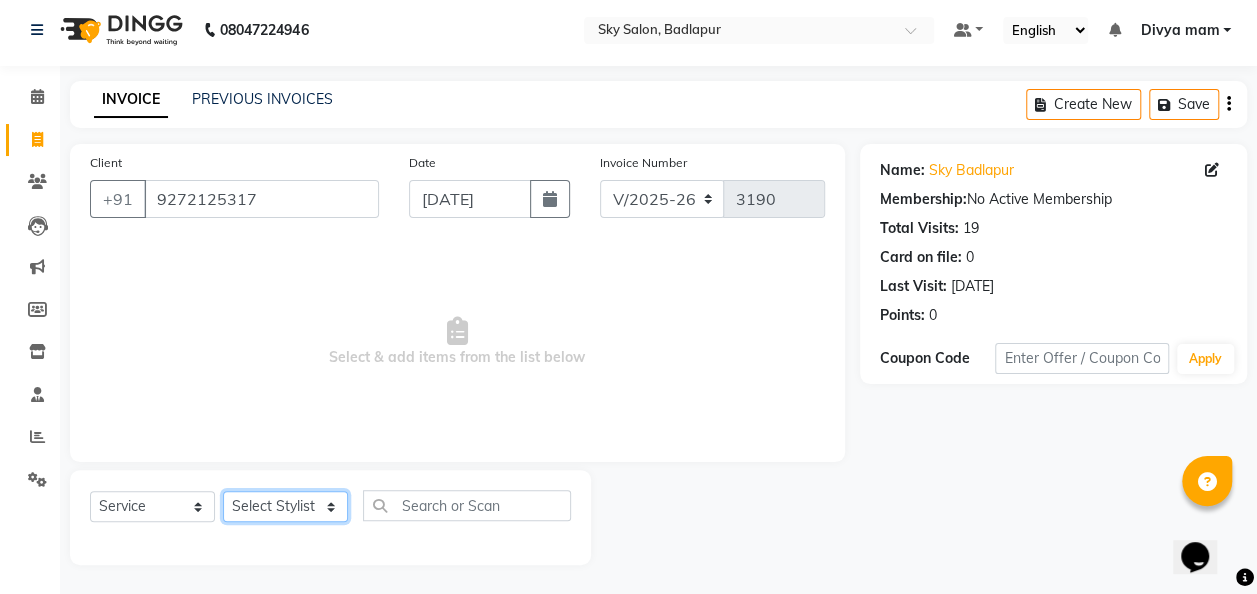 select on "54795" 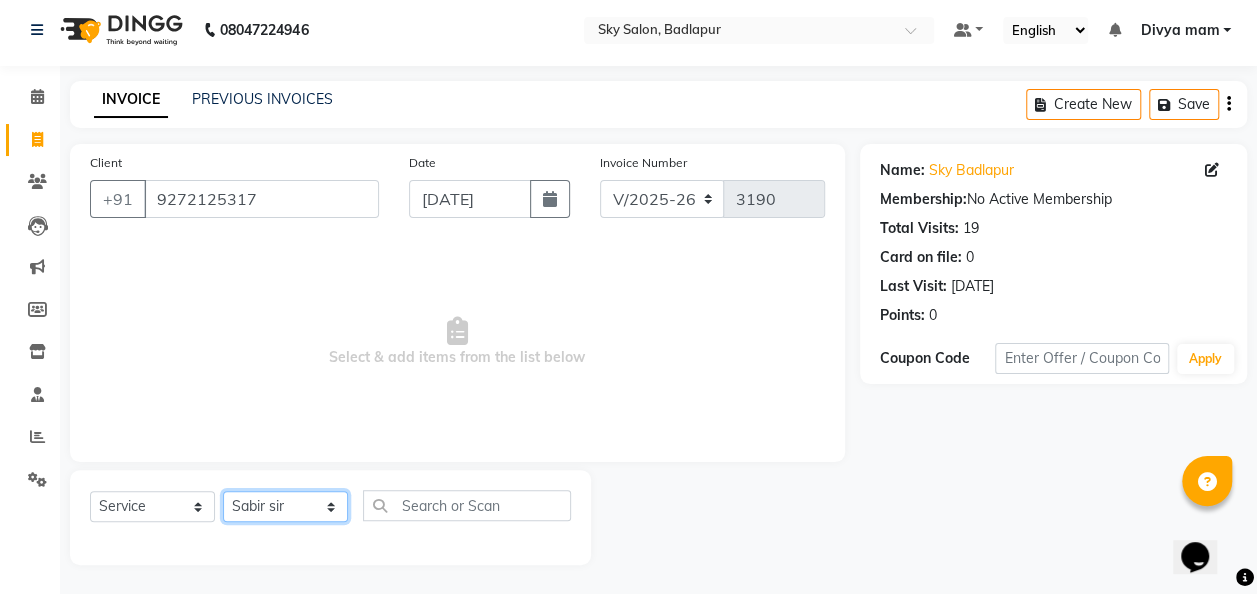 click on "Select Stylist [PERSON_NAME] [PERSON_NAME] mam  [PERSON_NAME] [PERSON_NAME] [PERSON_NAME] [PERSON_NAME] pooja  [PERSON_NAME] sir SACHIN [PERSON_NAME] [PERSON_NAME] [PERSON_NAME] [PERSON_NAME]" 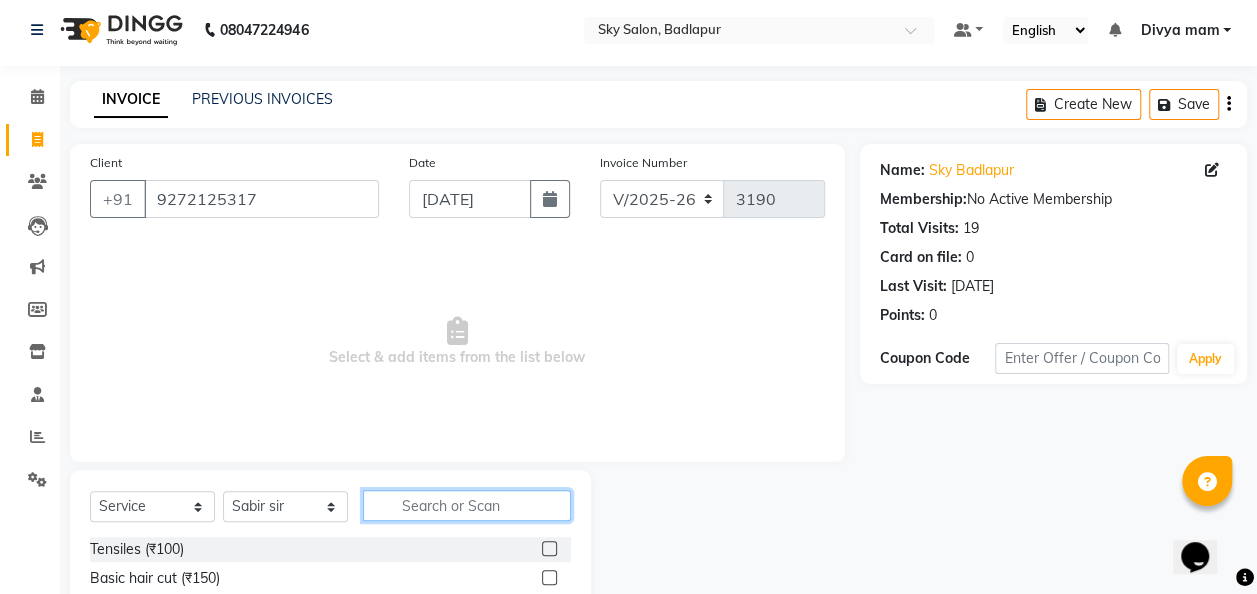 click 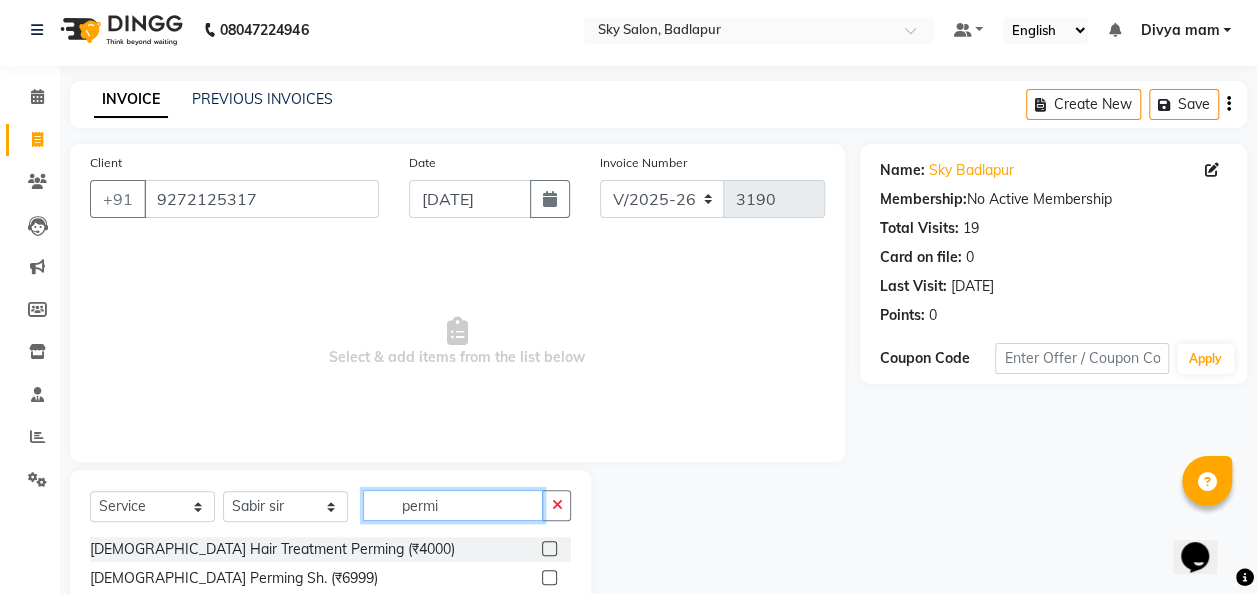 type on "permi" 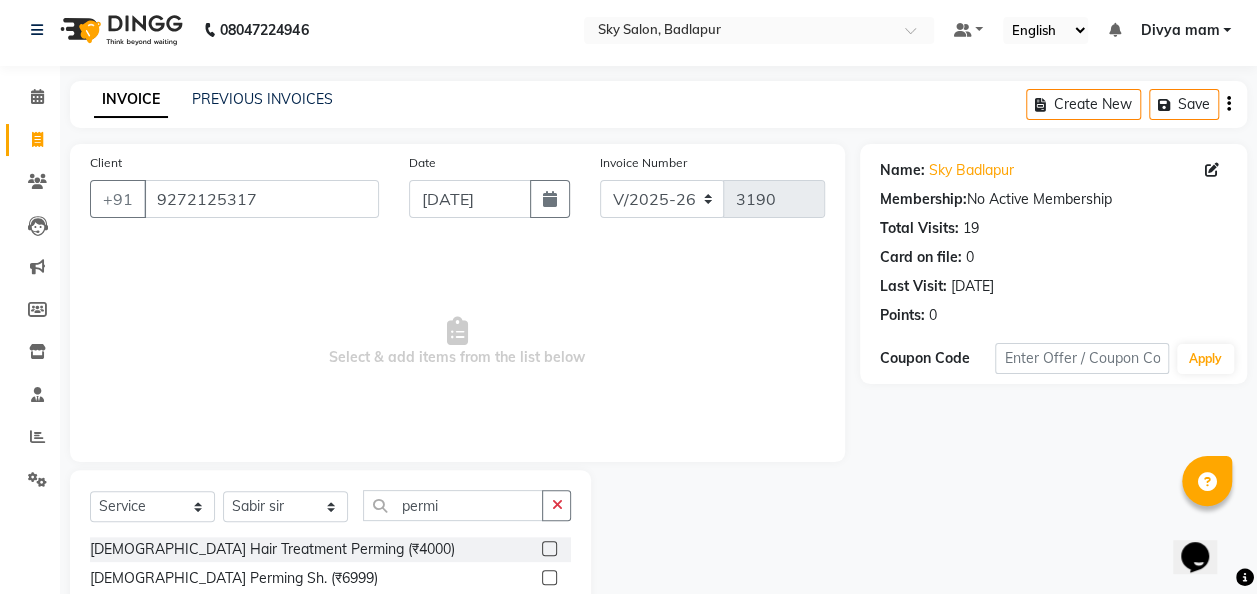 click 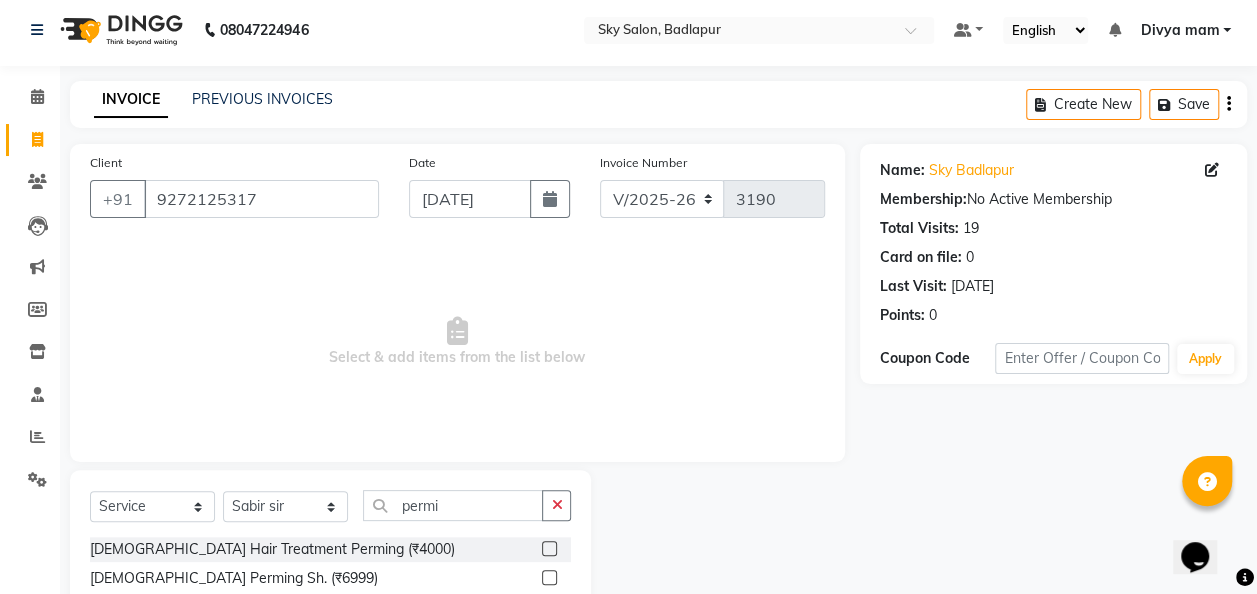 click 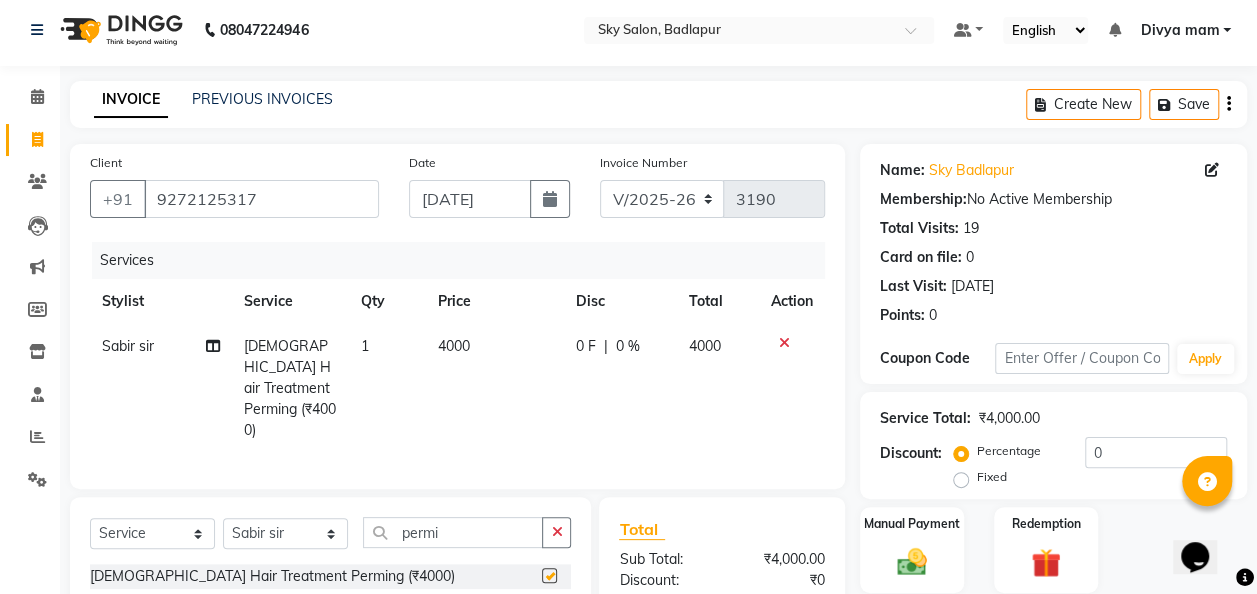 checkbox on "false" 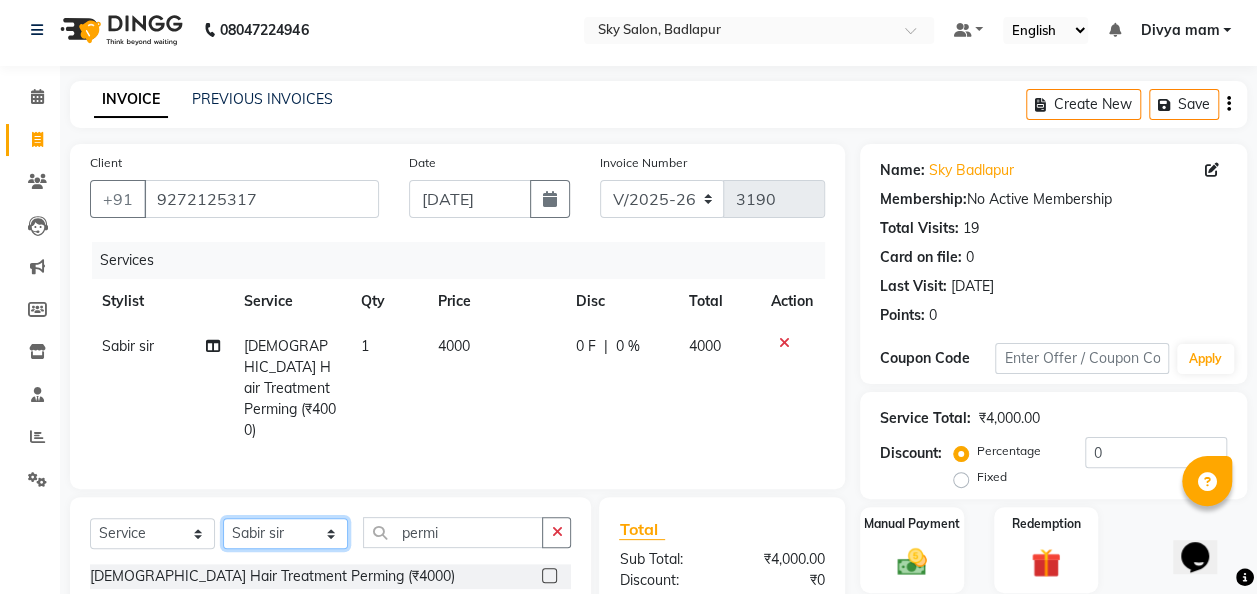 click on "Select Stylist [PERSON_NAME] [PERSON_NAME] mam  [PERSON_NAME] [PERSON_NAME] [PERSON_NAME] [PERSON_NAME] pooja  [PERSON_NAME] sir SACHIN [PERSON_NAME] [PERSON_NAME] [PERSON_NAME] [PERSON_NAME]" 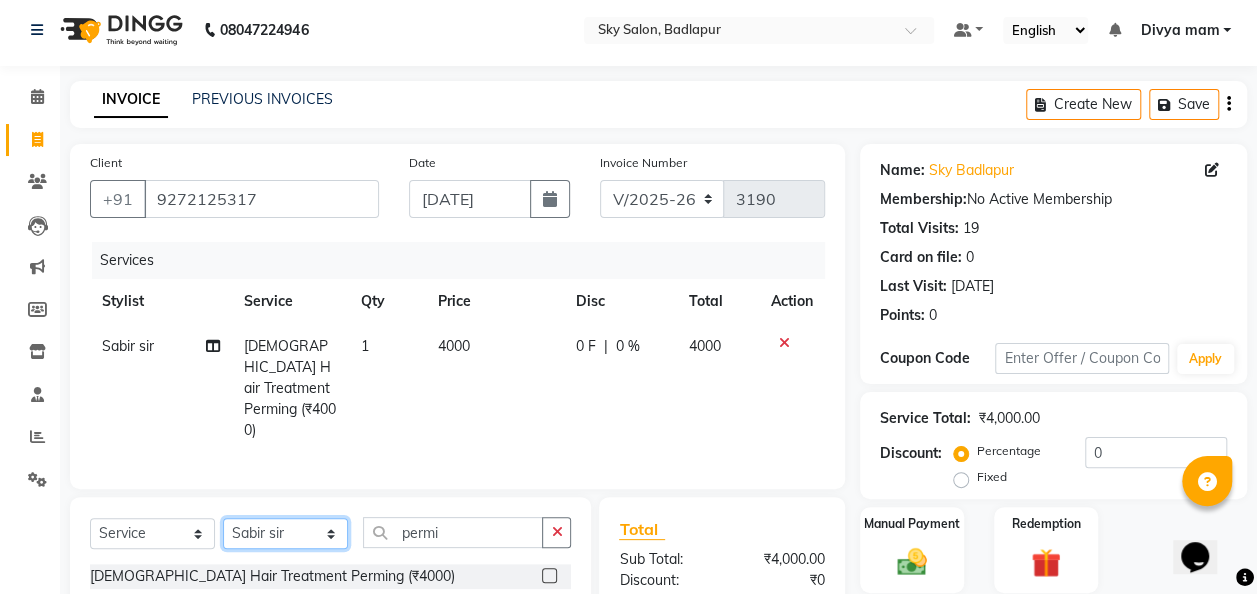 select on "75183" 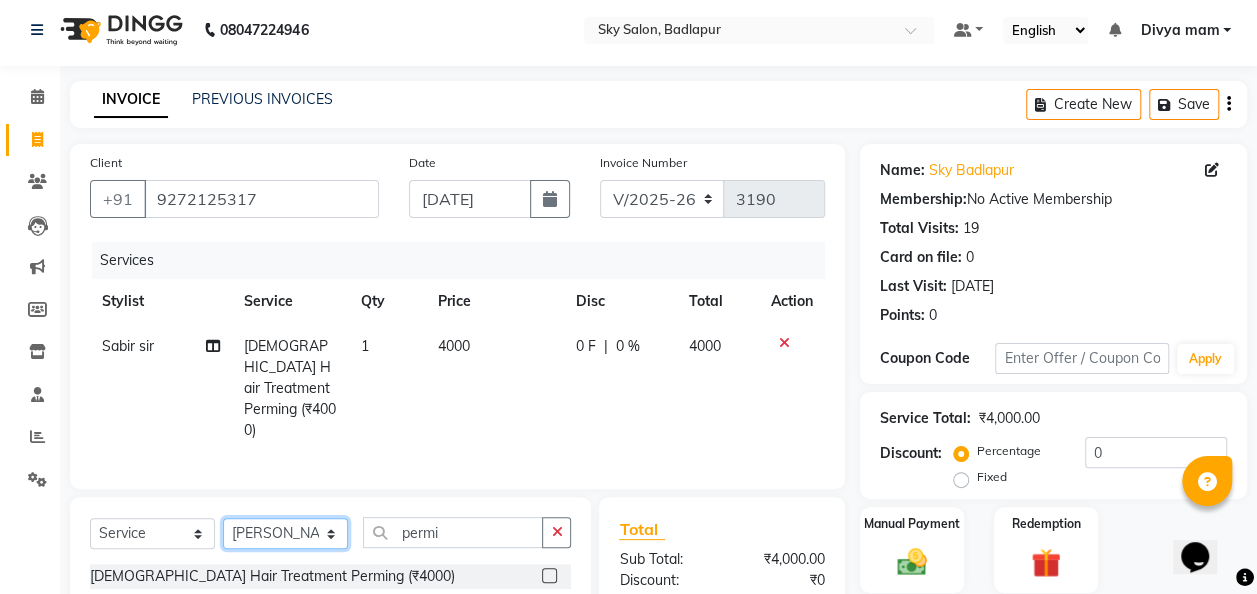 click on "Select Stylist [PERSON_NAME] [PERSON_NAME] mam  [PERSON_NAME] [PERSON_NAME] [PERSON_NAME] [PERSON_NAME] pooja  [PERSON_NAME] sir SACHIN [PERSON_NAME] [PERSON_NAME] [PERSON_NAME] [PERSON_NAME]" 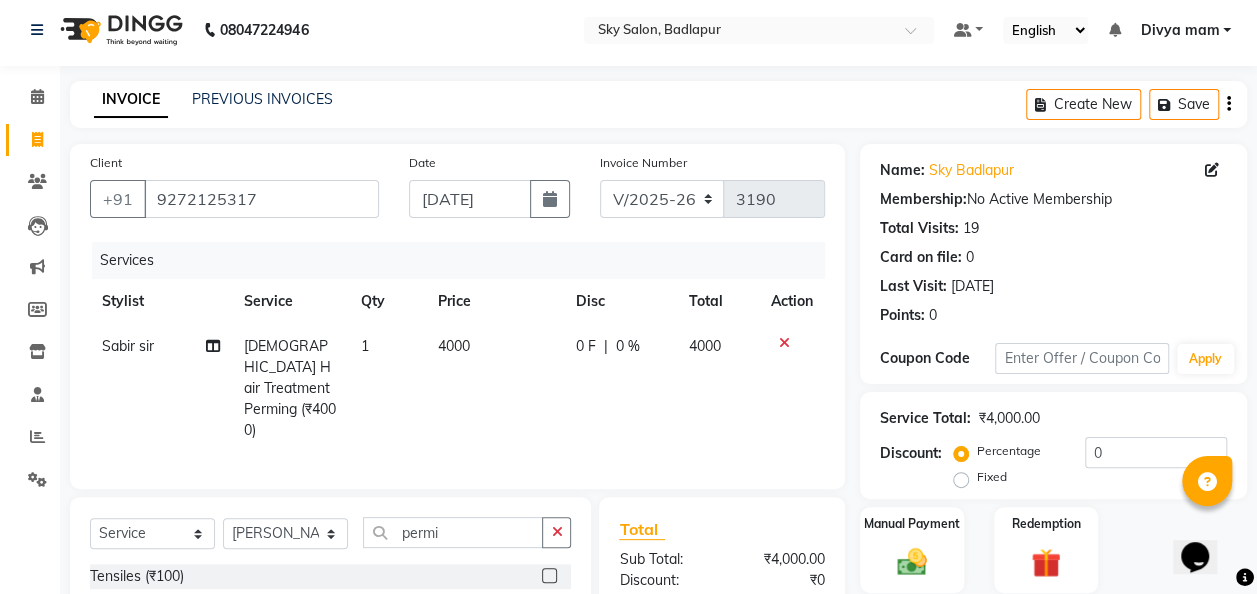 click 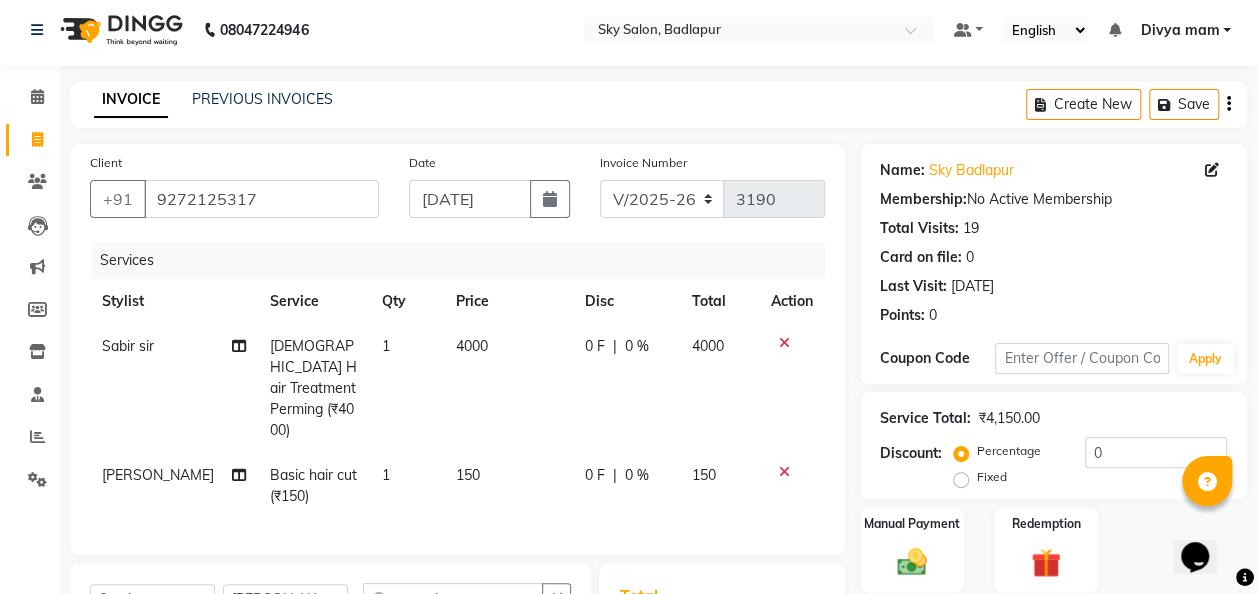 checkbox on "false" 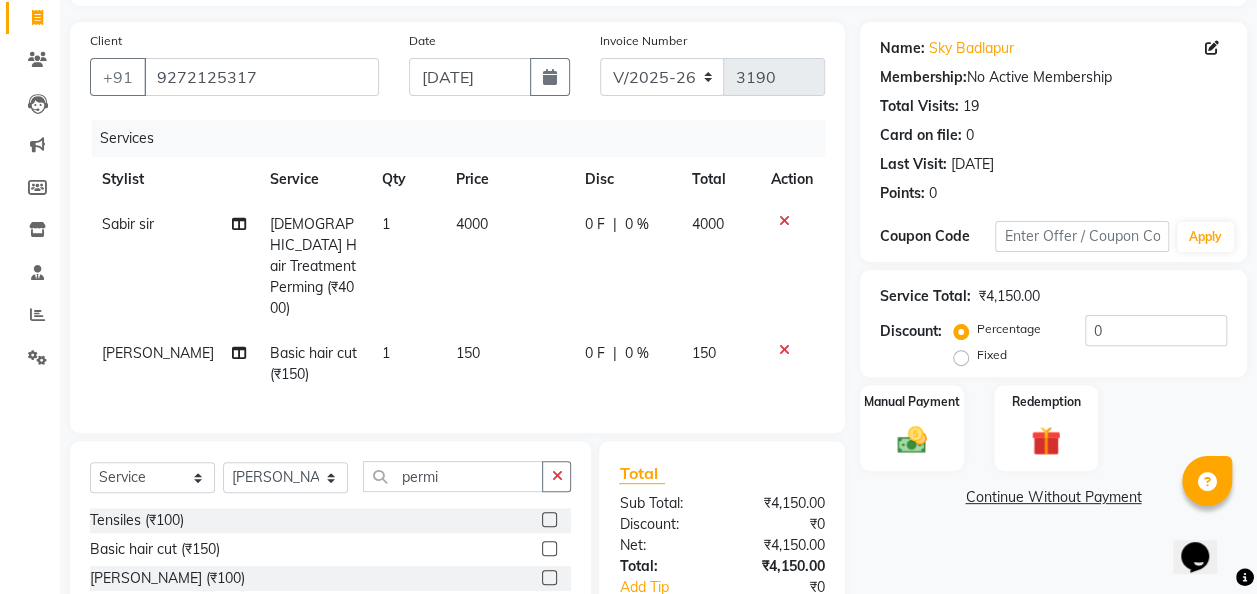 scroll, scrollTop: 130, scrollLeft: 0, axis: vertical 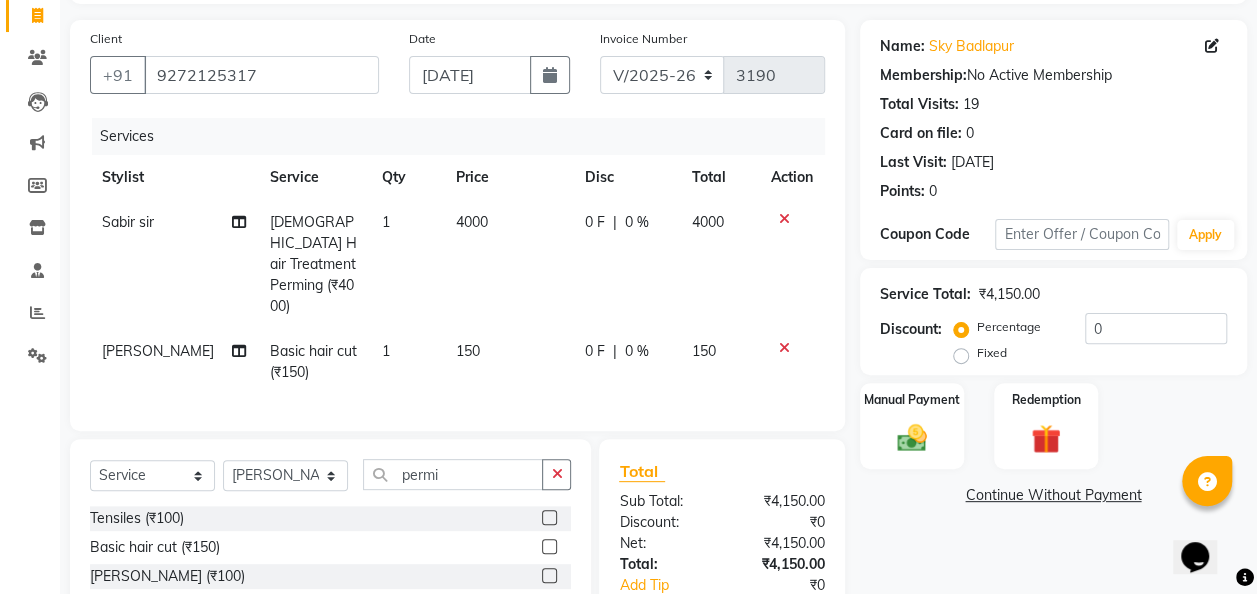 click 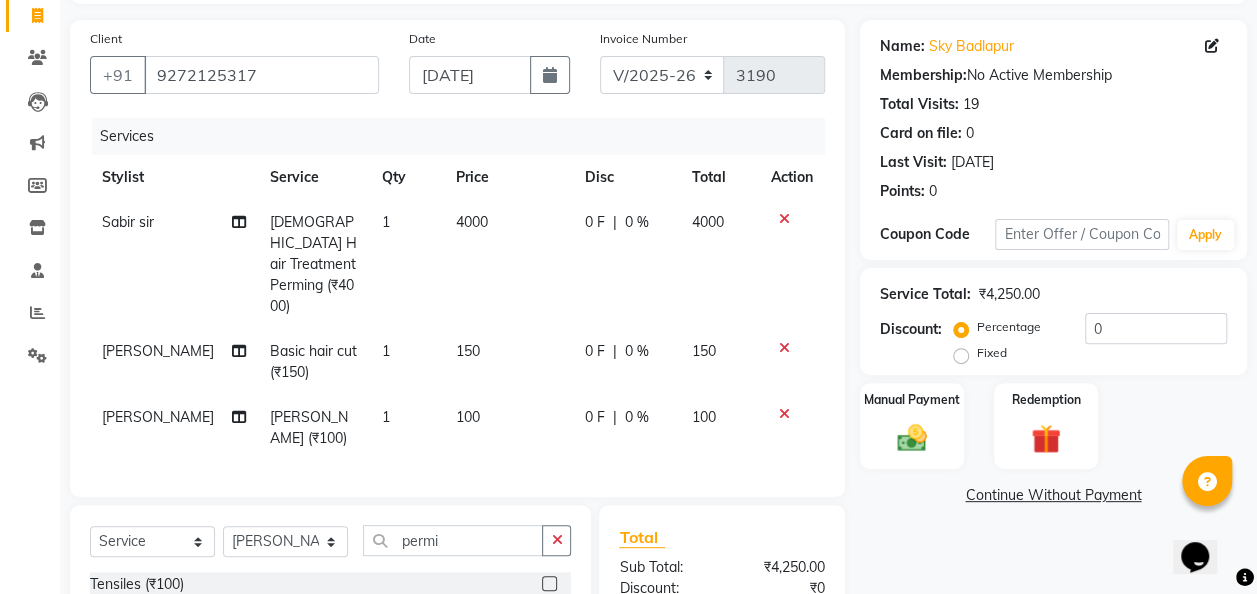 checkbox on "false" 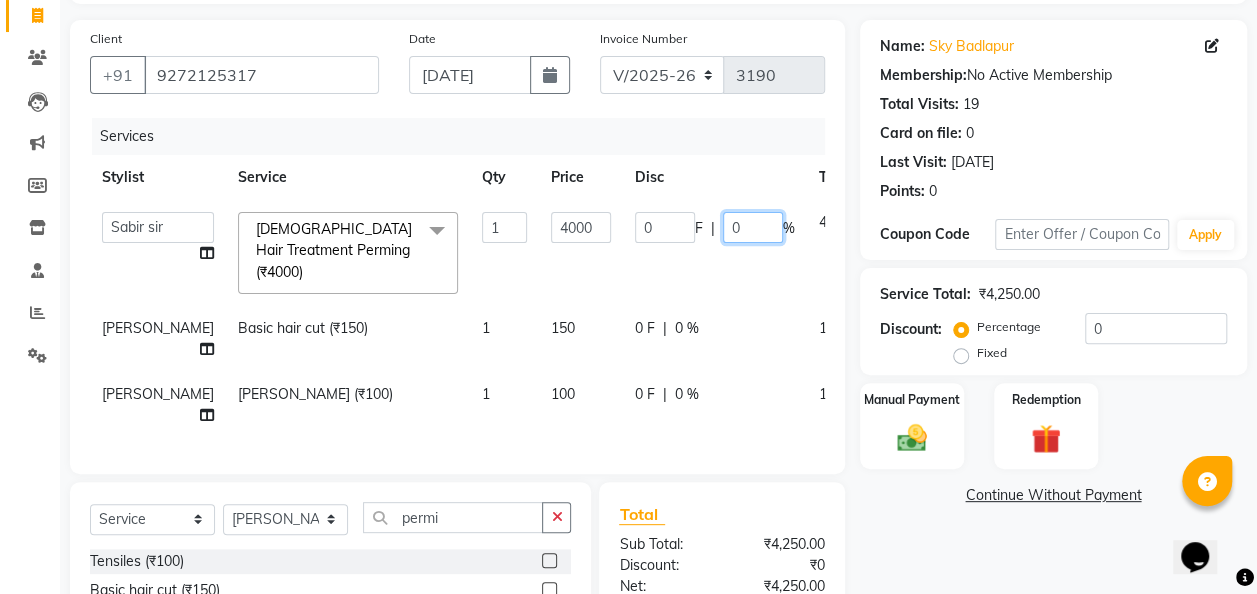 click on "0" 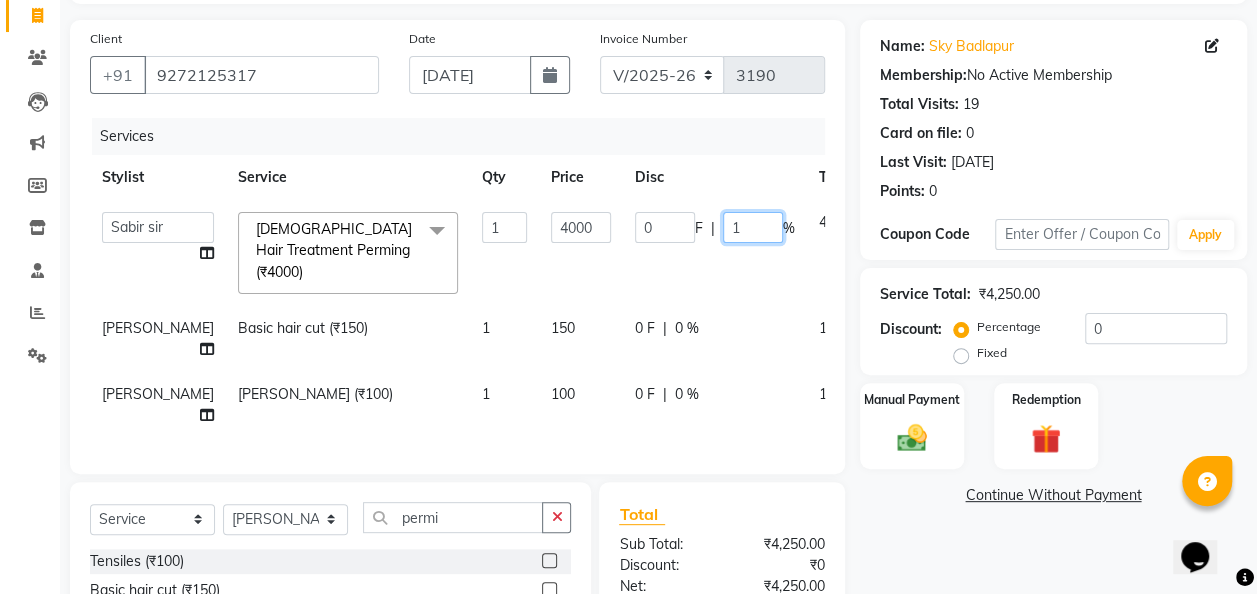 type on "15" 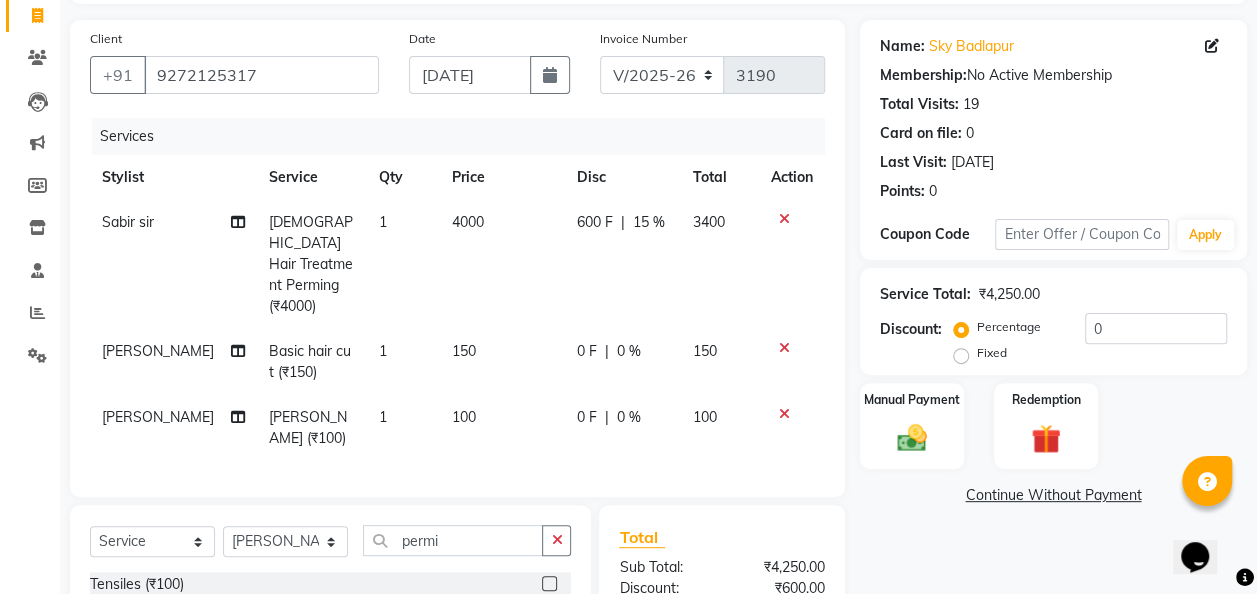 click on "Name: Sky Badlapur Membership:  No Active Membership  Total Visits:  19 Card on file:  0 Last Visit:   [DATE] Points:   0  Coupon Code Apply Service Total:  ₹4,250.00  Discount:  Percentage   Fixed  0 Manual Payment Redemption  Continue Without Payment" 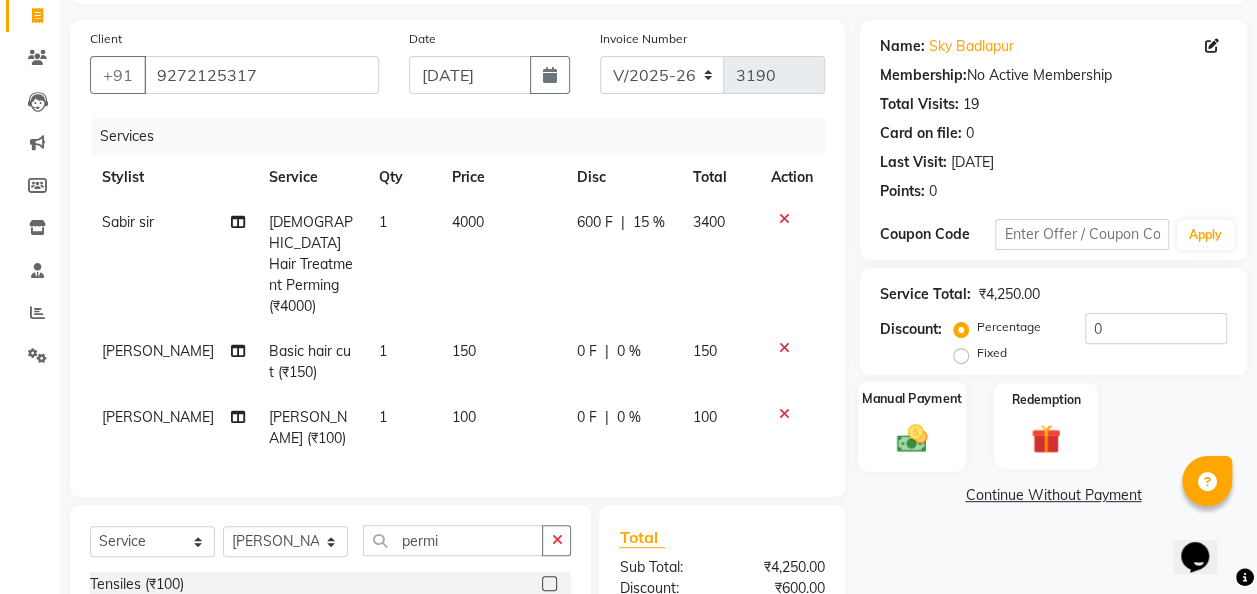 click 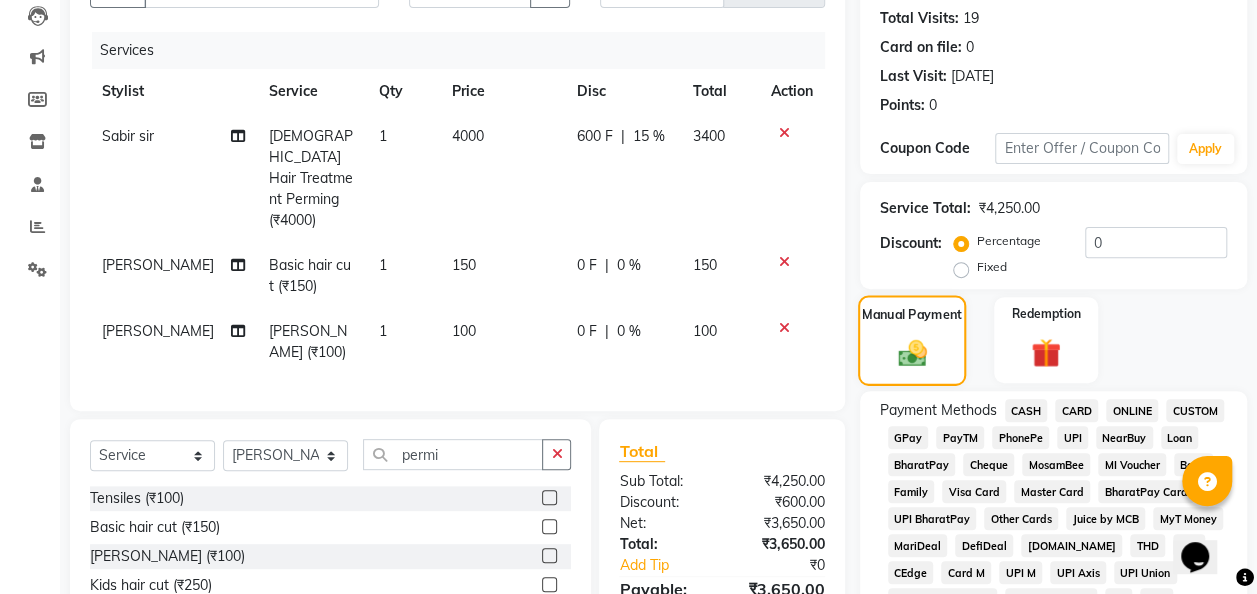 scroll, scrollTop: 218, scrollLeft: 0, axis: vertical 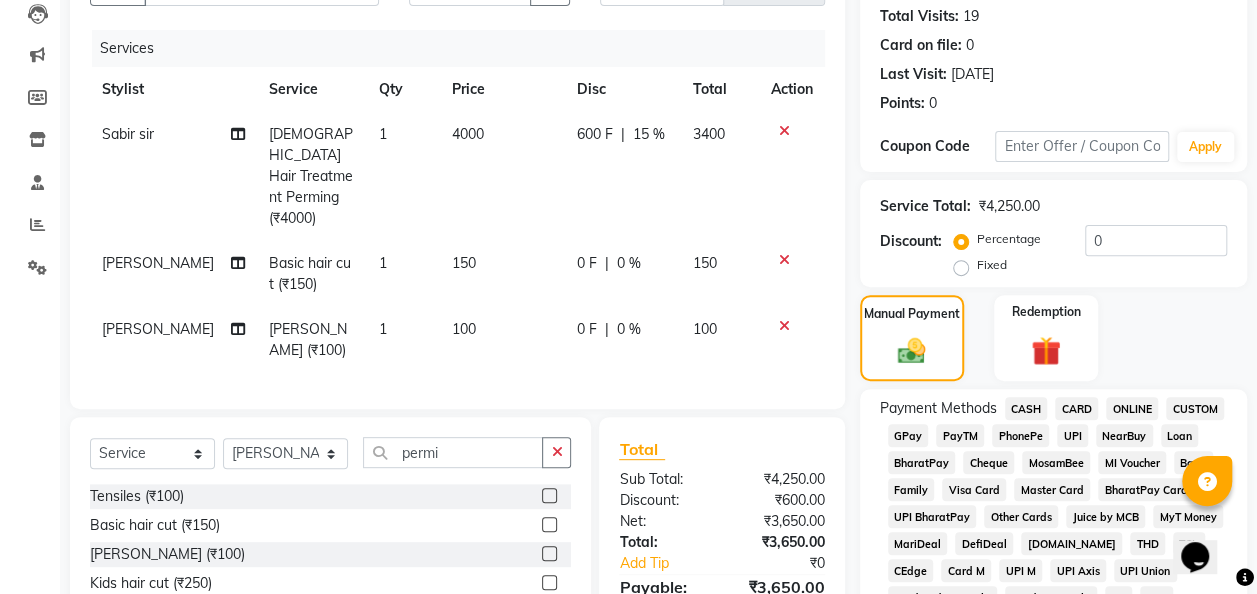 click on "GPay" 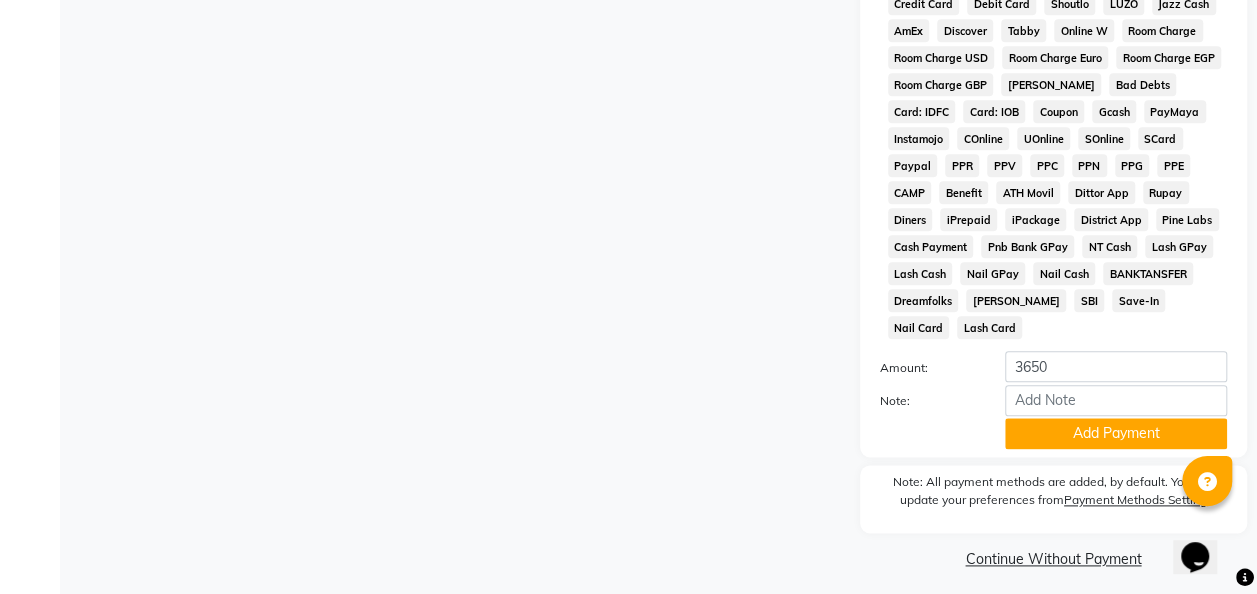 scroll, scrollTop: 974, scrollLeft: 0, axis: vertical 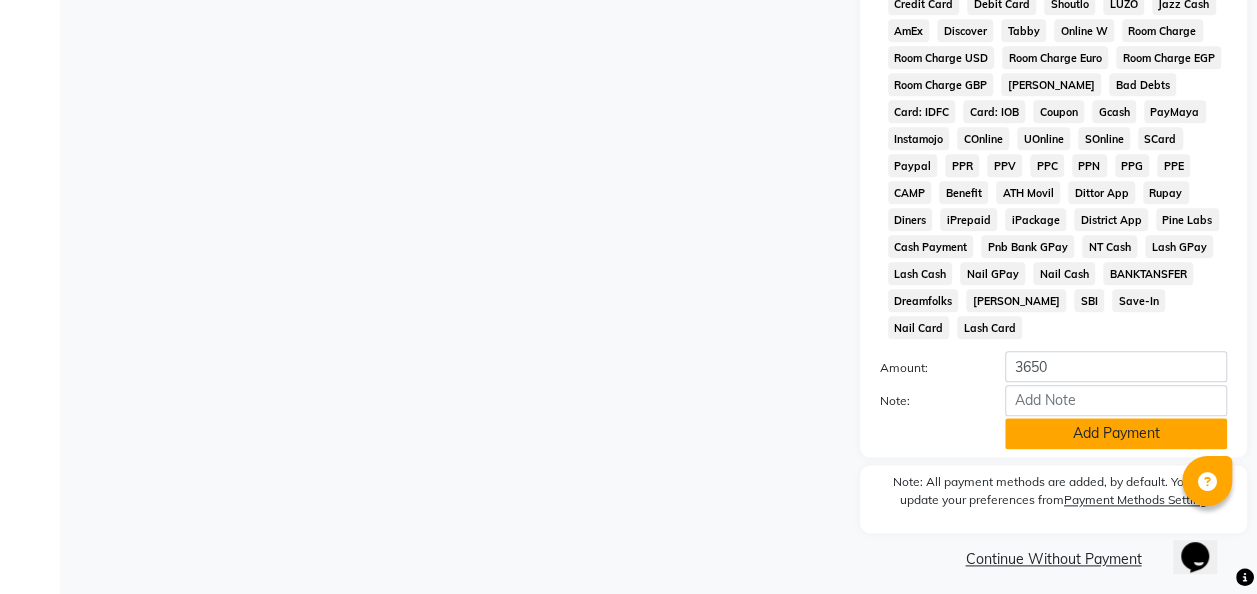 click on "Add Payment" 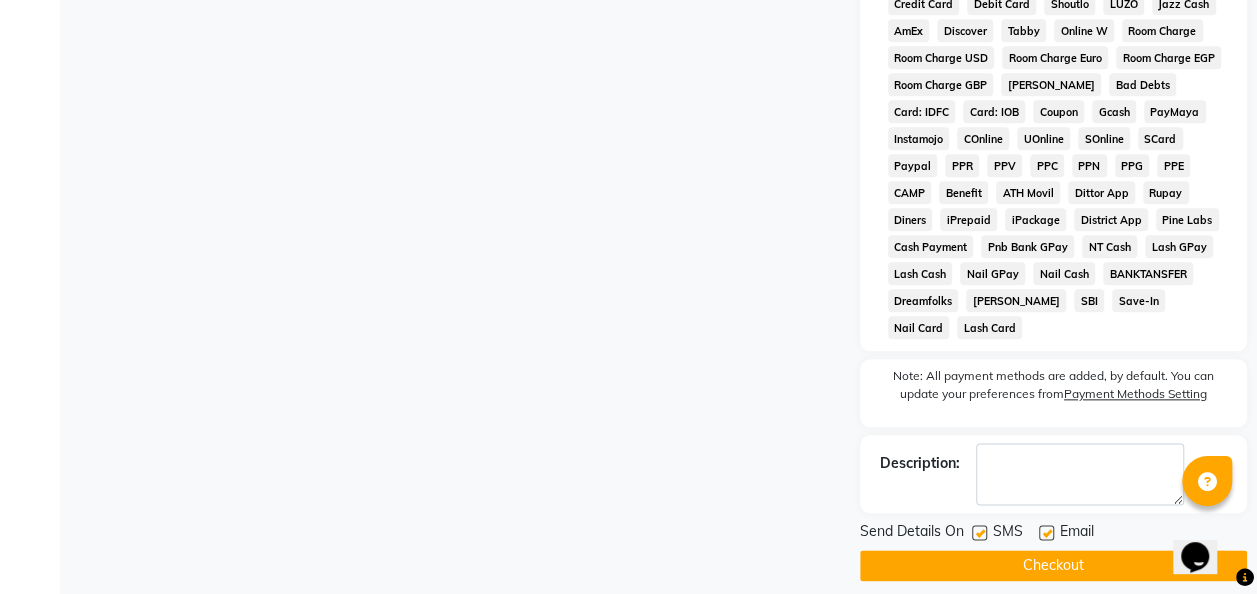 click 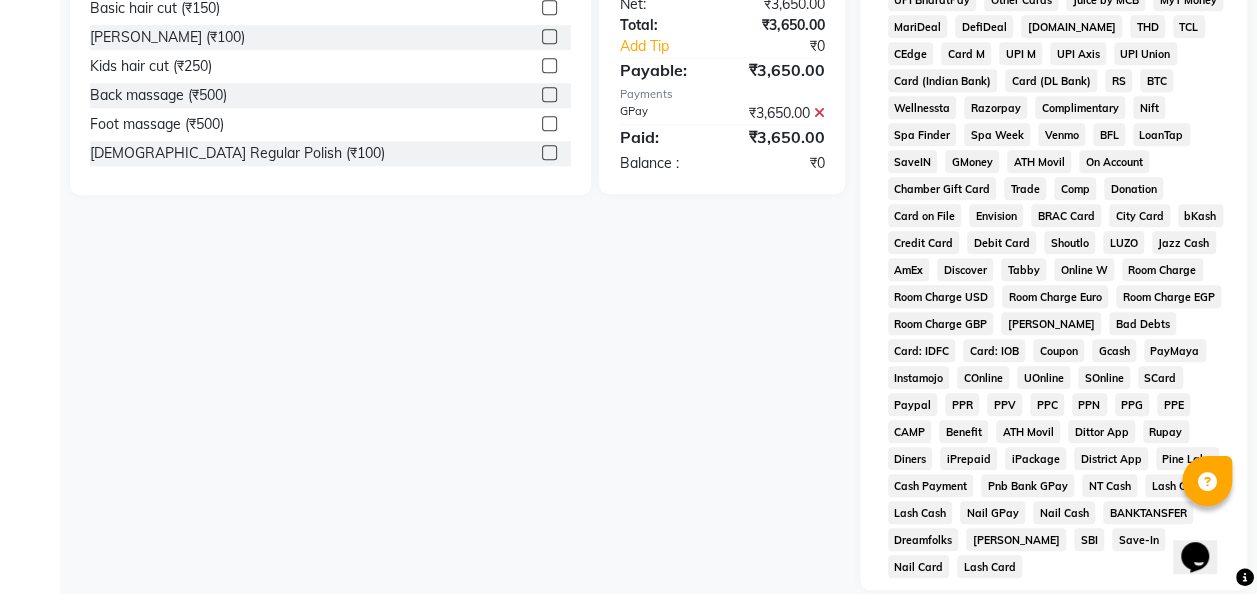 scroll, scrollTop: 996, scrollLeft: 0, axis: vertical 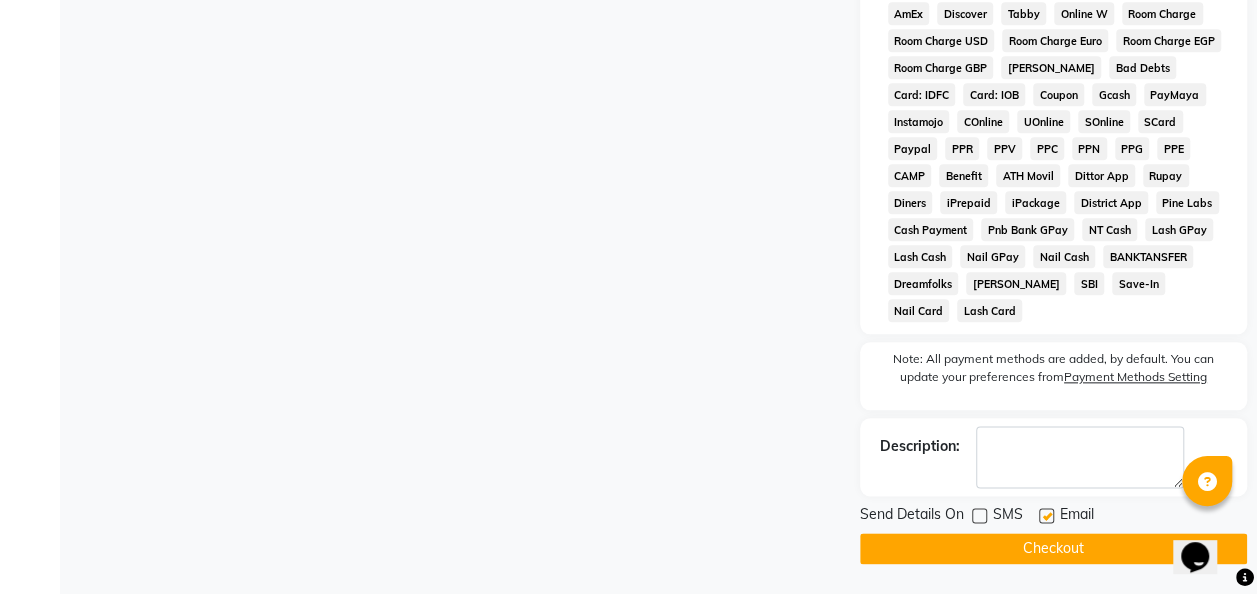 click on "Checkout" 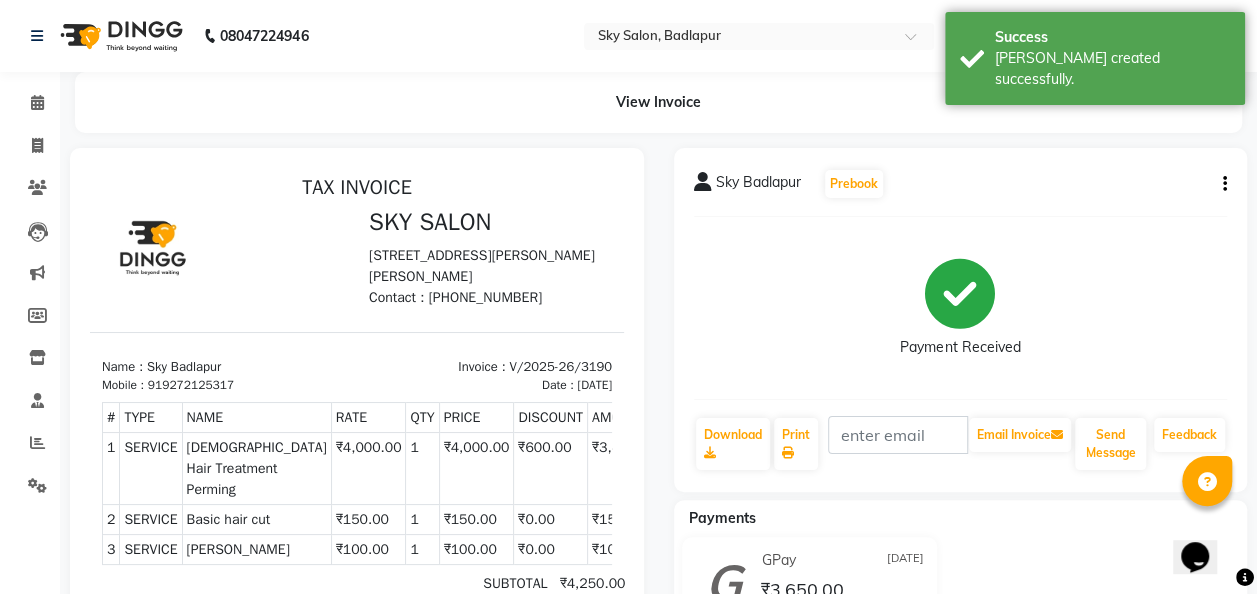 scroll, scrollTop: 0, scrollLeft: 0, axis: both 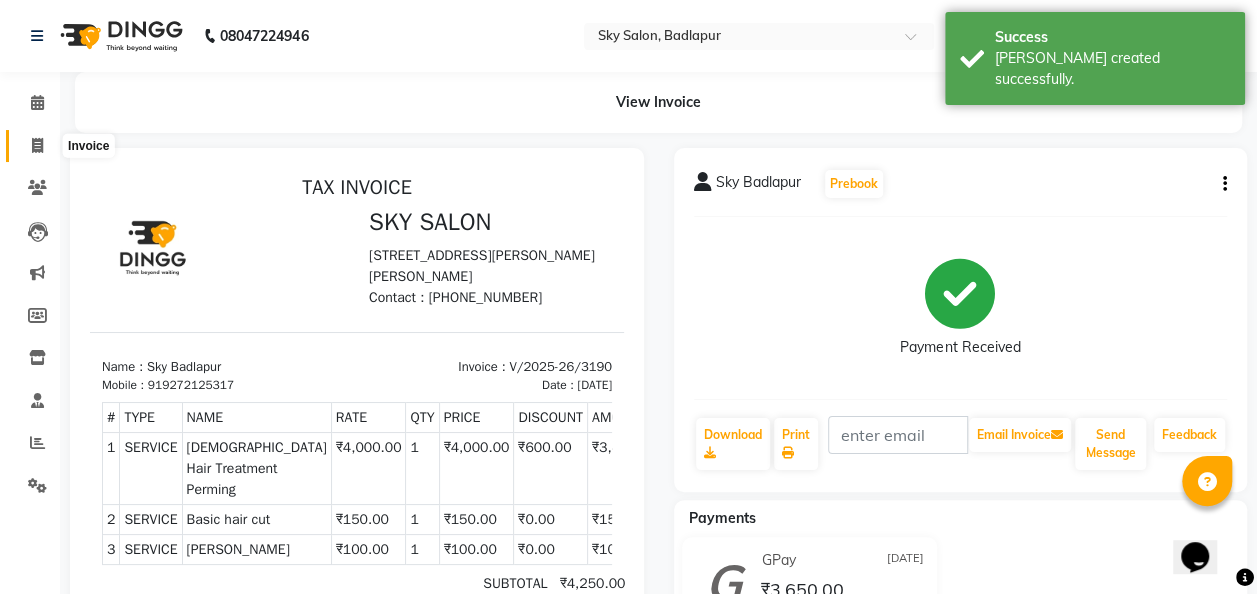 click 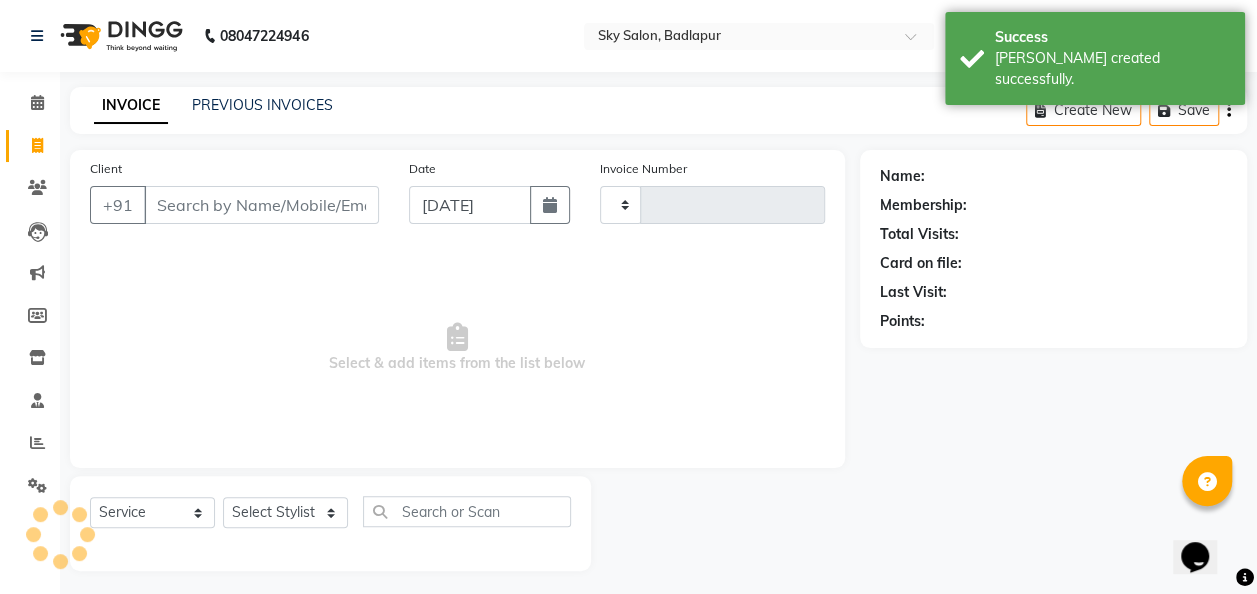 type on "3191" 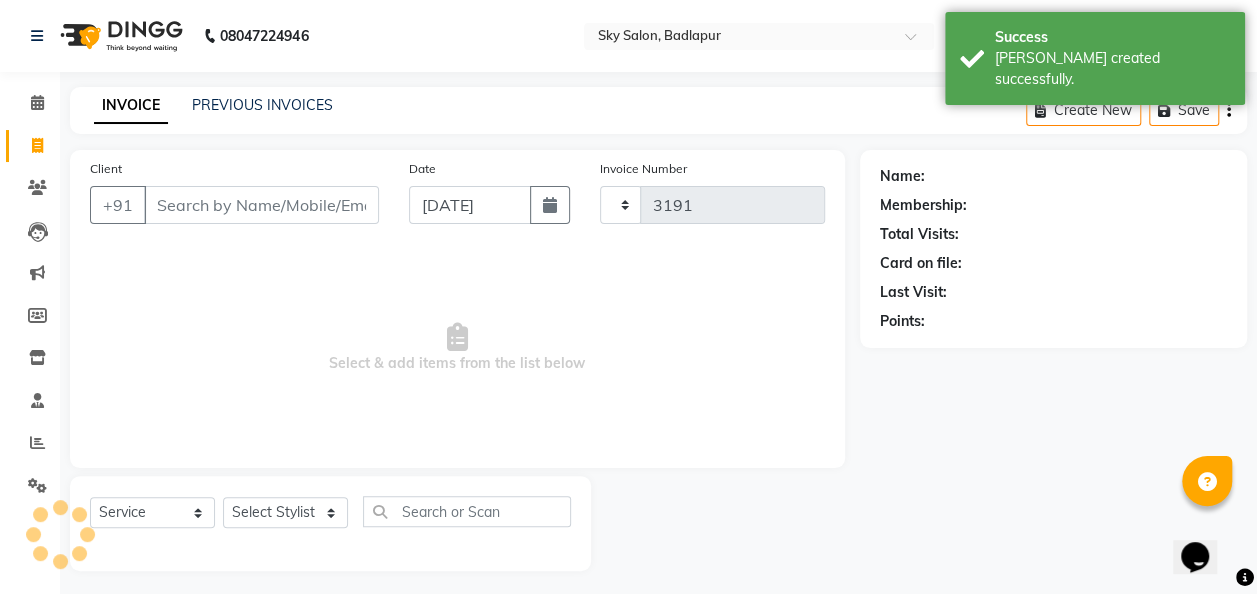 select on "6927" 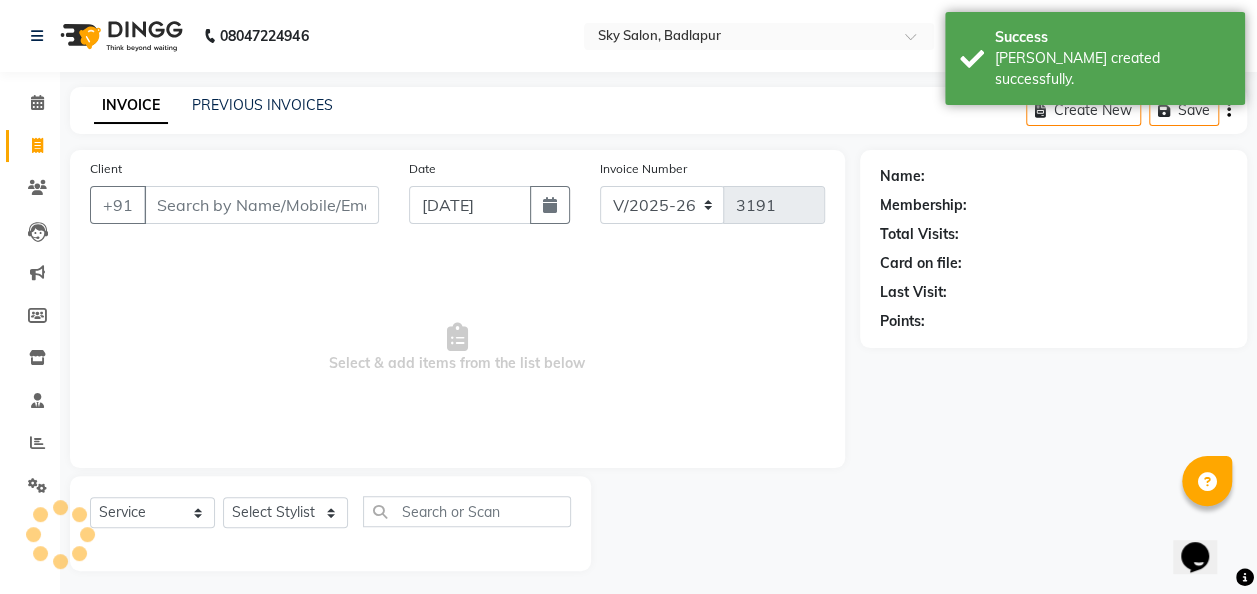 scroll, scrollTop: 6, scrollLeft: 0, axis: vertical 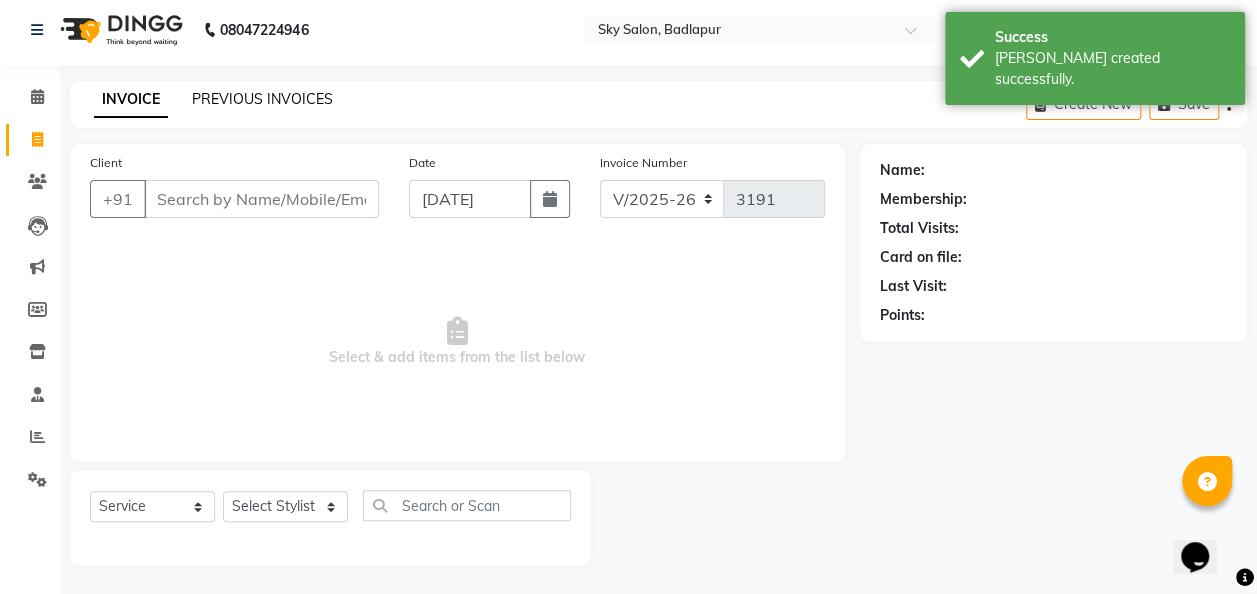 click on "PREVIOUS INVOICES" 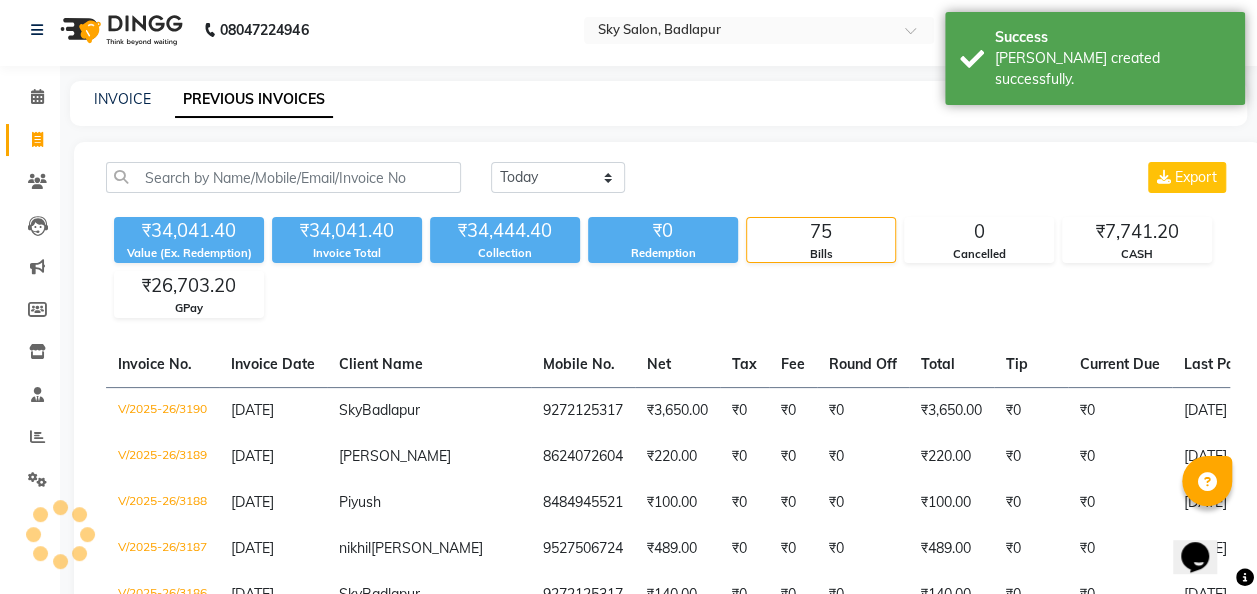 scroll, scrollTop: 0, scrollLeft: 0, axis: both 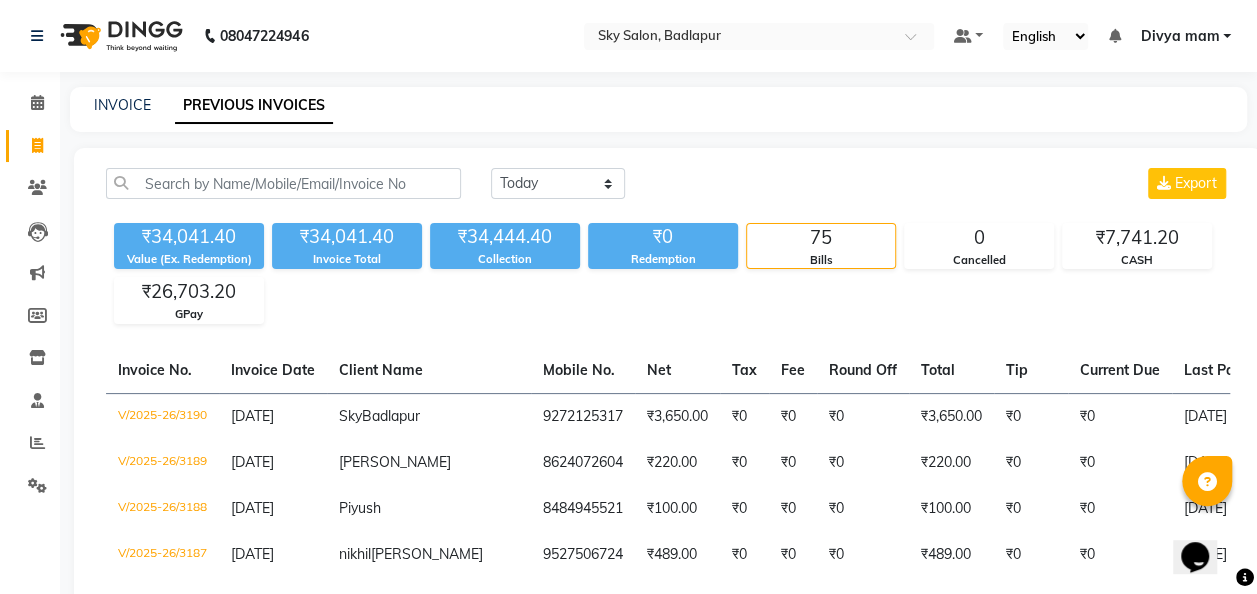 click on "INVOICE PREVIOUS INVOICES" 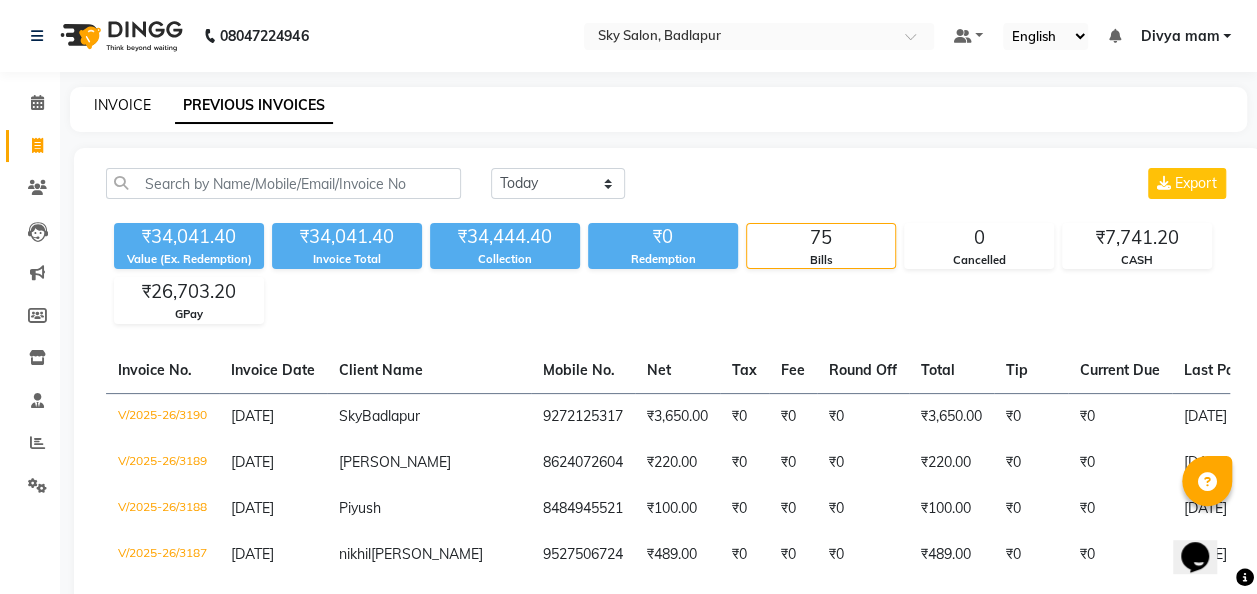 click on "INVOICE" 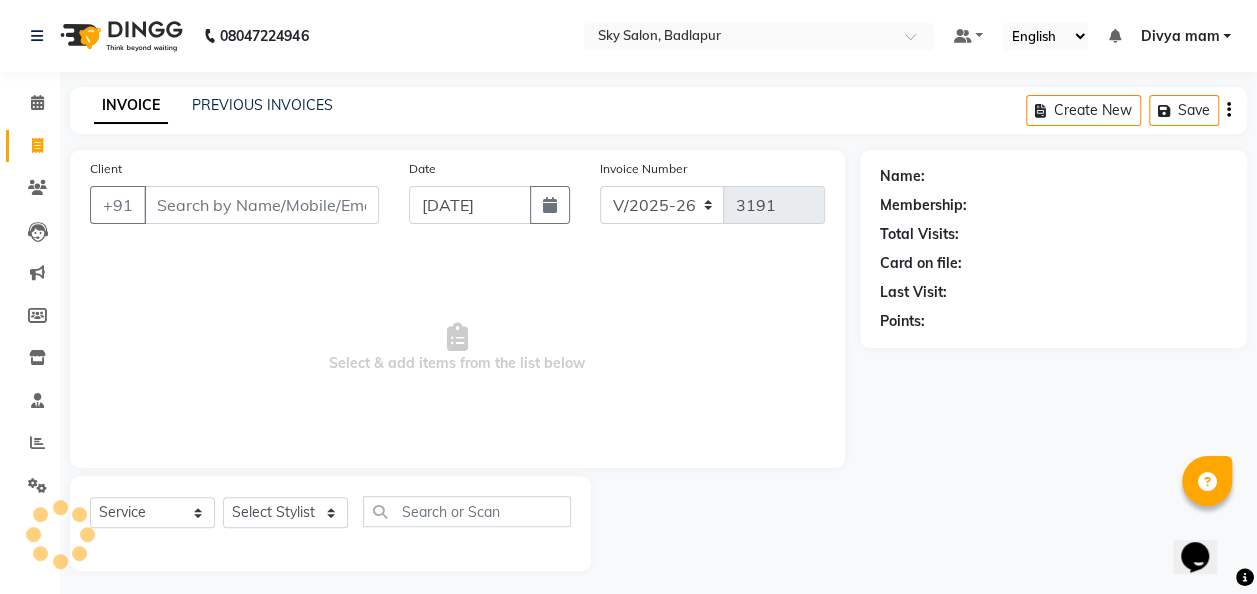 scroll, scrollTop: 6, scrollLeft: 0, axis: vertical 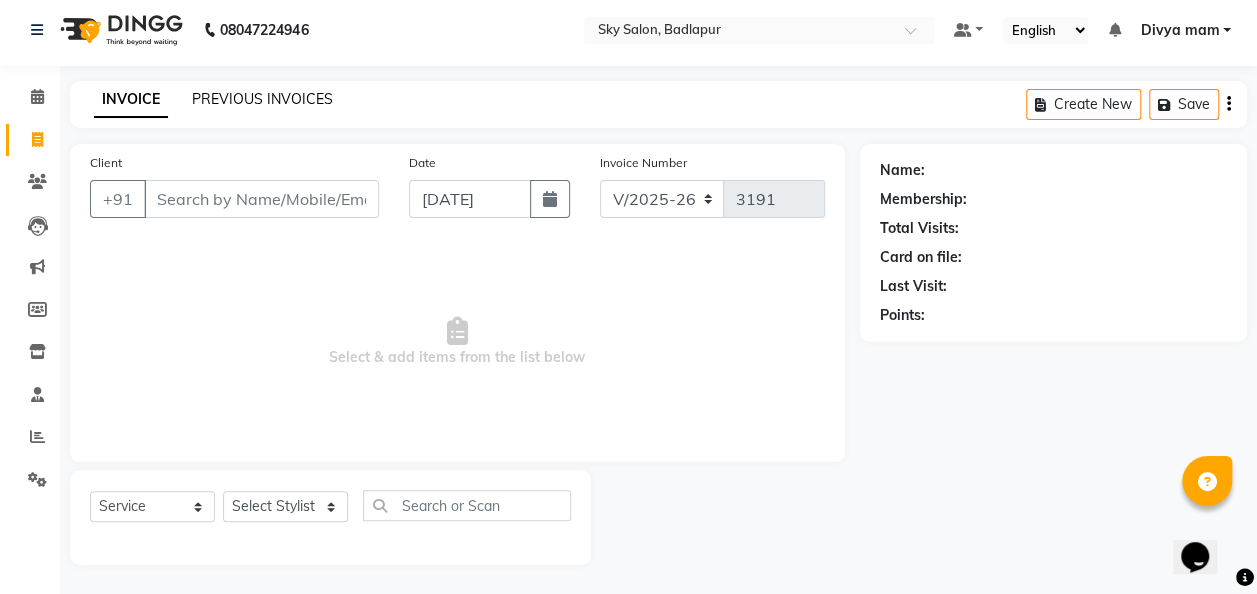 click on "PREVIOUS INVOICES" 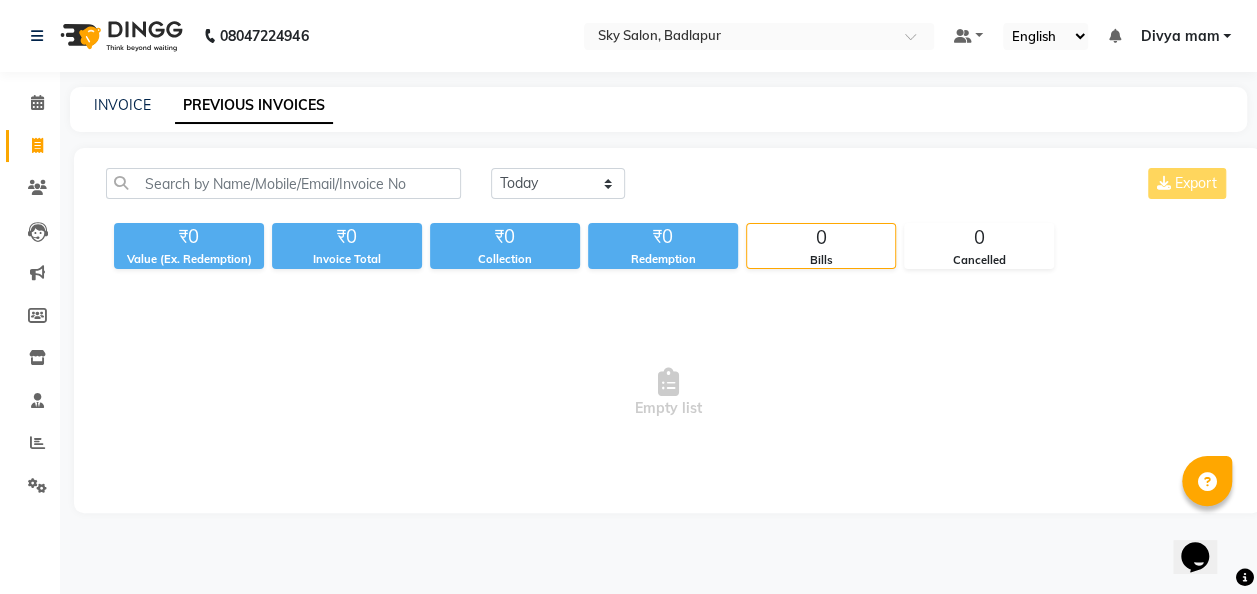 scroll, scrollTop: 0, scrollLeft: 0, axis: both 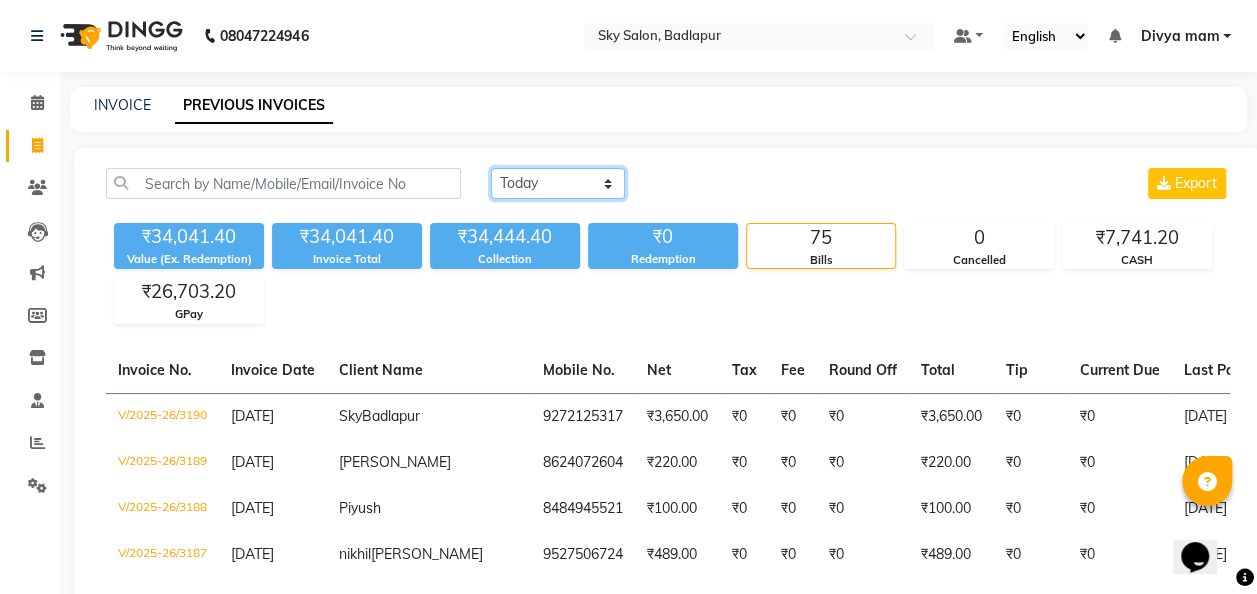 click on "[DATE] [DATE] Custom Range" 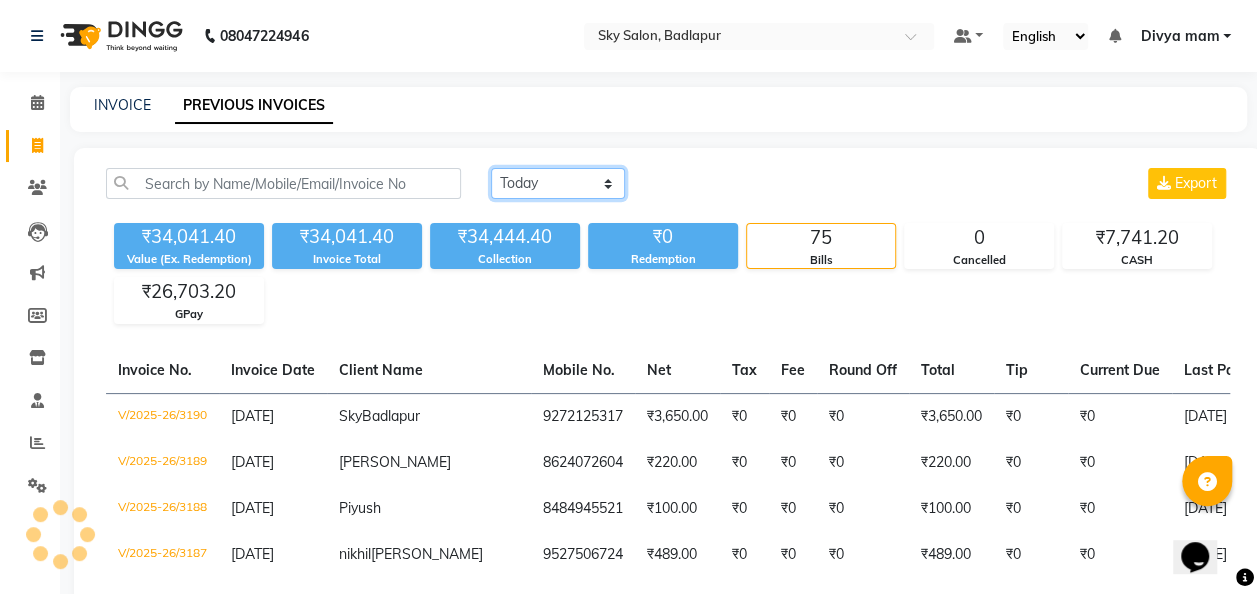select on "range" 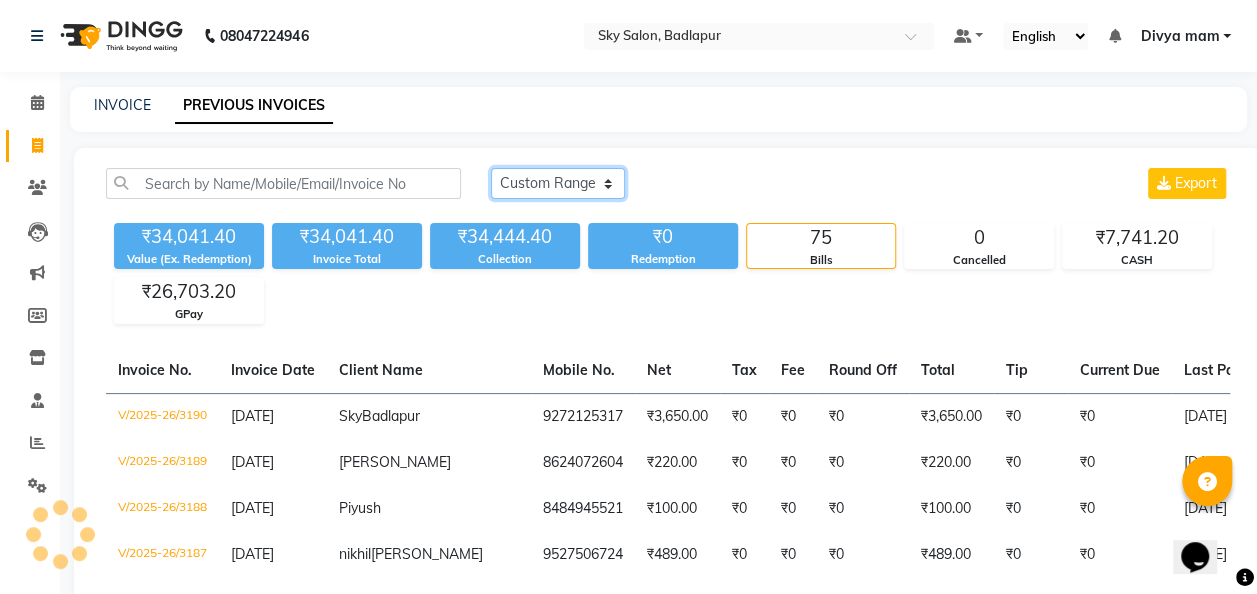 click on "[DATE] [DATE] Custom Range" 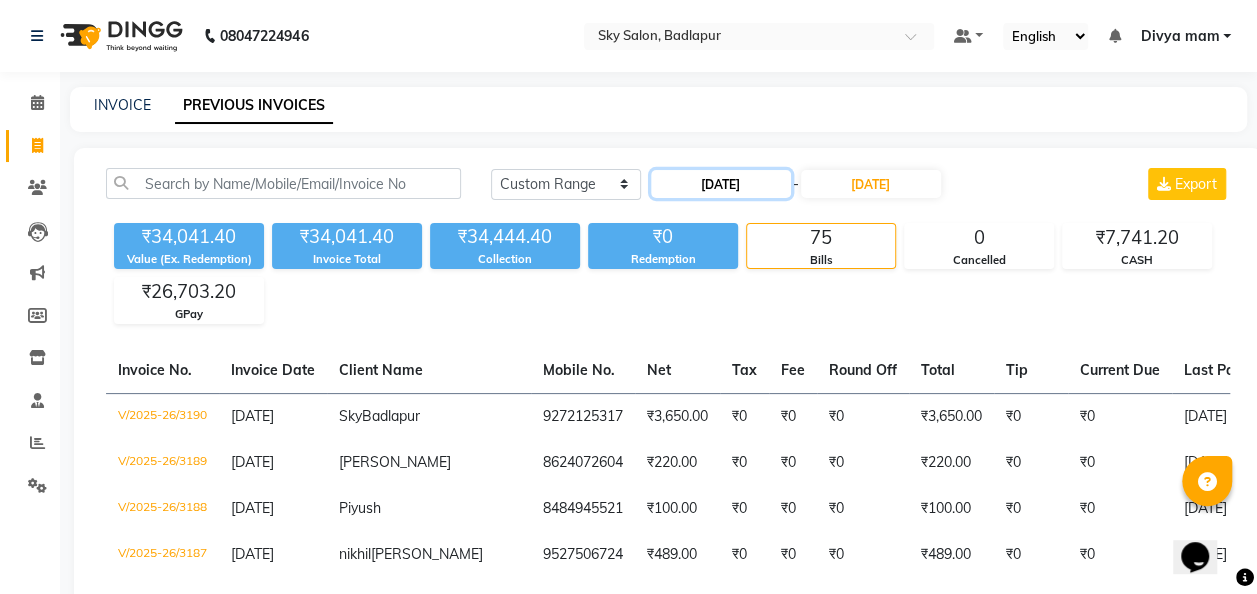click on "[DATE]" 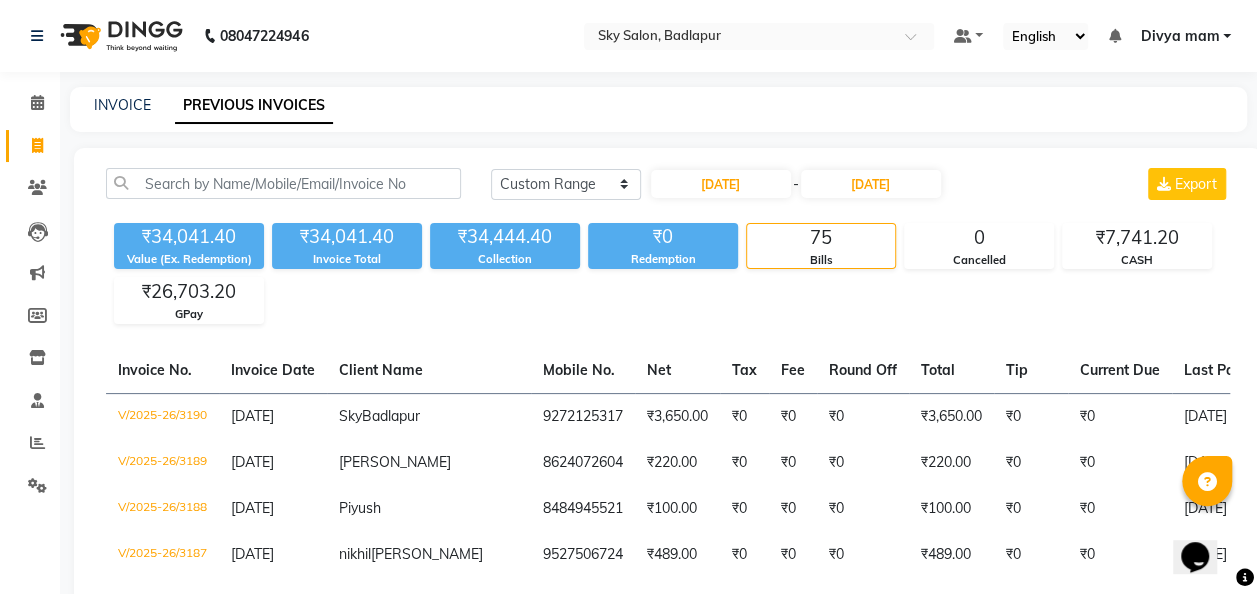 select on "7" 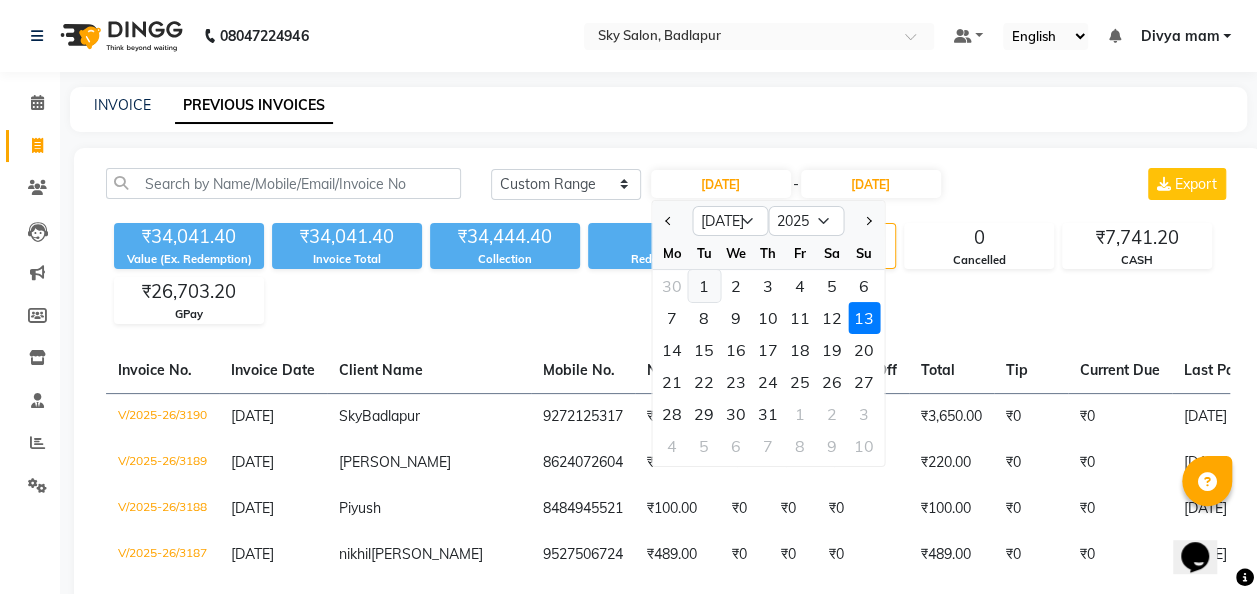click on "1" 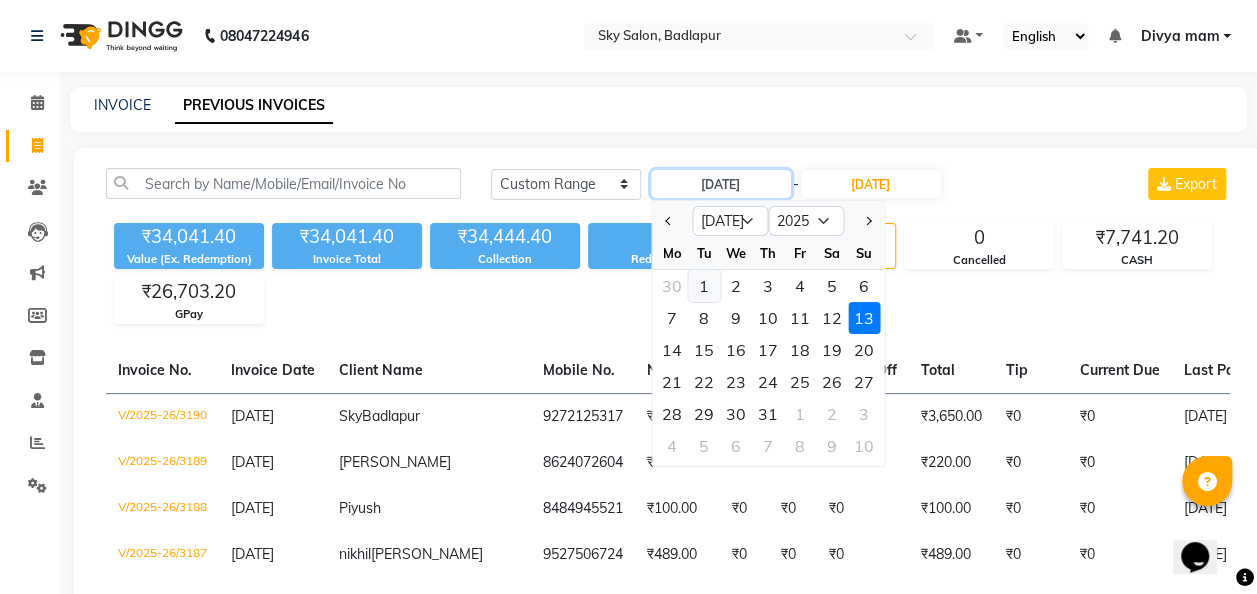 type on "[DATE]" 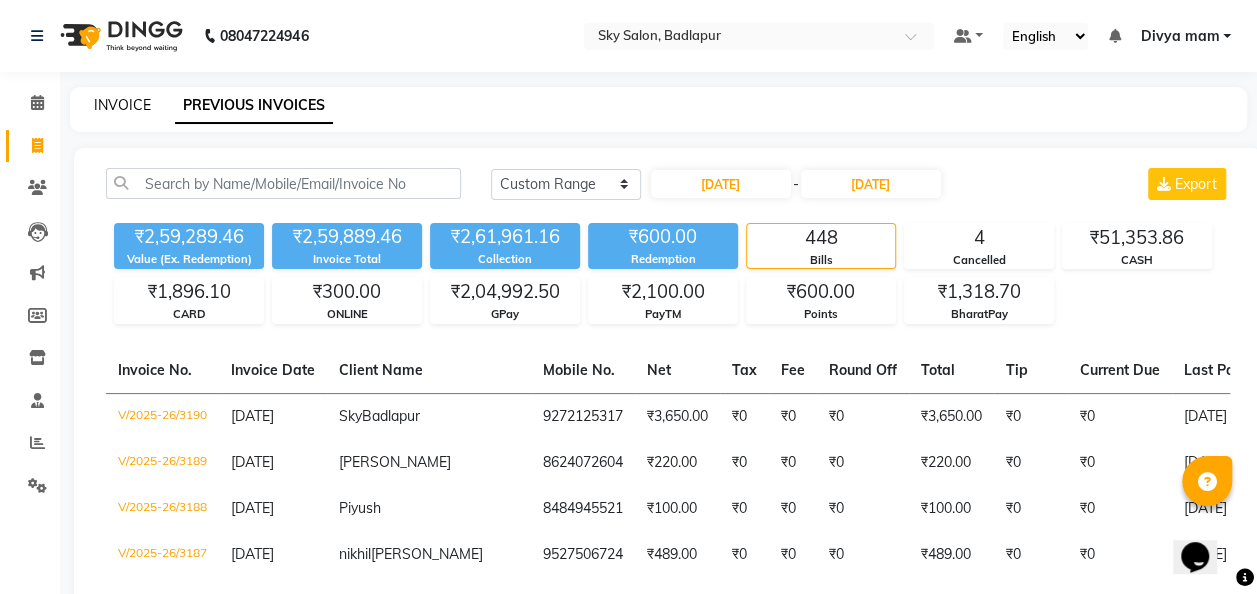 click on "INVOICE" 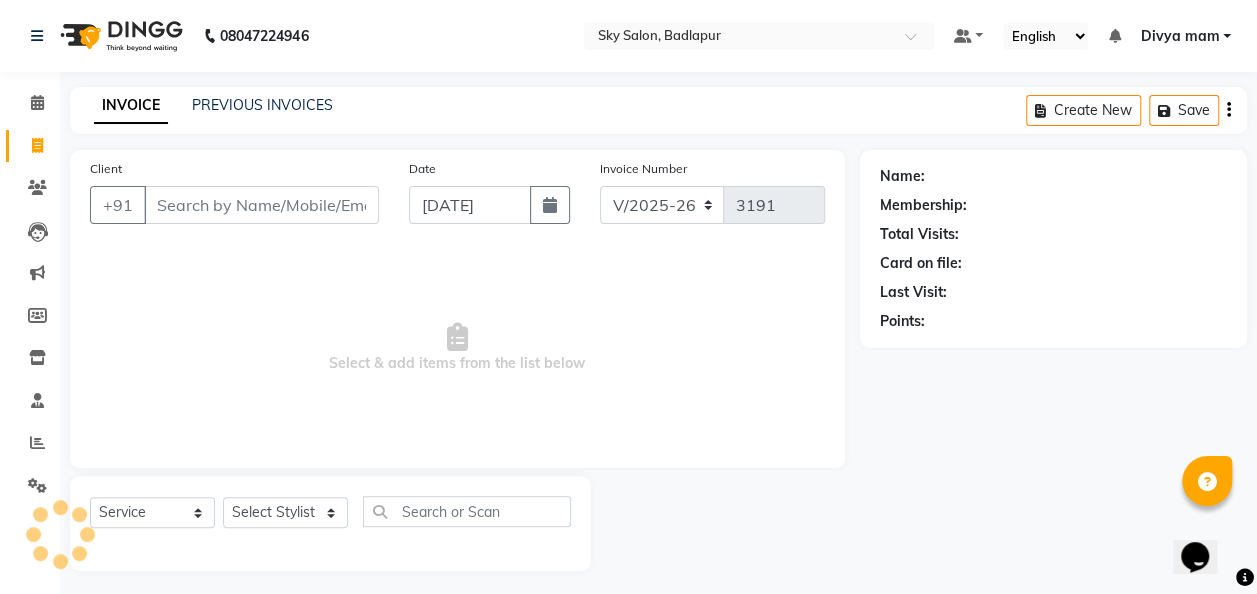 scroll, scrollTop: 6, scrollLeft: 0, axis: vertical 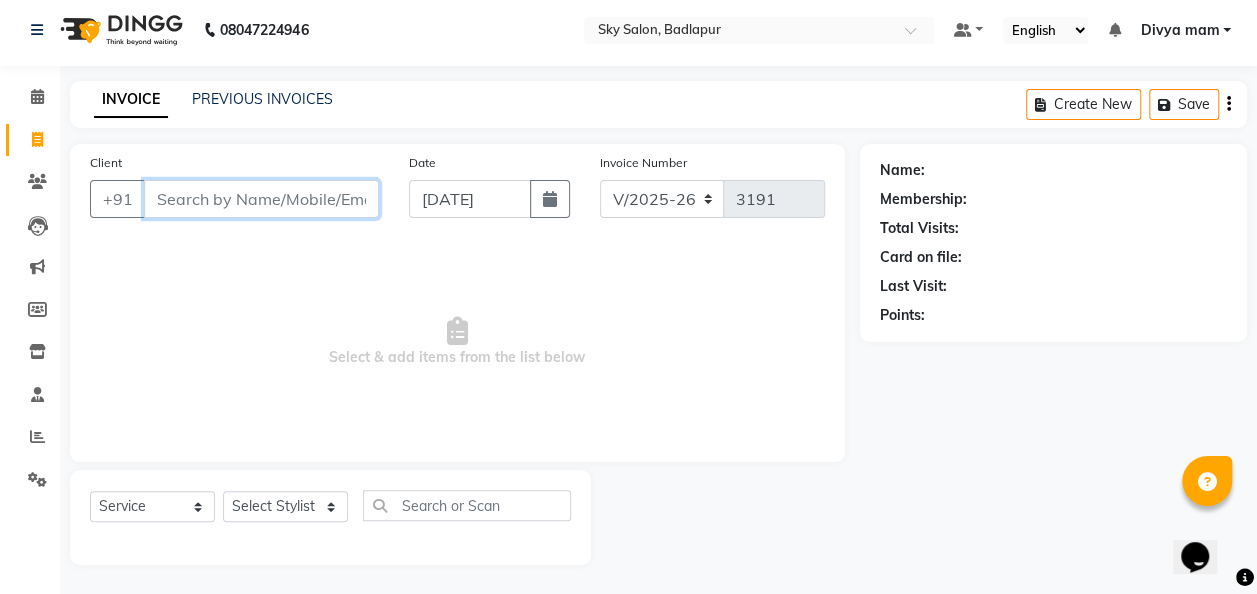 click on "Client" at bounding box center [261, 199] 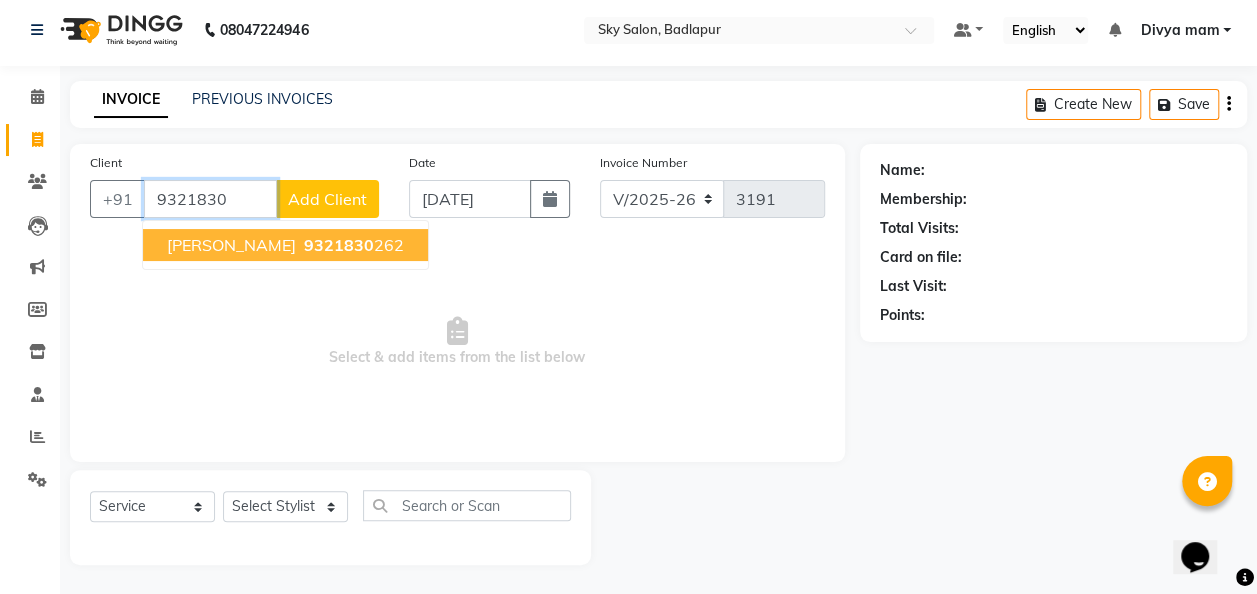 click on "9321830" at bounding box center [339, 245] 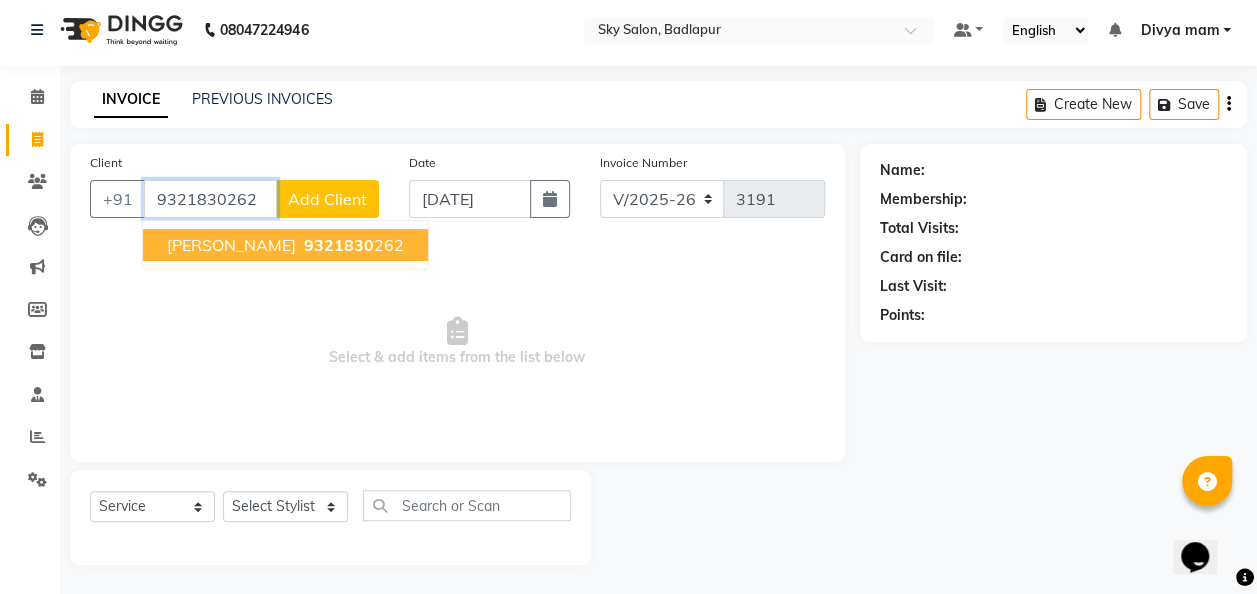 type on "9321830262" 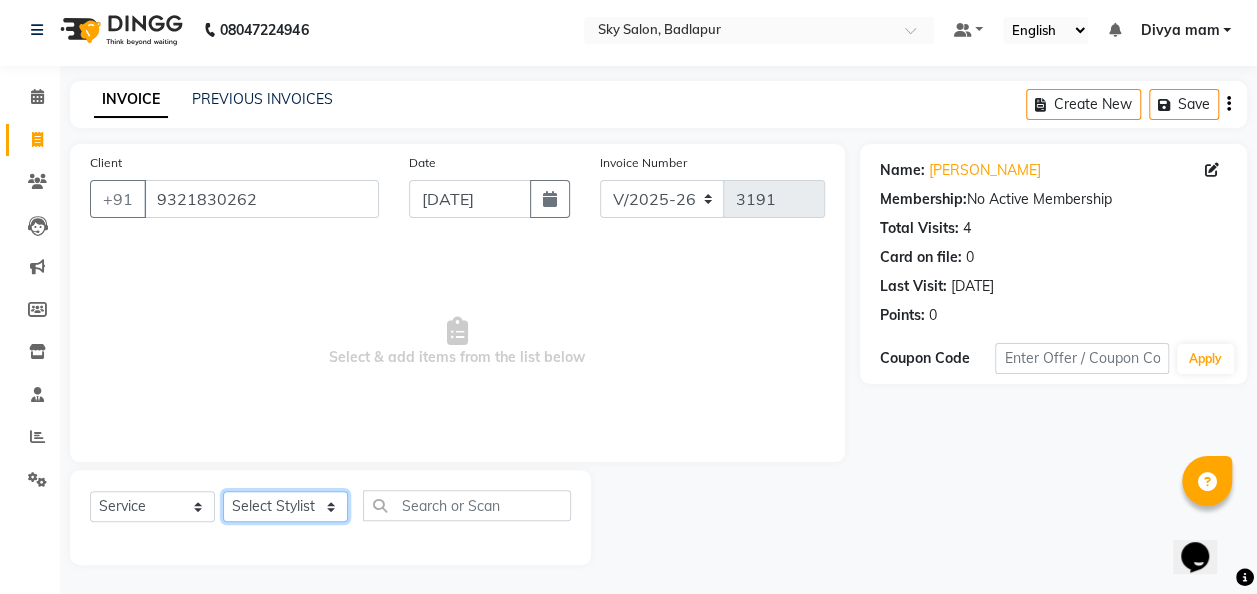 click on "Select Stylist [PERSON_NAME] [PERSON_NAME] mam  [PERSON_NAME] [PERSON_NAME] [PERSON_NAME] [PERSON_NAME] pooja  [PERSON_NAME] sir SACHIN [PERSON_NAME] [PERSON_NAME] [PERSON_NAME] [PERSON_NAME]" 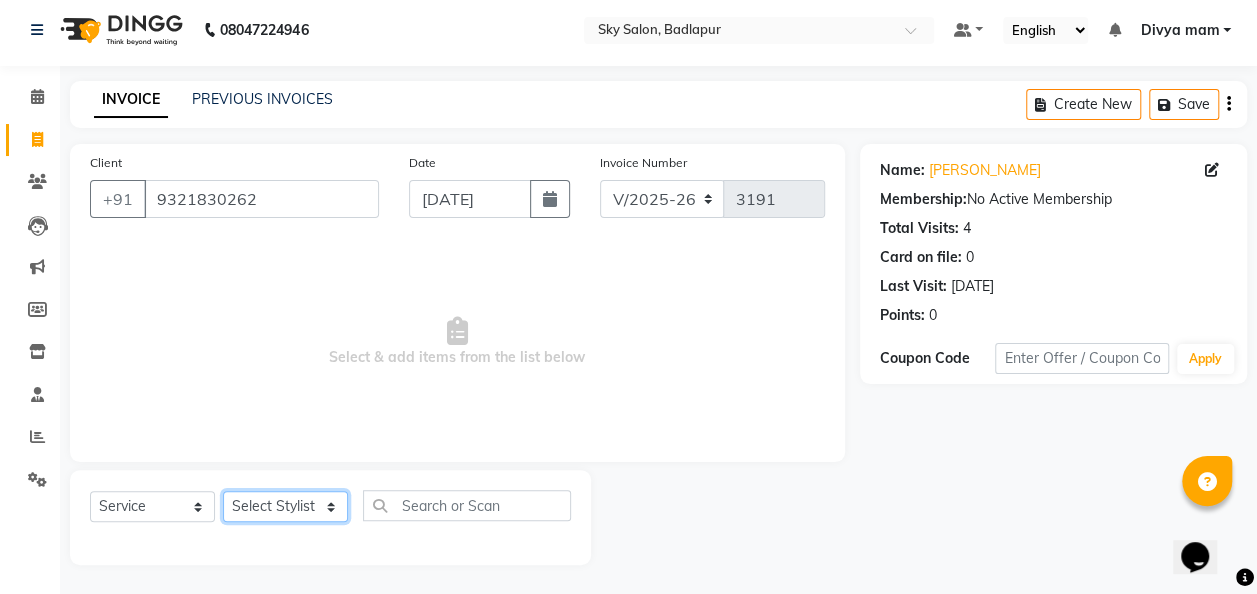select on "65569" 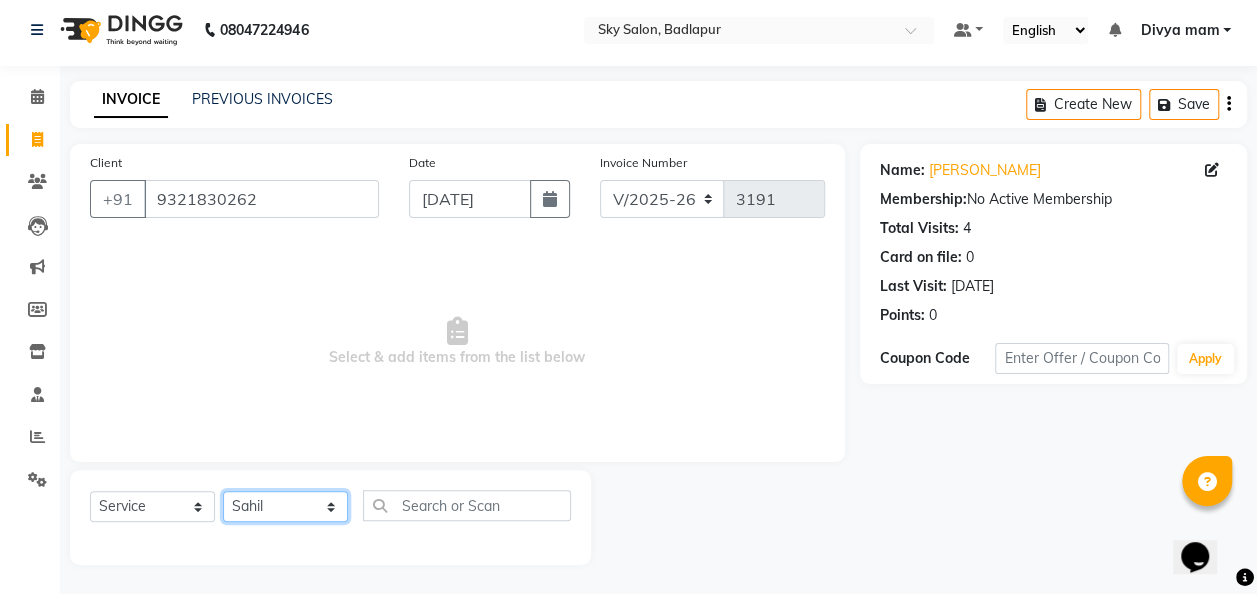 click on "Select Stylist [PERSON_NAME] [PERSON_NAME] mam  [PERSON_NAME] [PERSON_NAME] [PERSON_NAME] [PERSON_NAME] pooja  [PERSON_NAME] sir SACHIN [PERSON_NAME] [PERSON_NAME] [PERSON_NAME] [PERSON_NAME]" 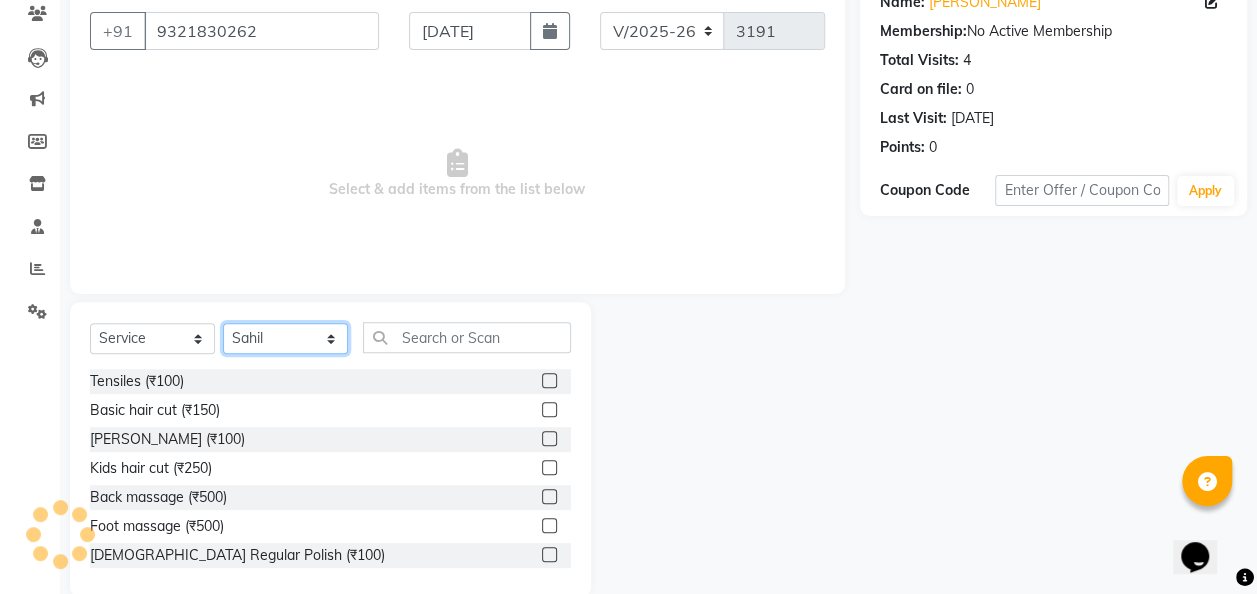 scroll, scrollTop: 206, scrollLeft: 0, axis: vertical 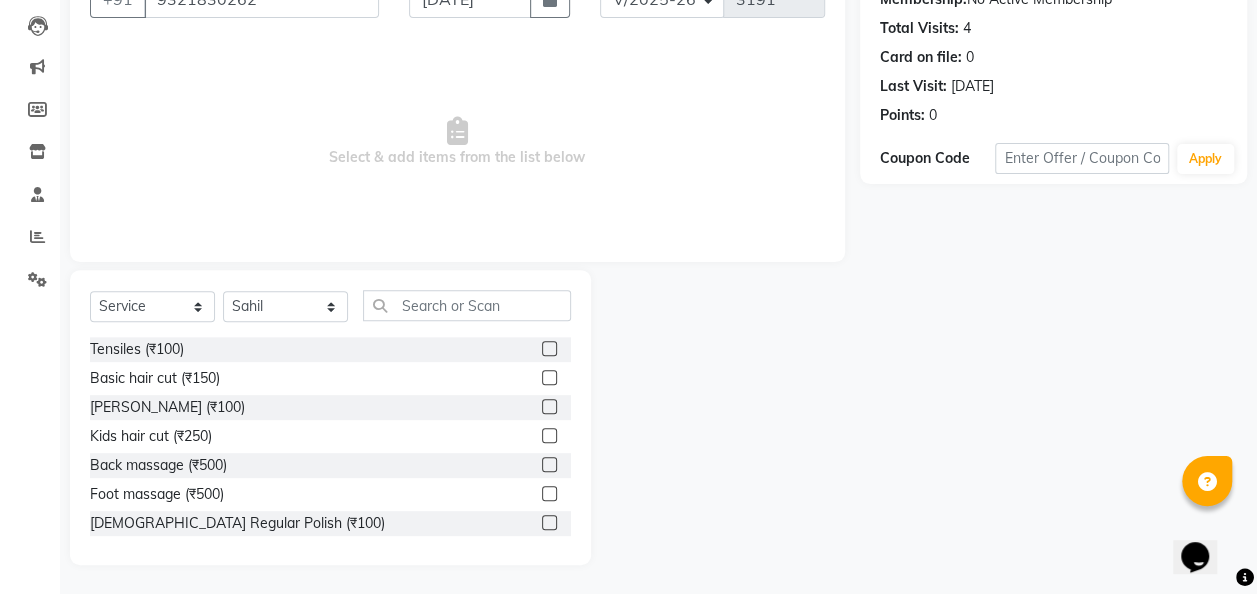 click 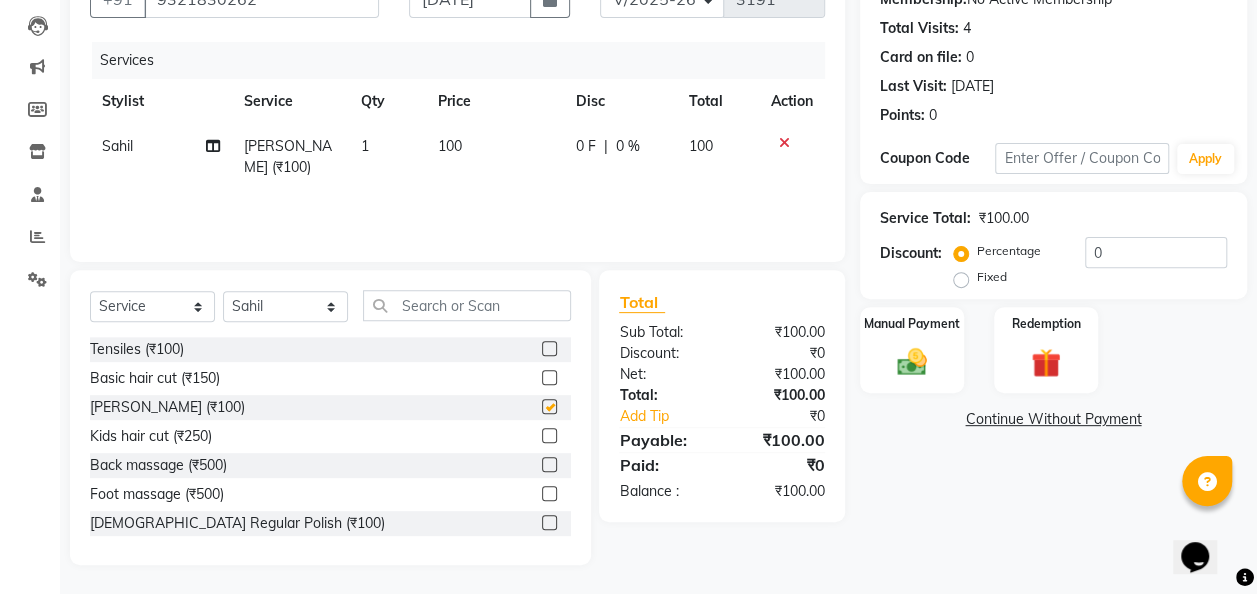 checkbox on "false" 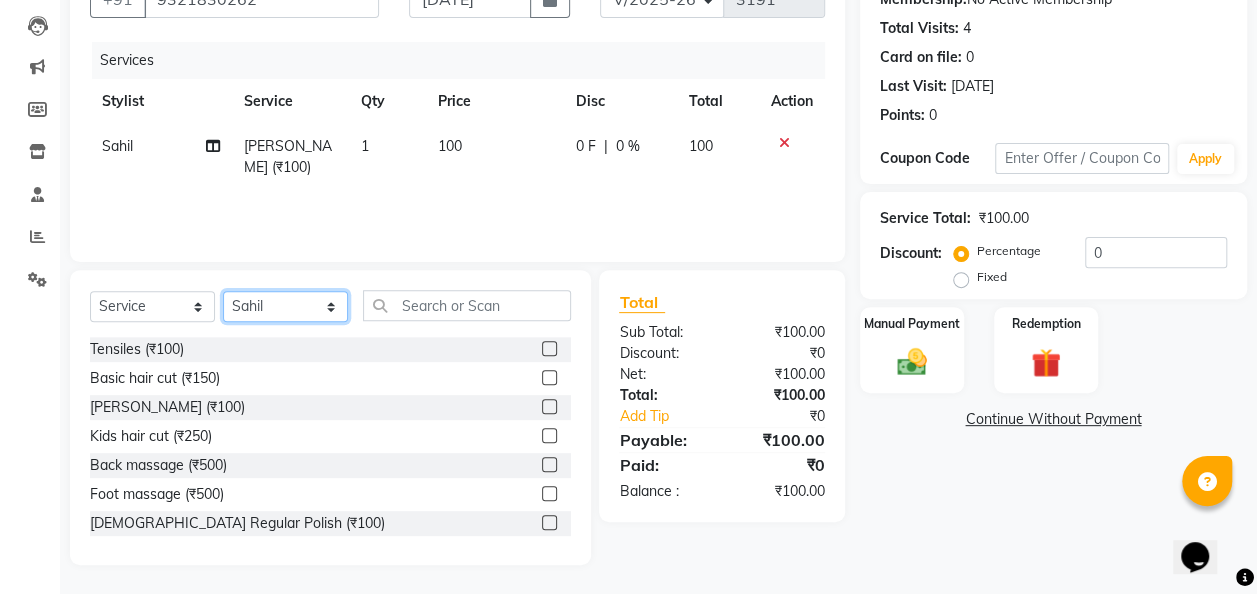 click on "Select Stylist [PERSON_NAME] [PERSON_NAME] mam  [PERSON_NAME] [PERSON_NAME] [PERSON_NAME] [PERSON_NAME] pooja  [PERSON_NAME] sir SACHIN [PERSON_NAME] [PERSON_NAME] [PERSON_NAME] [PERSON_NAME]" 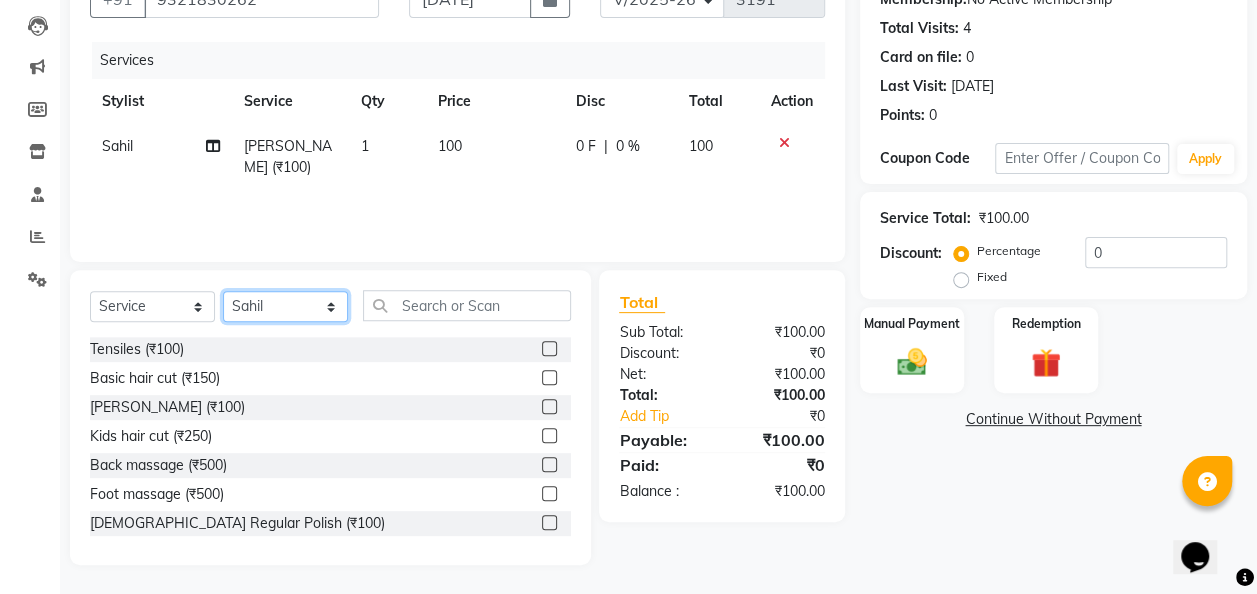 select on "81050" 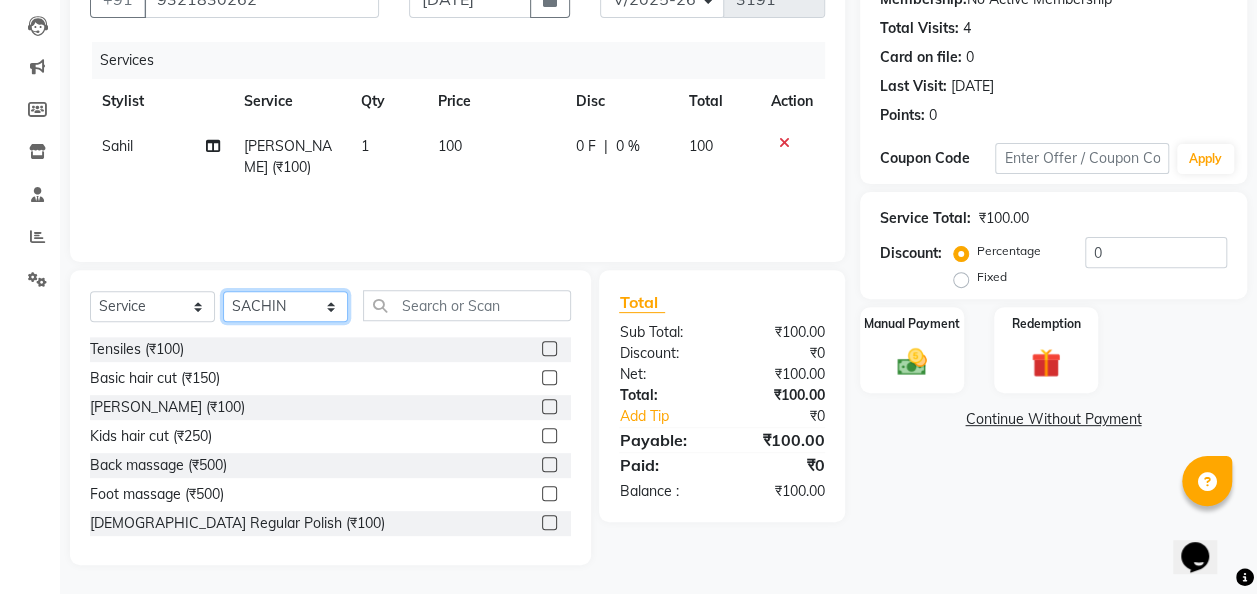 click on "Select Stylist [PERSON_NAME] [PERSON_NAME] mam  [PERSON_NAME] [PERSON_NAME] [PERSON_NAME] [PERSON_NAME] pooja  [PERSON_NAME] sir SACHIN [PERSON_NAME] [PERSON_NAME] [PERSON_NAME] [PERSON_NAME]" 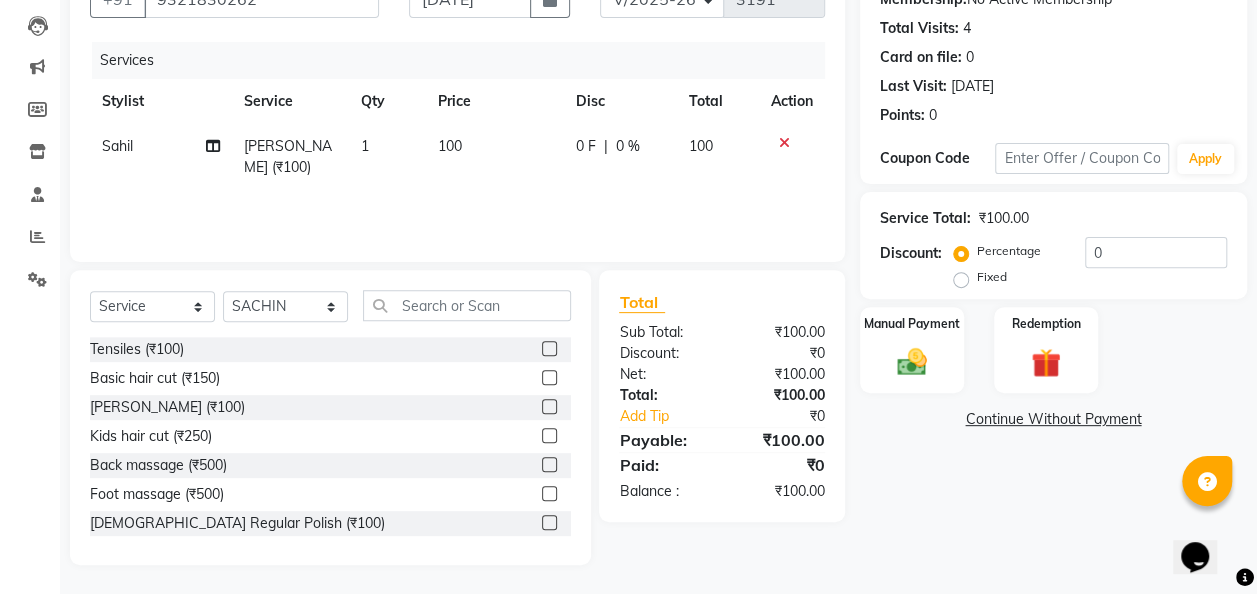 click 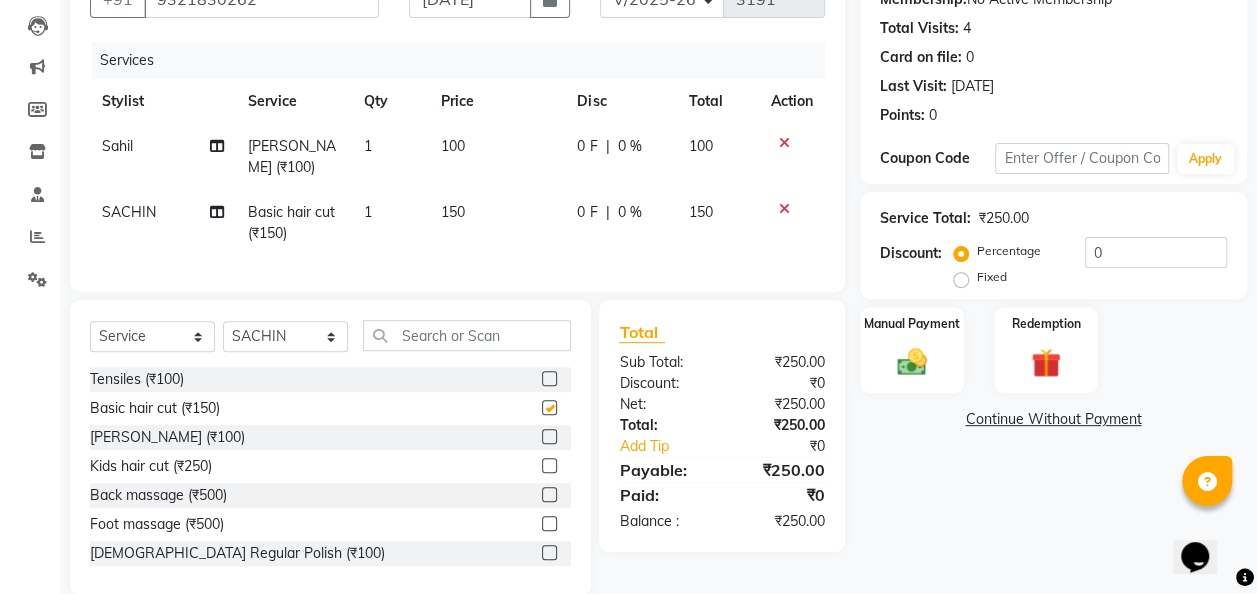 checkbox on "false" 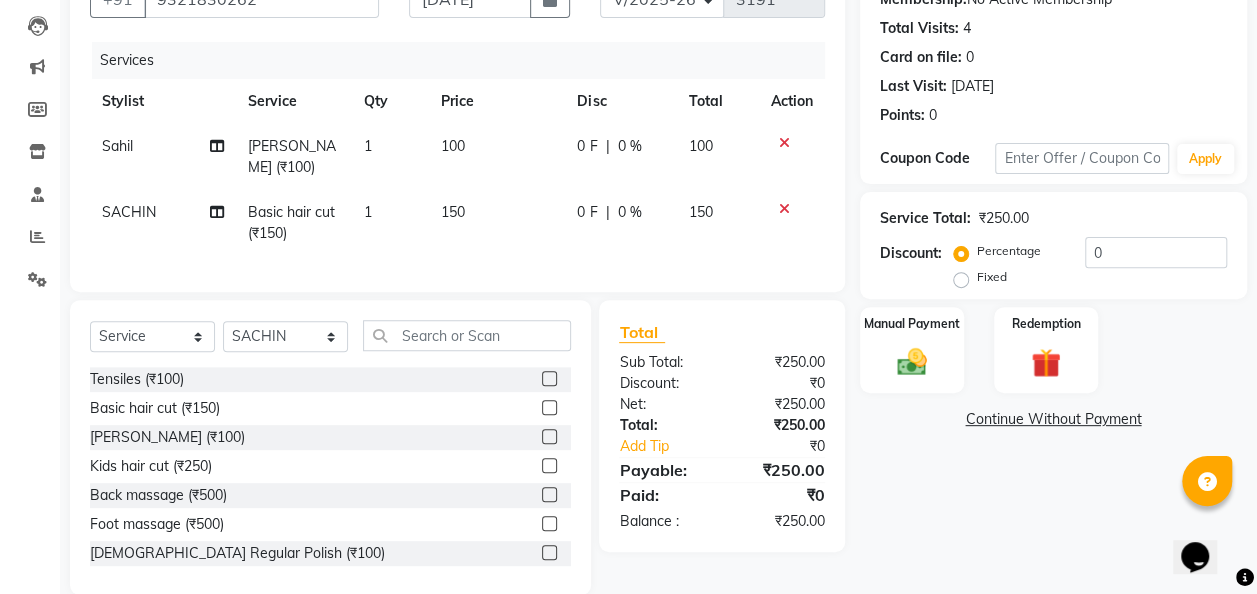 click 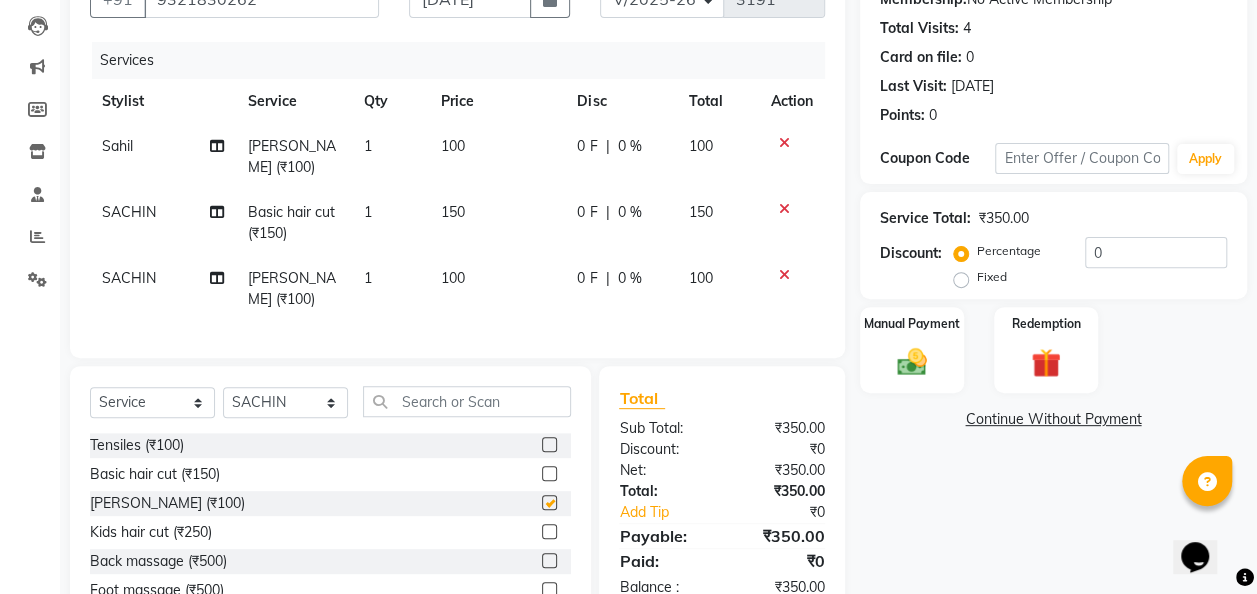 checkbox on "false" 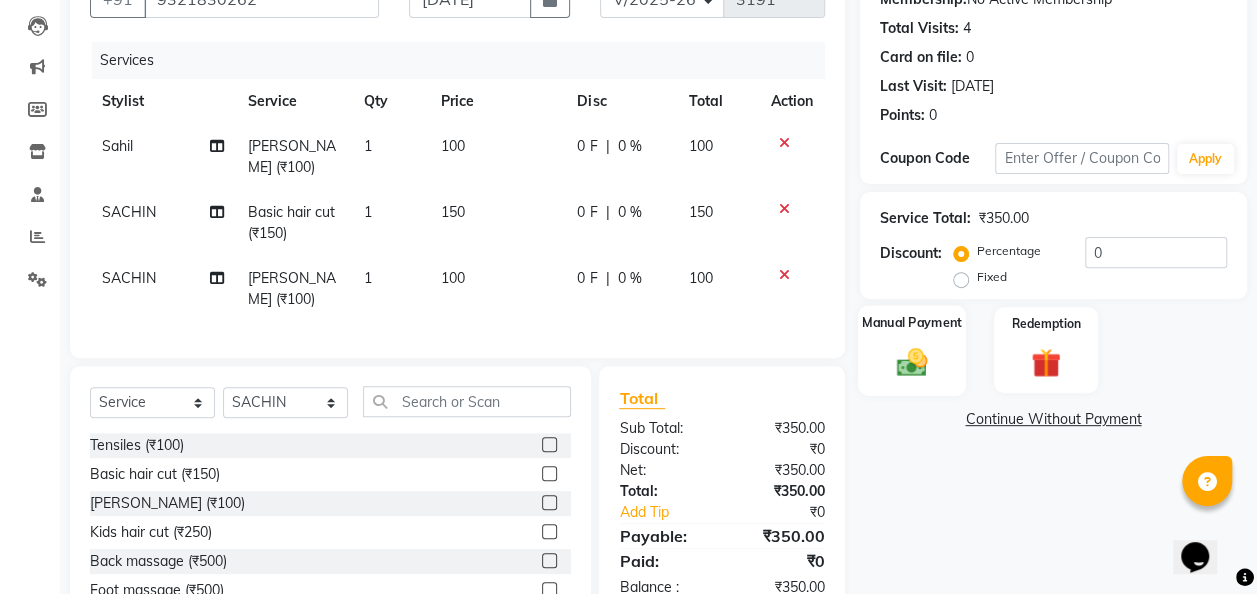 click 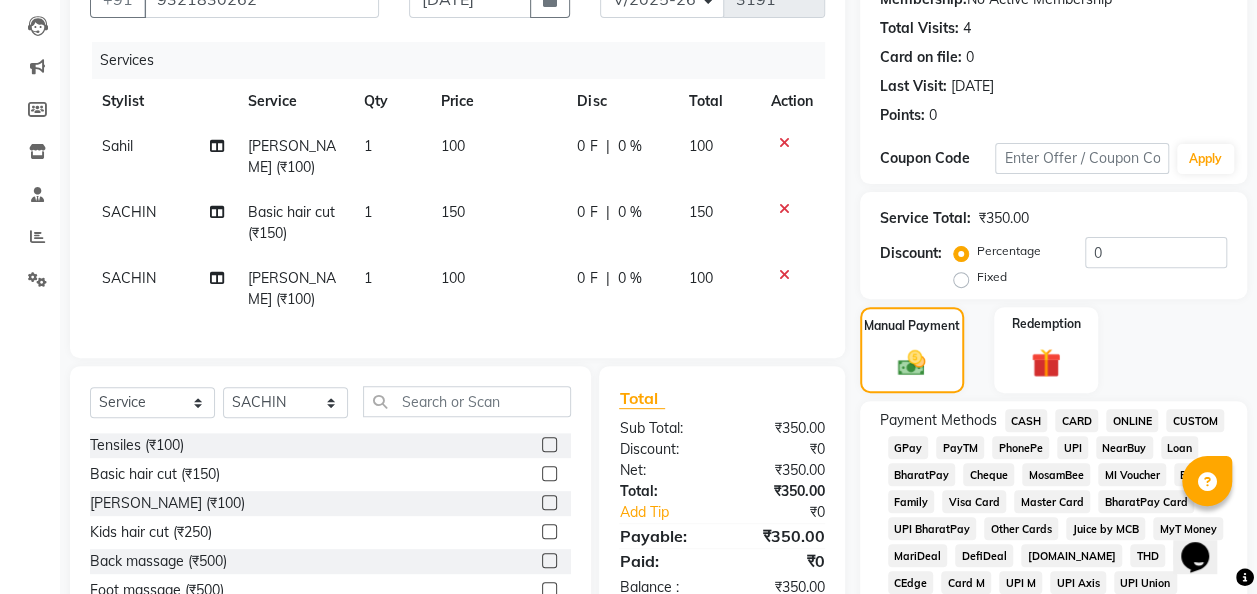 click on "GPay" 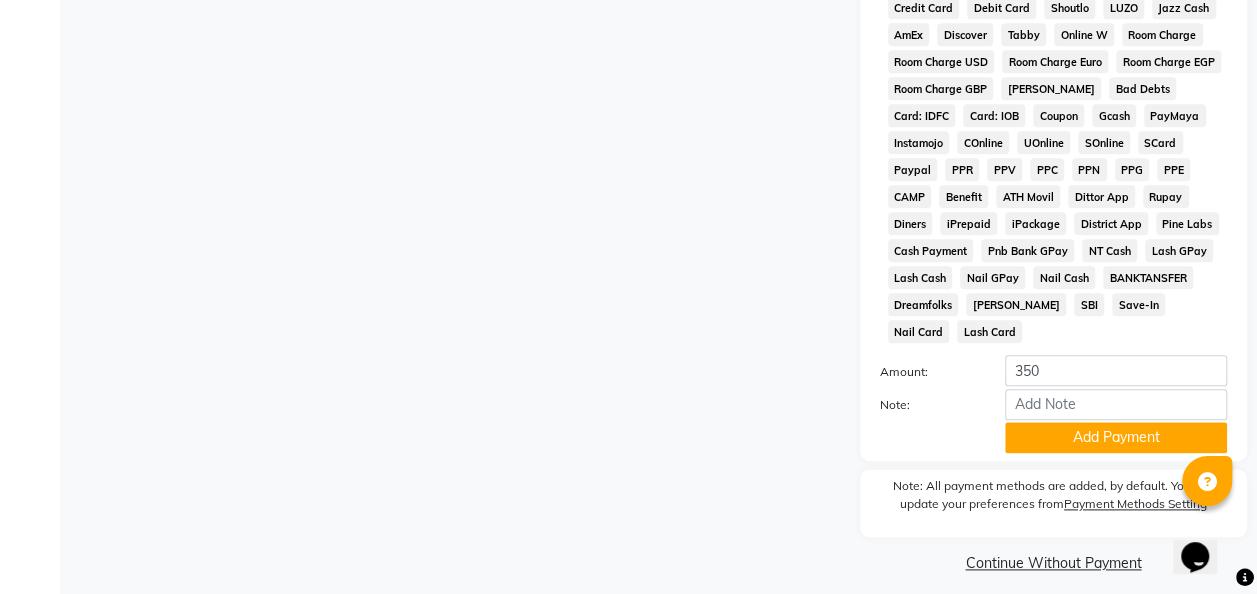 scroll, scrollTop: 990, scrollLeft: 0, axis: vertical 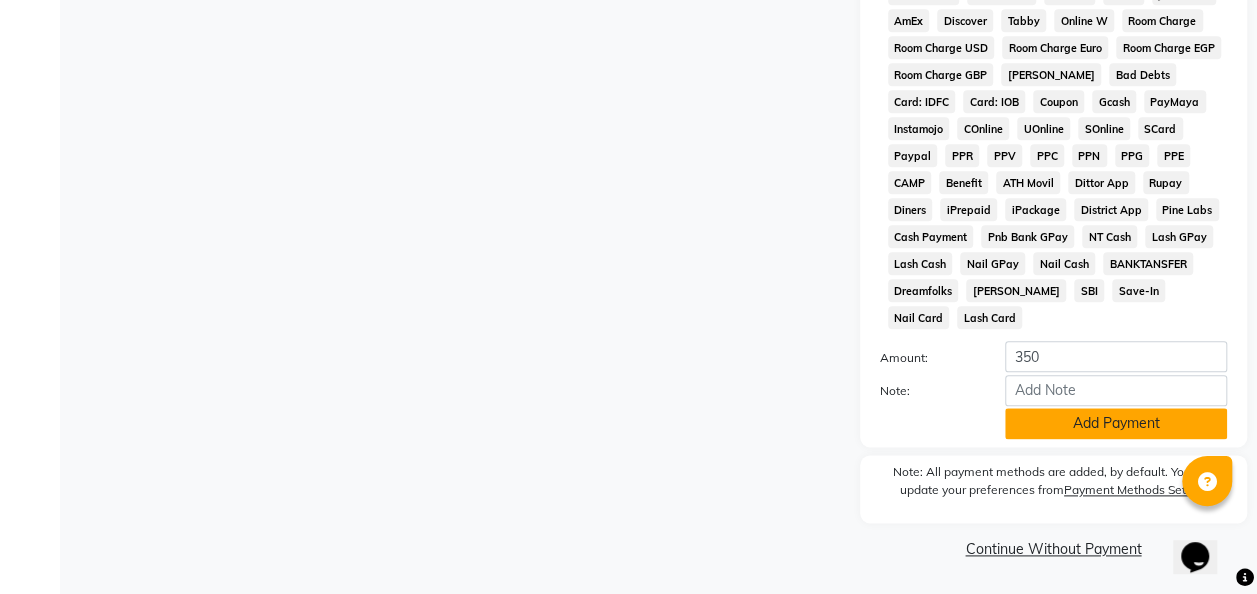 click on "Add Payment" 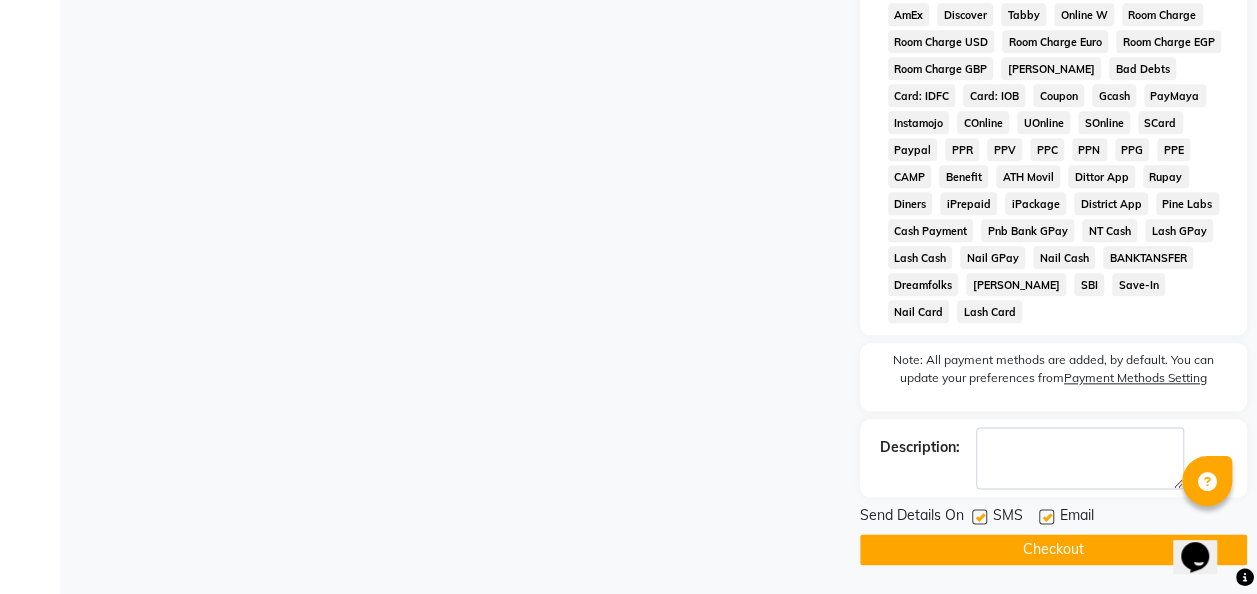 click 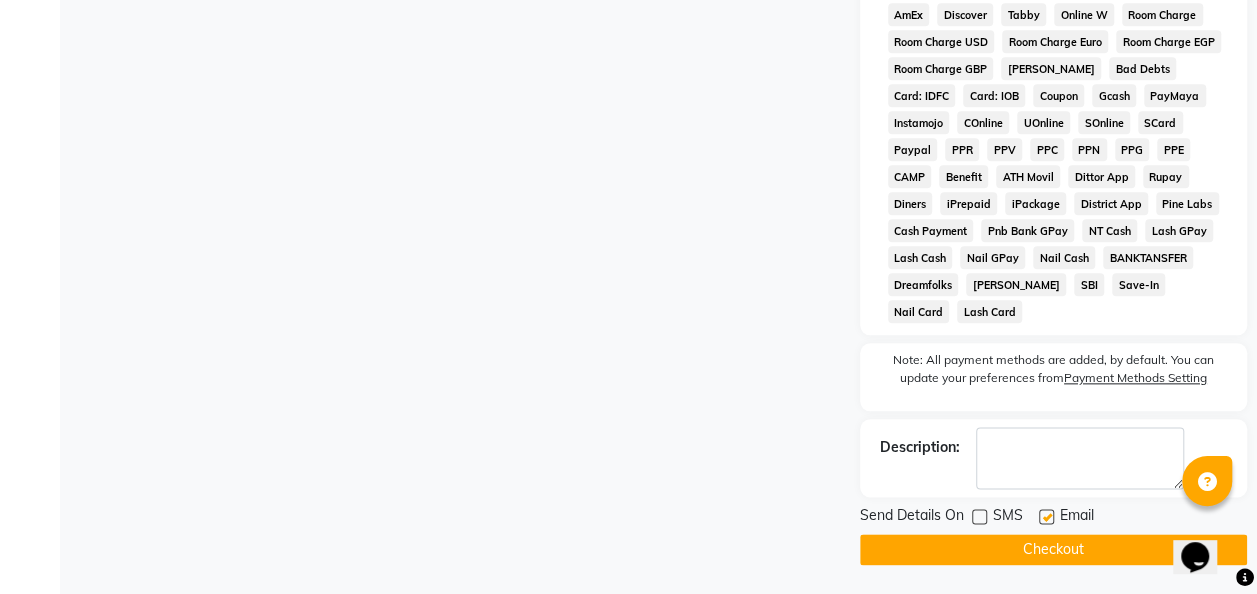 click on "Checkout" 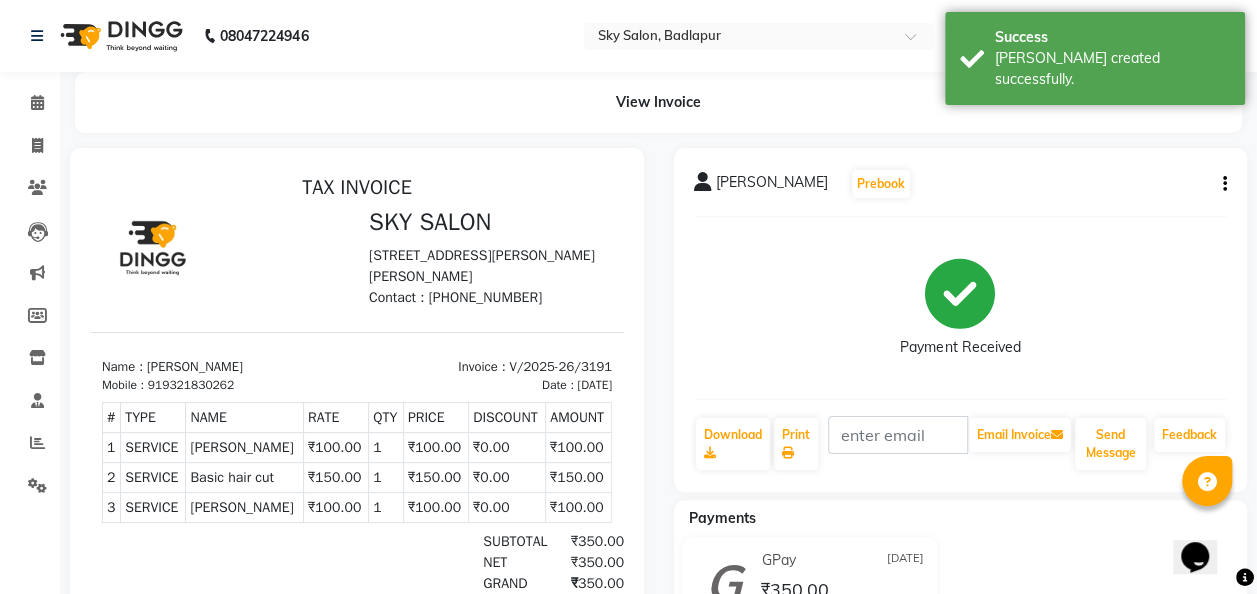 scroll, scrollTop: 0, scrollLeft: 0, axis: both 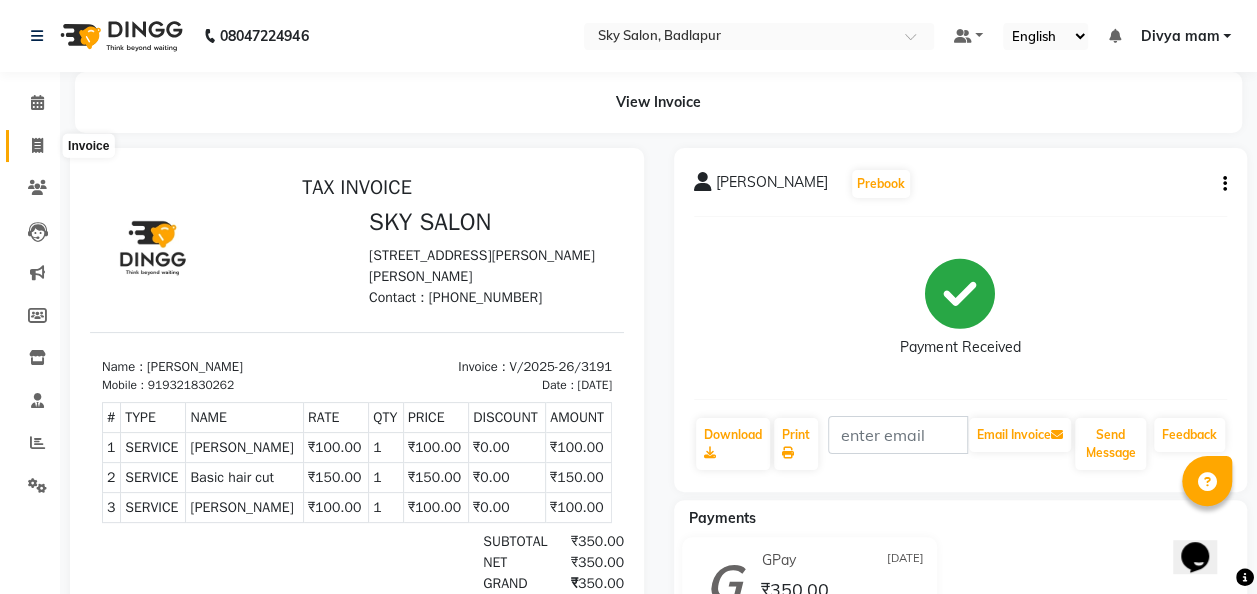 click 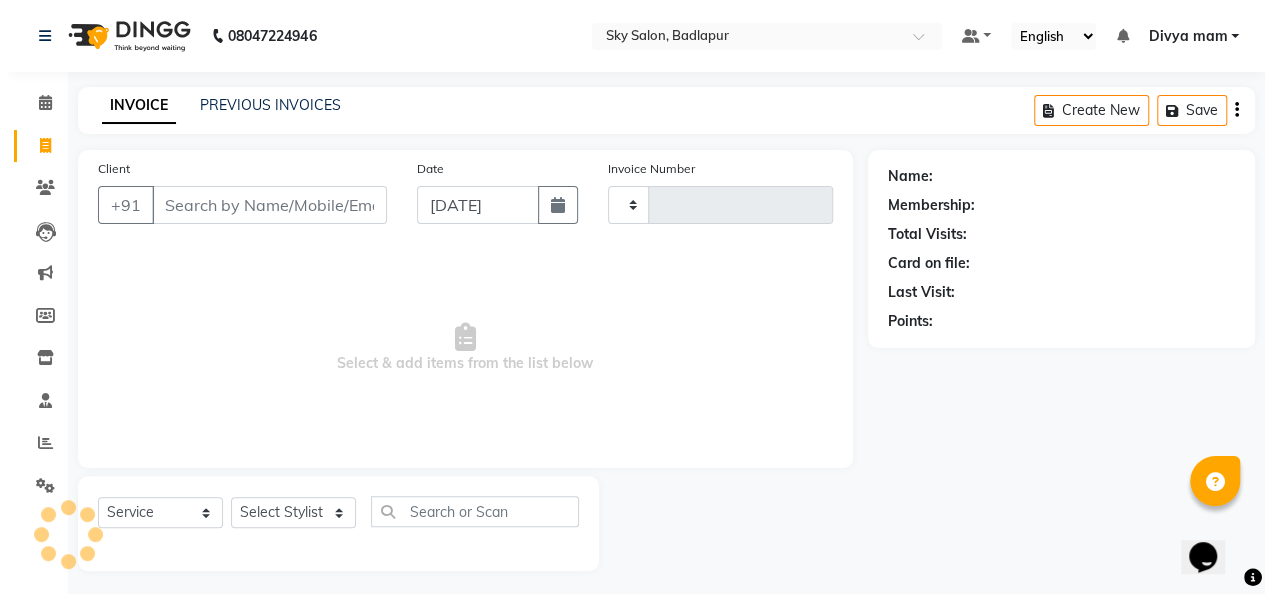scroll, scrollTop: 6, scrollLeft: 0, axis: vertical 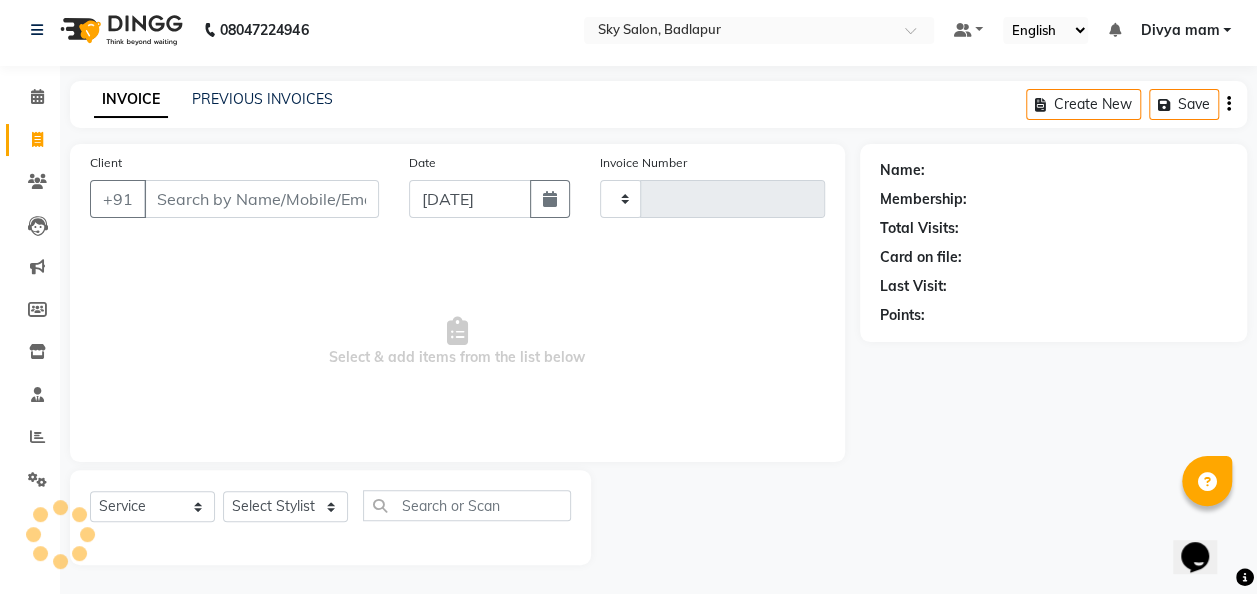 type on "3192" 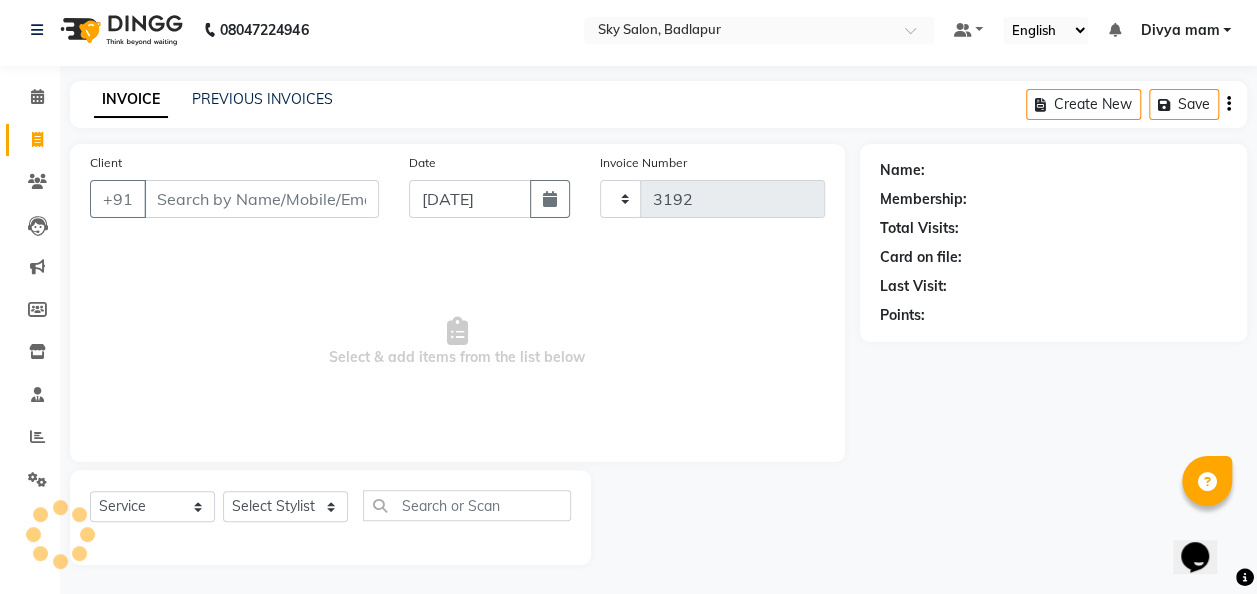select on "6927" 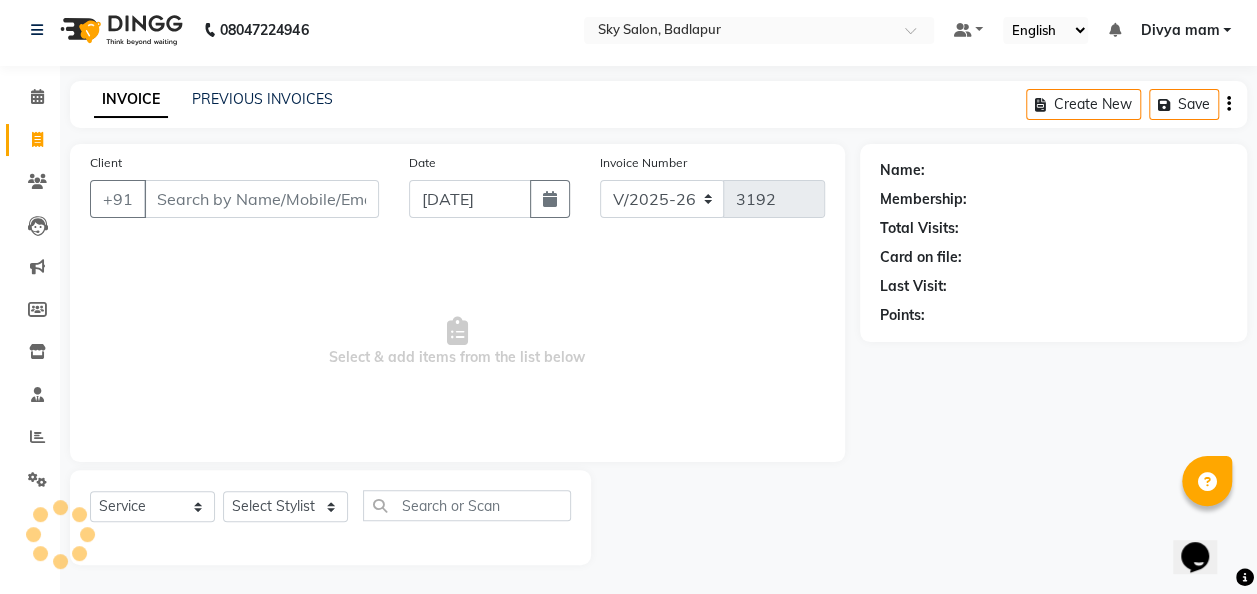click on "Client" at bounding box center (261, 199) 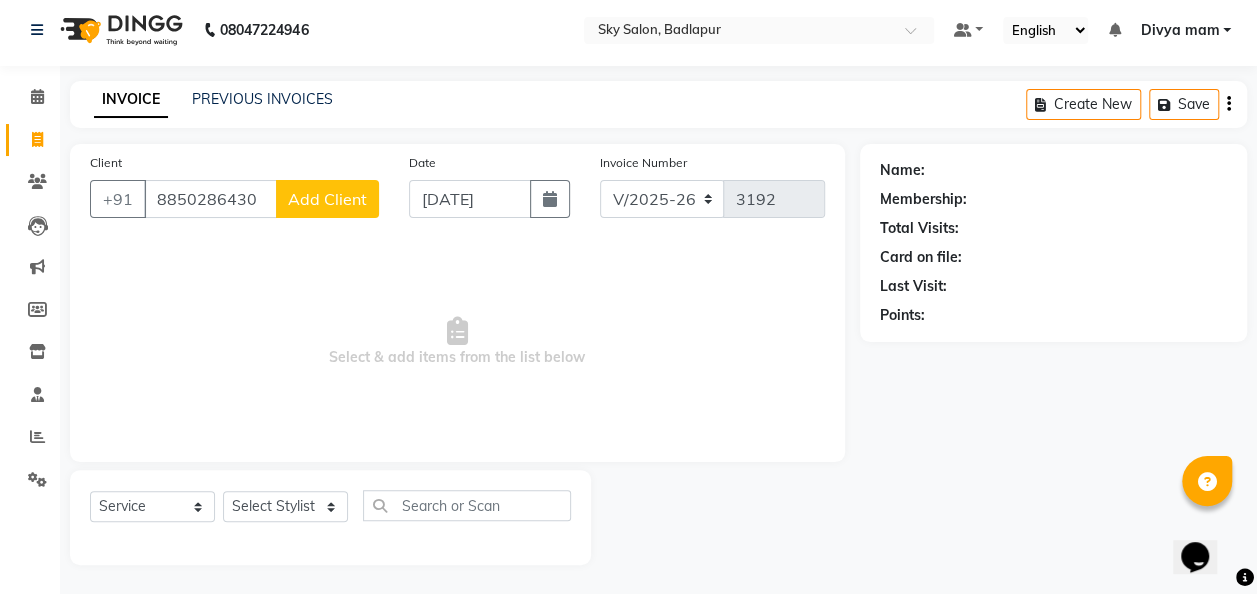 type on "8850286430" 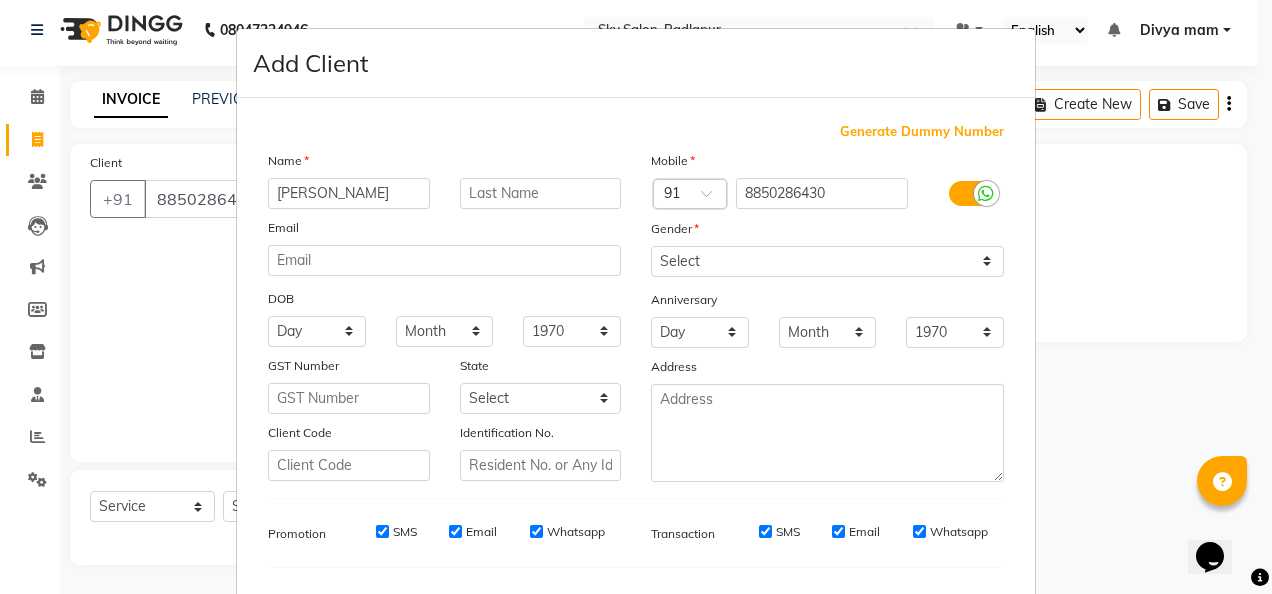 type on "[PERSON_NAME]" 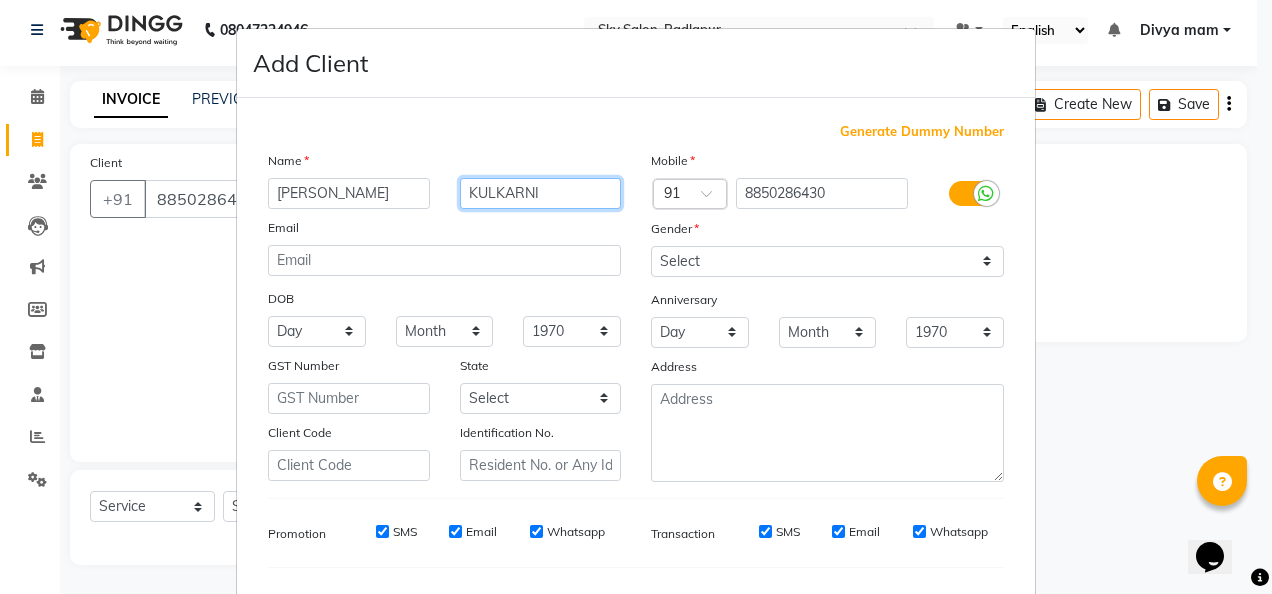 type on "KULKARNI" 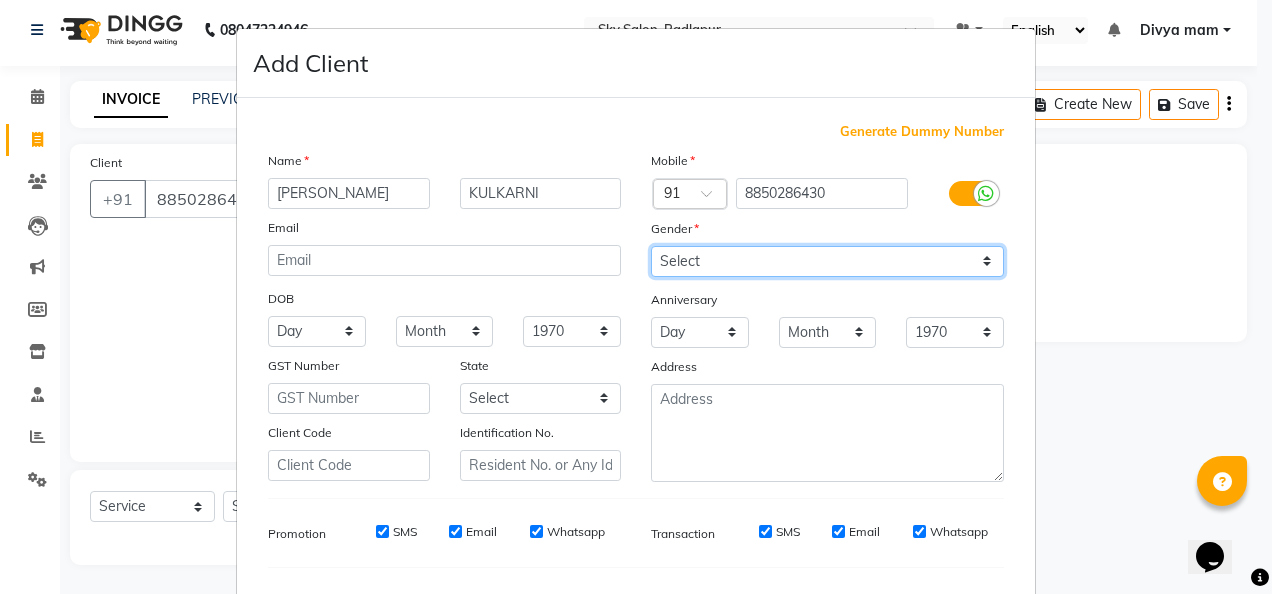 click on "Select [DEMOGRAPHIC_DATA] [DEMOGRAPHIC_DATA] Other Prefer Not To Say" at bounding box center (827, 261) 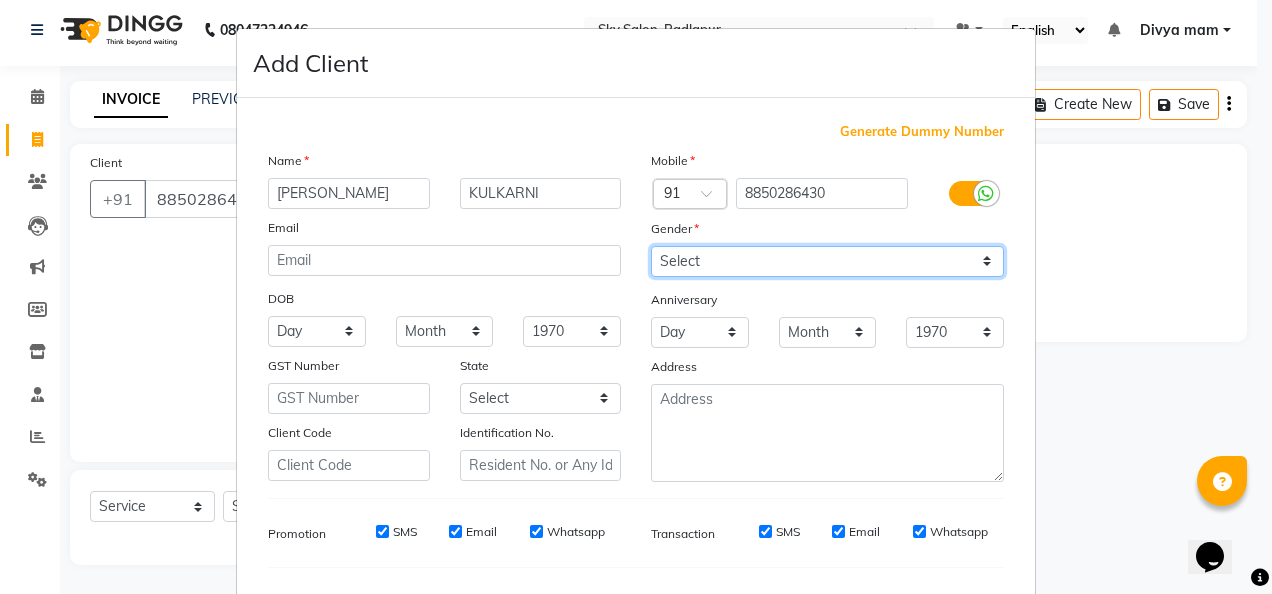 select on "[DEMOGRAPHIC_DATA]" 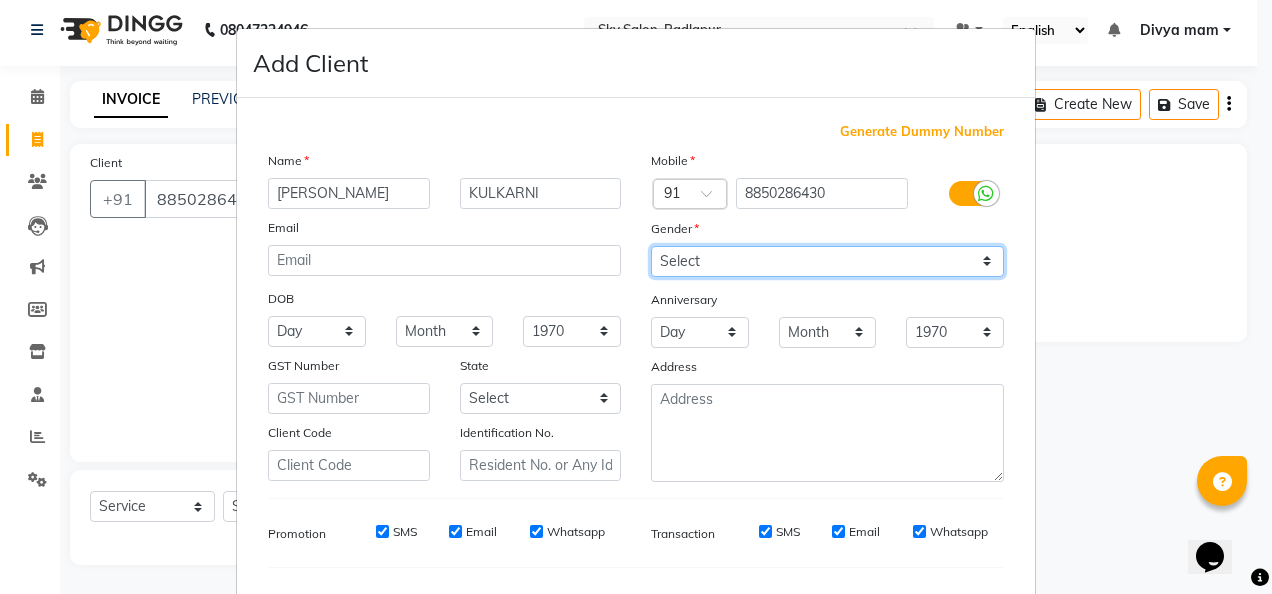 click on "Select [DEMOGRAPHIC_DATA] [DEMOGRAPHIC_DATA] Other Prefer Not To Say" at bounding box center (827, 261) 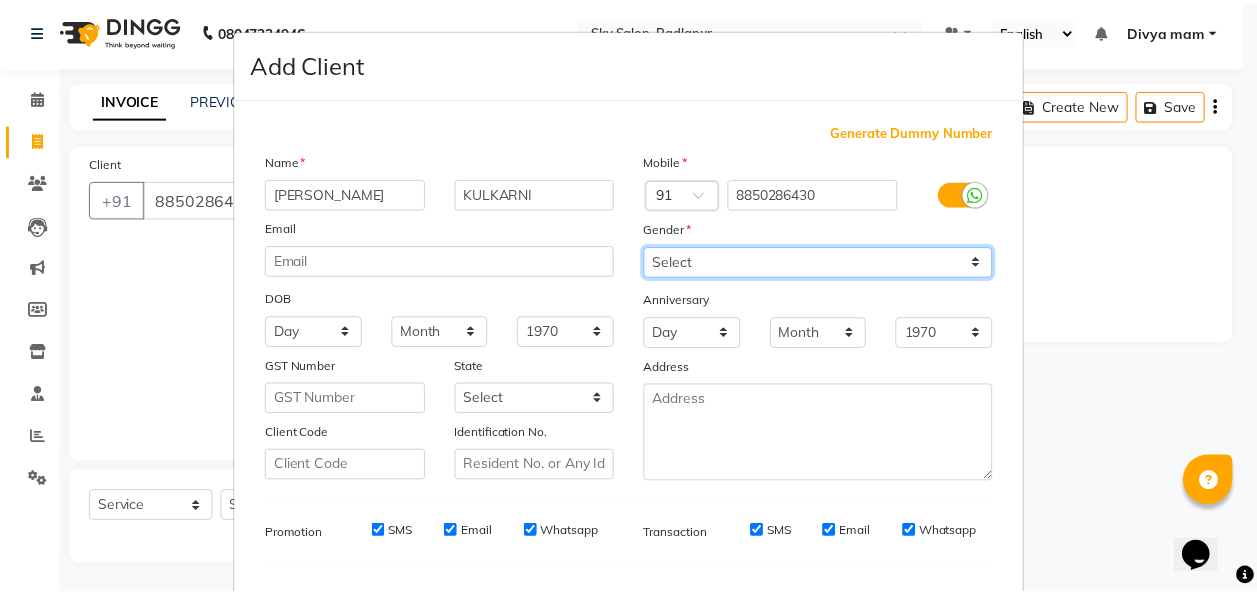 scroll, scrollTop: 251, scrollLeft: 0, axis: vertical 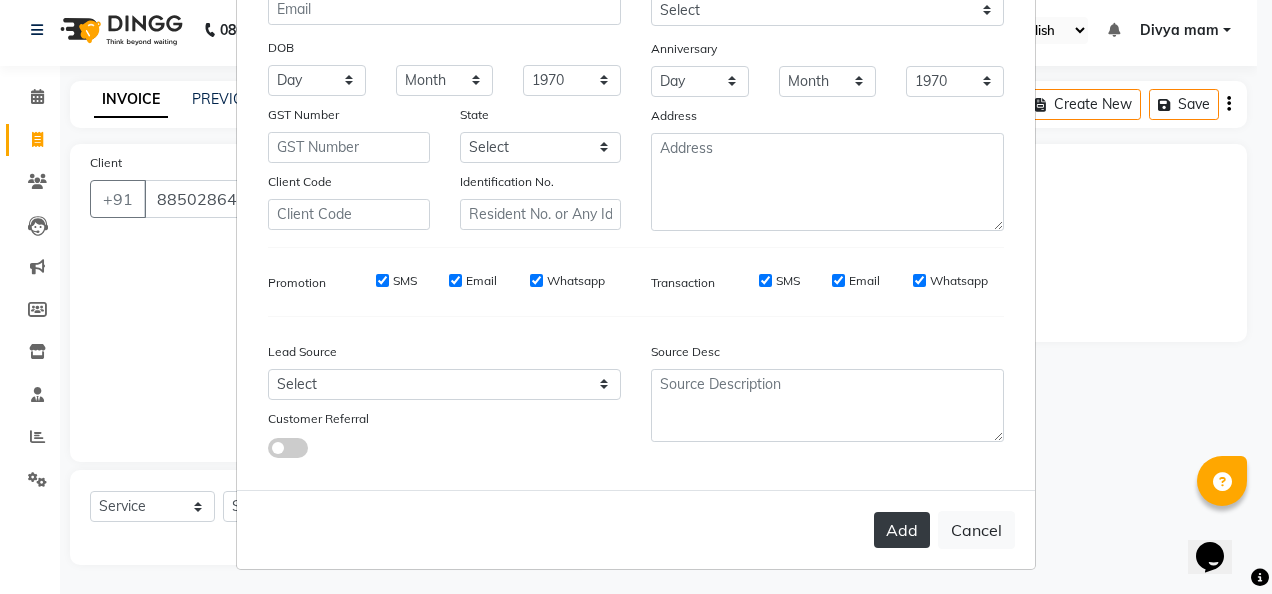 click on "Add" at bounding box center [902, 530] 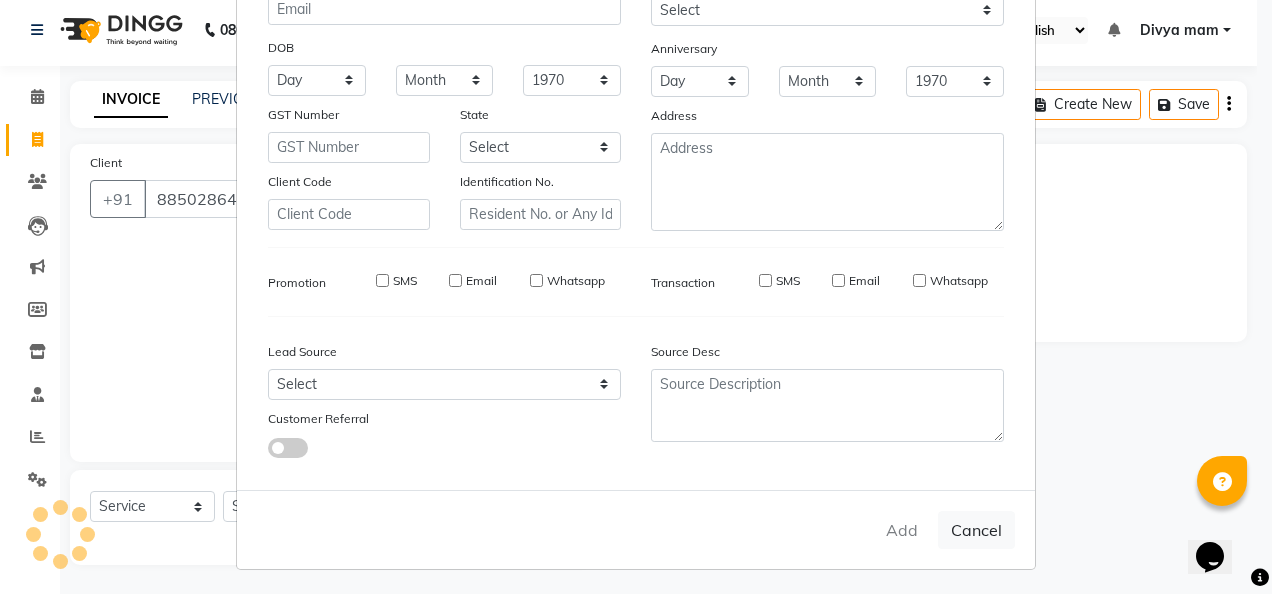 type 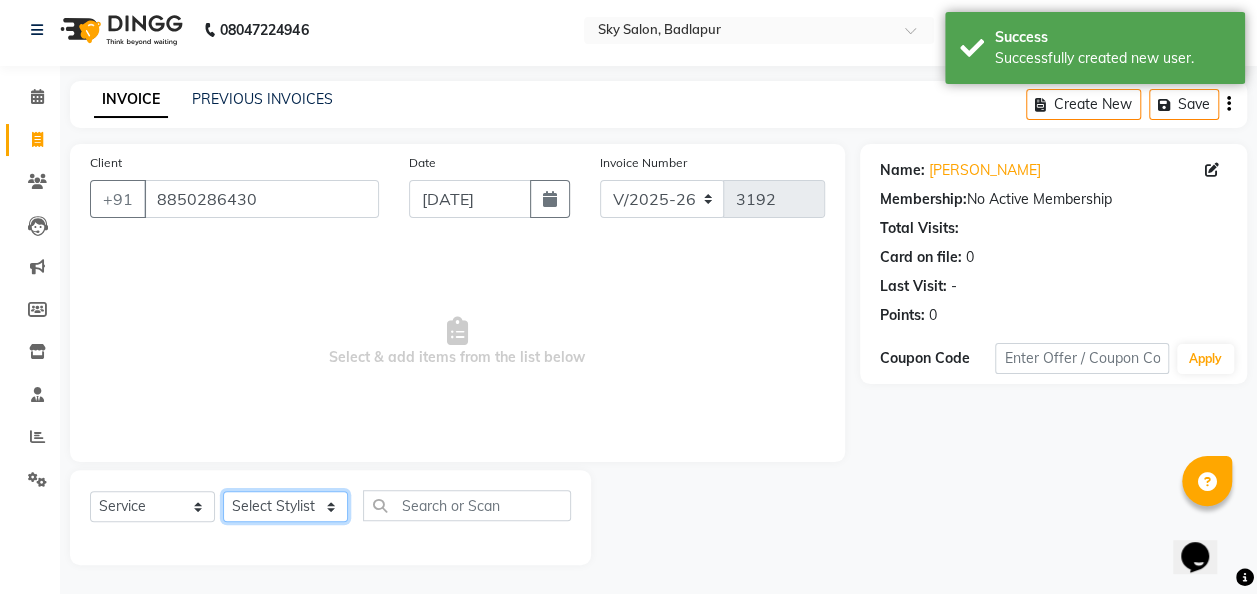 click on "Select Stylist [PERSON_NAME] [PERSON_NAME] mam  [PERSON_NAME] [PERSON_NAME] [PERSON_NAME] [PERSON_NAME] pooja  [PERSON_NAME] sir SACHIN [PERSON_NAME] [PERSON_NAME] [PERSON_NAME] [PERSON_NAME]" 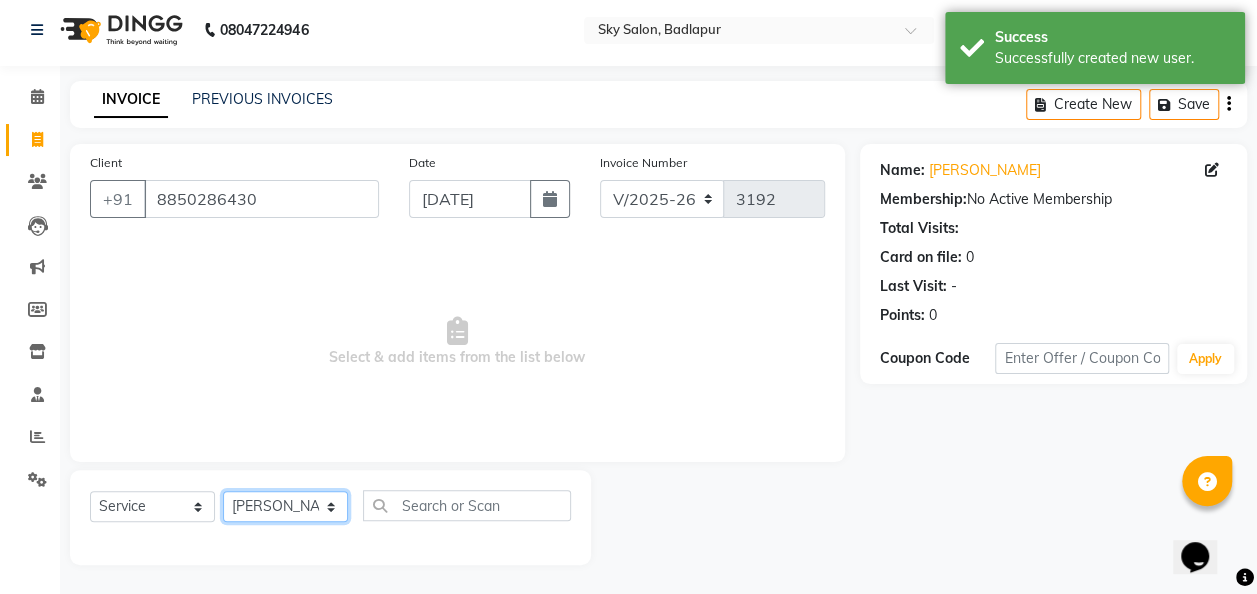 click on "Select Stylist [PERSON_NAME] [PERSON_NAME] mam  [PERSON_NAME] [PERSON_NAME] [PERSON_NAME] [PERSON_NAME] pooja  [PERSON_NAME] sir SACHIN [PERSON_NAME] [PERSON_NAME] [PERSON_NAME] [PERSON_NAME]" 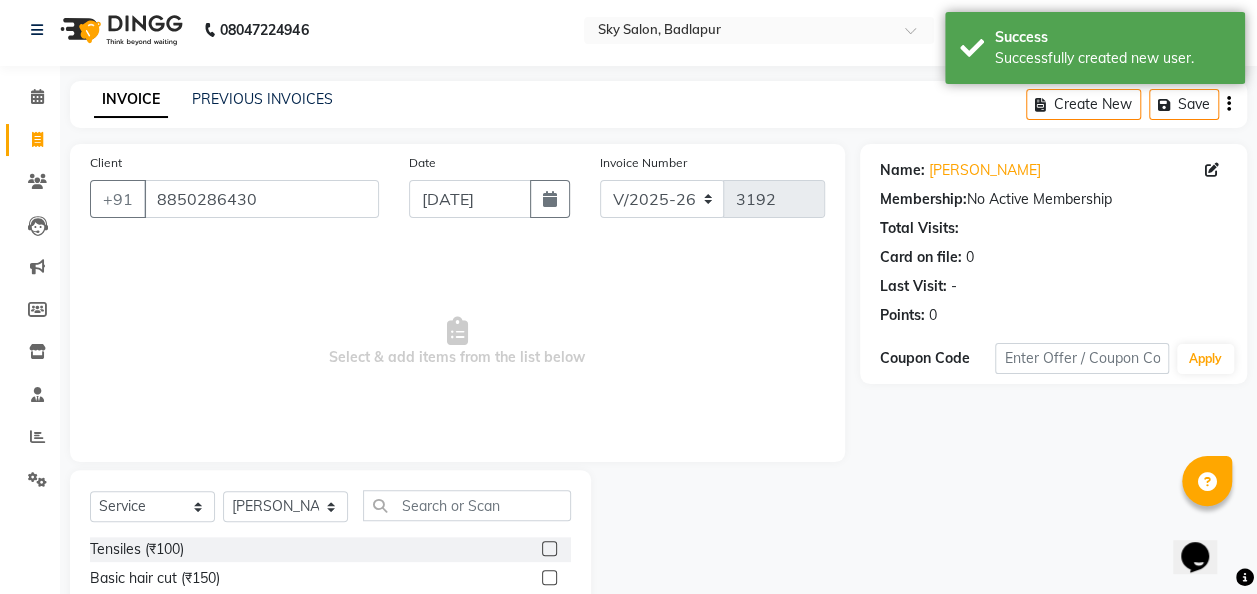 click 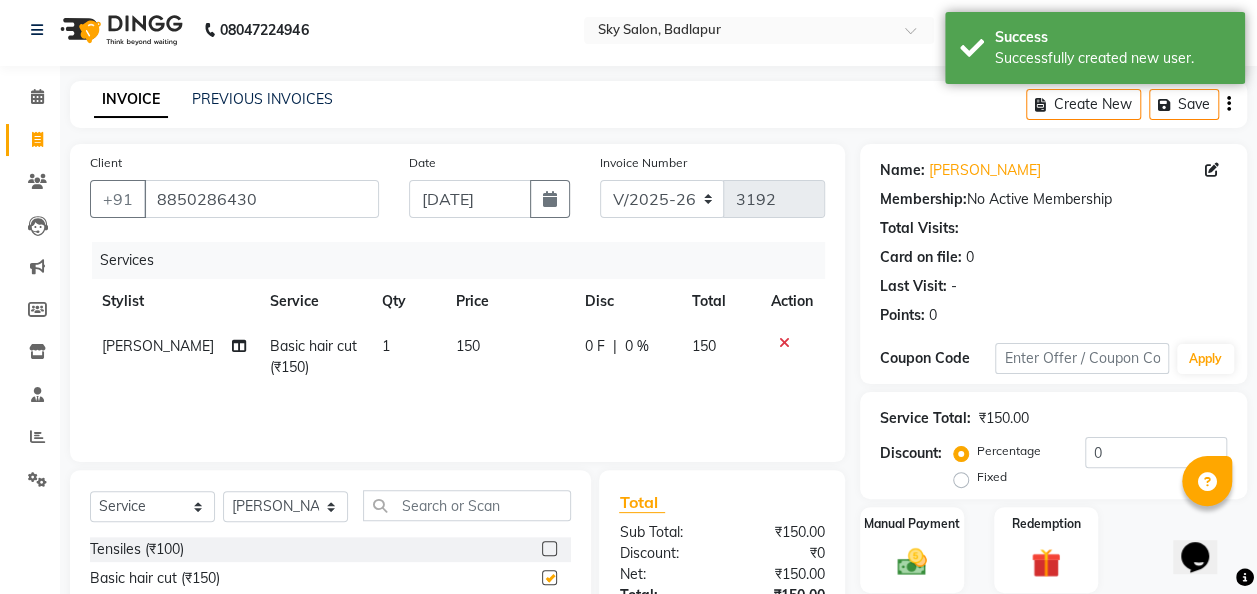 checkbox on "false" 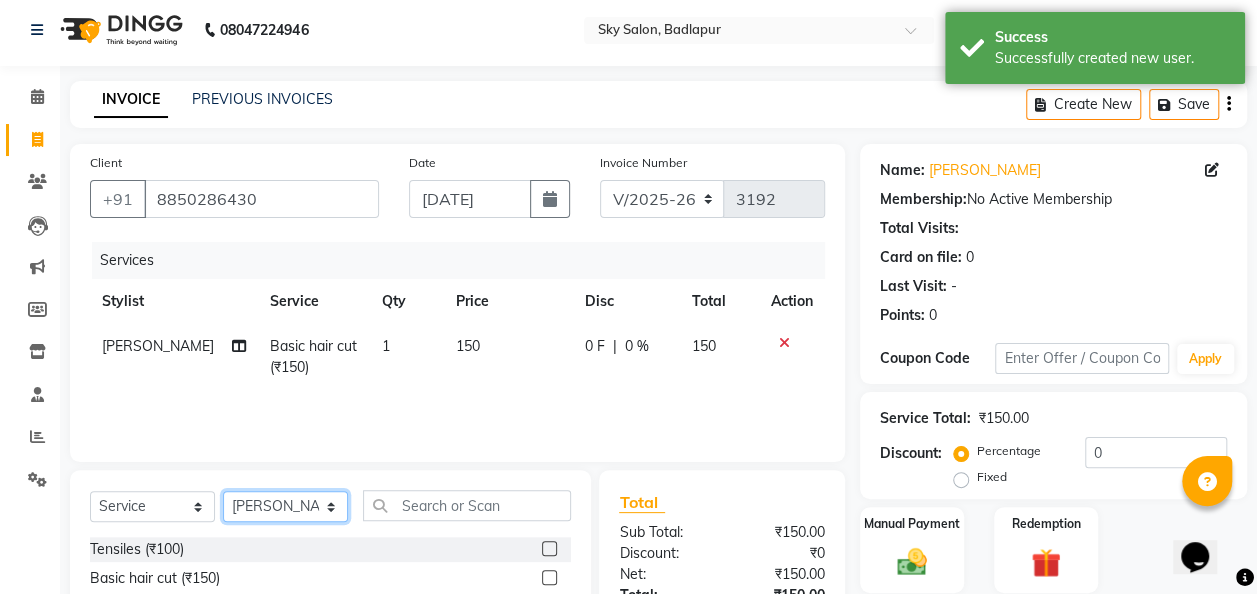 click on "Select Stylist [PERSON_NAME] [PERSON_NAME] mam  [PERSON_NAME] [PERSON_NAME] [PERSON_NAME] [PERSON_NAME] pooja  [PERSON_NAME] sir SACHIN [PERSON_NAME] [PERSON_NAME] [PERSON_NAME] [PERSON_NAME]" 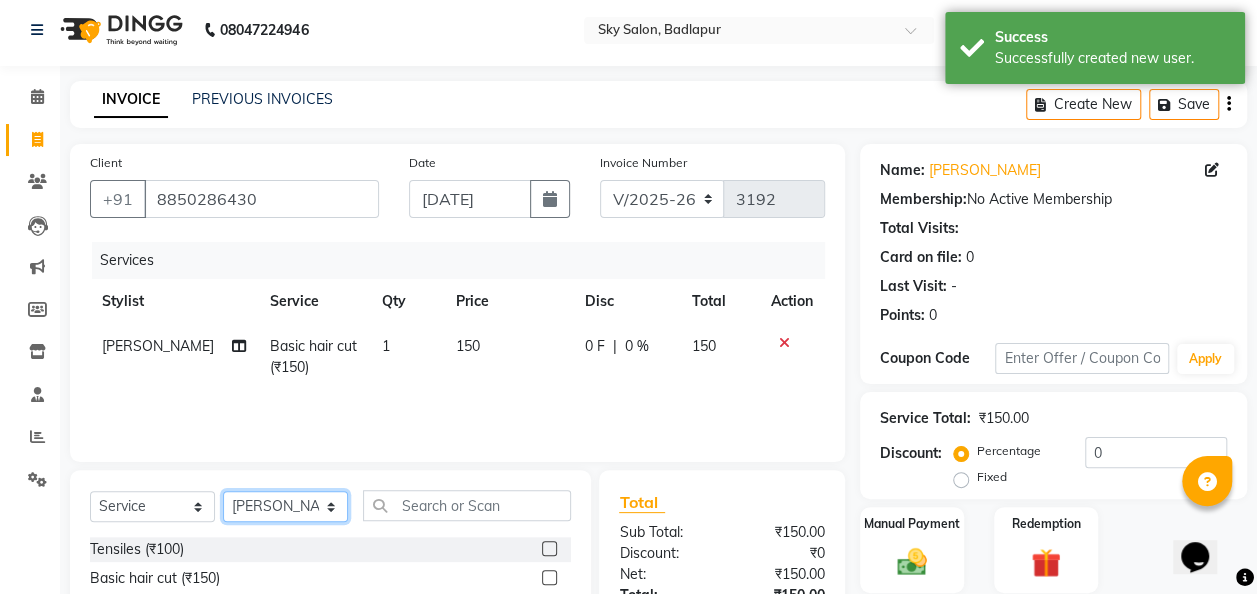 select on "70897" 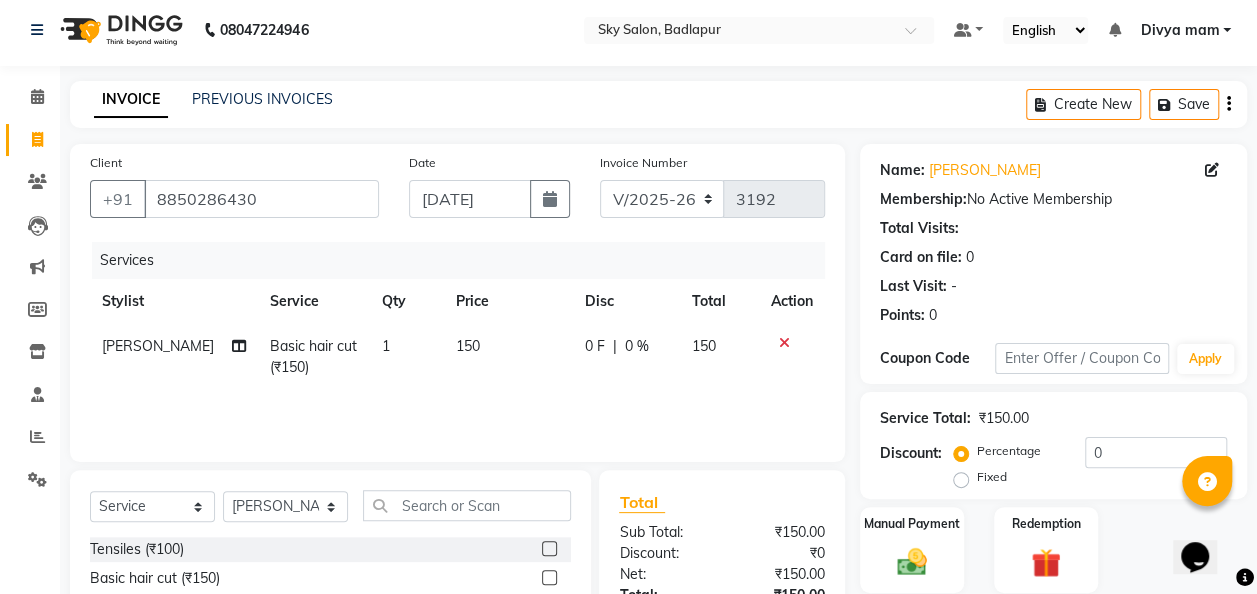 click 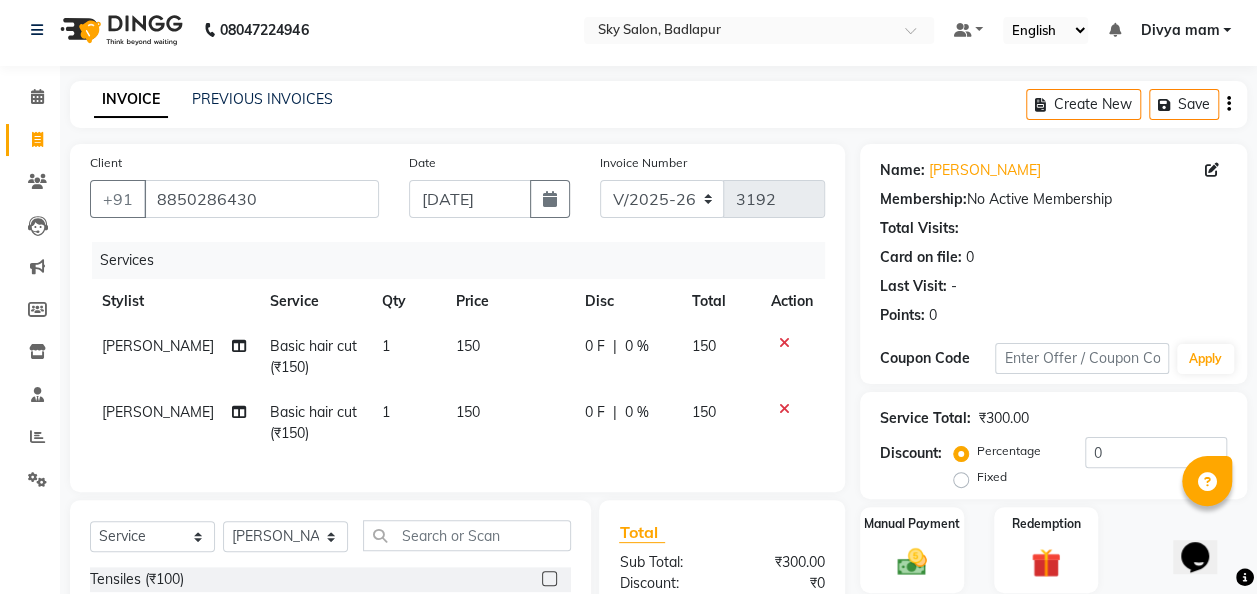 checkbox on "false" 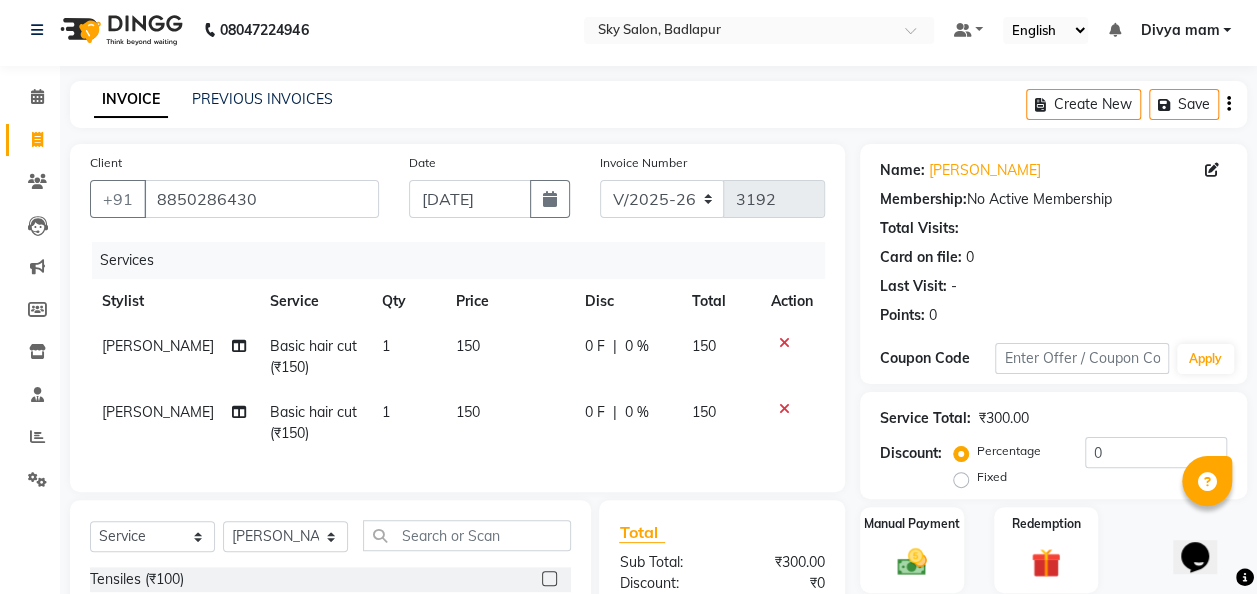 click on "150" 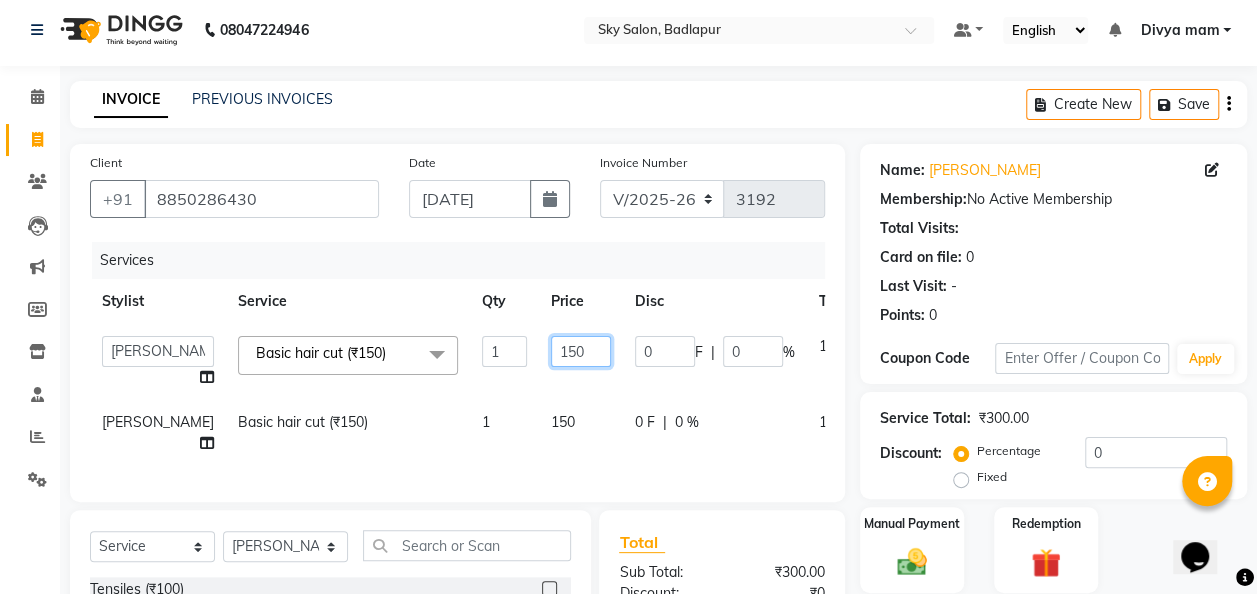 click on "150" 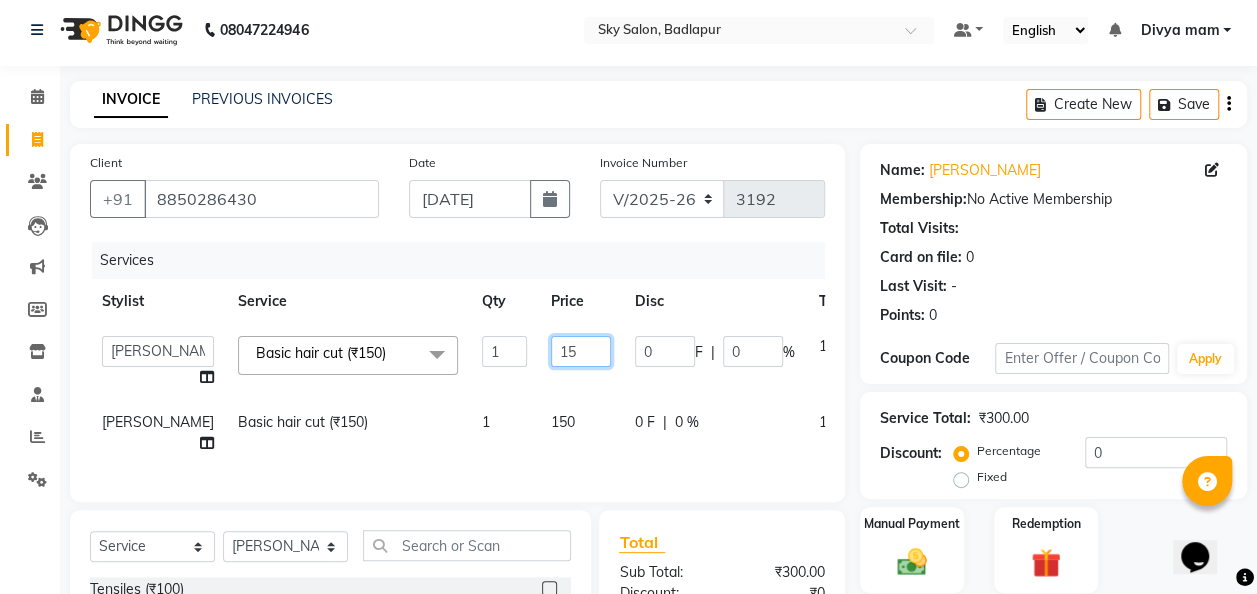 type on "1" 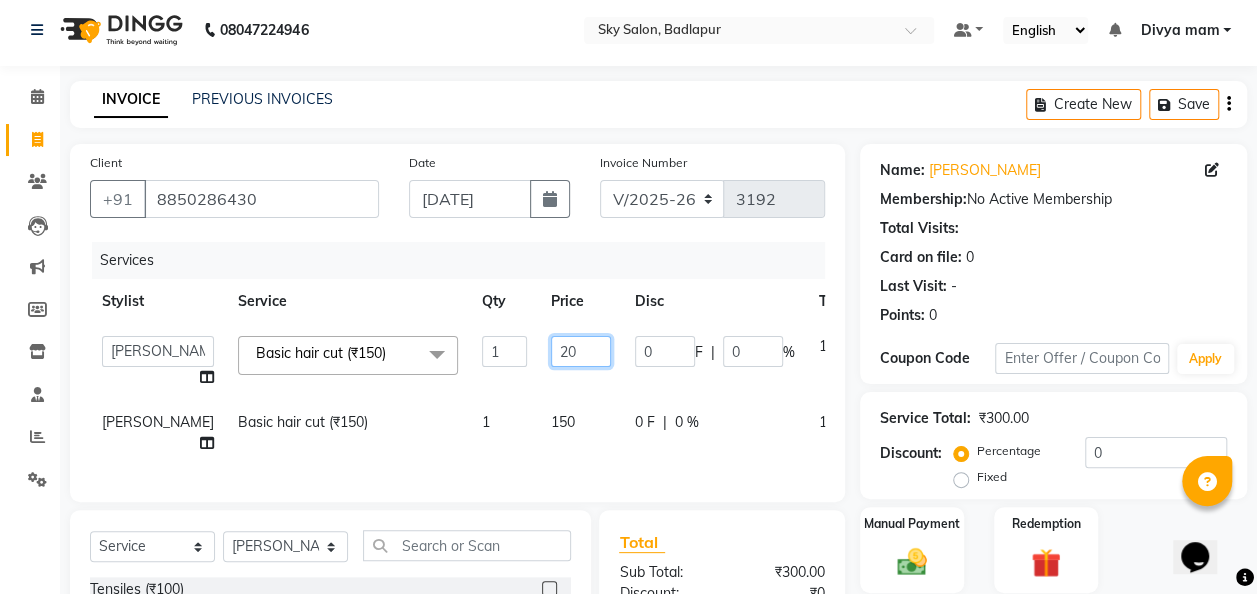 type on "200" 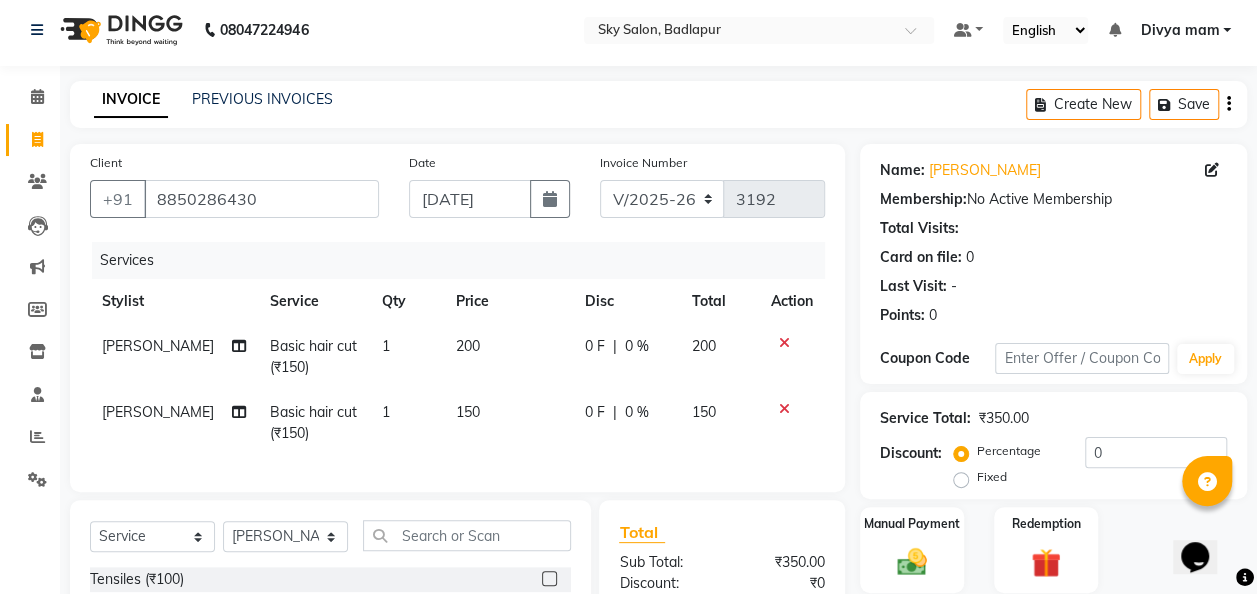 click on "Services Stylist Service Qty Price Disc Total Action [PERSON_NAME] Basic hair cut (₹150) 1 200 0 F | 0 % 200 [PERSON_NAME] Basic hair cut (₹150) 1 150 0 F | 0 % 150" 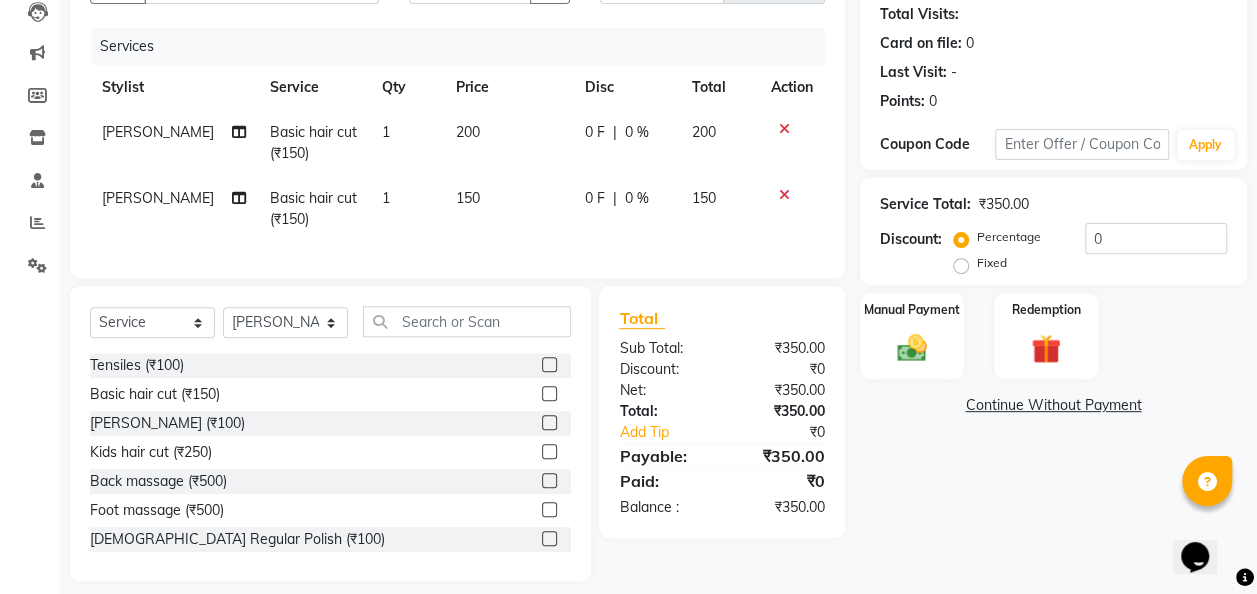 scroll, scrollTop: 224, scrollLeft: 0, axis: vertical 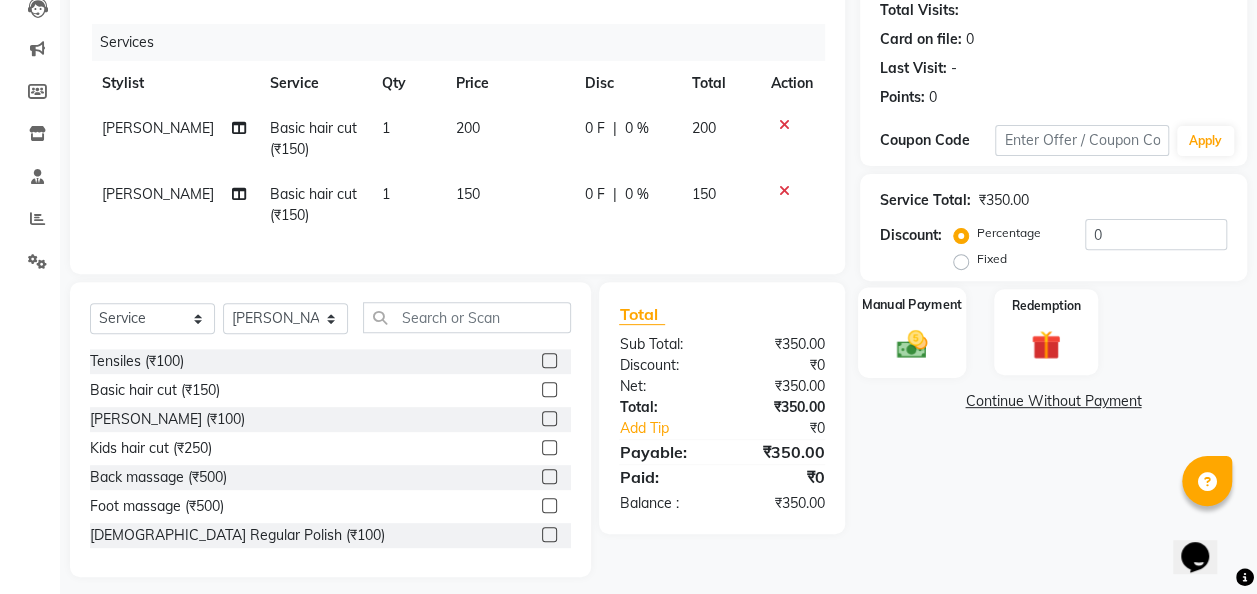 click 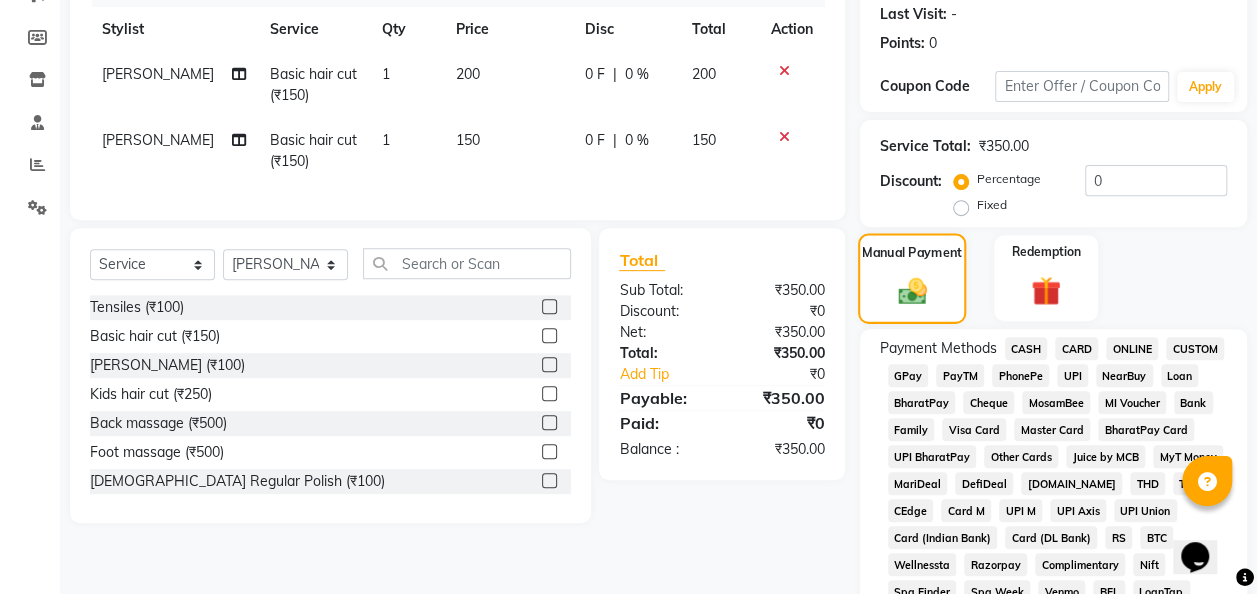 scroll, scrollTop: 279, scrollLeft: 0, axis: vertical 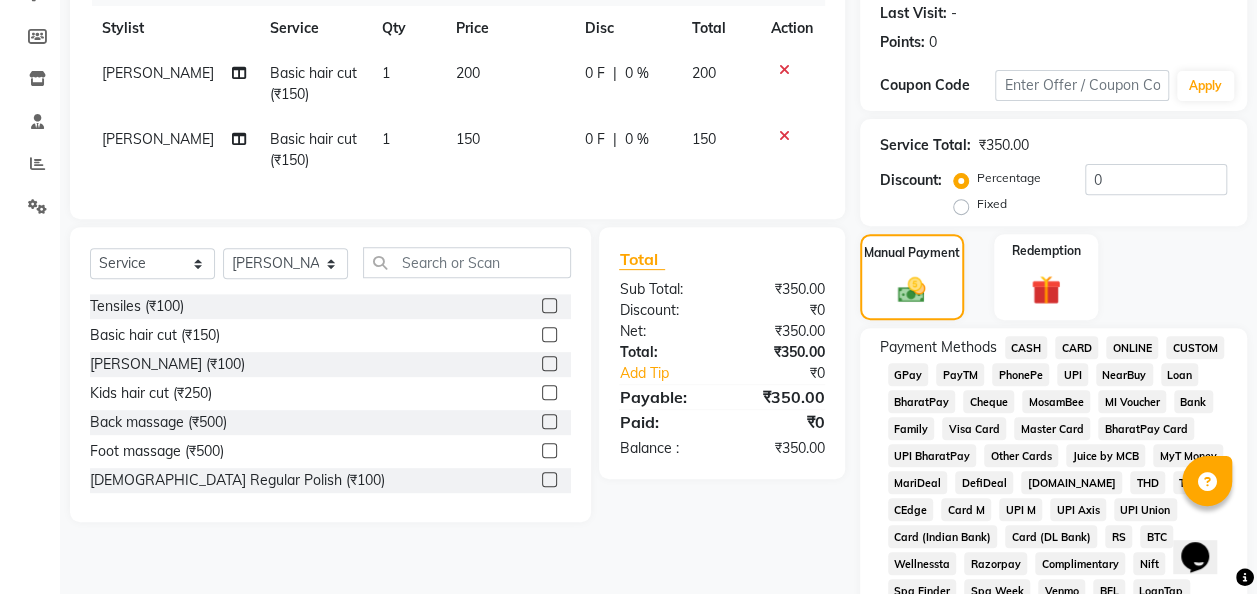 click on "GPay" 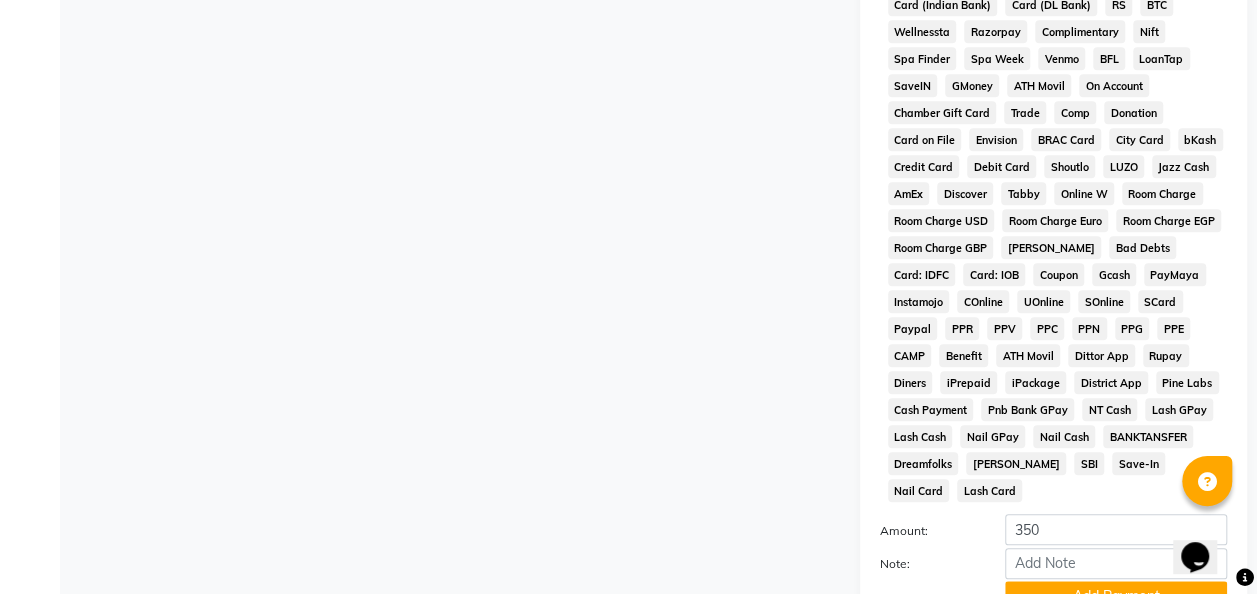 scroll, scrollTop: 990, scrollLeft: 0, axis: vertical 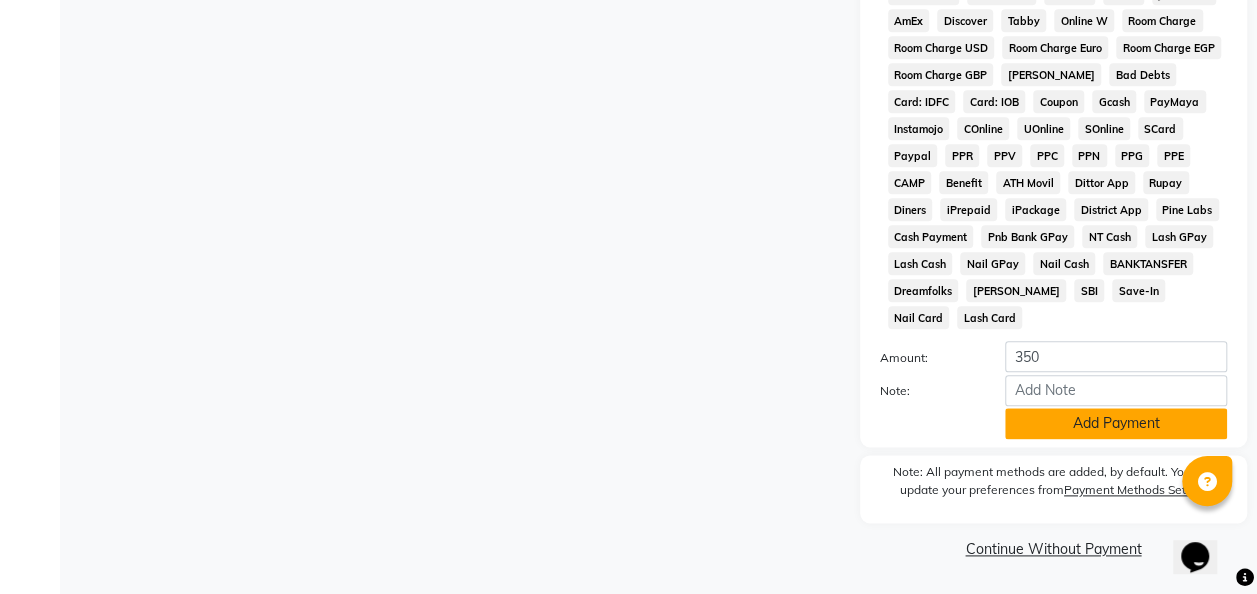 click on "Add Payment" 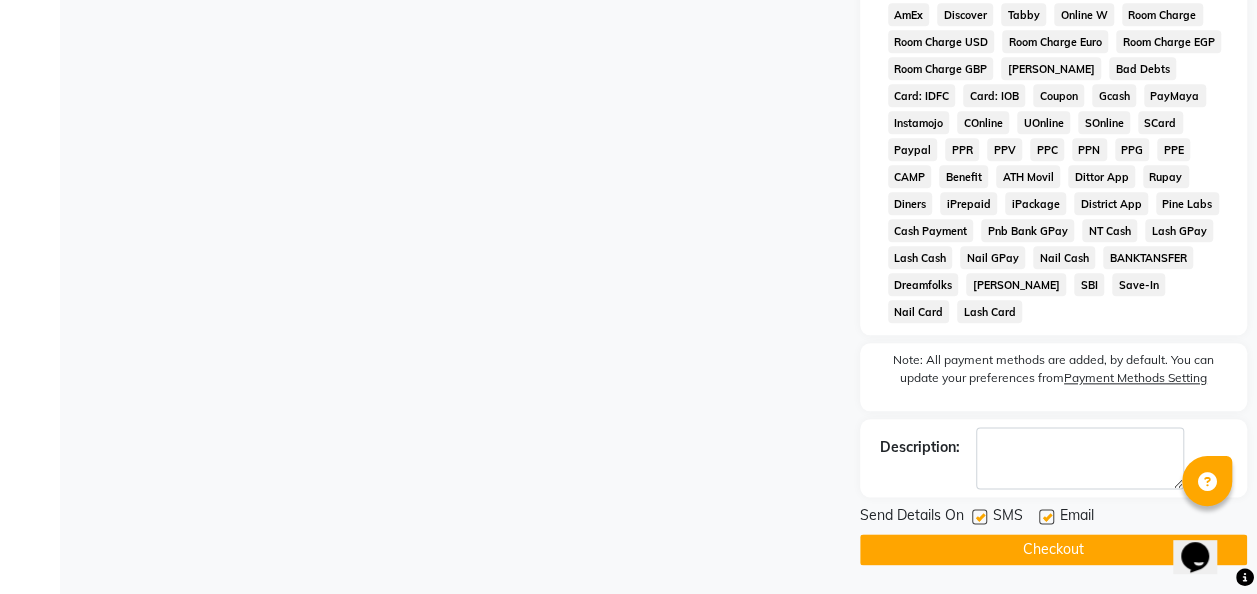 click 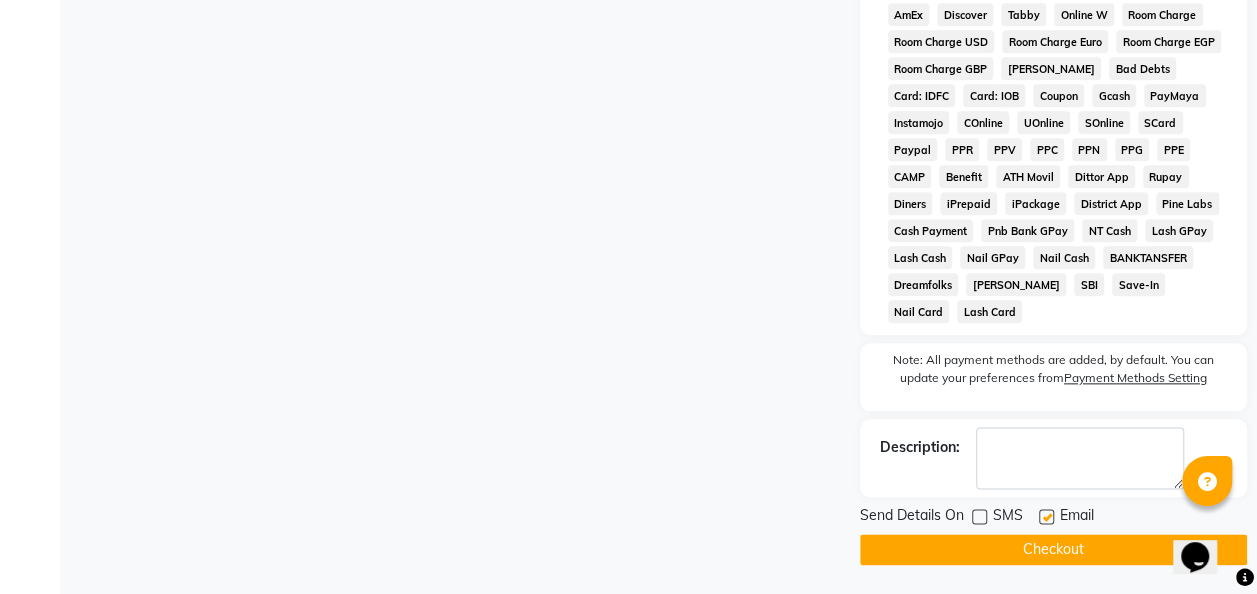 click on "Checkout" 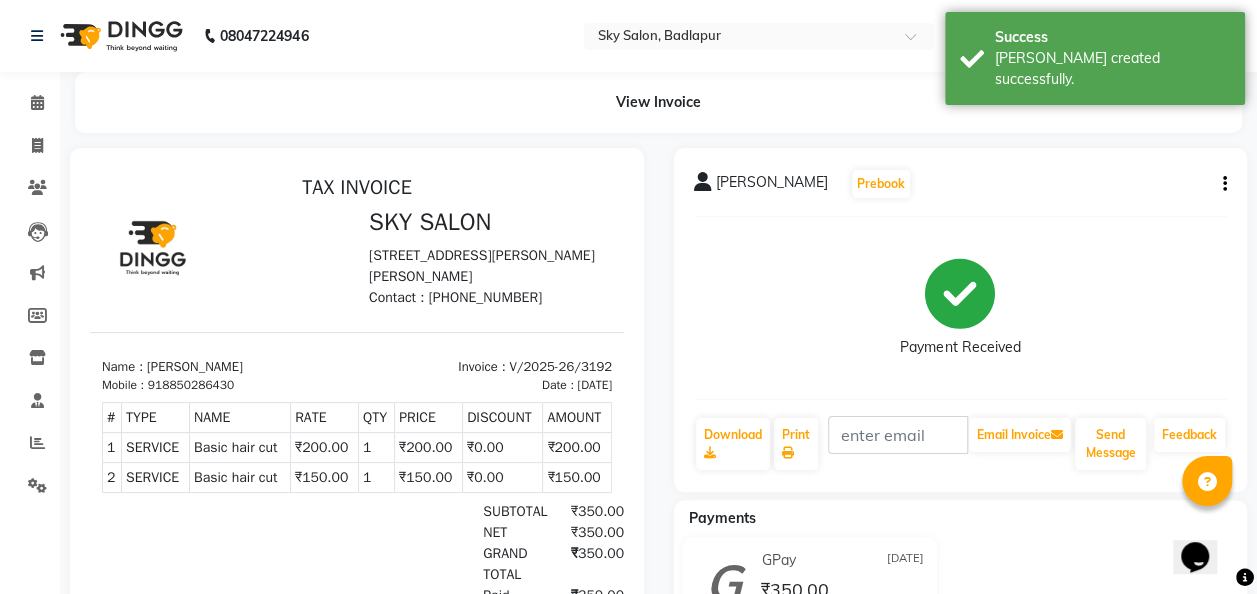 scroll, scrollTop: 0, scrollLeft: 0, axis: both 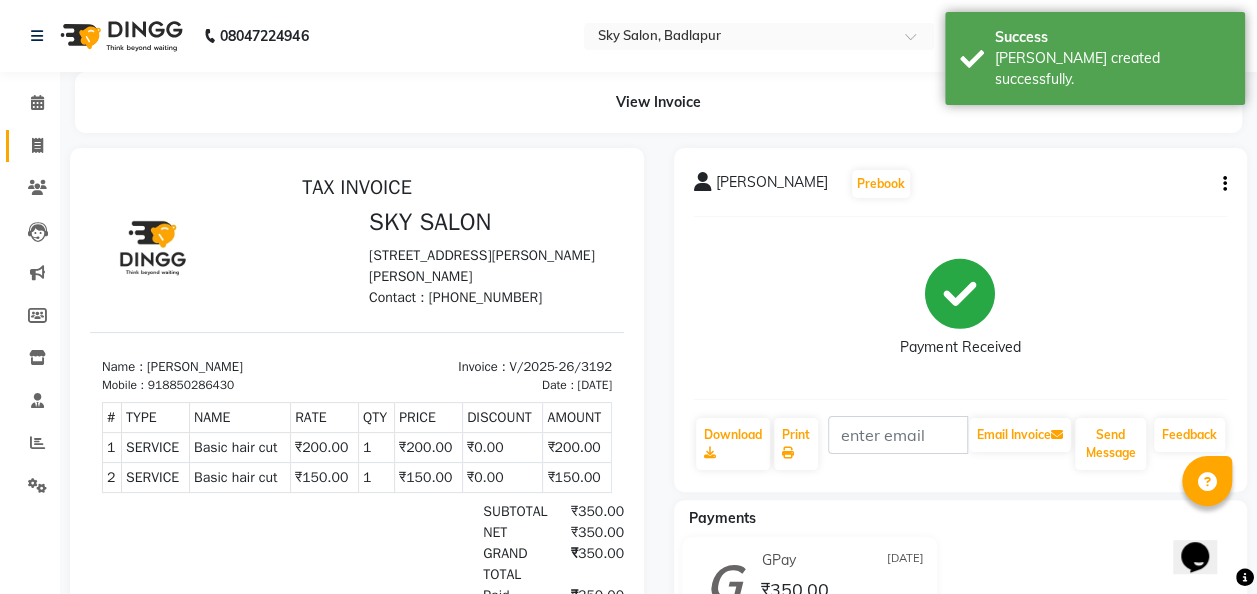 click 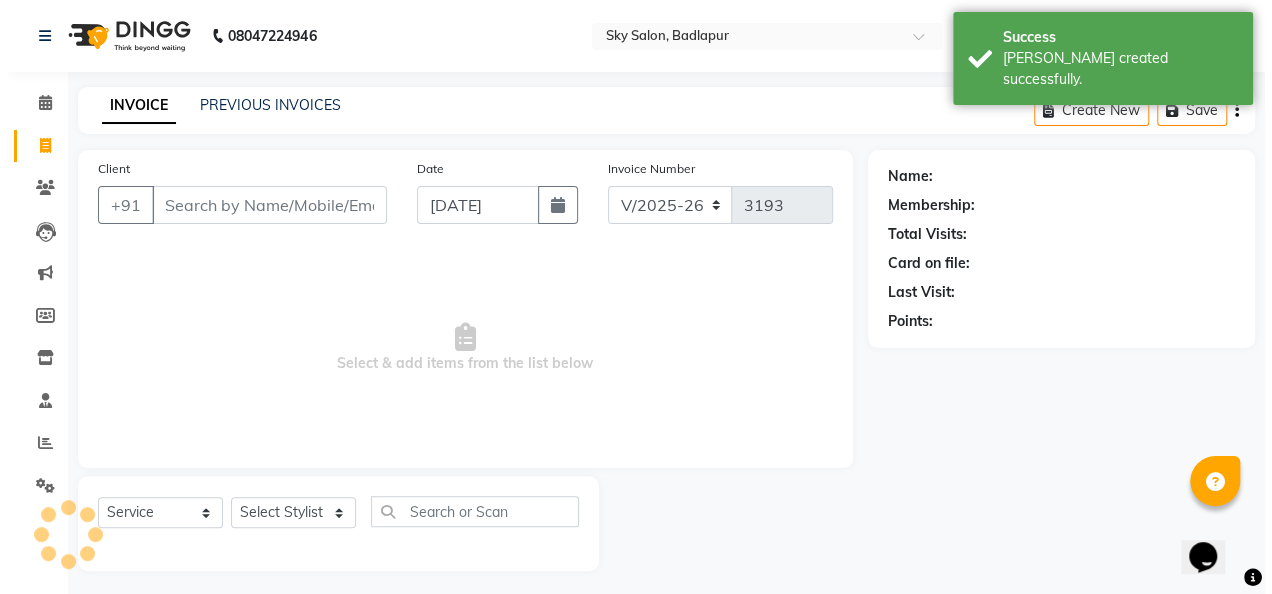 scroll, scrollTop: 6, scrollLeft: 0, axis: vertical 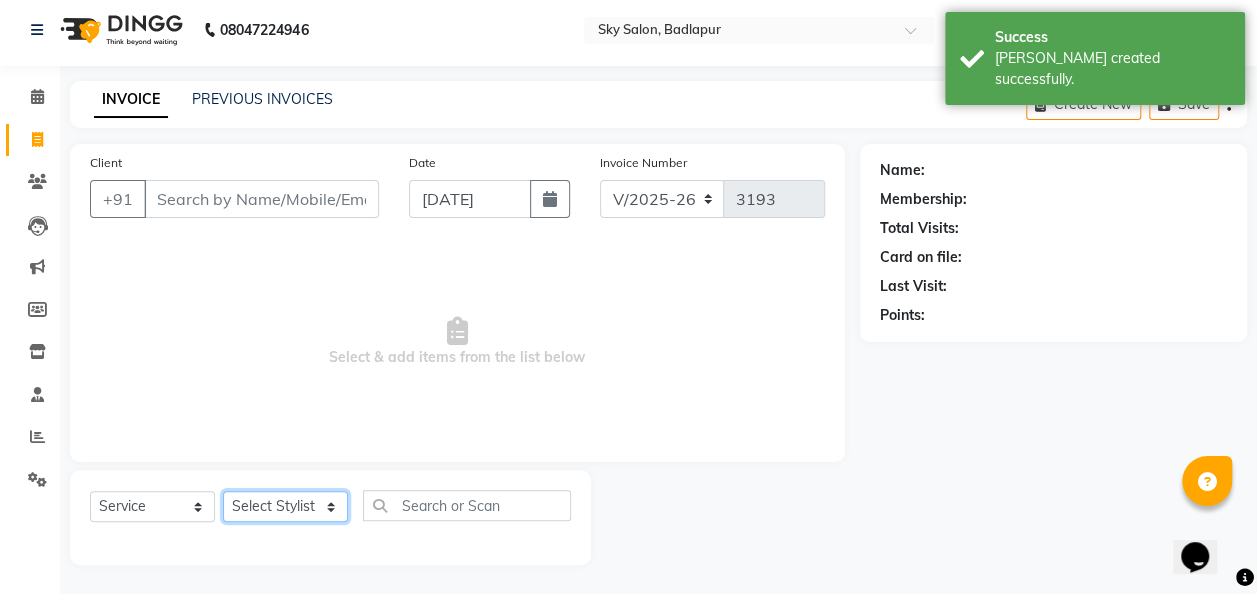 click on "Select Stylist [PERSON_NAME] [PERSON_NAME] mam  [PERSON_NAME] [PERSON_NAME] [PERSON_NAME] [PERSON_NAME] pooja  [PERSON_NAME] sir SACHIN [PERSON_NAME] [PERSON_NAME] [PERSON_NAME] [PERSON_NAME]" 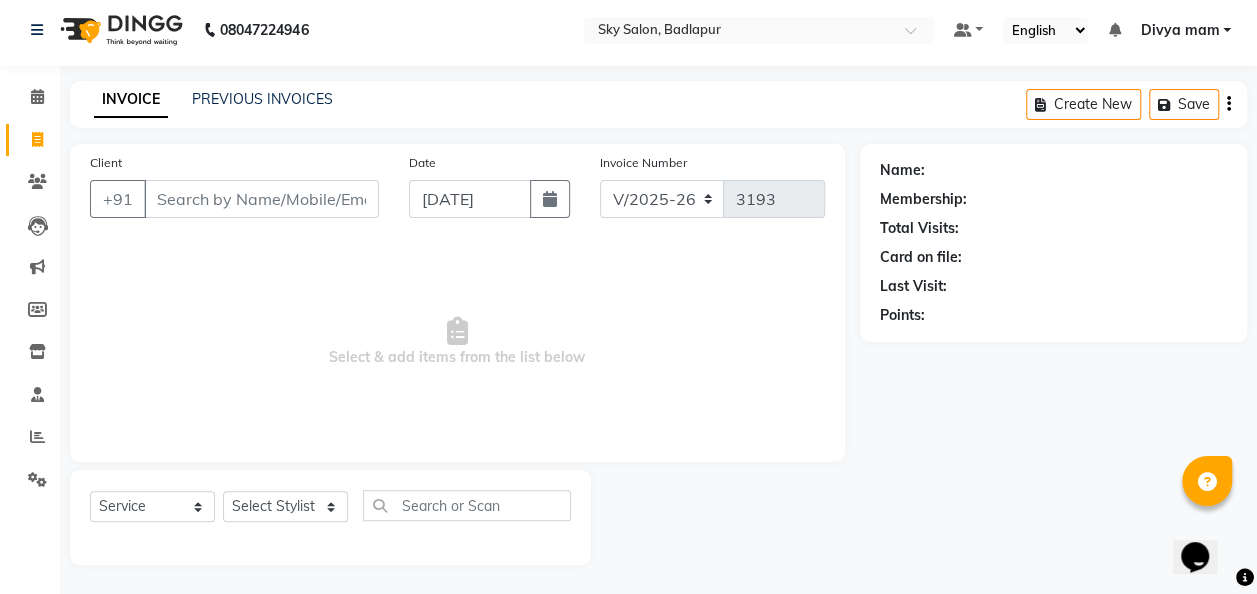 click on "Select & add items from the list below" at bounding box center [457, 342] 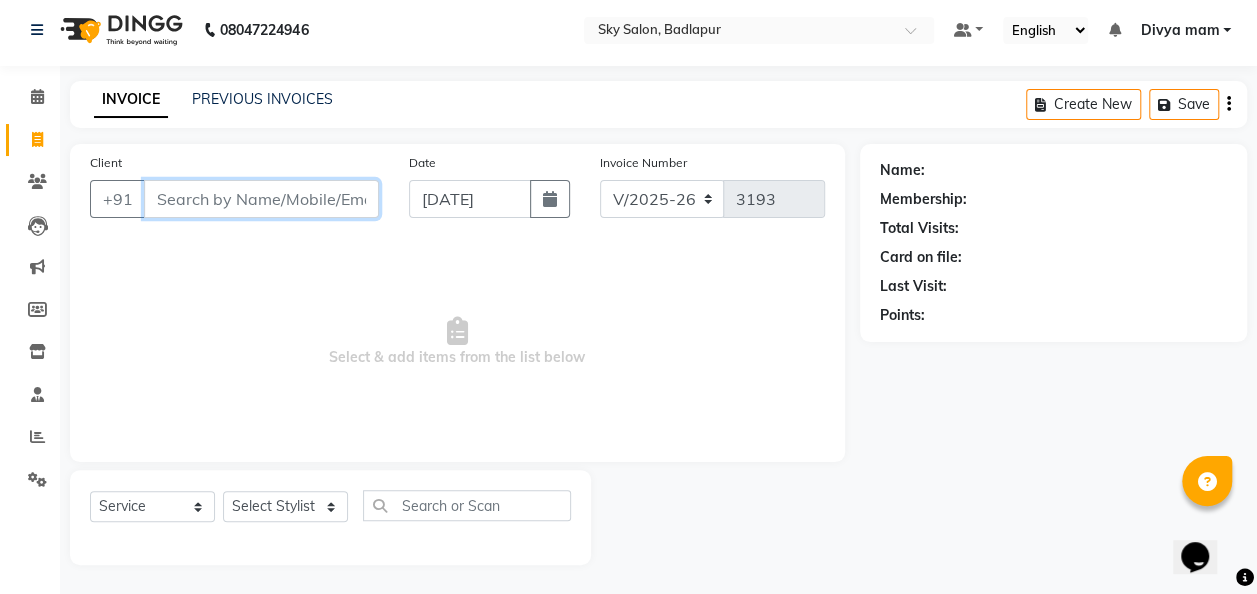 click on "Client" at bounding box center (261, 199) 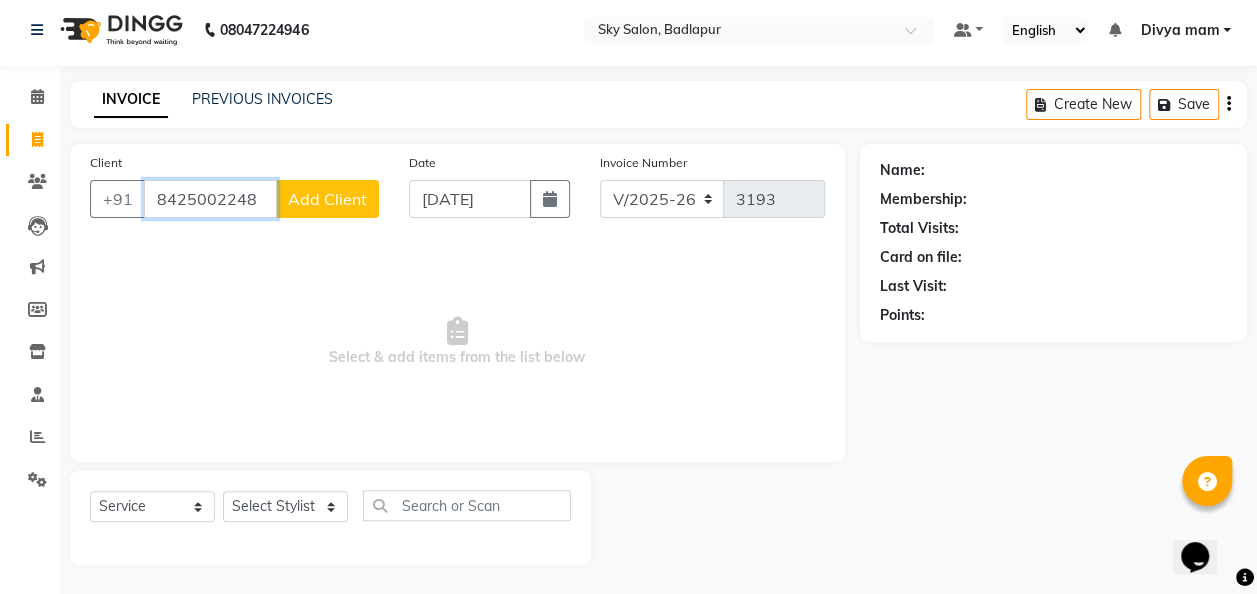 type on "8425002248" 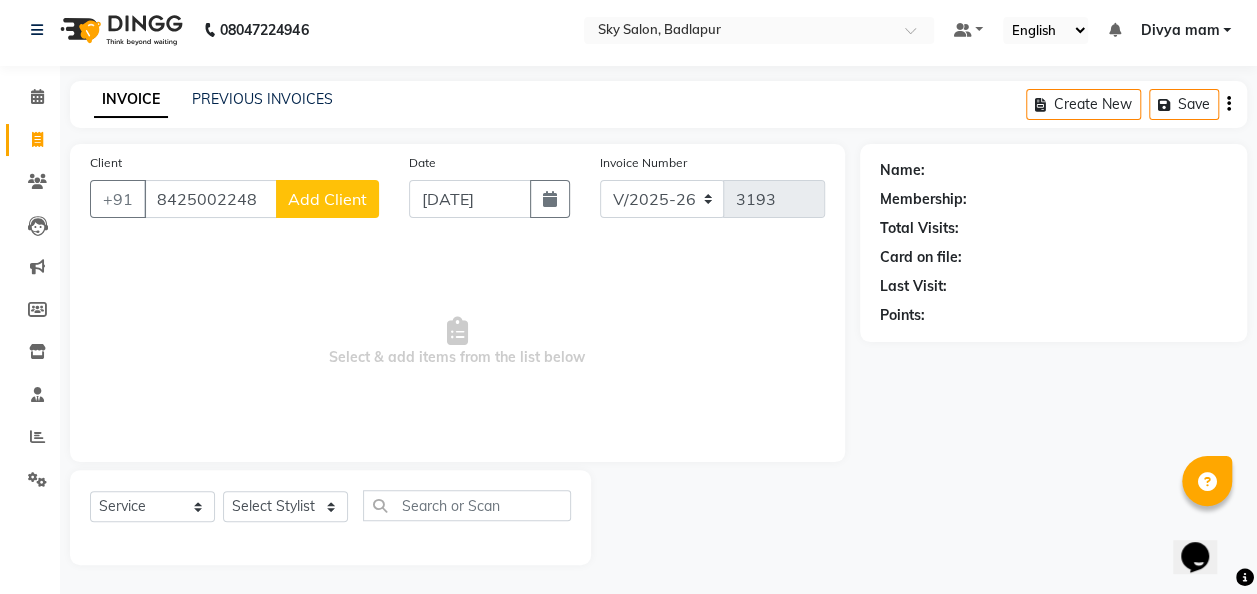 click on "Add Client" 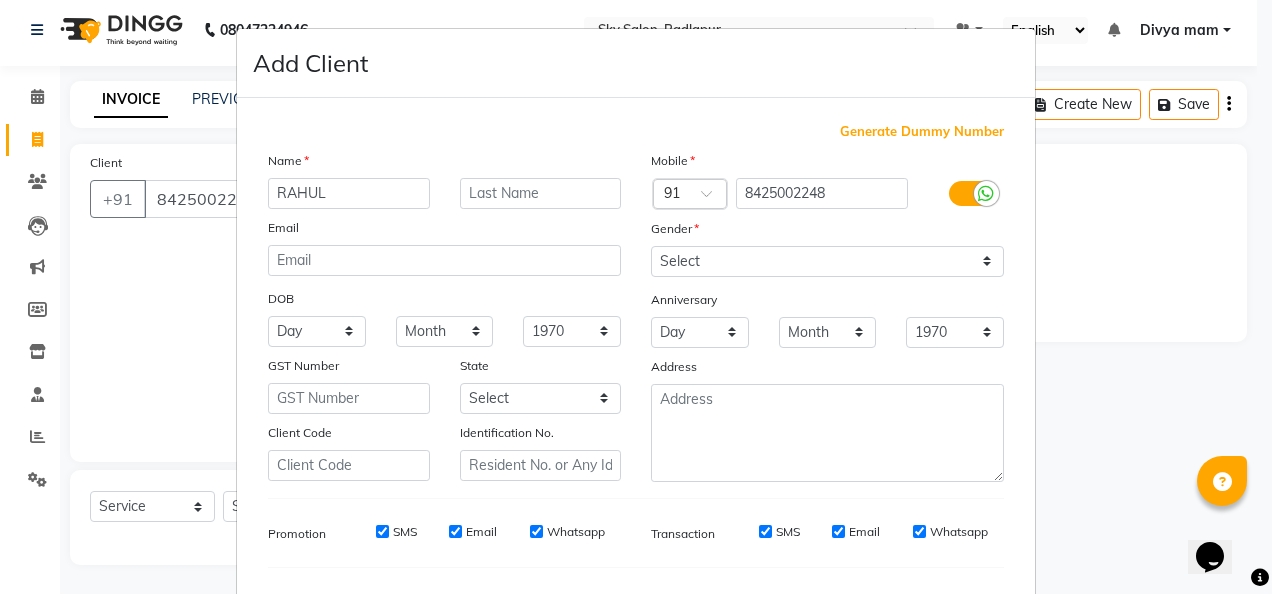 type on "RAHUL" 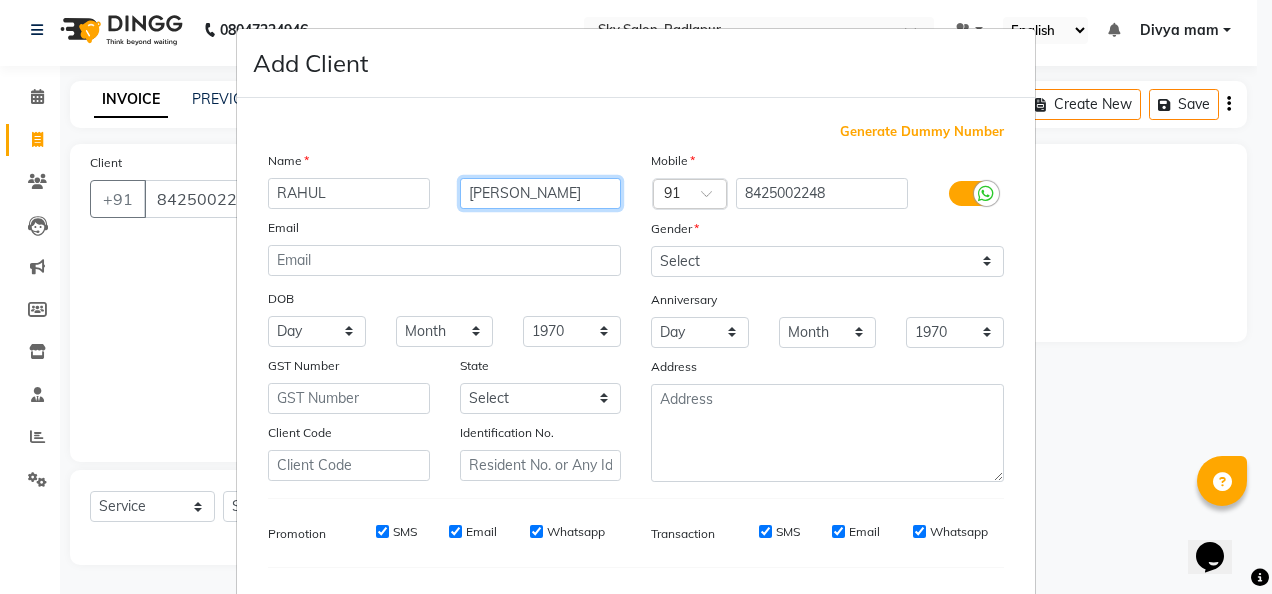 type on "[PERSON_NAME]" 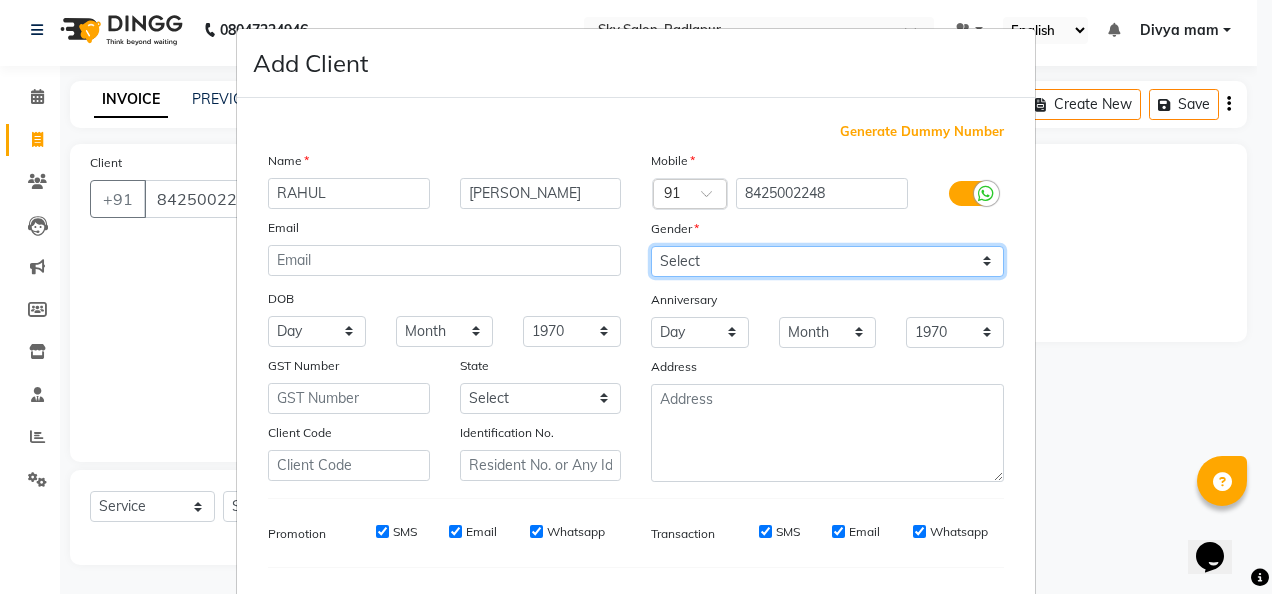 click on "Select [DEMOGRAPHIC_DATA] [DEMOGRAPHIC_DATA] Other Prefer Not To Say" at bounding box center [827, 261] 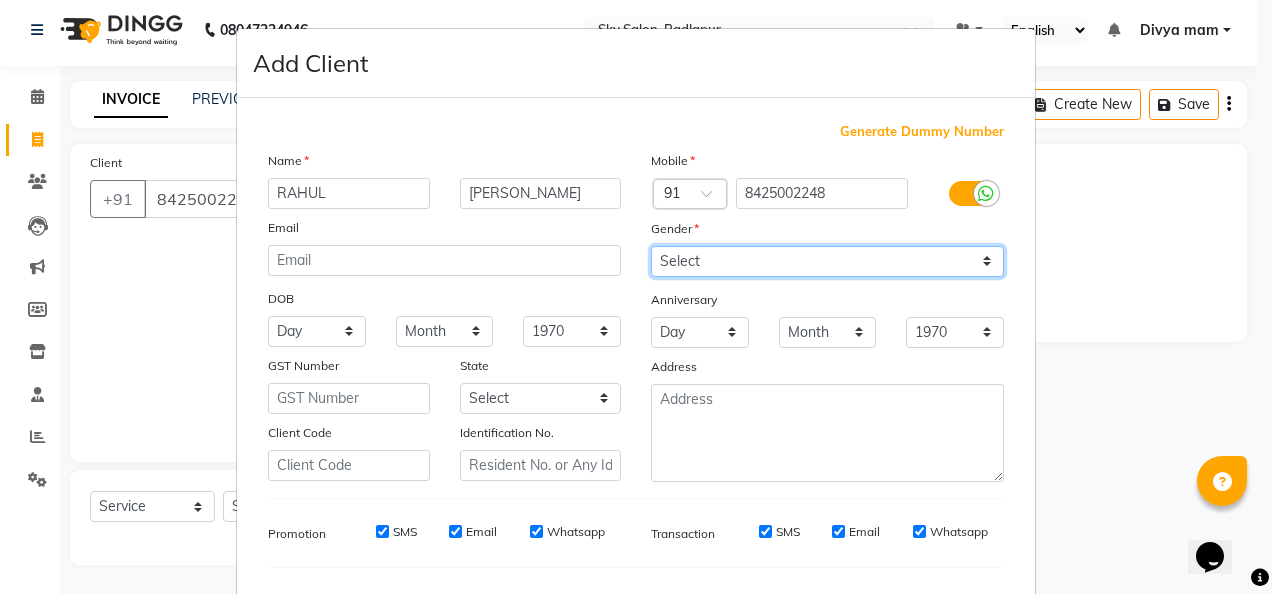 select on "[DEMOGRAPHIC_DATA]" 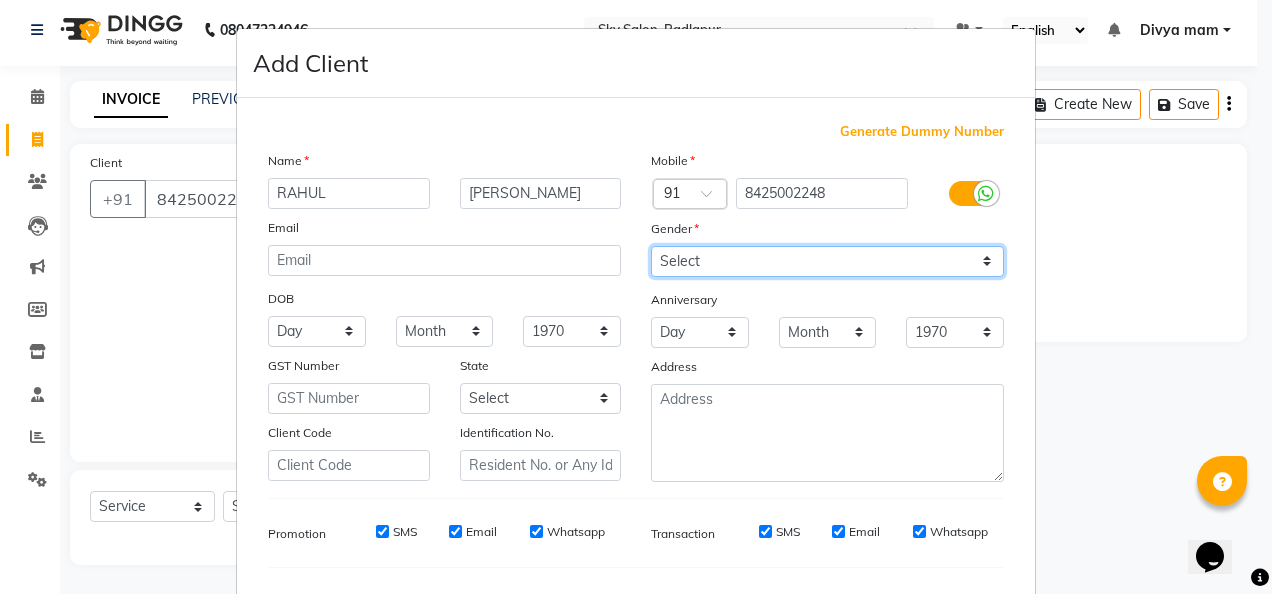 click on "Select [DEMOGRAPHIC_DATA] [DEMOGRAPHIC_DATA] Other Prefer Not To Say" at bounding box center [827, 261] 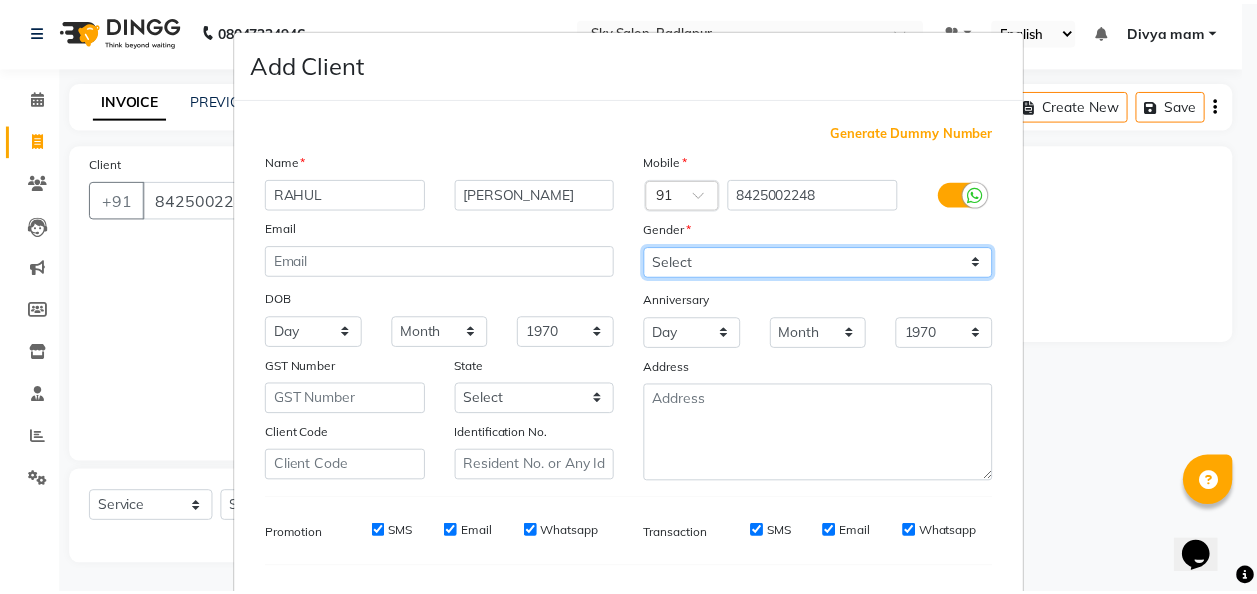 scroll, scrollTop: 251, scrollLeft: 0, axis: vertical 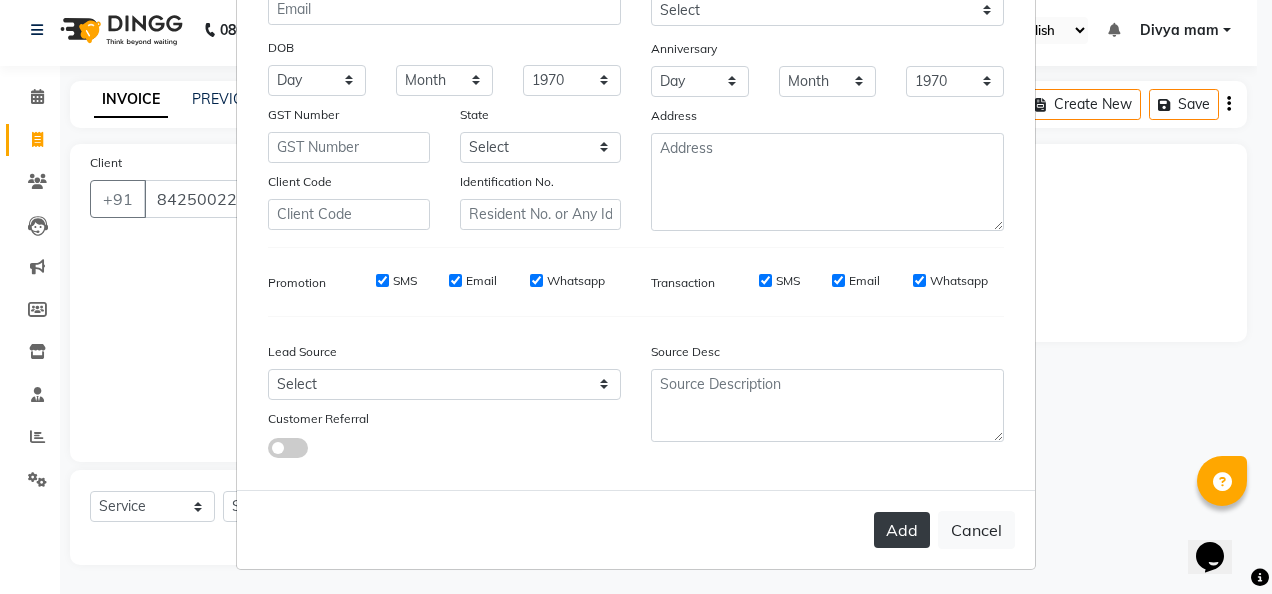 click on "Add" at bounding box center [902, 530] 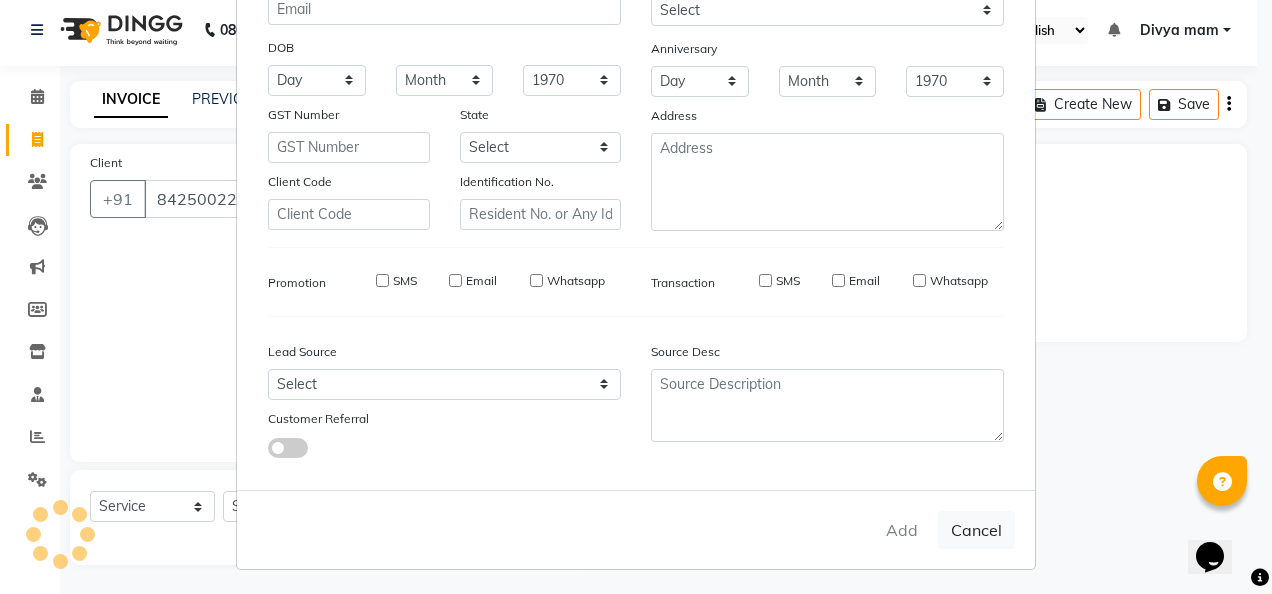 type 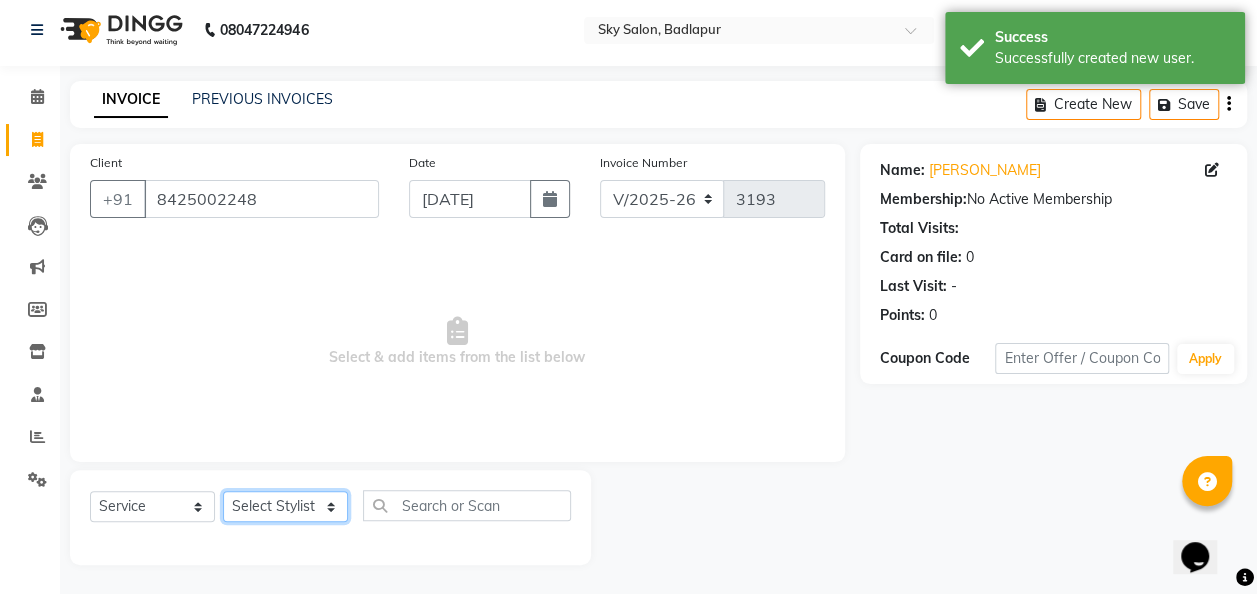 click on "Select Stylist [PERSON_NAME] [PERSON_NAME] mam  [PERSON_NAME] [PERSON_NAME] [PERSON_NAME] [PERSON_NAME] pooja  [PERSON_NAME] sir SACHIN [PERSON_NAME] [PERSON_NAME] [PERSON_NAME] [PERSON_NAME]" 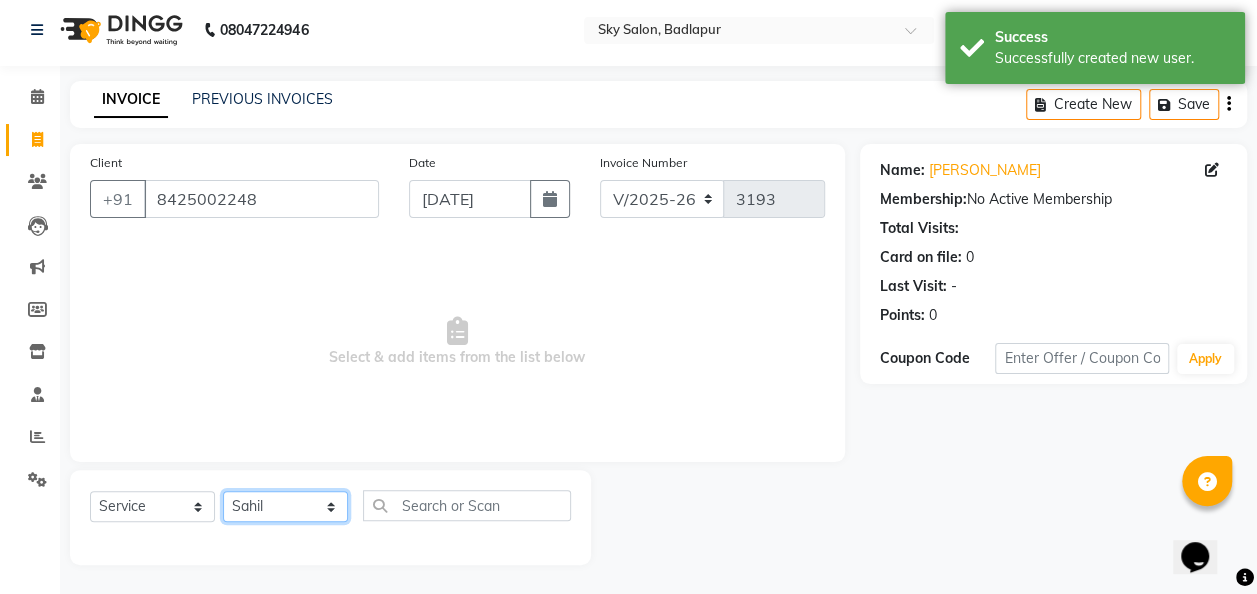 click on "Select Stylist [PERSON_NAME] [PERSON_NAME] mam  [PERSON_NAME] [PERSON_NAME] [PERSON_NAME] [PERSON_NAME] pooja  [PERSON_NAME] sir SACHIN [PERSON_NAME] [PERSON_NAME] [PERSON_NAME] [PERSON_NAME]" 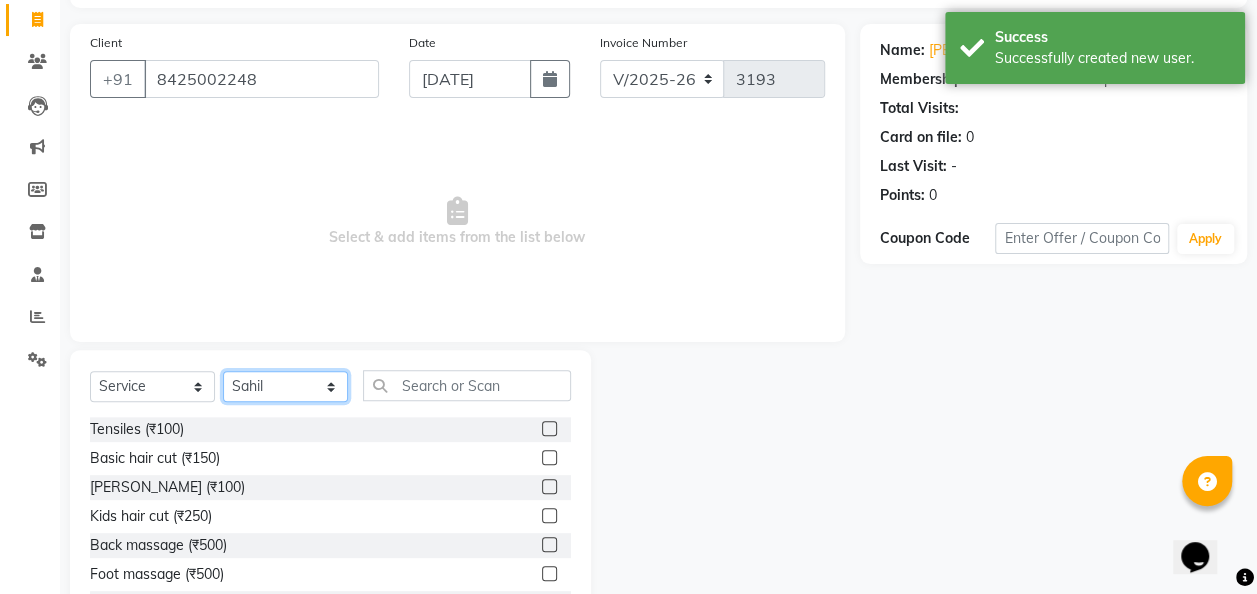 scroll, scrollTop: 126, scrollLeft: 0, axis: vertical 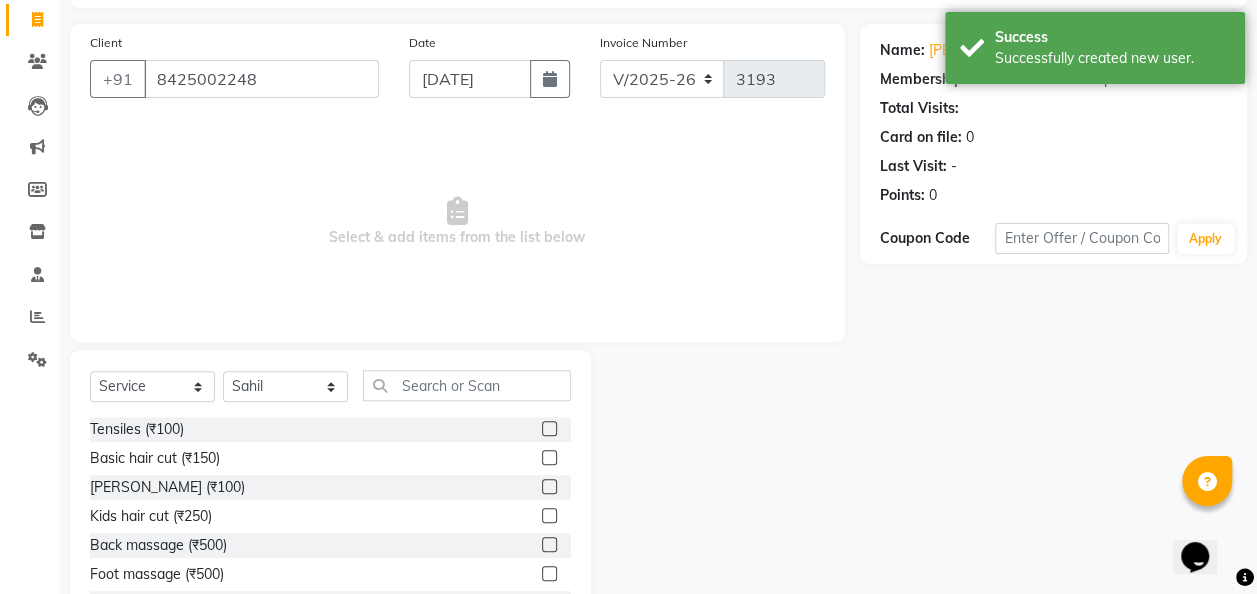 click 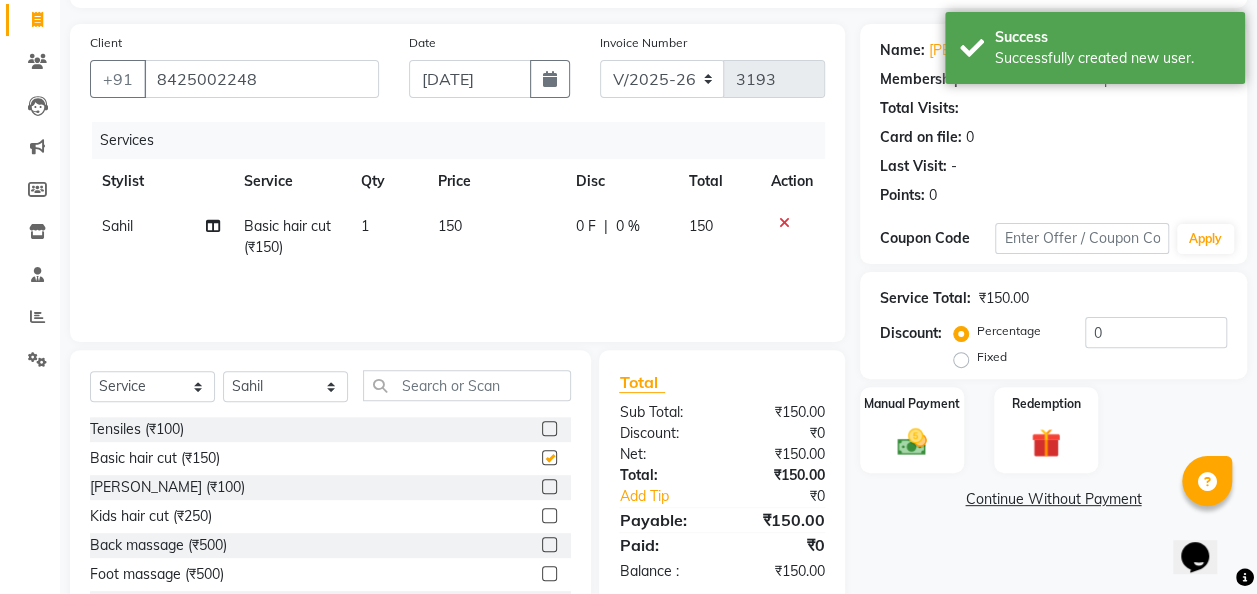 checkbox on "false" 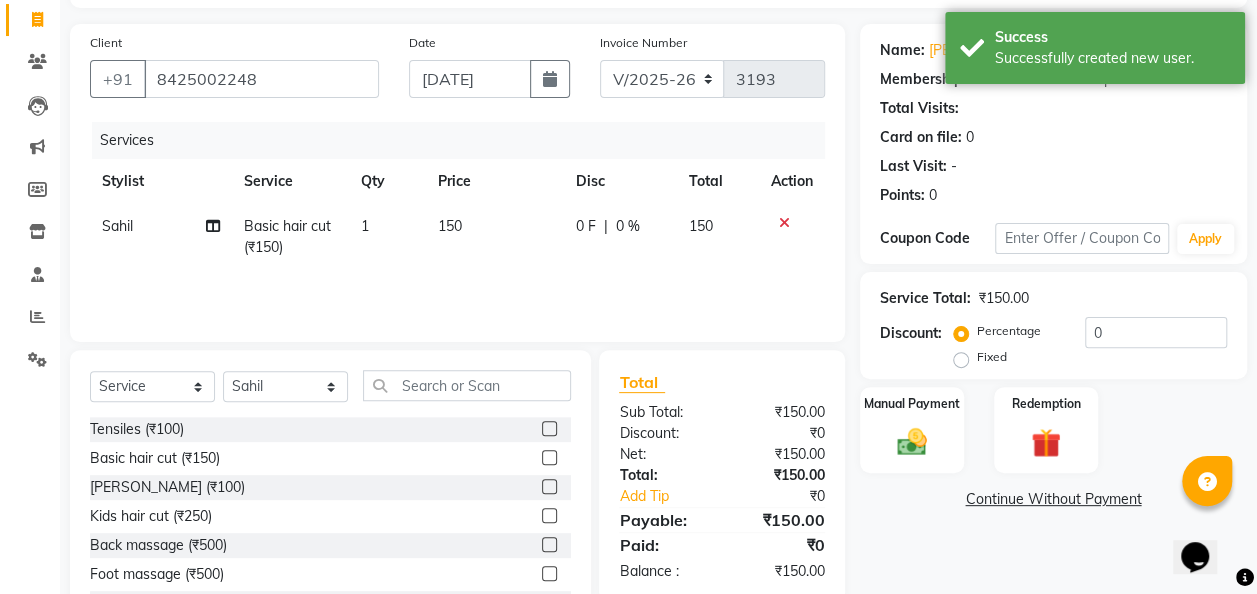 click 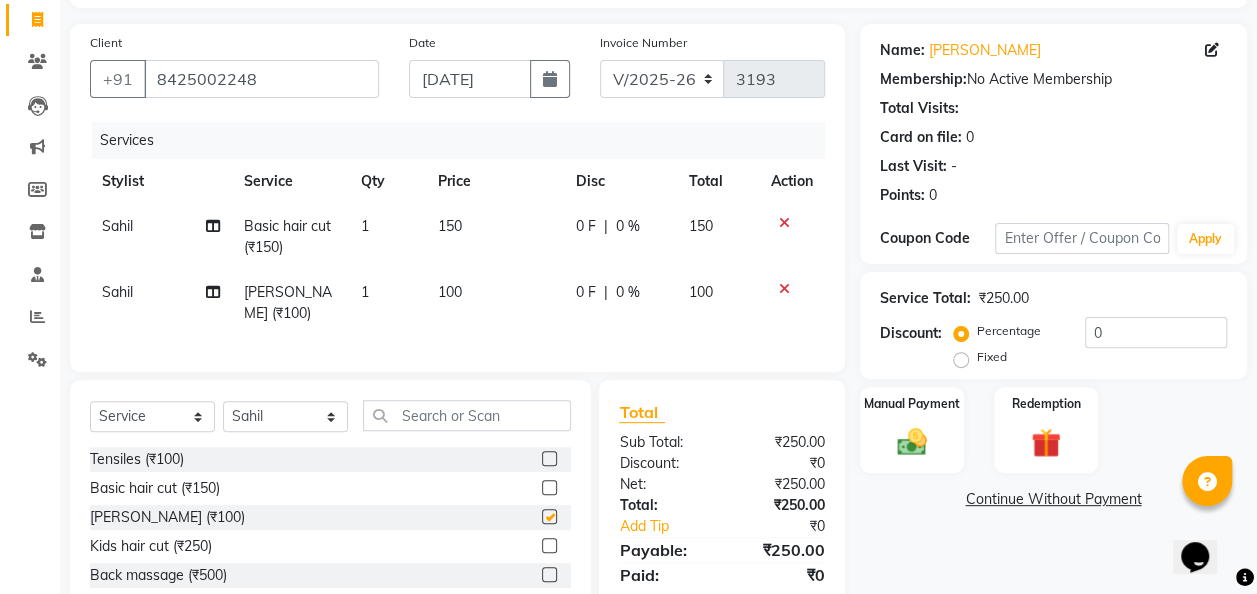 checkbox on "false" 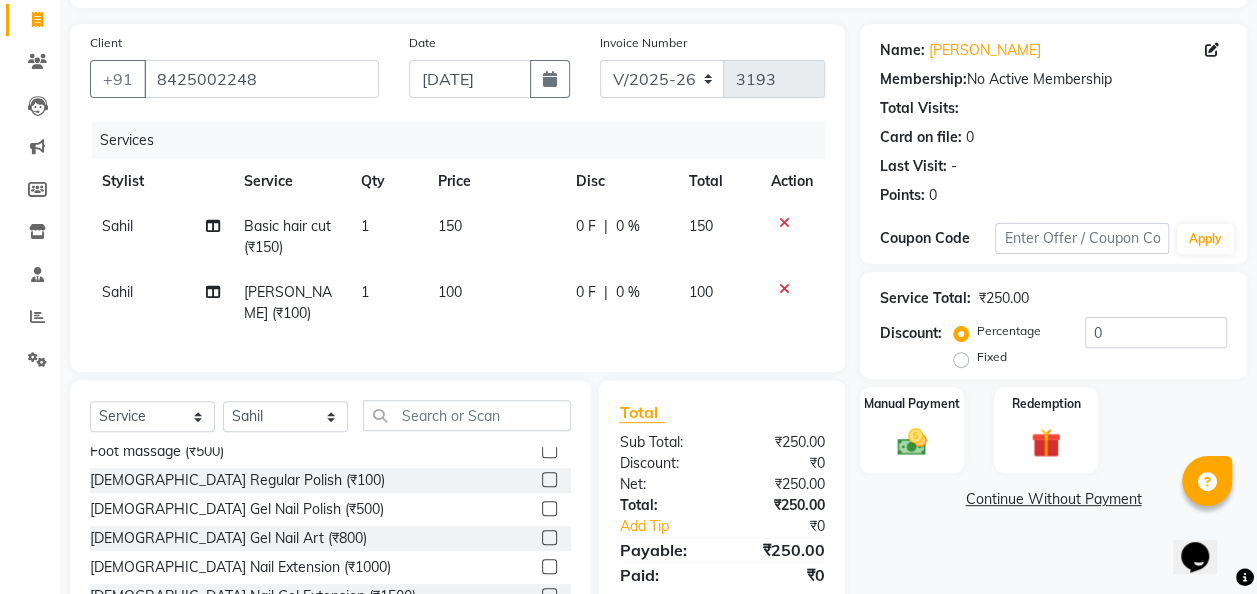 scroll, scrollTop: 154, scrollLeft: 0, axis: vertical 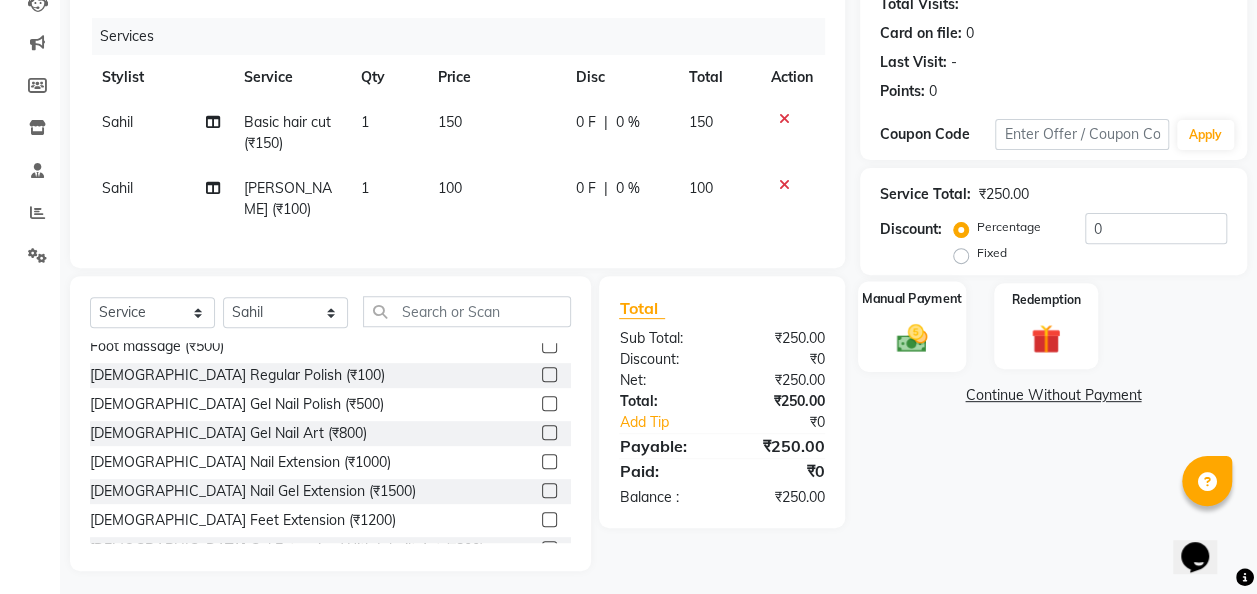 click 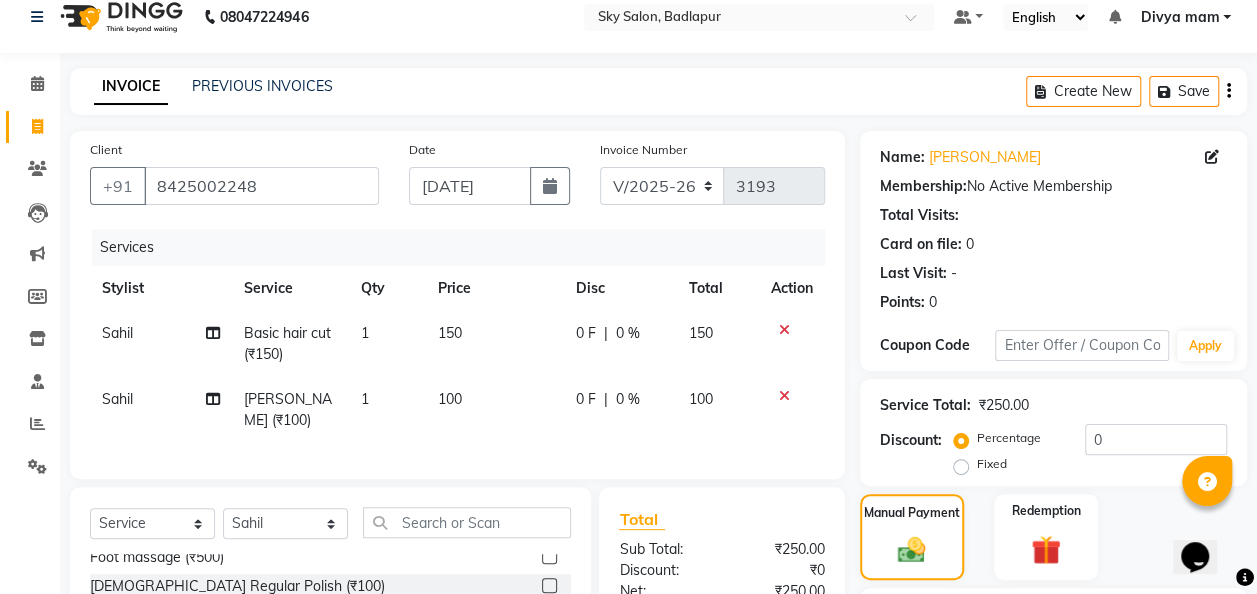scroll, scrollTop: 0, scrollLeft: 0, axis: both 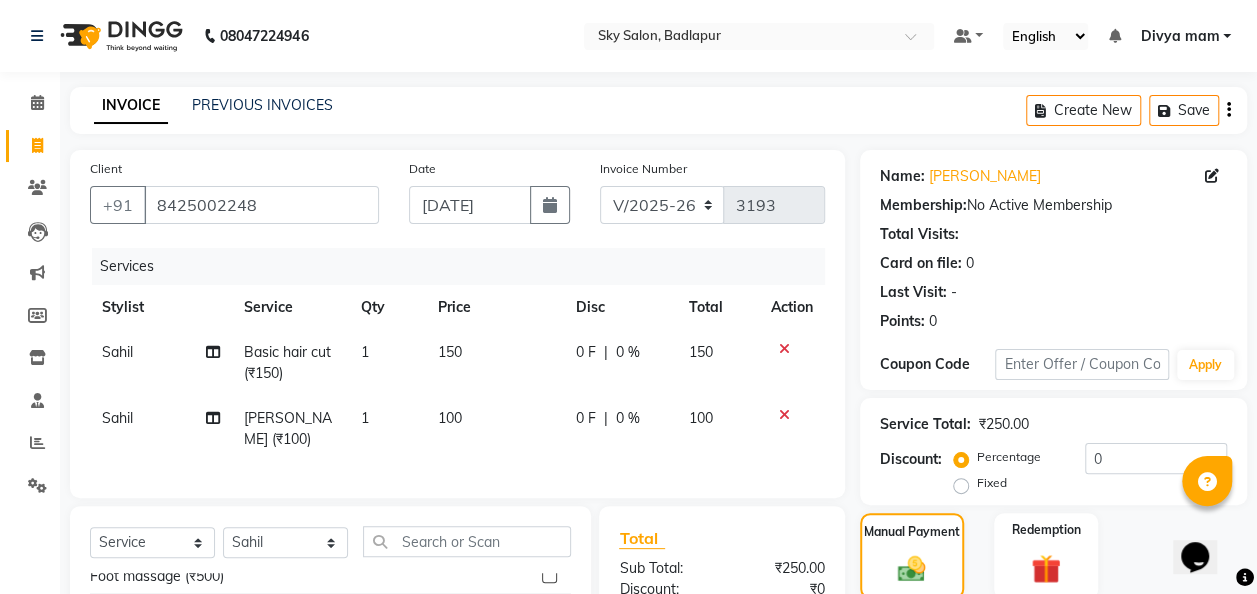 click 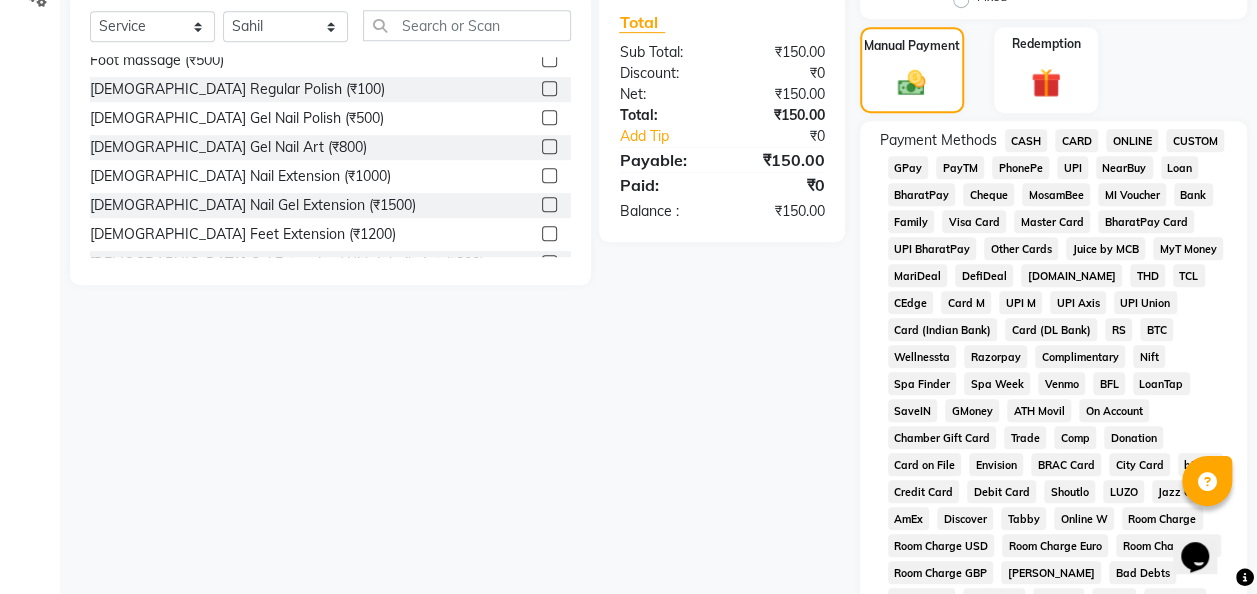 scroll, scrollTop: 484, scrollLeft: 0, axis: vertical 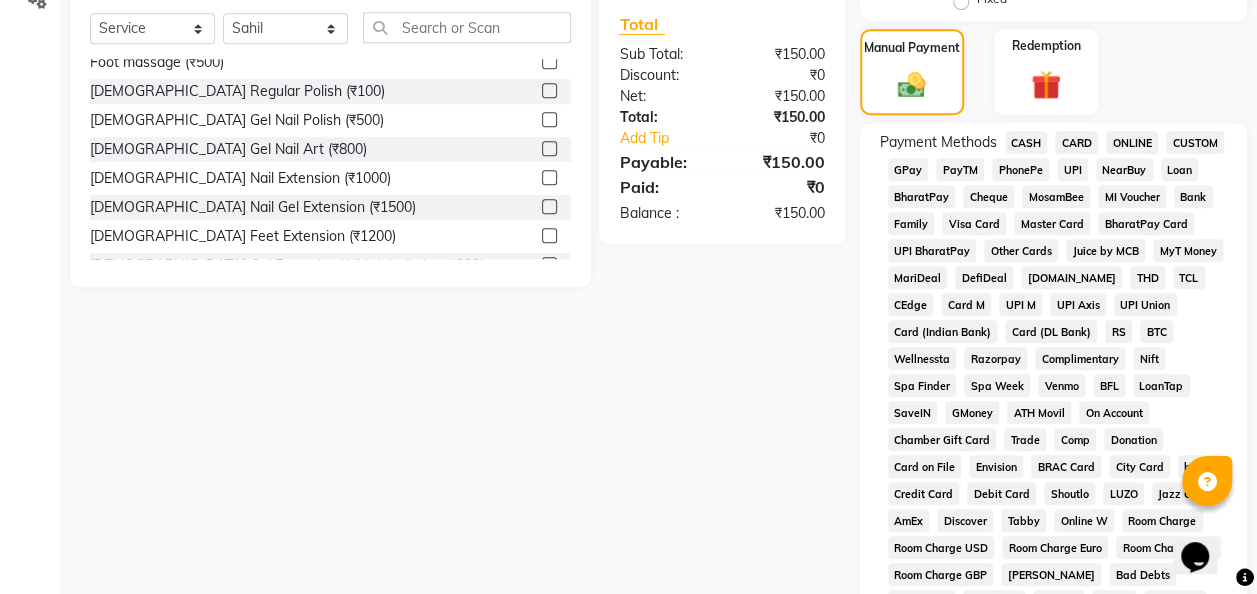 click on "GPay" 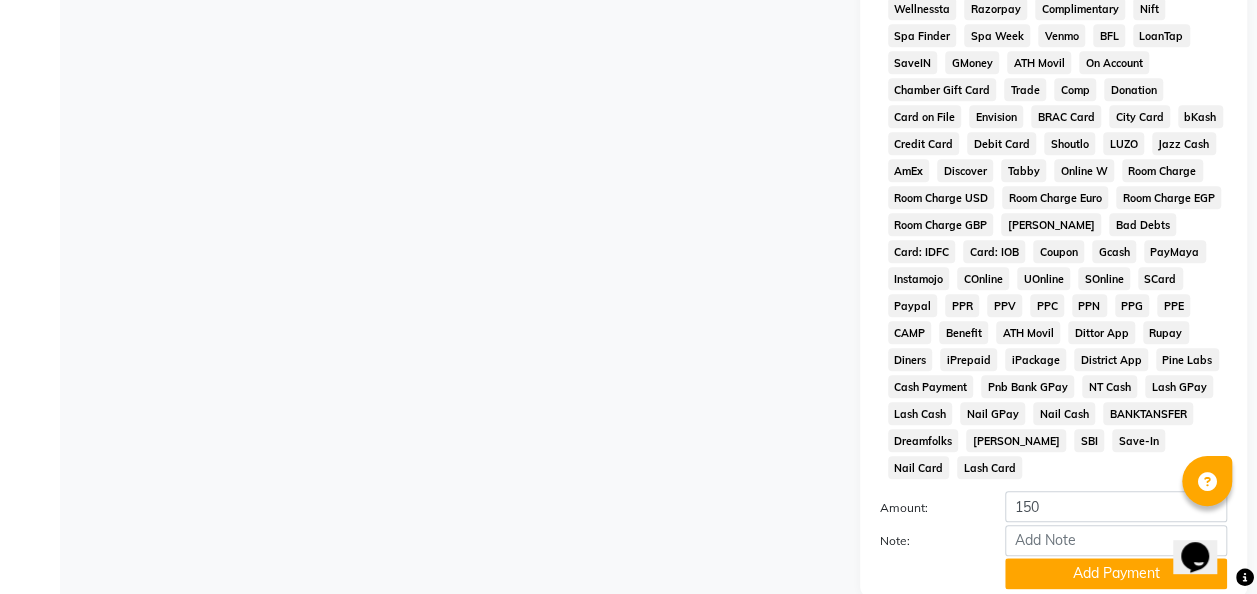 scroll, scrollTop: 990, scrollLeft: 0, axis: vertical 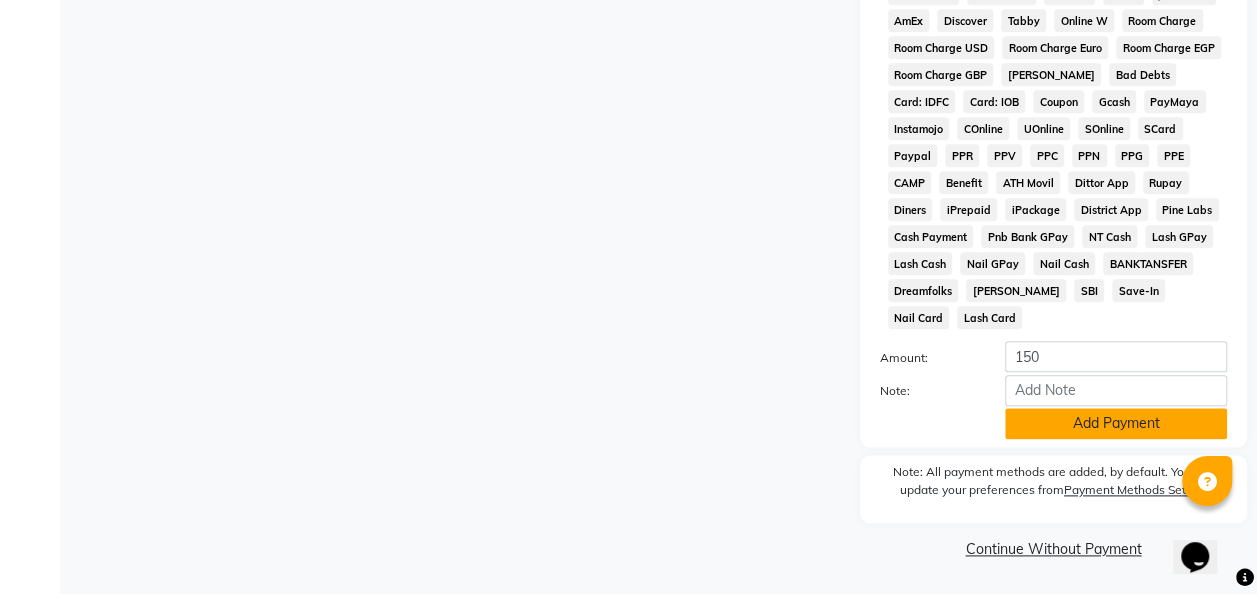 click on "Add Payment" 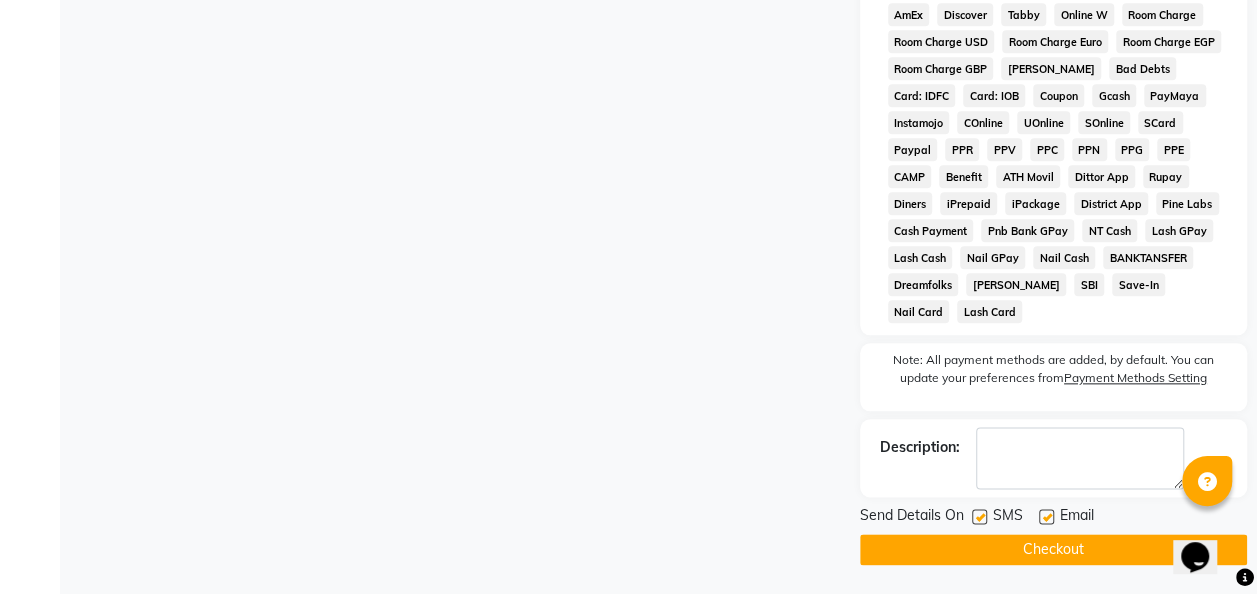 click 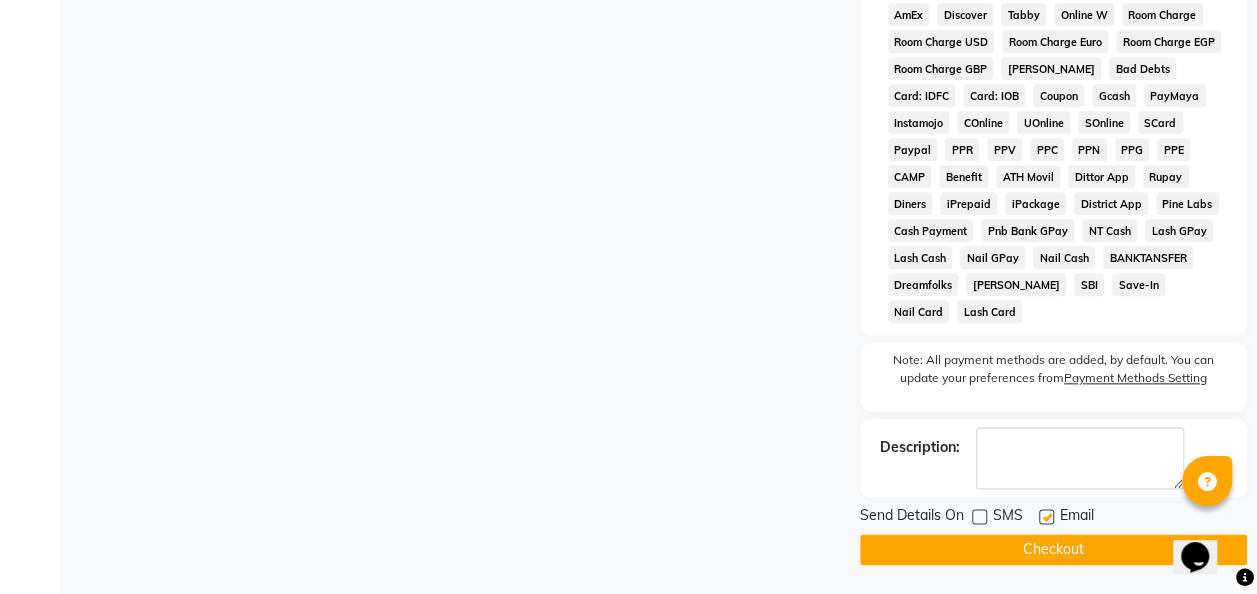 click on "Checkout" 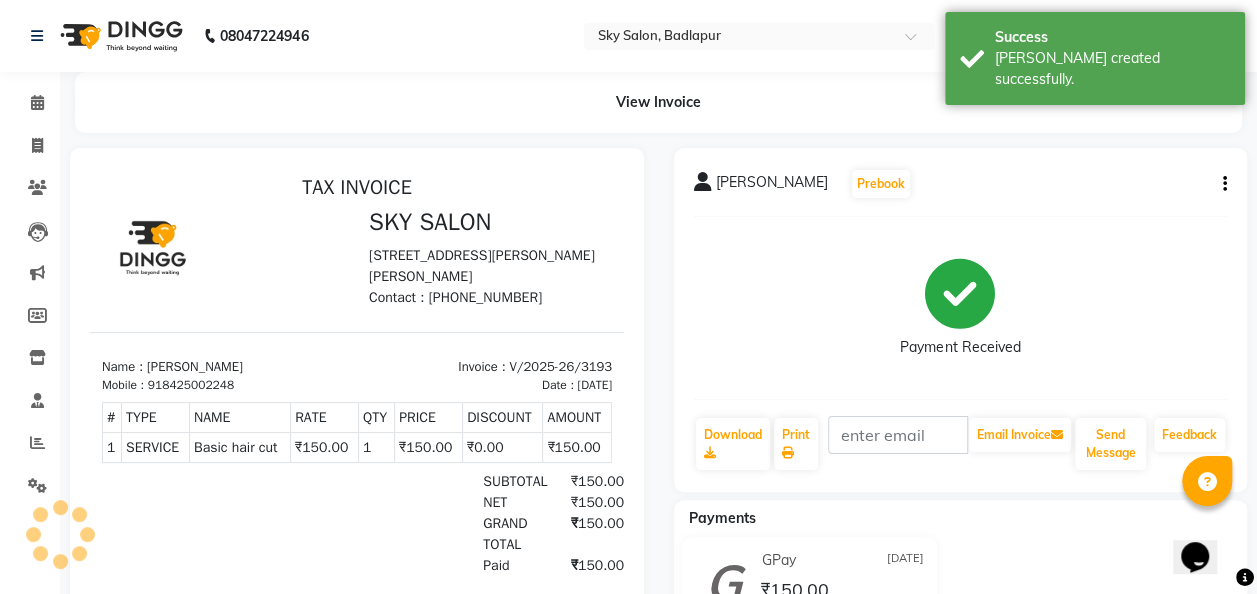 scroll, scrollTop: 0, scrollLeft: 0, axis: both 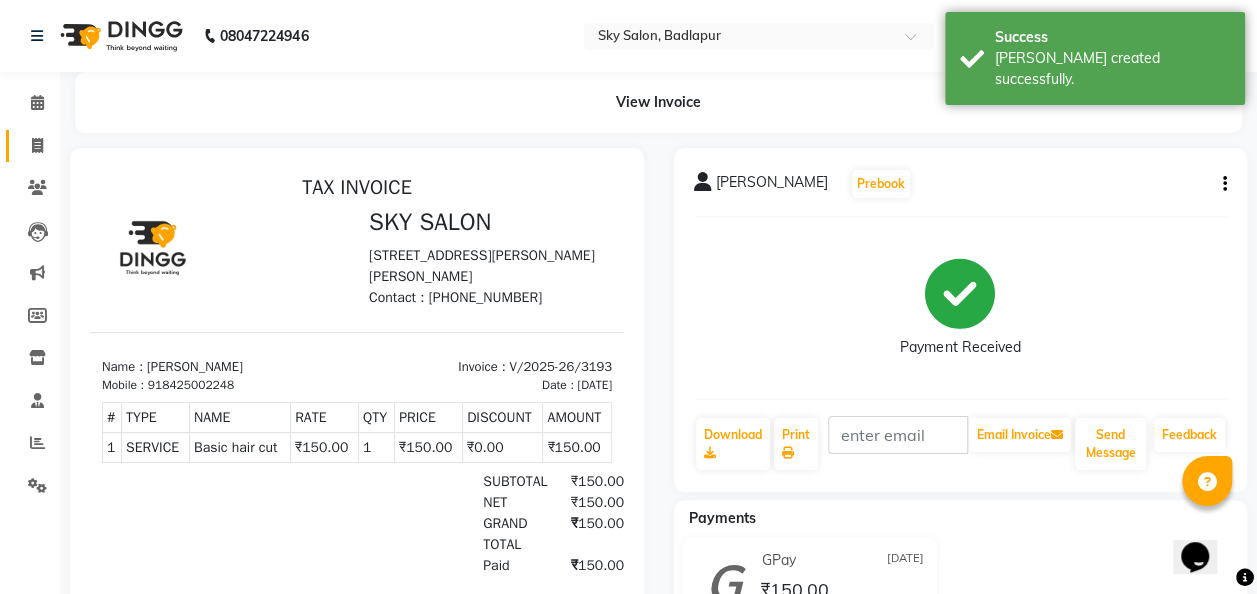 click 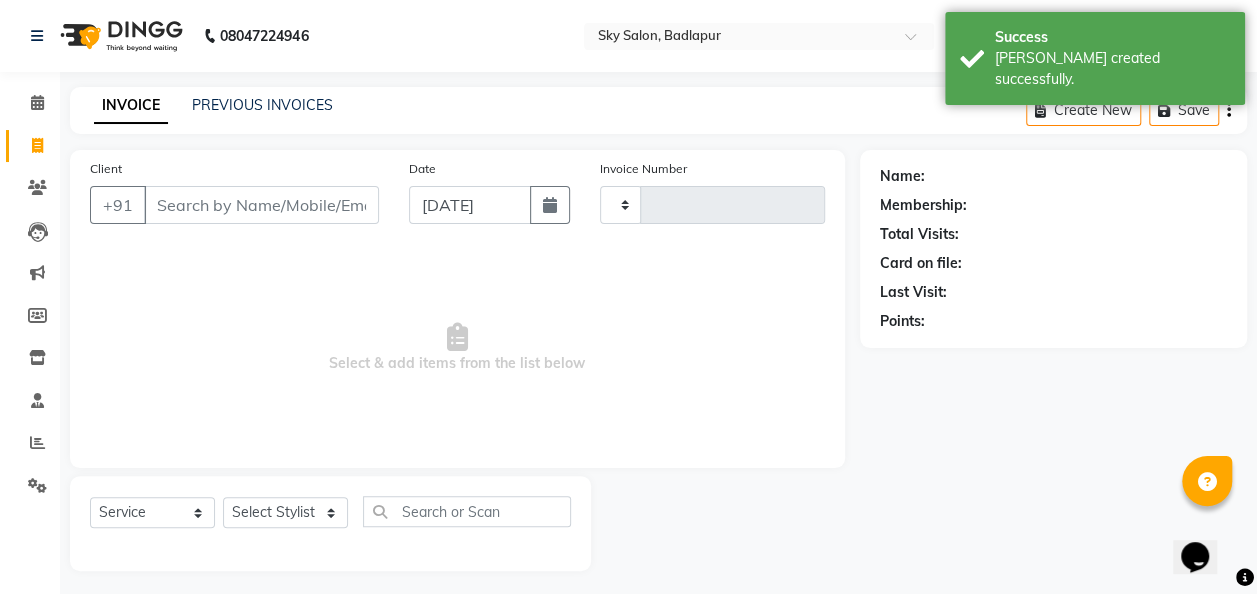 type on "3194" 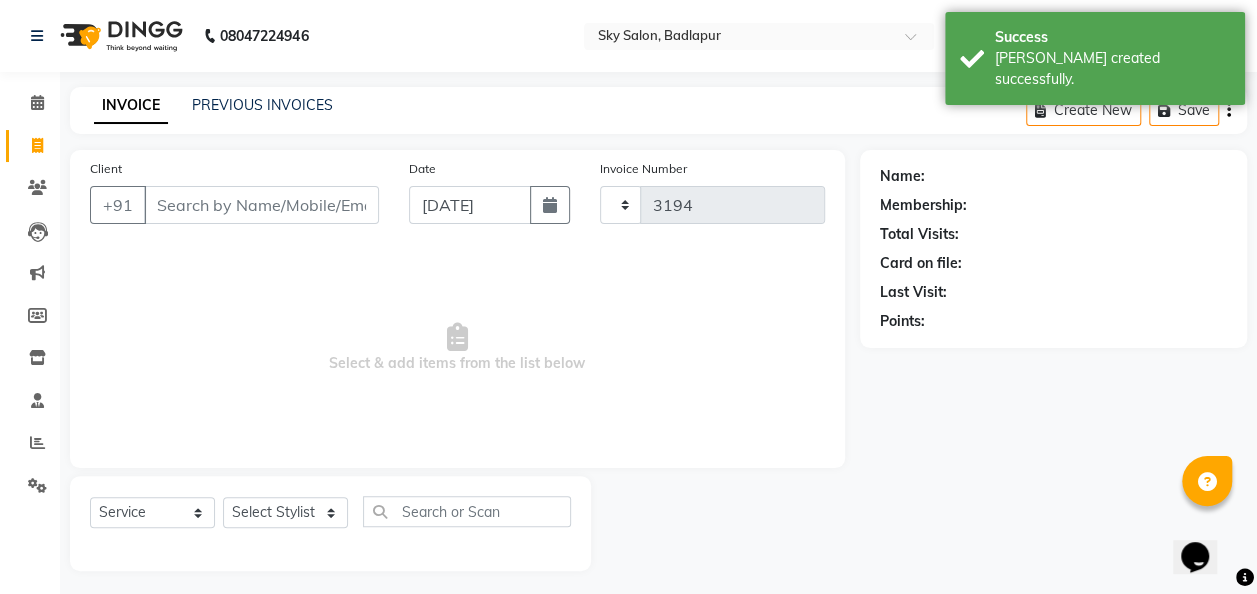 scroll, scrollTop: 6, scrollLeft: 0, axis: vertical 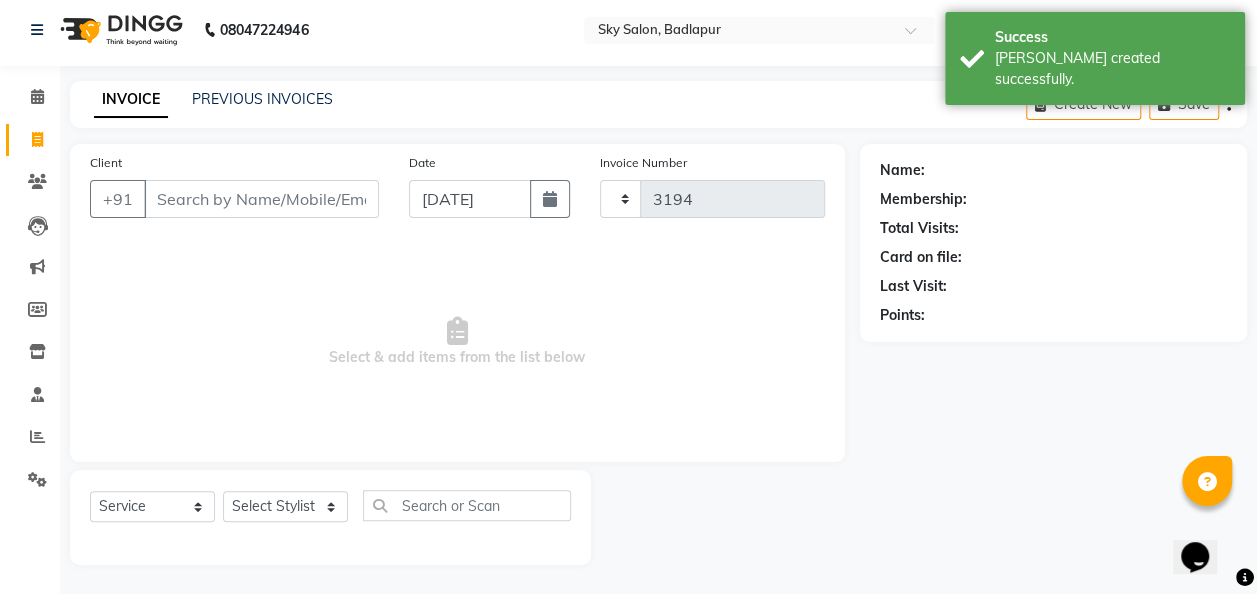 select on "6927" 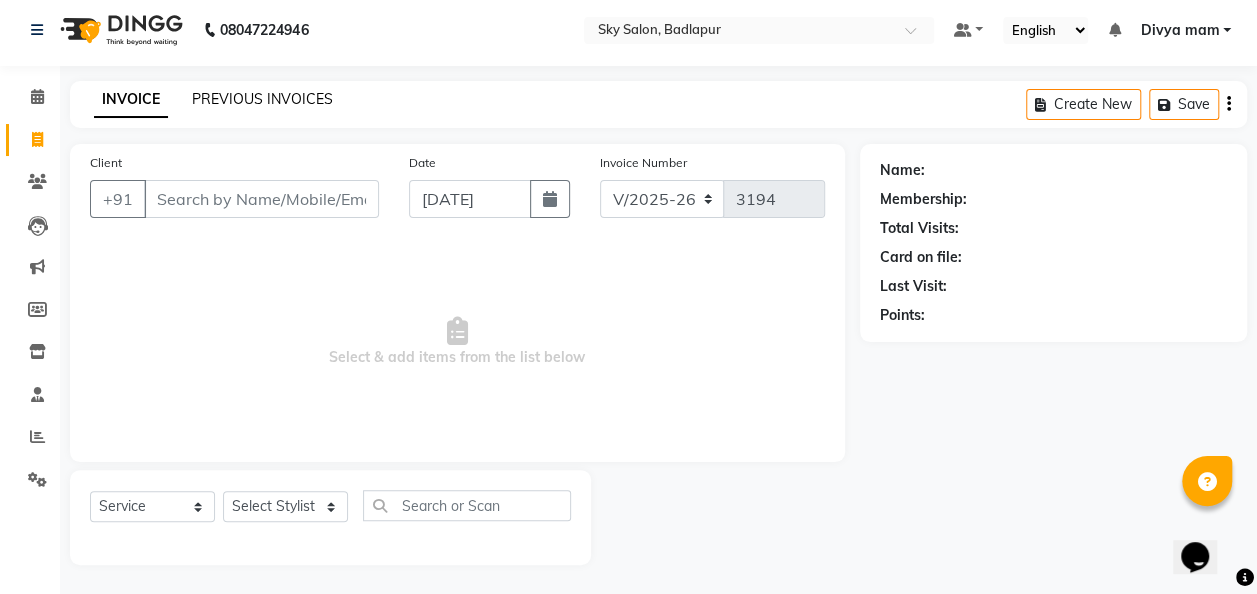 click on "PREVIOUS INVOICES" 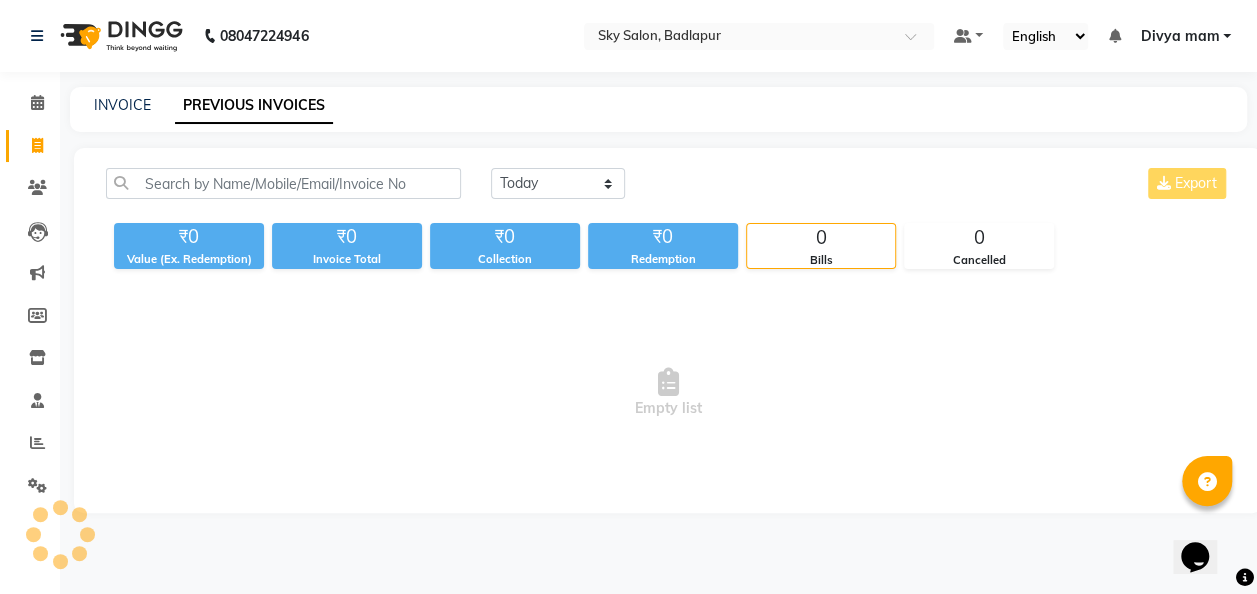 scroll, scrollTop: 0, scrollLeft: 0, axis: both 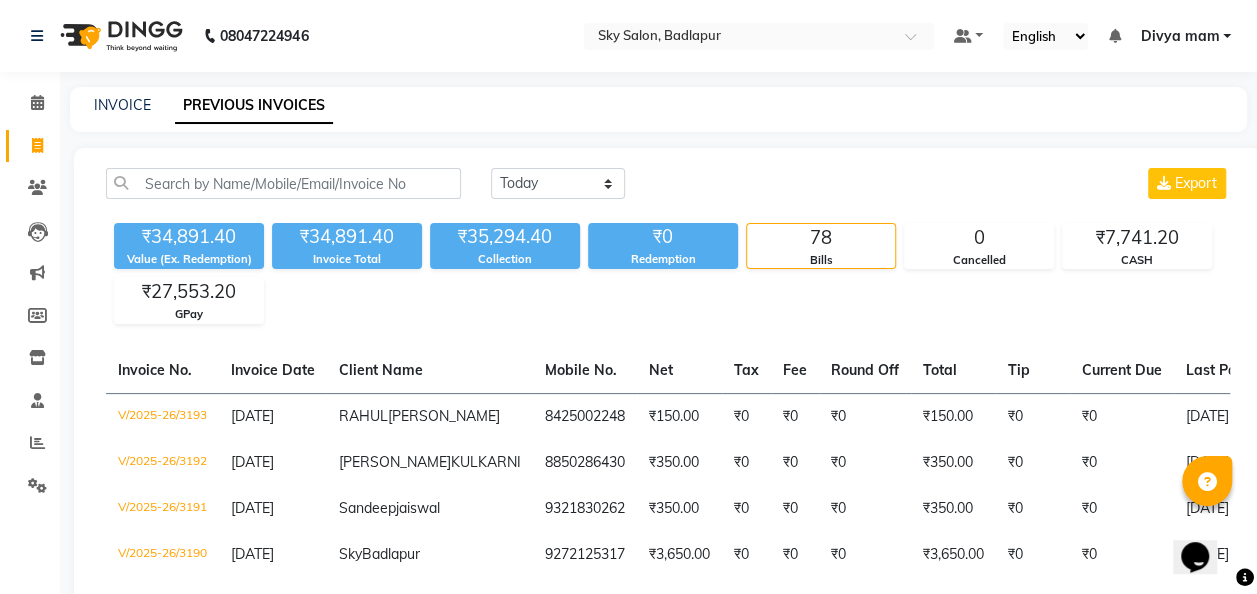 click on "08047224946 Select Location × Sky Salon, Badlapur Default Panel My Panel English ENGLISH Español العربية मराठी हिंदी ગુજરાતી தமிழ் 中文 Notifications nothing to show Divya mam  Manage Profile Change Password Sign out  Version:3.15.4  ☀ SKY SALON, Badlapur  Calendar  Invoice  Clients  Leads   Marketing  Members  Inventory  Staff  Reports  Settings Completed InProgress Upcoming Dropped Tentative Check-In Confirm Bookings Generate Report Segments Page Builder INVOICE PREVIOUS INVOICES [DATE] [DATE] Custom Range Export ₹34,891.40 Value (Ex. Redemption) ₹34,891.40 Invoice Total  ₹35,294.40 Collection ₹0 Redemption 78 Bills 0 Cancelled ₹7,741.20 CASH ₹27,553.20 GPay  Invoice No.   Invoice Date   Client Name   Mobile No.   Net   Tax   Fee   Round Off   Total   Tip   Current Due   Last Payment Date   Payment Amount   Payment Methods   Cancel Reason   Status   V/2025-26/3193  [DATE] [PERSON_NAME] 8425002248 ₹150.00 ₹0  ₹0  ₹0 ₹0" at bounding box center (628, 2135) 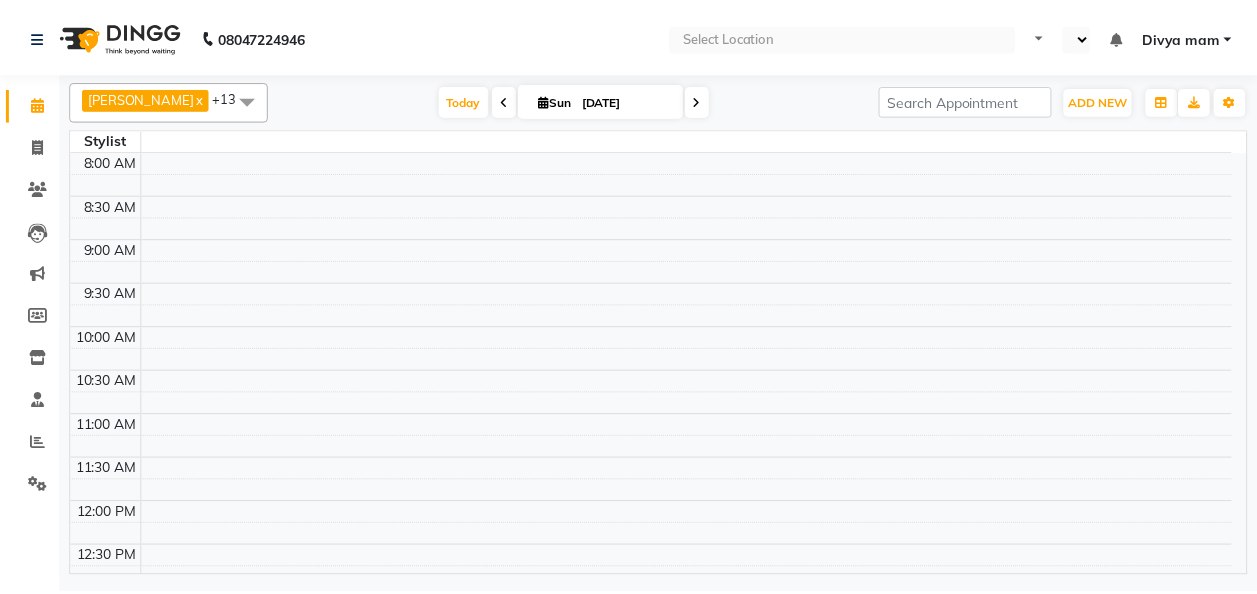 scroll, scrollTop: 0, scrollLeft: 0, axis: both 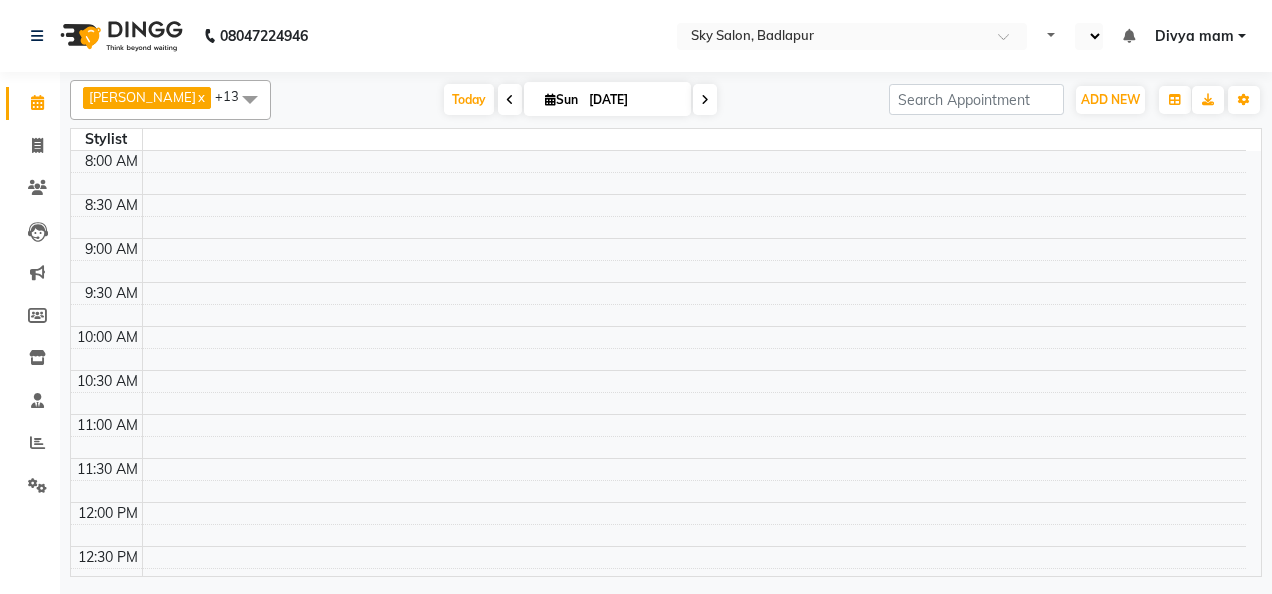 select on "en" 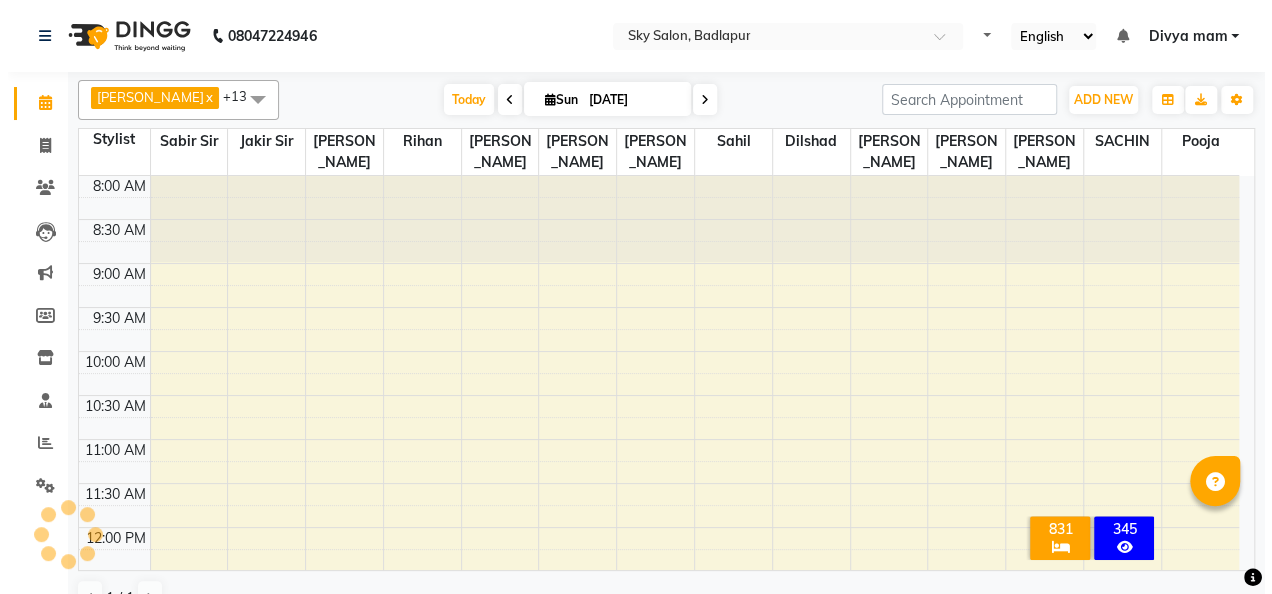 scroll, scrollTop: 0, scrollLeft: 0, axis: both 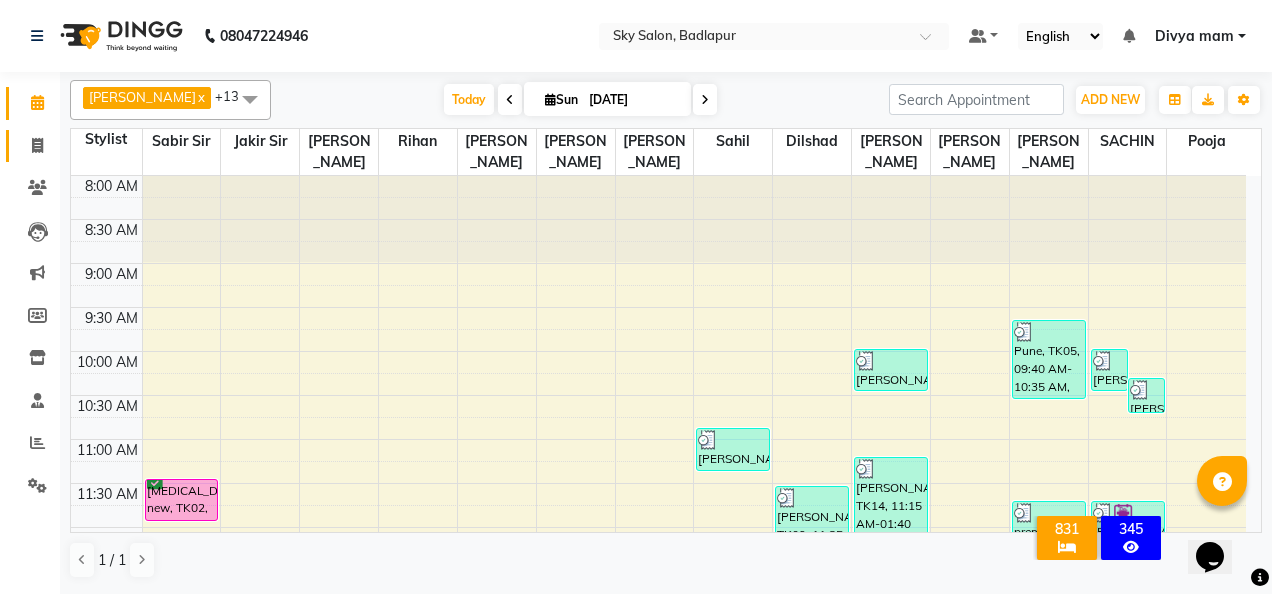 click 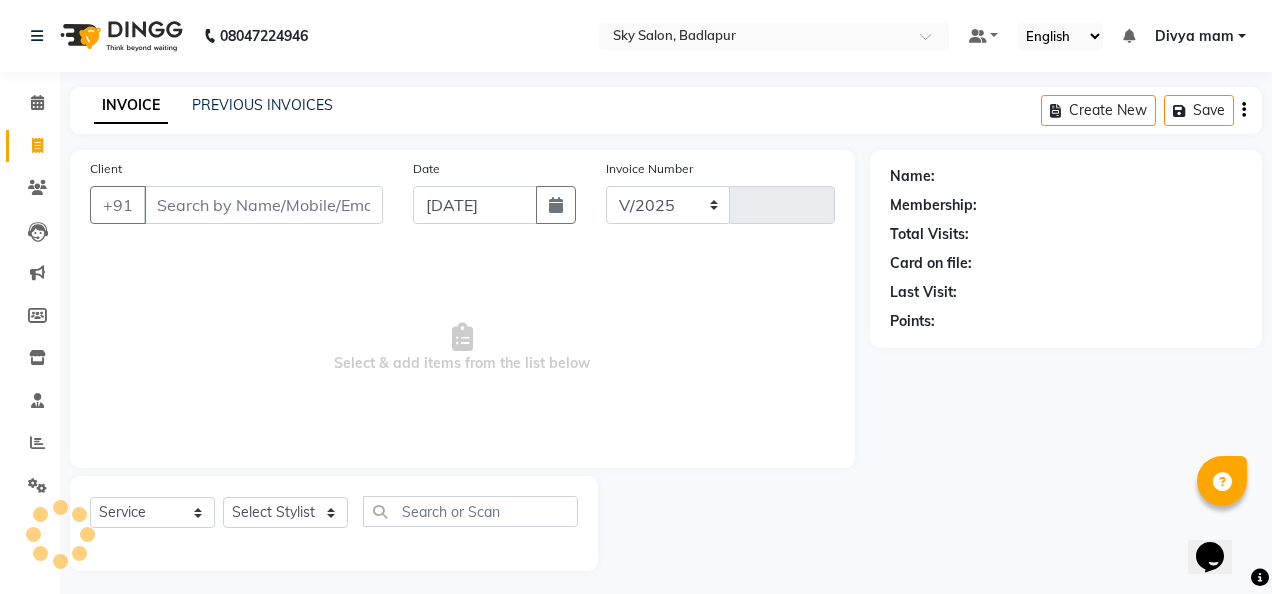 select on "6927" 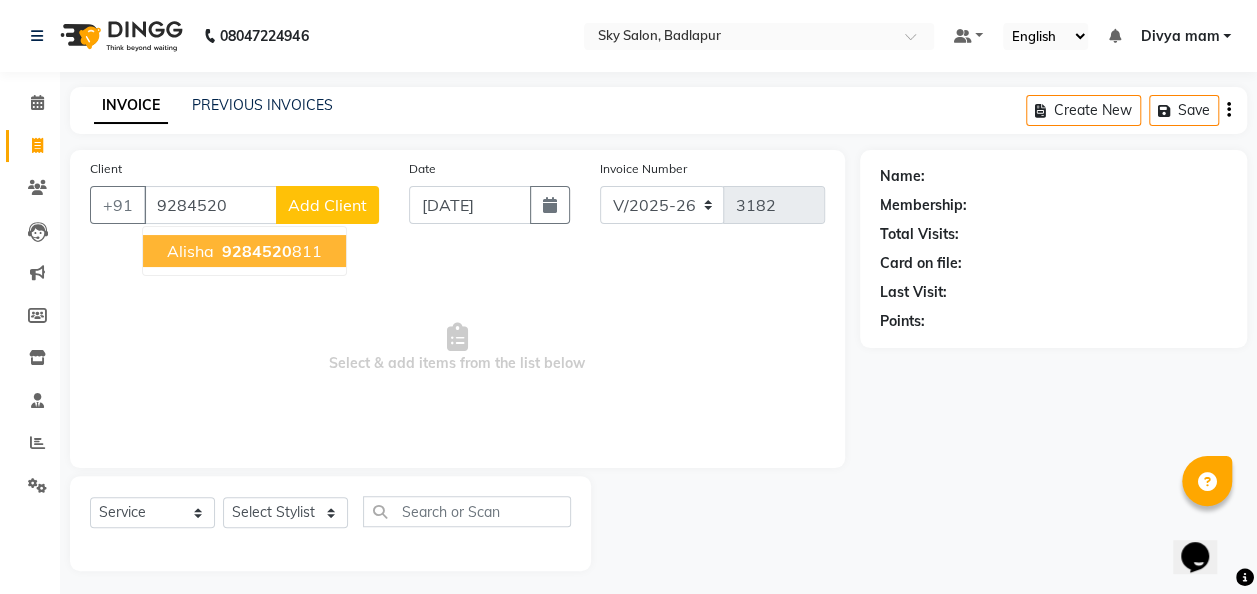 click on "9284520" at bounding box center [257, 251] 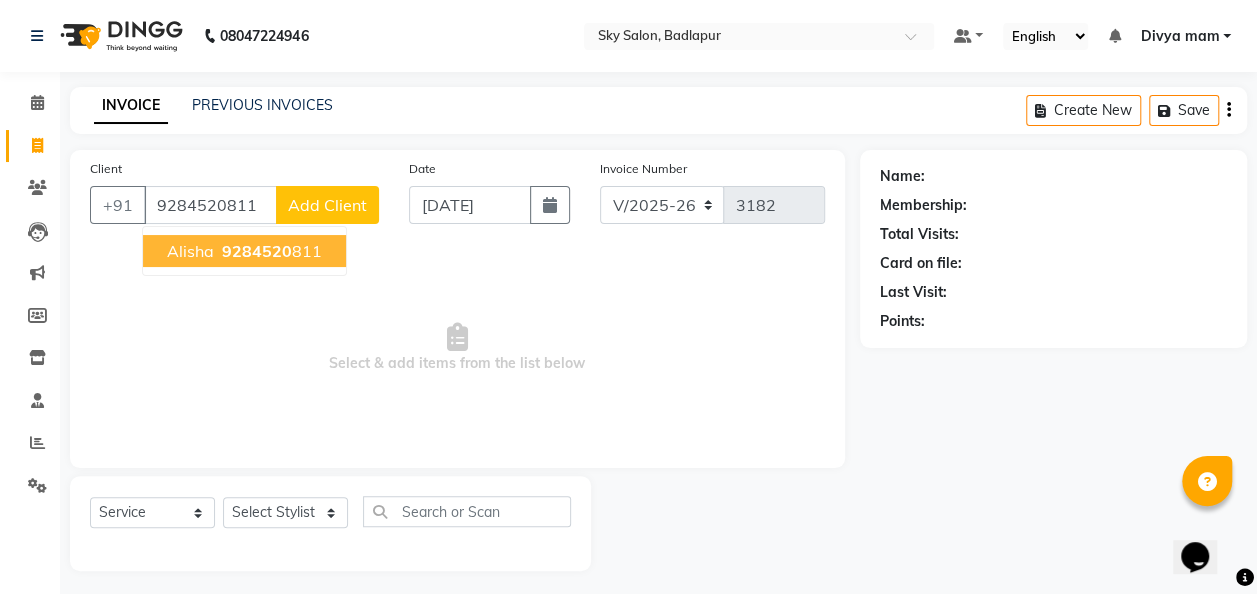 type on "9284520811" 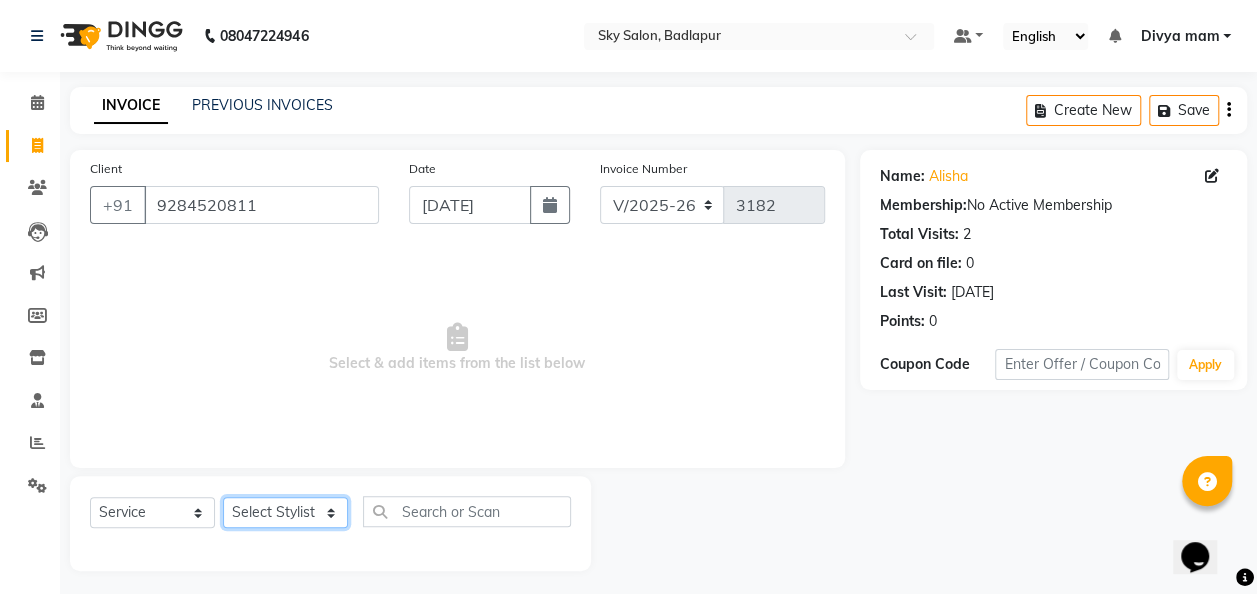 click on "Select Stylist [PERSON_NAME] [PERSON_NAME] mam  [PERSON_NAME] [PERSON_NAME] [PERSON_NAME] [PERSON_NAME] pooja  [PERSON_NAME] sir SACHIN [PERSON_NAME] [PERSON_NAME] [PERSON_NAME] [PERSON_NAME]" 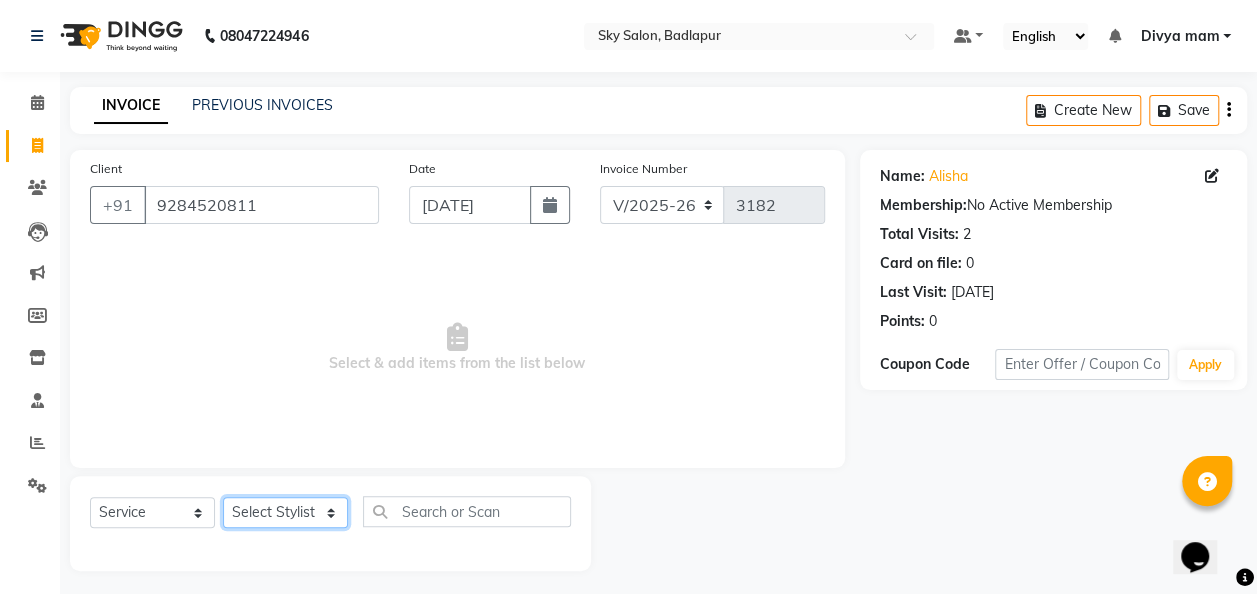 select on "81050" 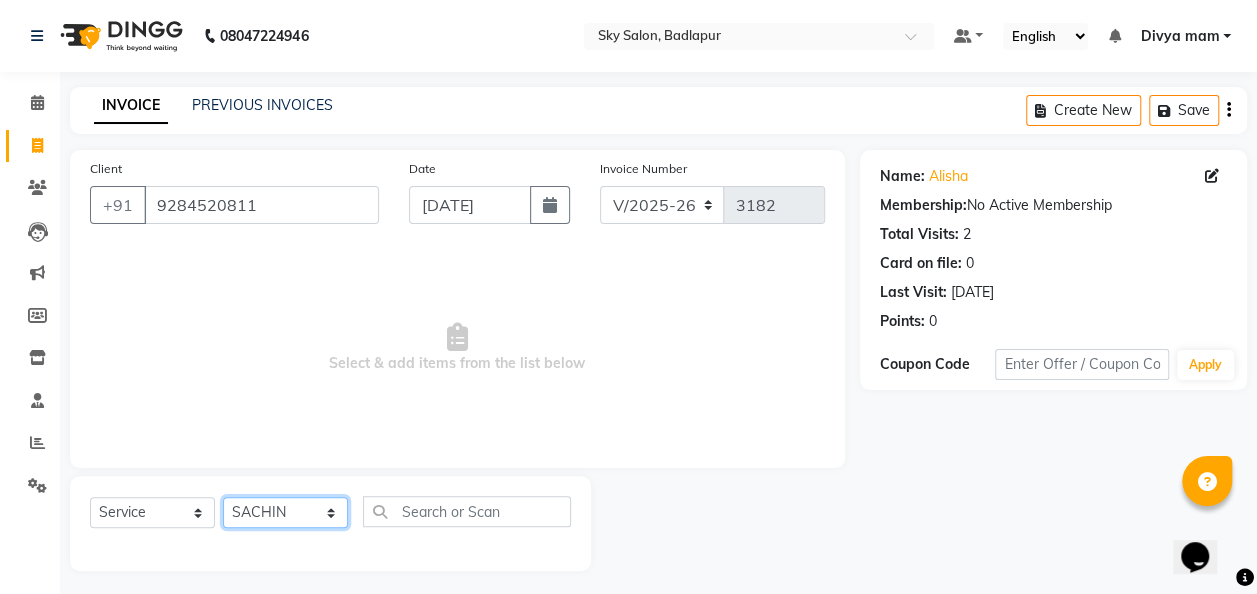 click on "Select Stylist [PERSON_NAME] [PERSON_NAME] mam  [PERSON_NAME] [PERSON_NAME] [PERSON_NAME] [PERSON_NAME] pooja  [PERSON_NAME] sir SACHIN [PERSON_NAME] [PERSON_NAME] [PERSON_NAME] [PERSON_NAME]" 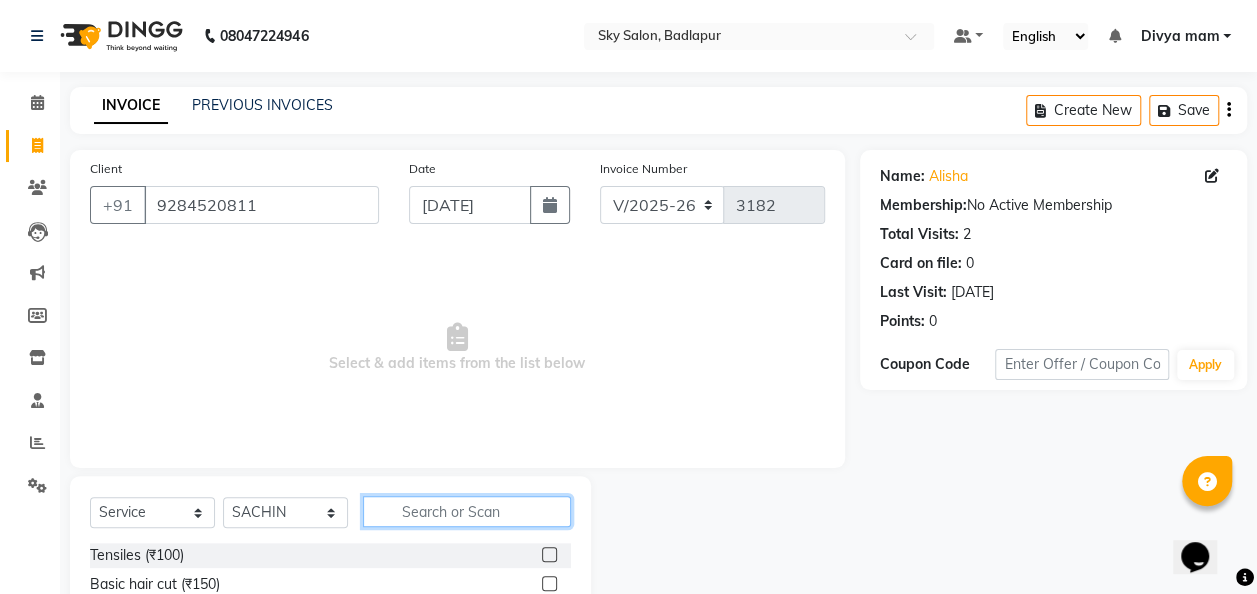 click 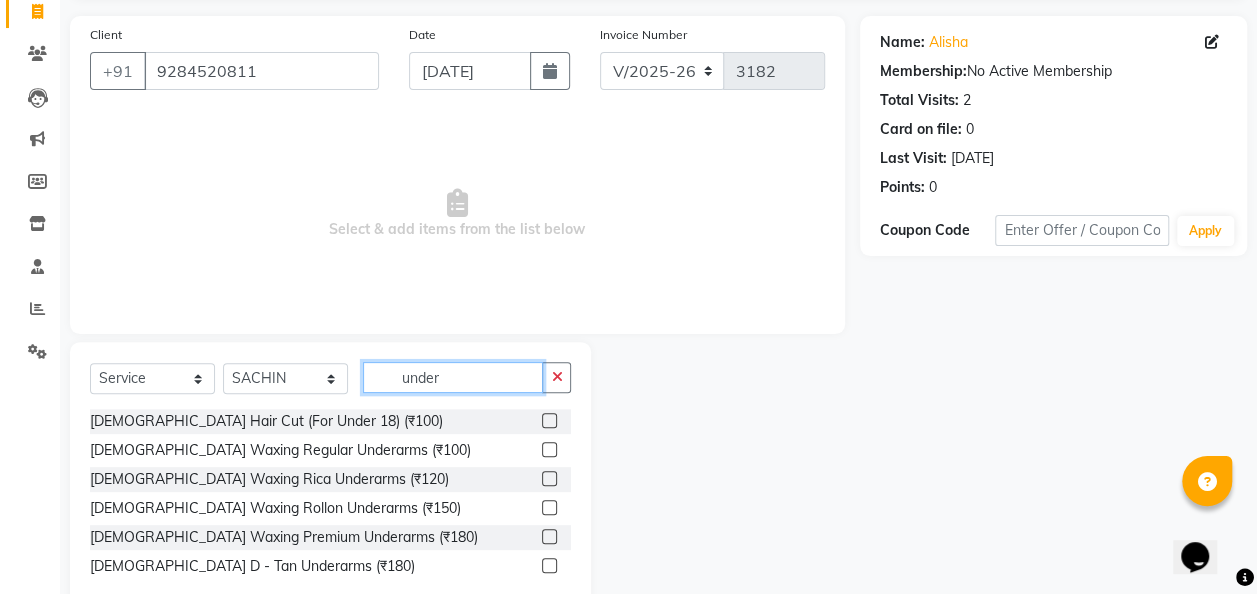 scroll, scrollTop: 180, scrollLeft: 0, axis: vertical 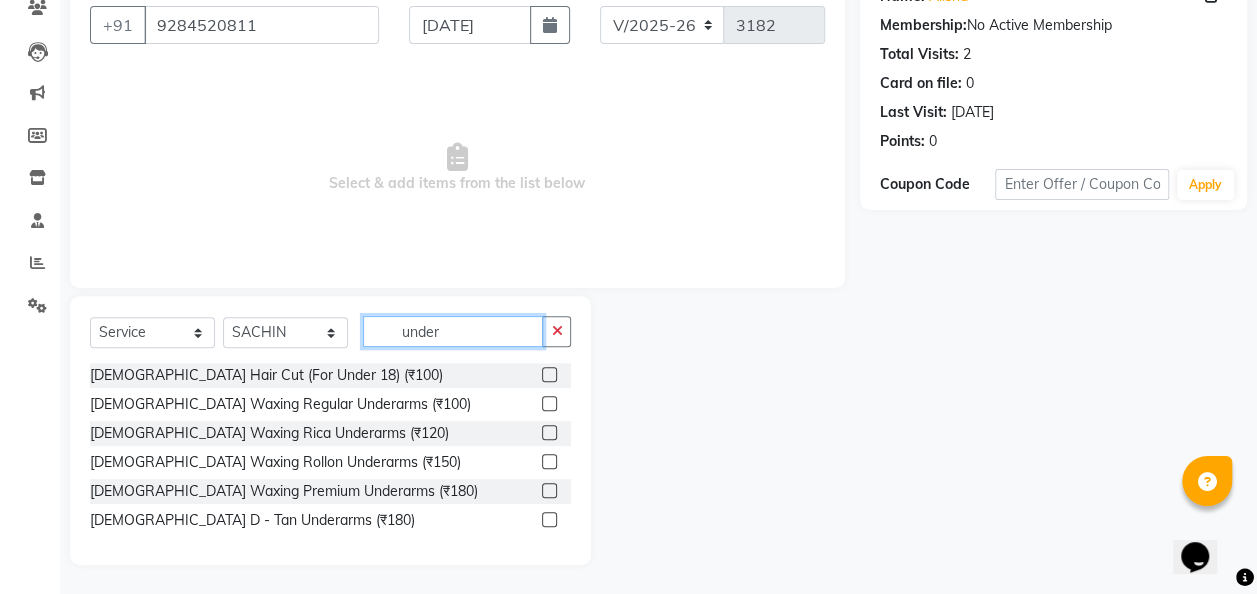 type on "under" 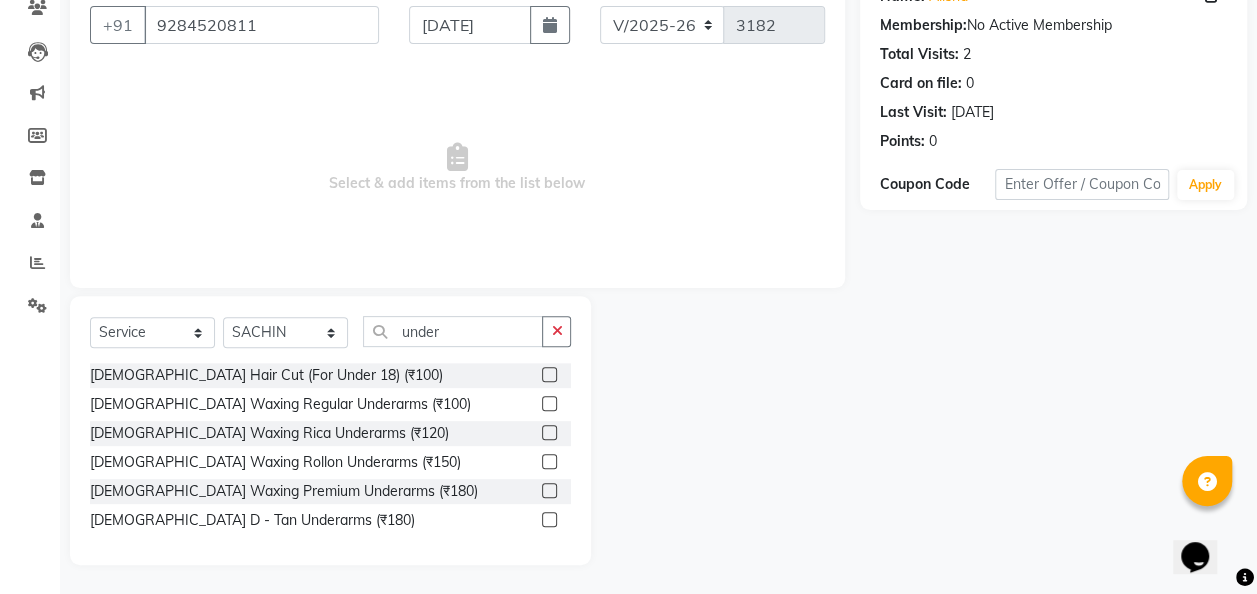 click 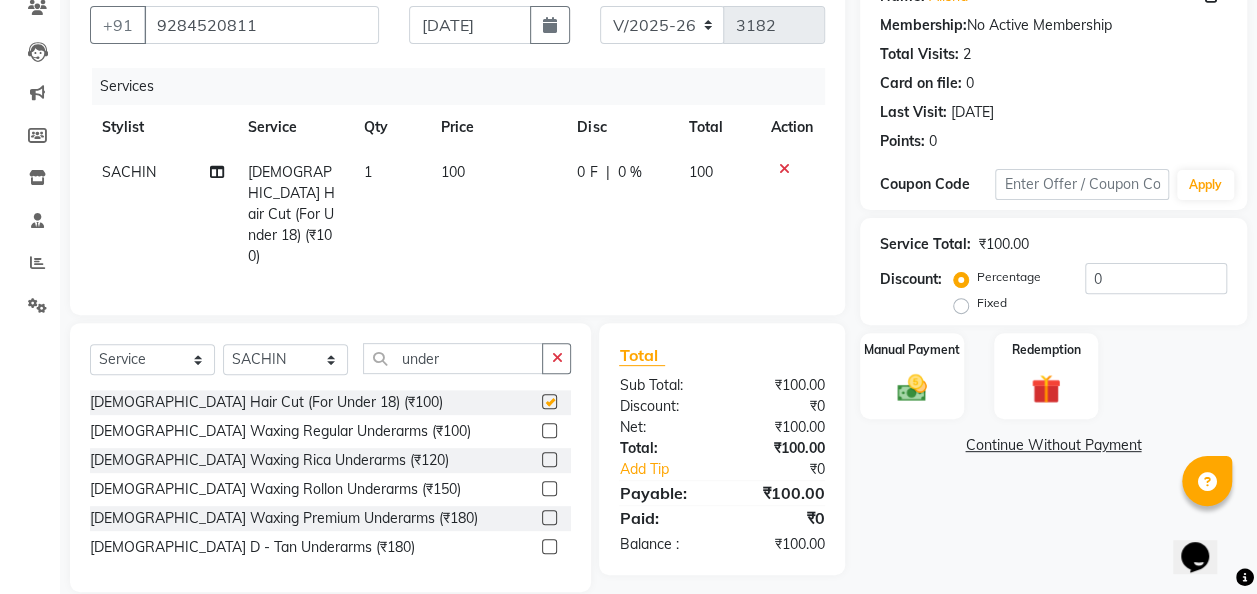 checkbox on "false" 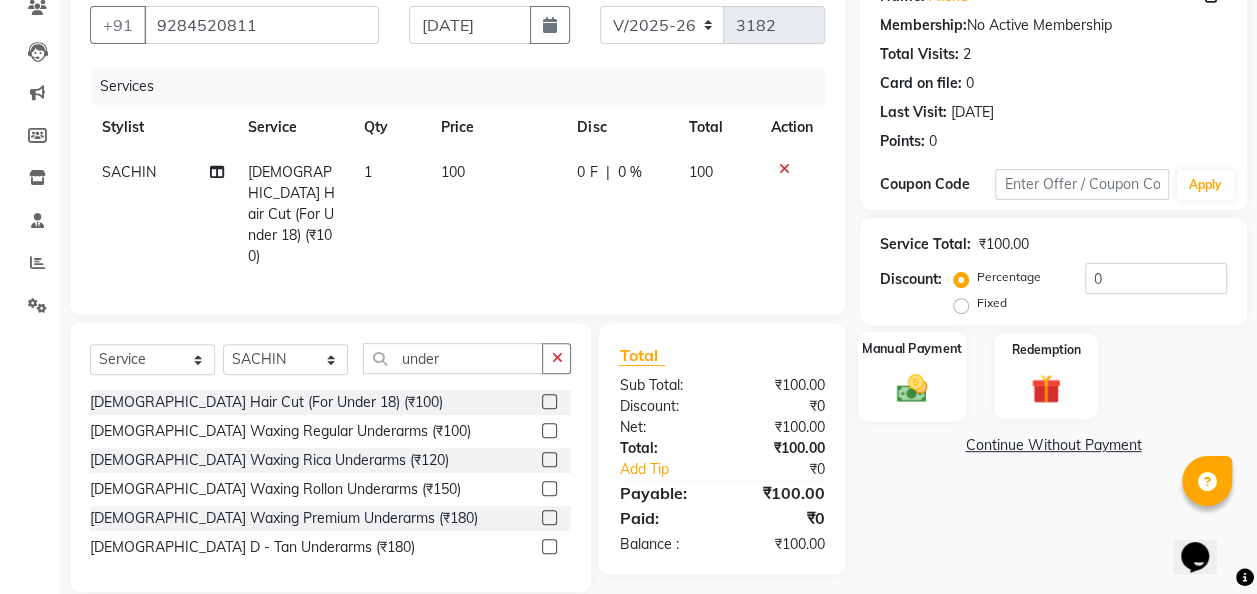 click 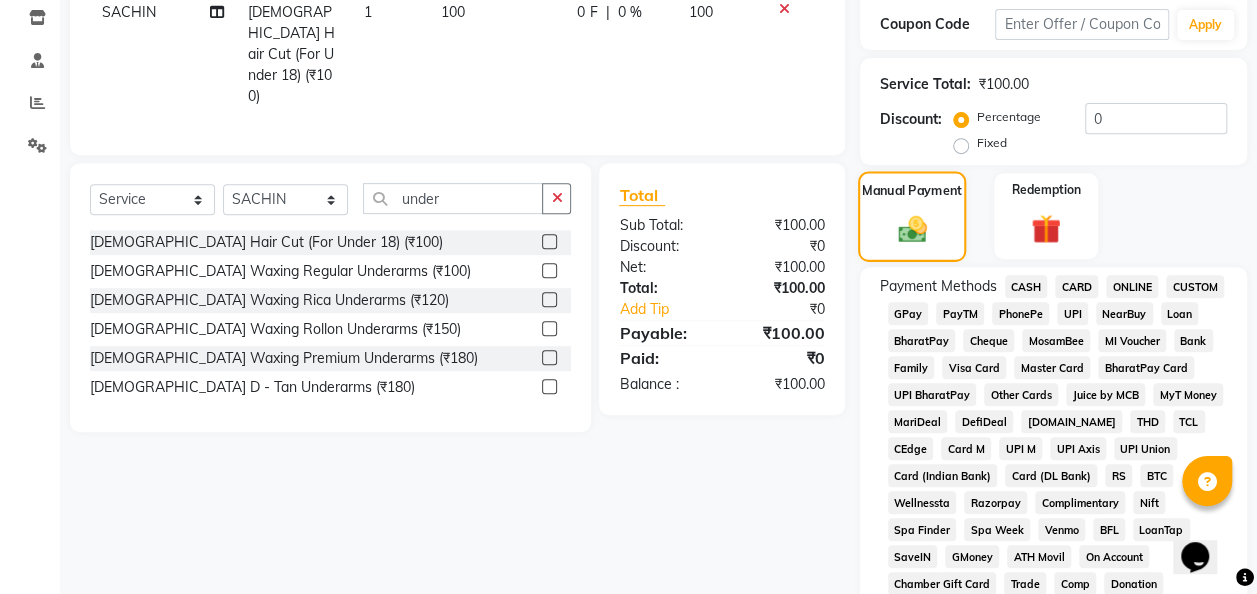 scroll, scrollTop: 346, scrollLeft: 0, axis: vertical 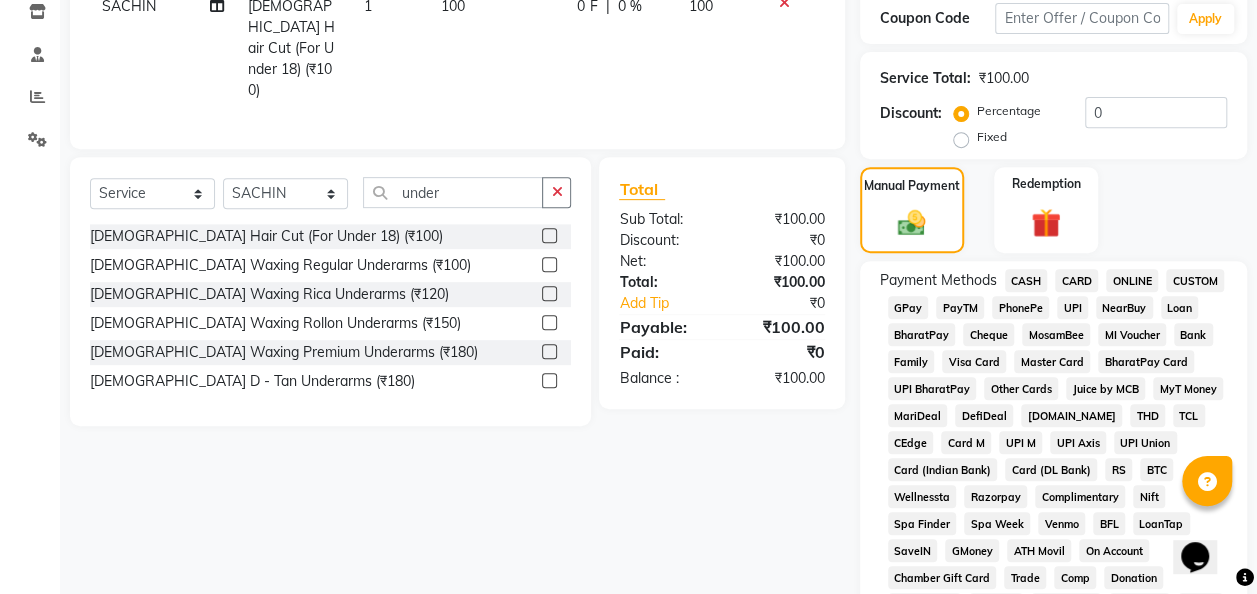 click on "GPay" 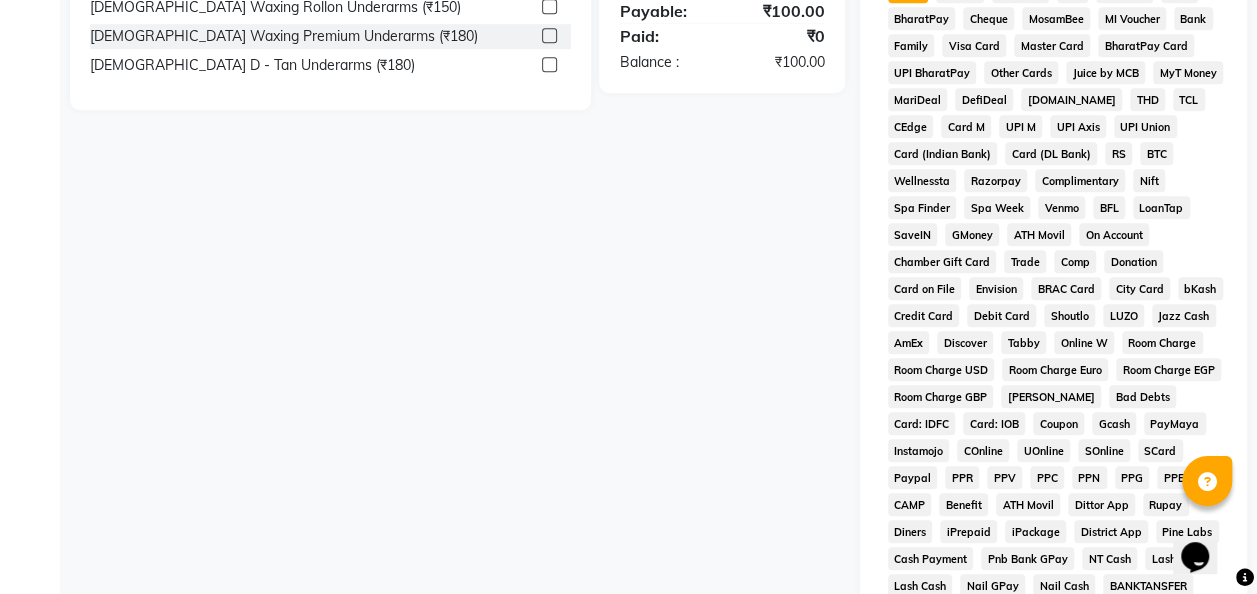 scroll, scrollTop: 990, scrollLeft: 0, axis: vertical 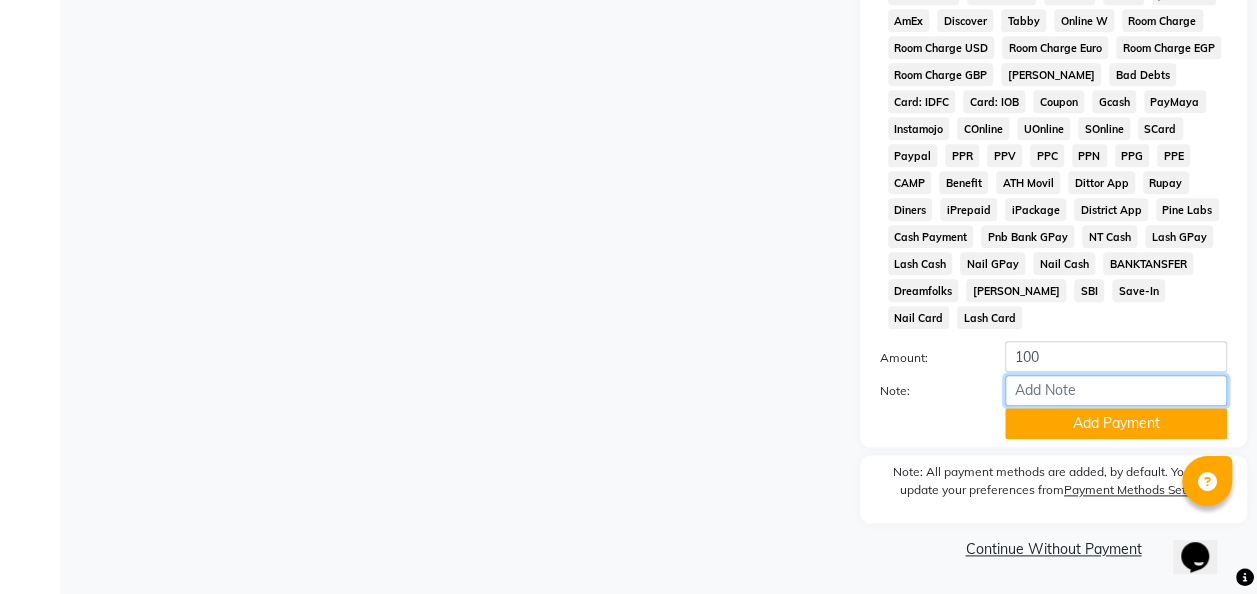 click on "Note:" at bounding box center [1116, 390] 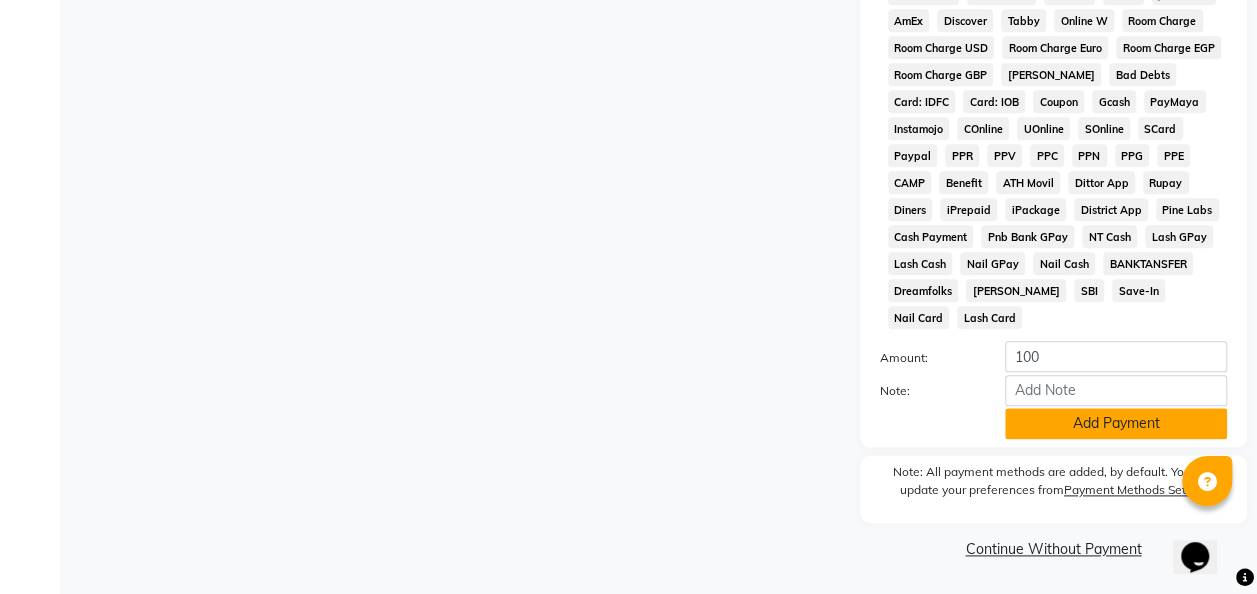 click on "Add Payment" 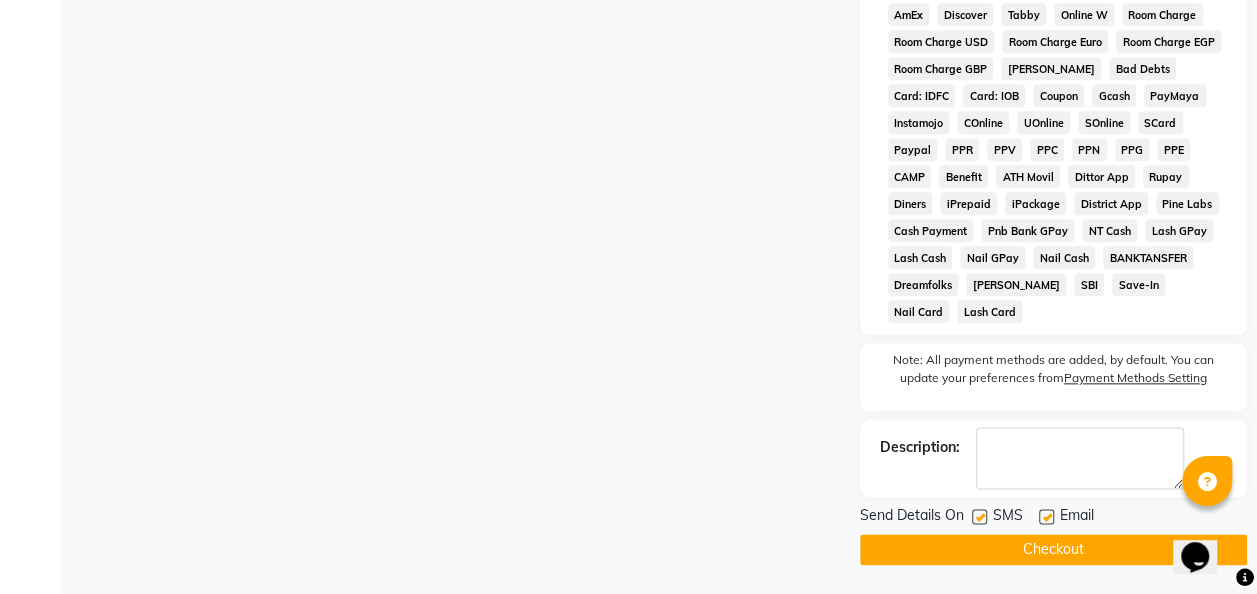 click 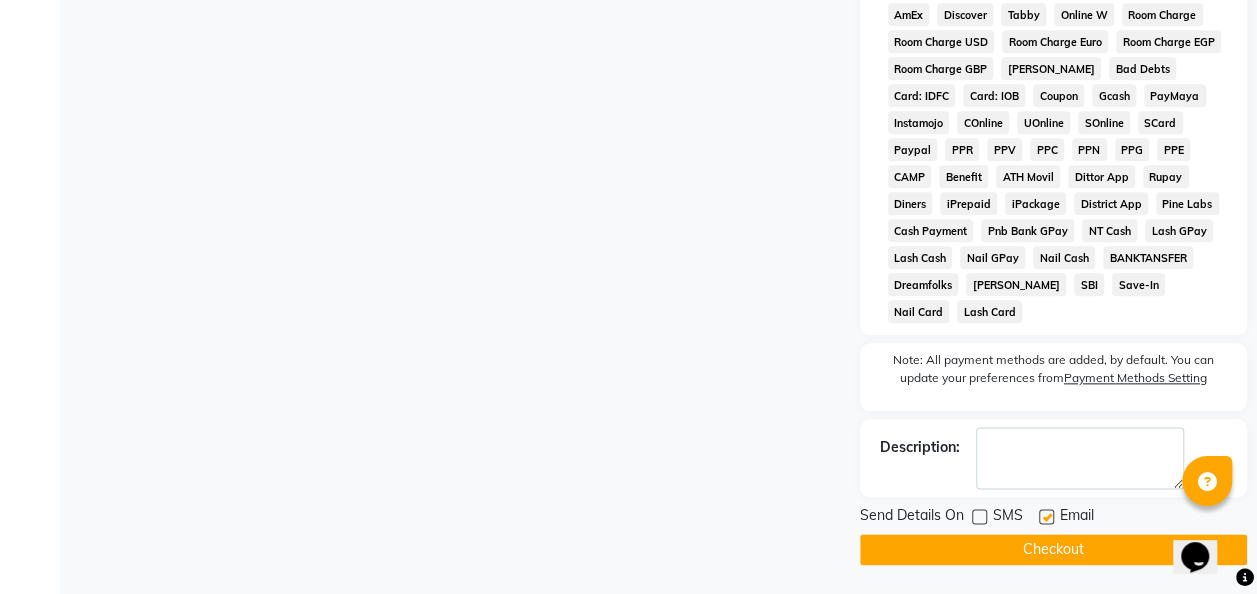 click on "Checkout" 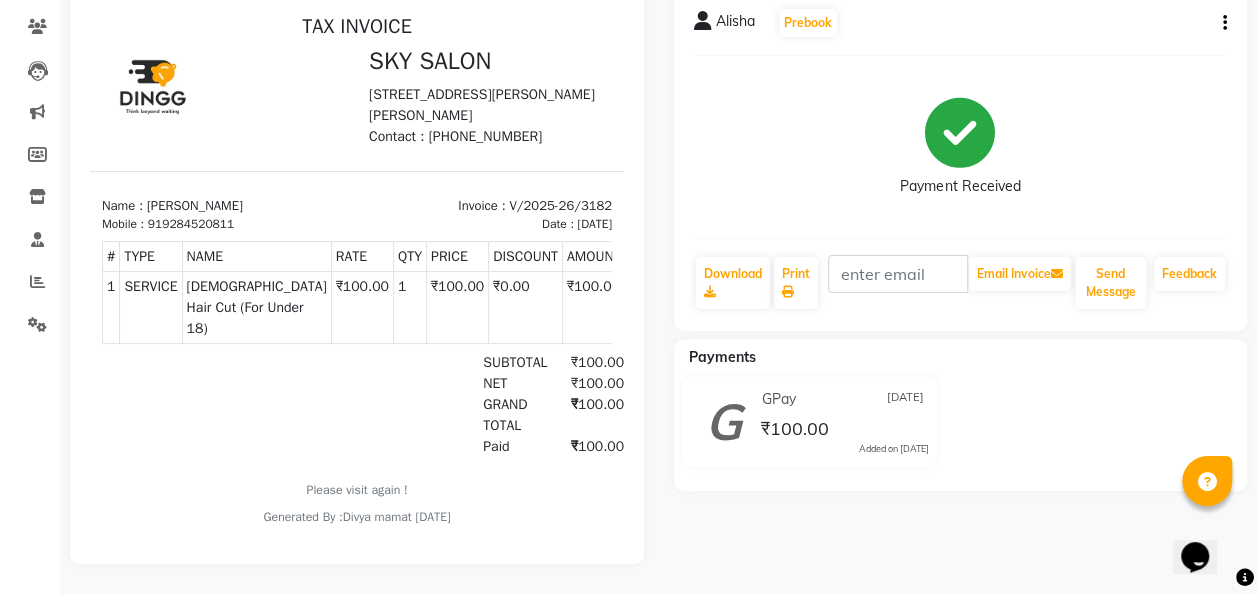 scroll, scrollTop: 0, scrollLeft: 0, axis: both 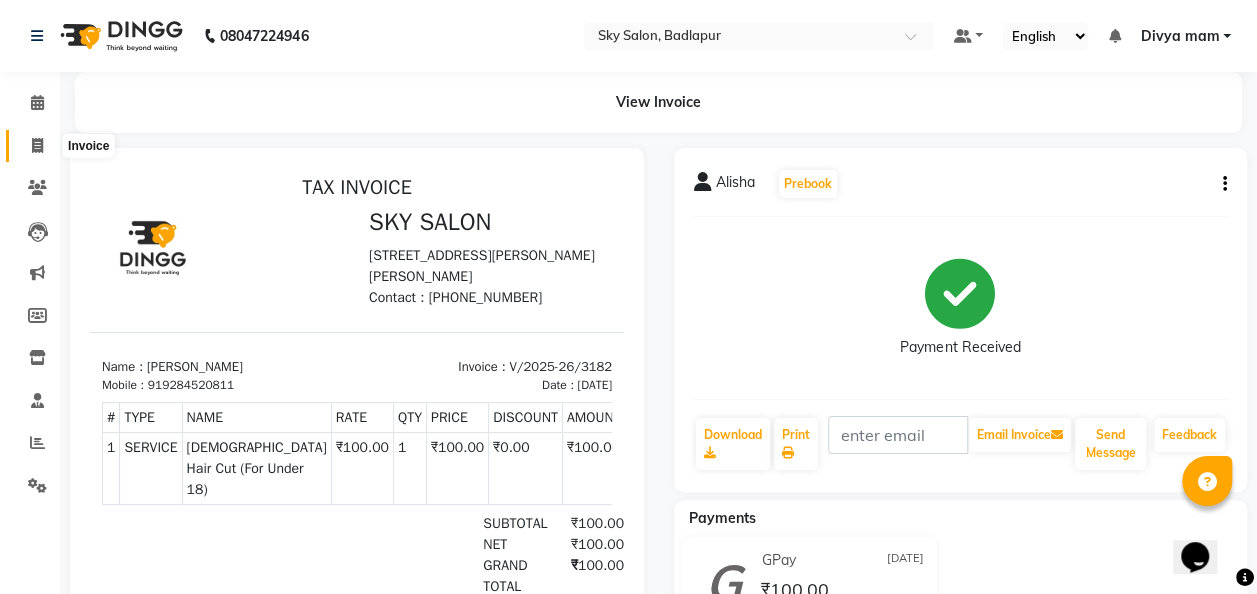 click 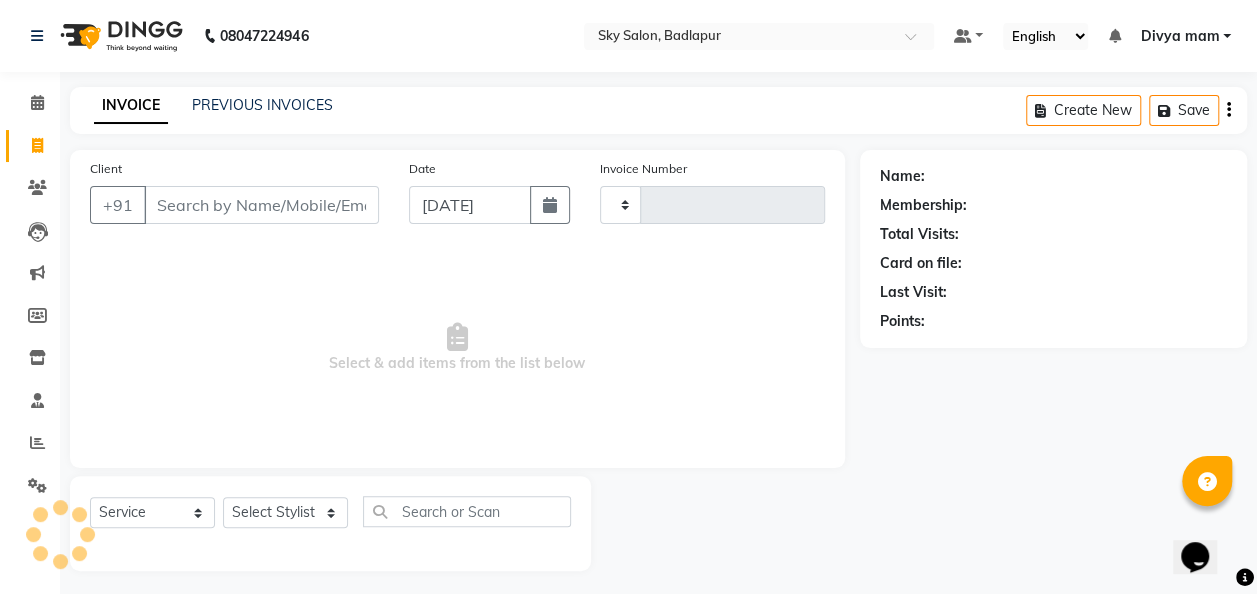 scroll, scrollTop: 6, scrollLeft: 0, axis: vertical 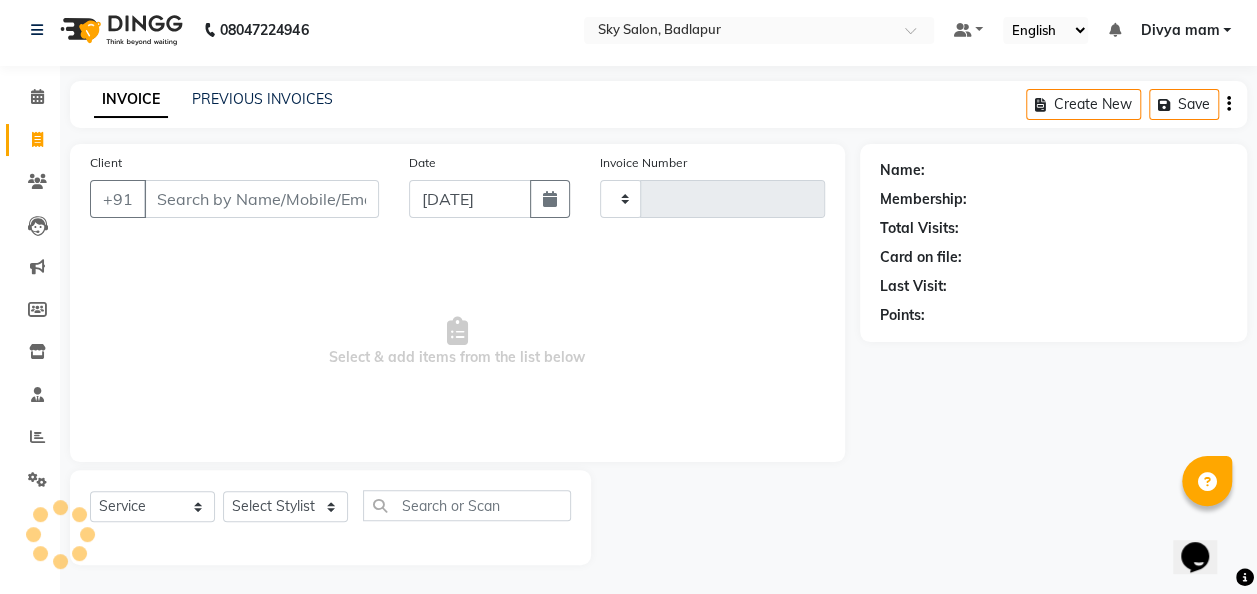 type on "3183" 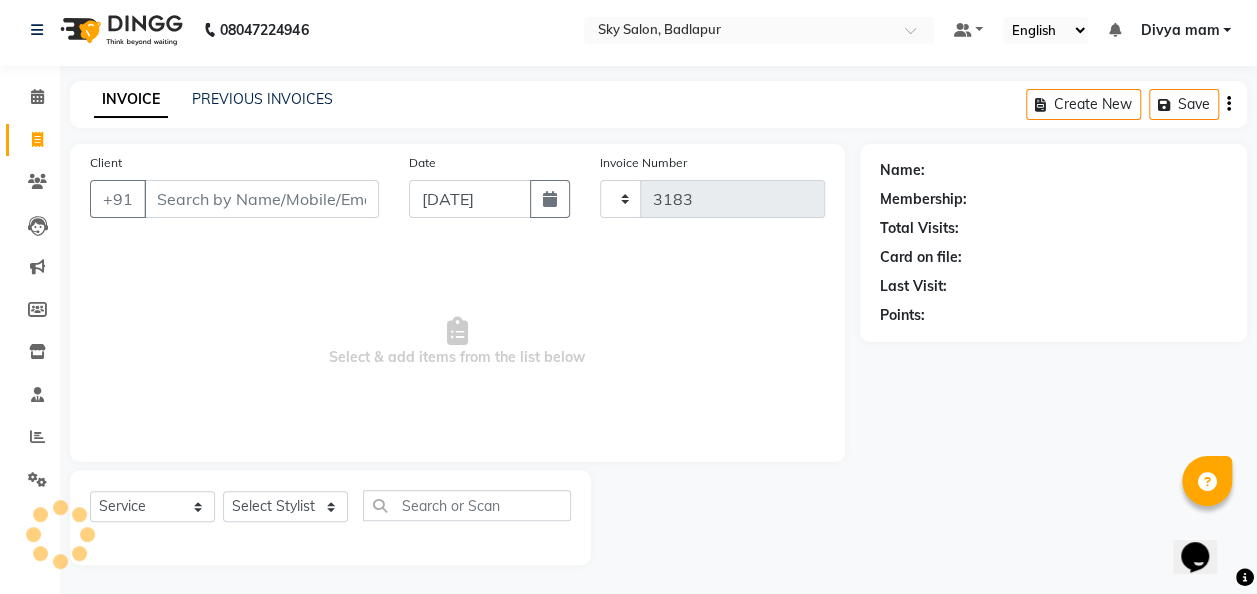 select on "6927" 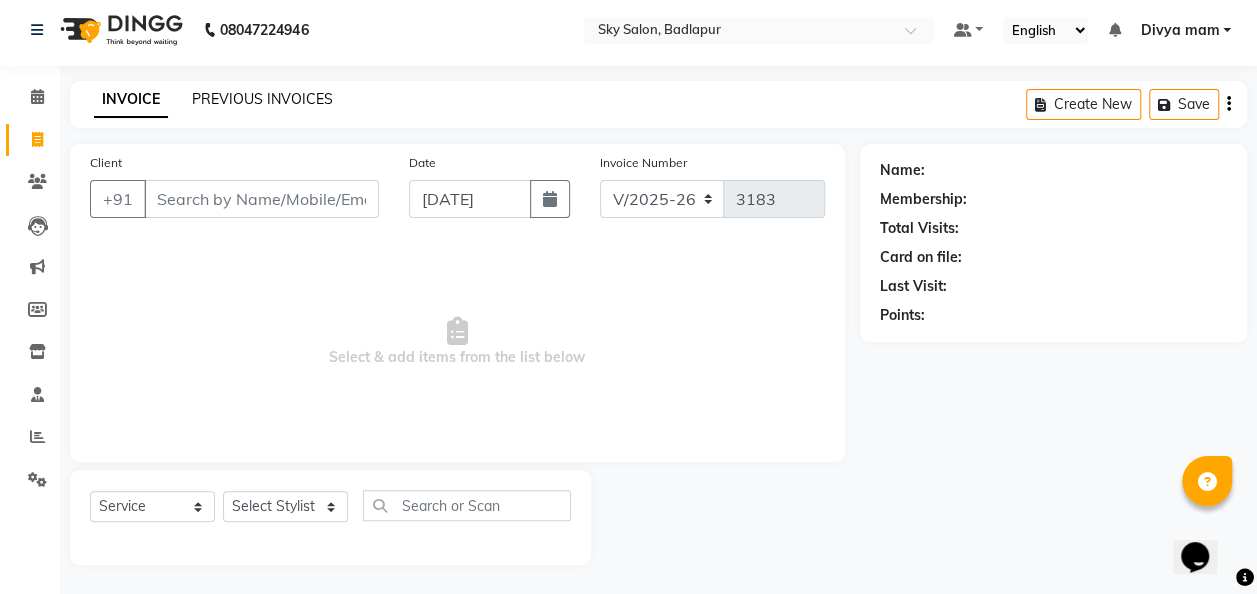 click on "PREVIOUS INVOICES" 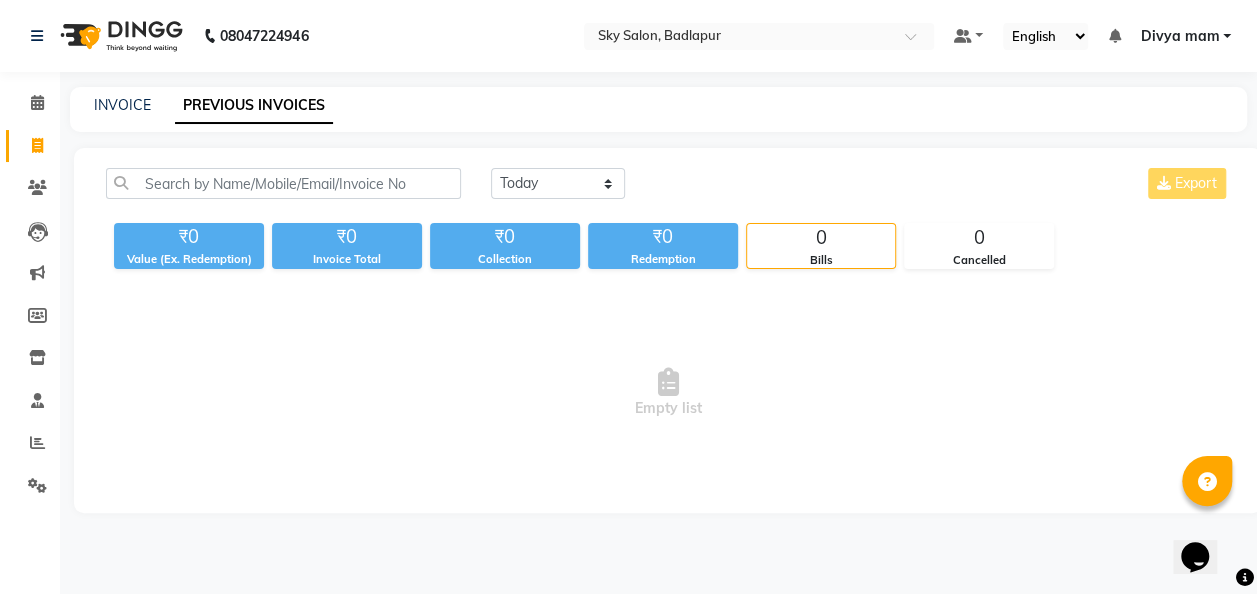 scroll, scrollTop: 0, scrollLeft: 0, axis: both 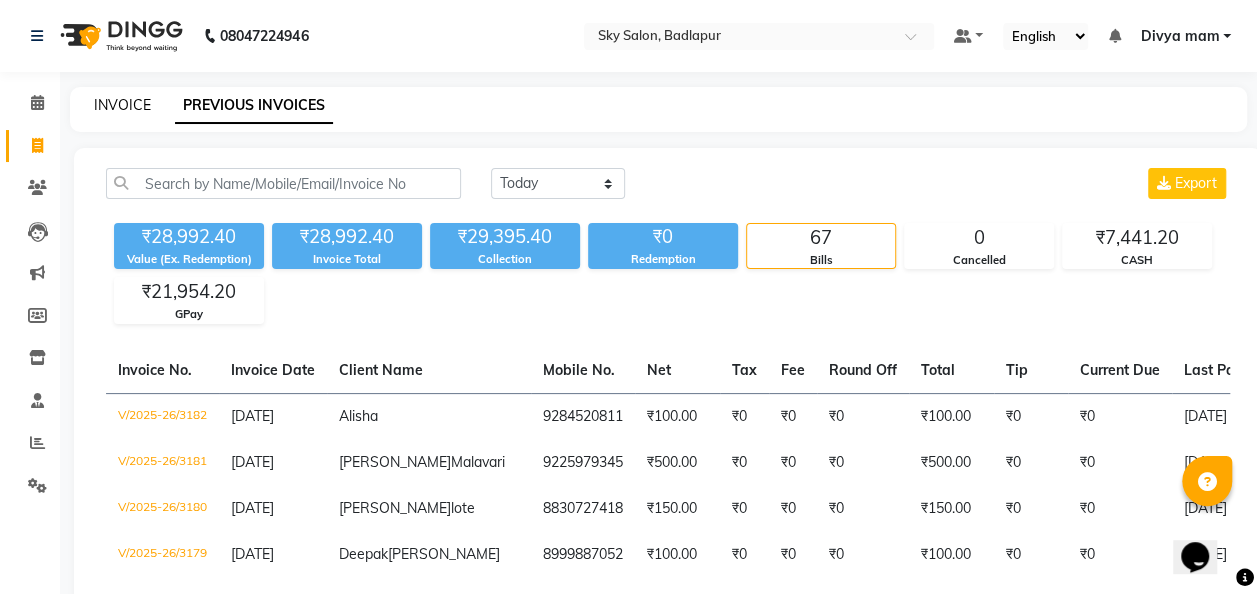 click on "INVOICE" 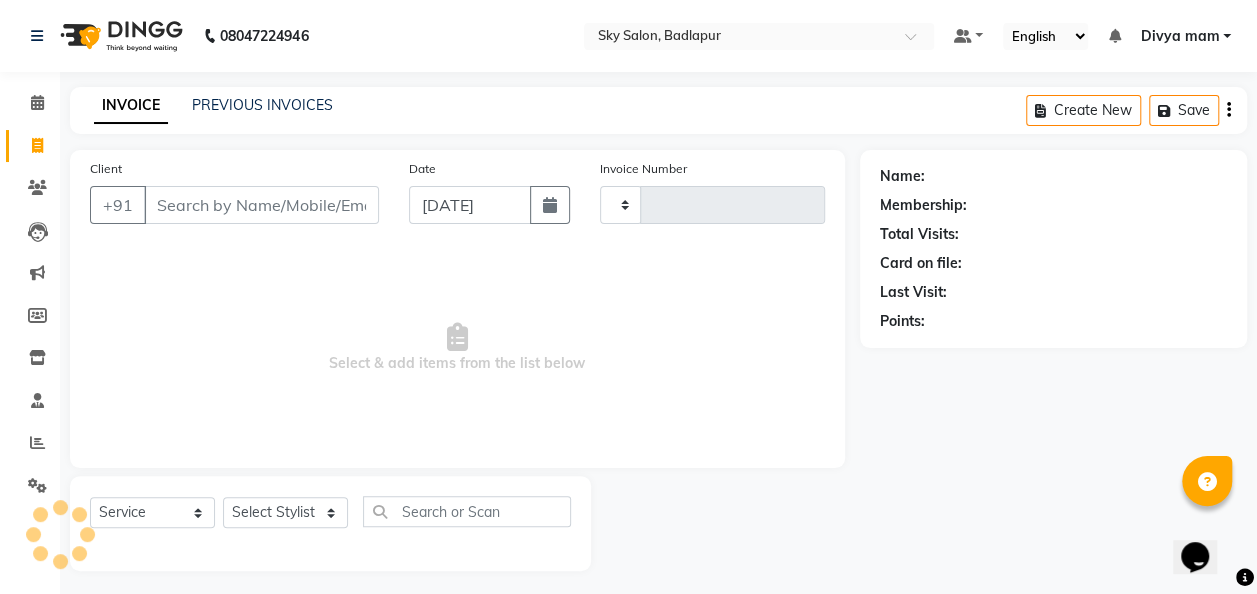 scroll, scrollTop: 6, scrollLeft: 0, axis: vertical 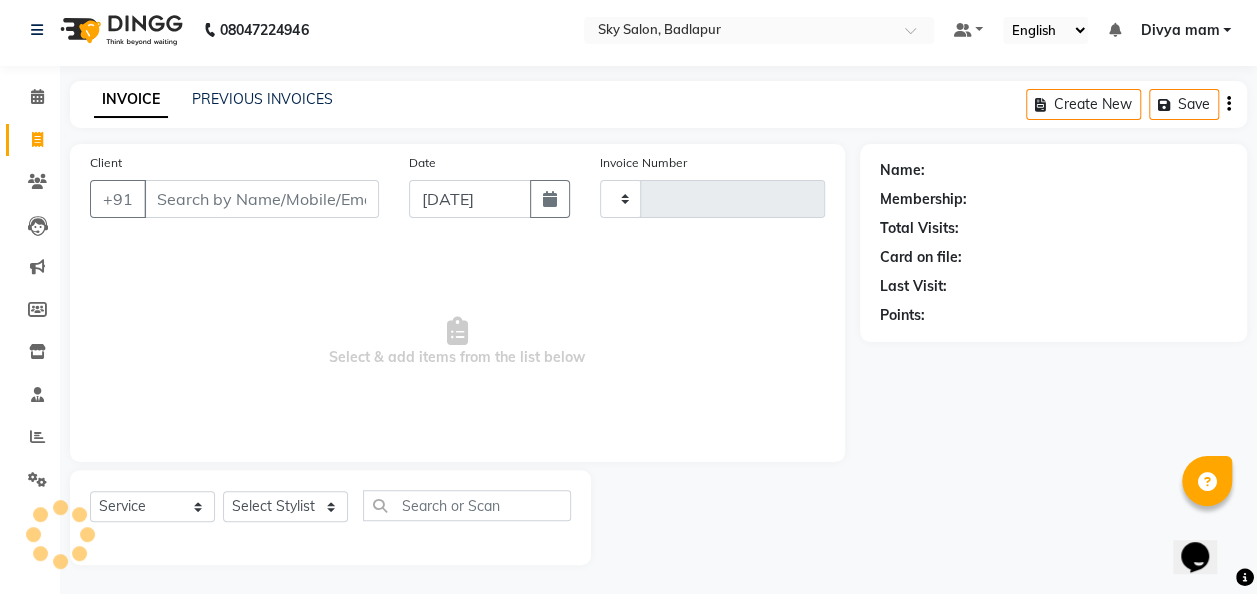 type on "3183" 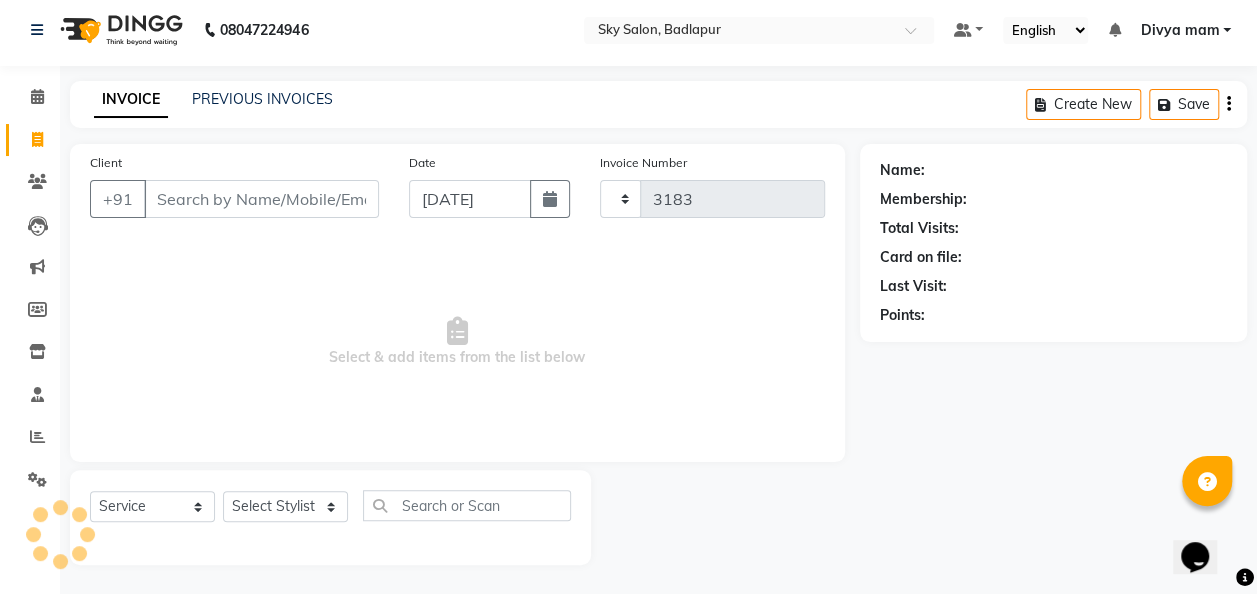 select on "6927" 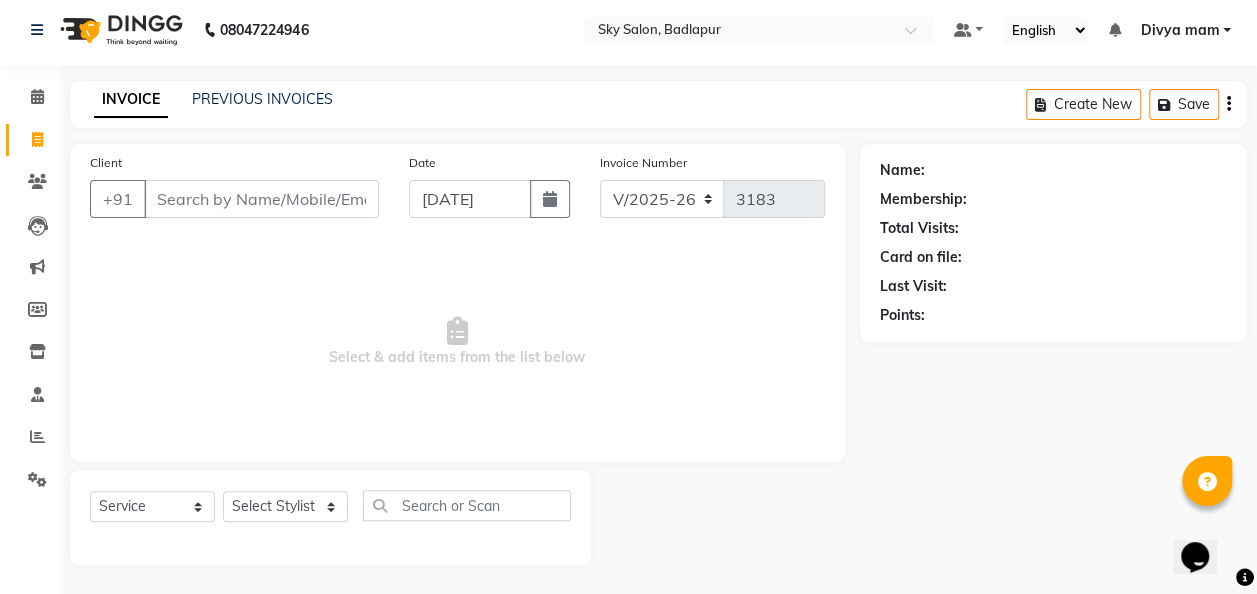 click on "Client" at bounding box center [261, 199] 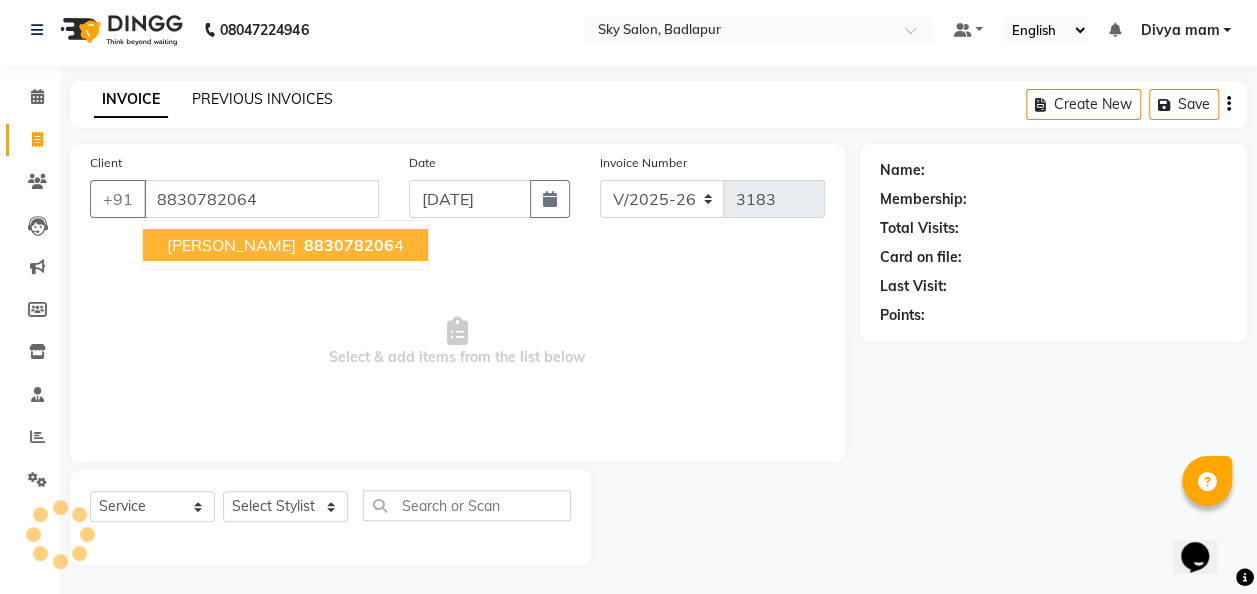 type on "8830782064" 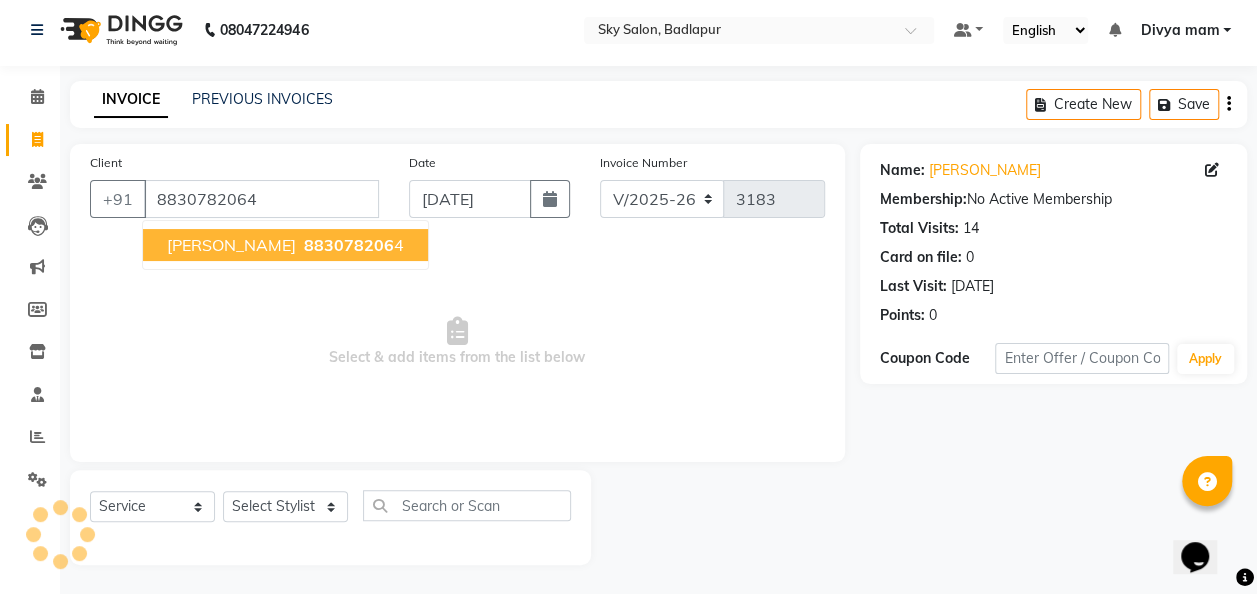 click on "Vishal Birajdar   883078206 4" at bounding box center (285, 245) 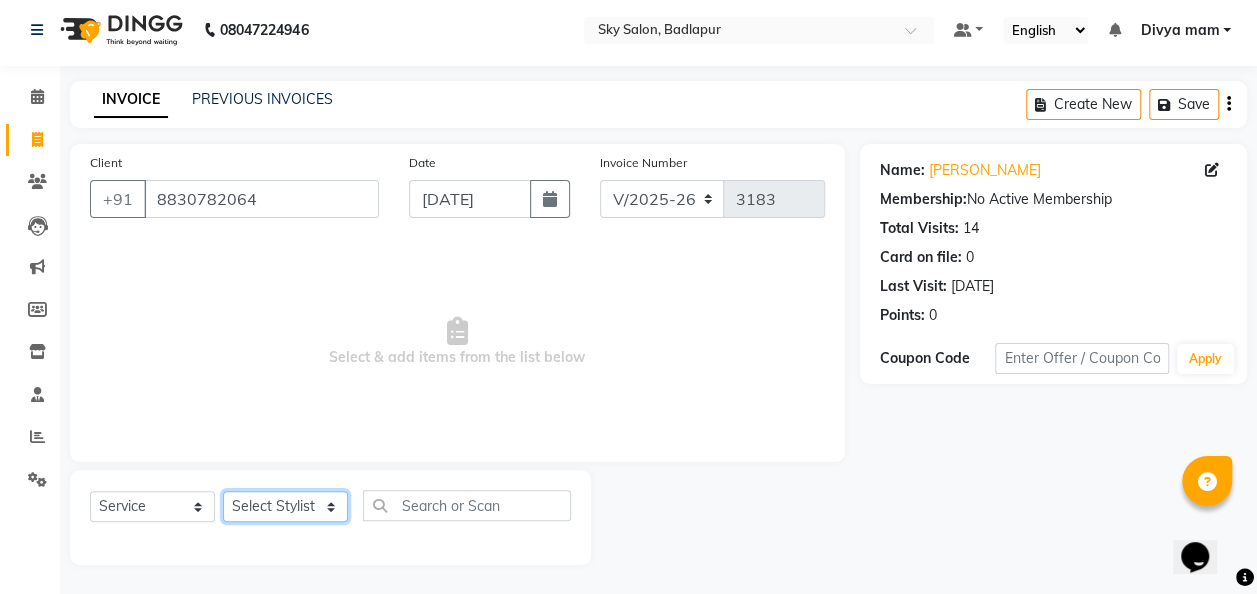 click on "Select Stylist [PERSON_NAME] [PERSON_NAME] mam  [PERSON_NAME] [PERSON_NAME] [PERSON_NAME] [PERSON_NAME] pooja  [PERSON_NAME] sir SACHIN [PERSON_NAME] [PERSON_NAME] [PERSON_NAME] [PERSON_NAME]" 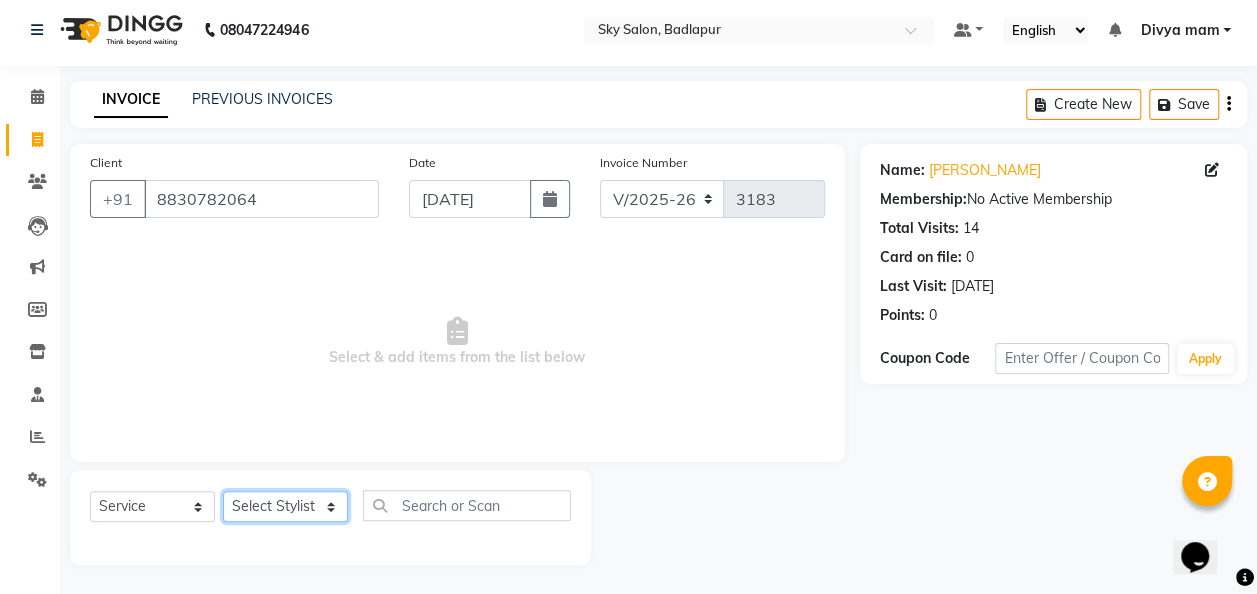 select on "54796" 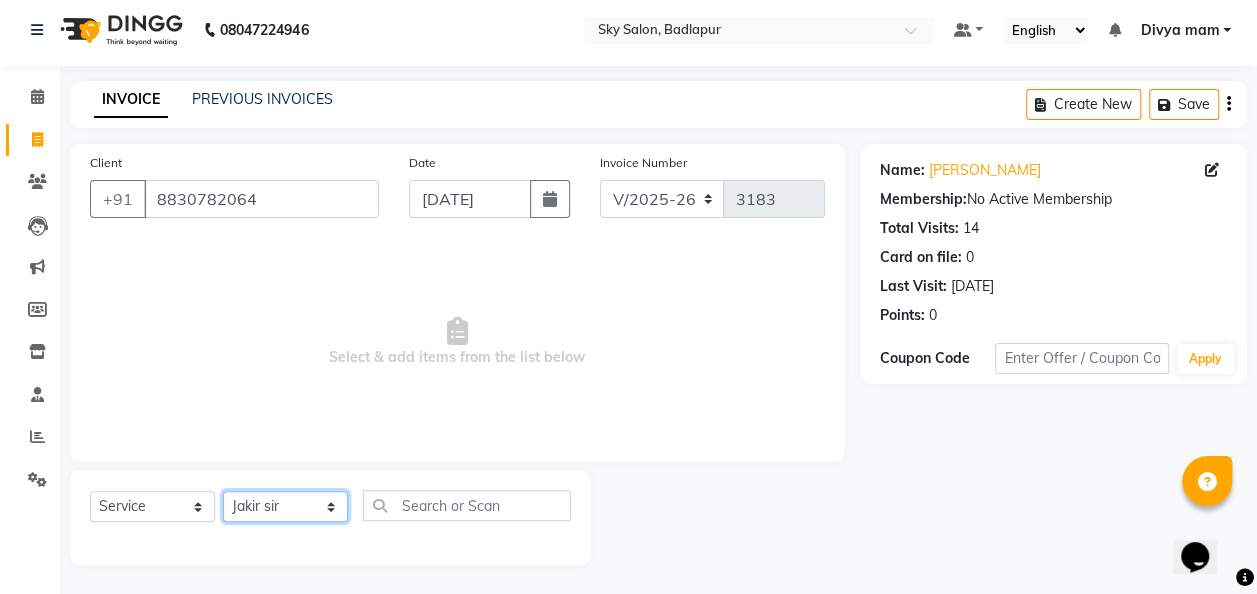 click on "Select Stylist [PERSON_NAME] [PERSON_NAME] mam  [PERSON_NAME] [PERSON_NAME] [PERSON_NAME] [PERSON_NAME] pooja  [PERSON_NAME] sir SACHIN [PERSON_NAME] [PERSON_NAME] [PERSON_NAME] [PERSON_NAME]" 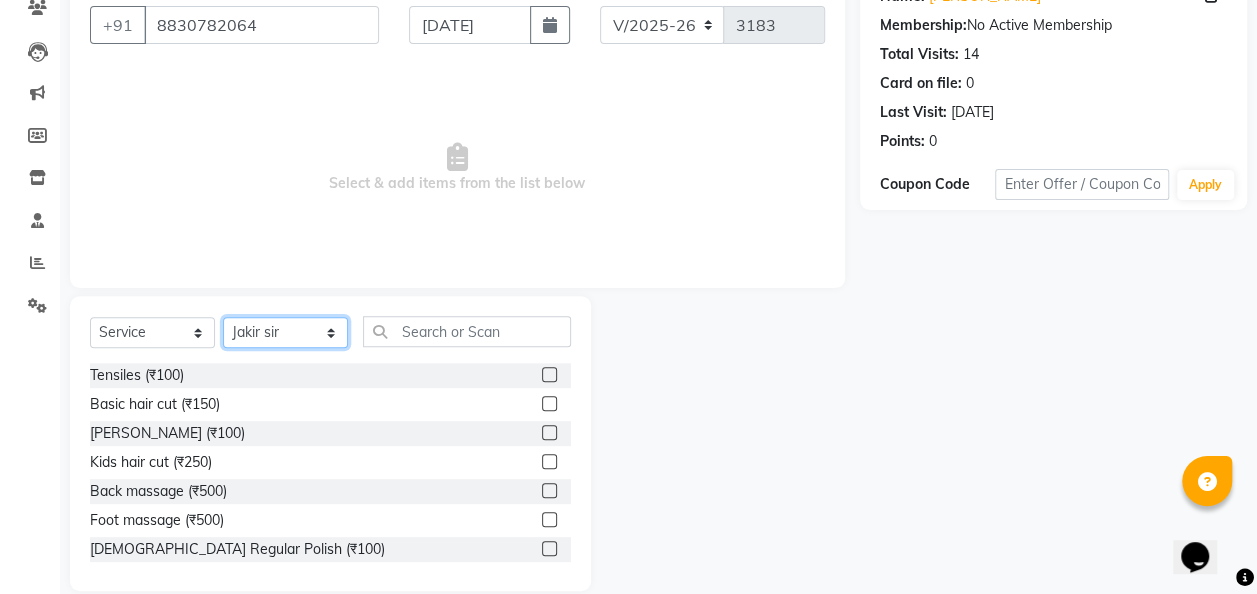 scroll, scrollTop: 181, scrollLeft: 0, axis: vertical 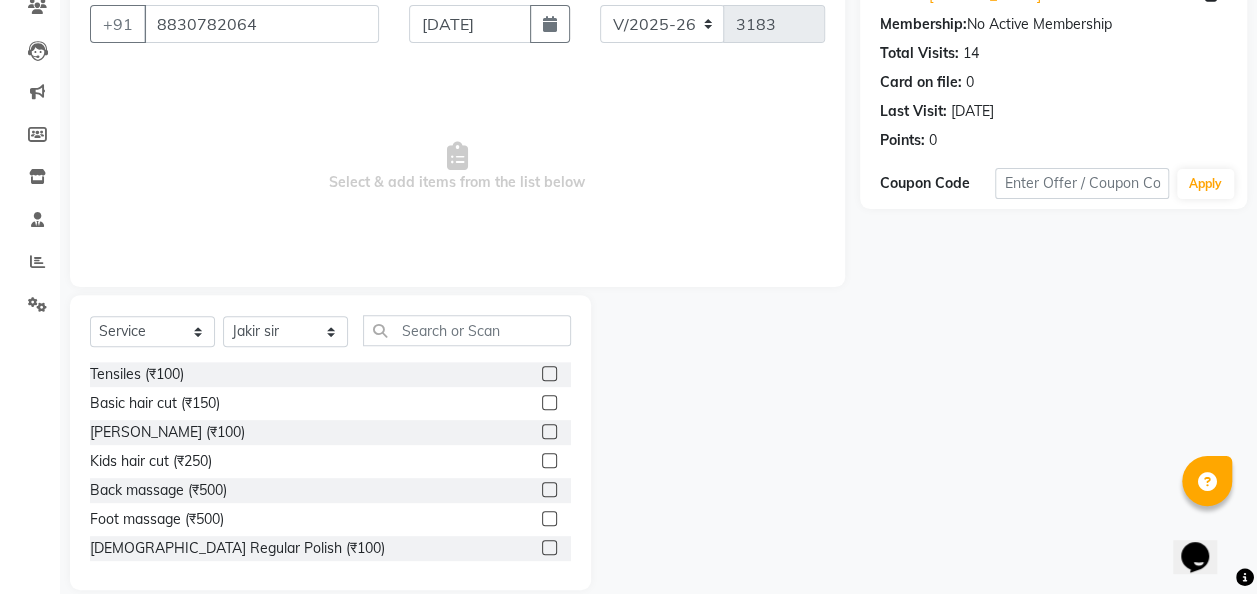 click 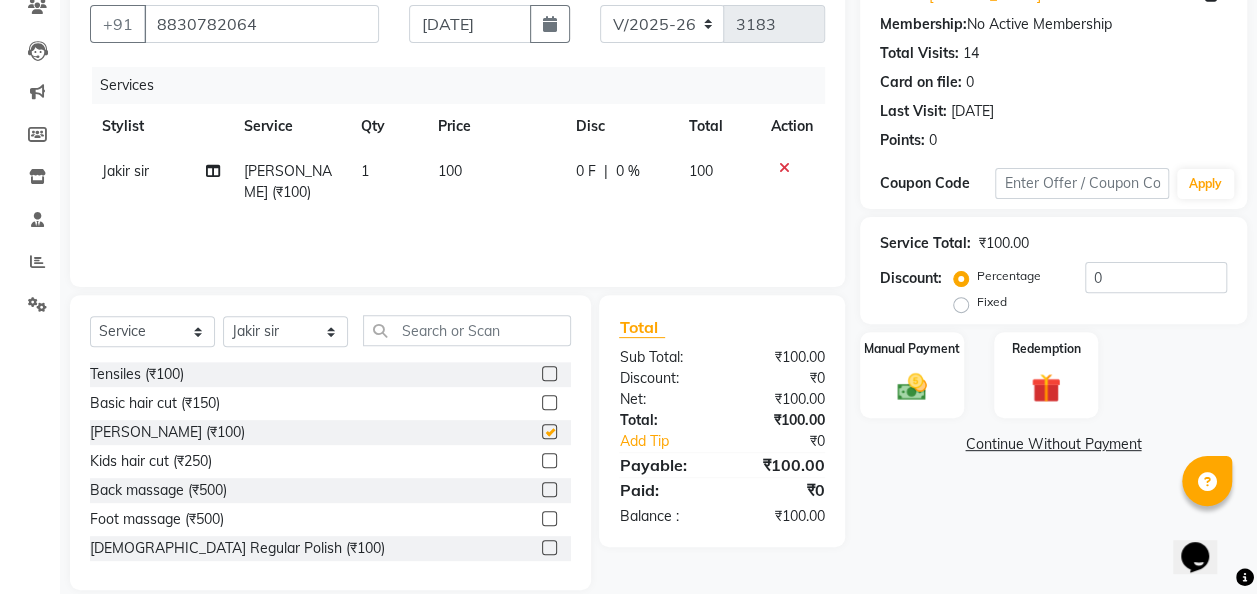 checkbox on "false" 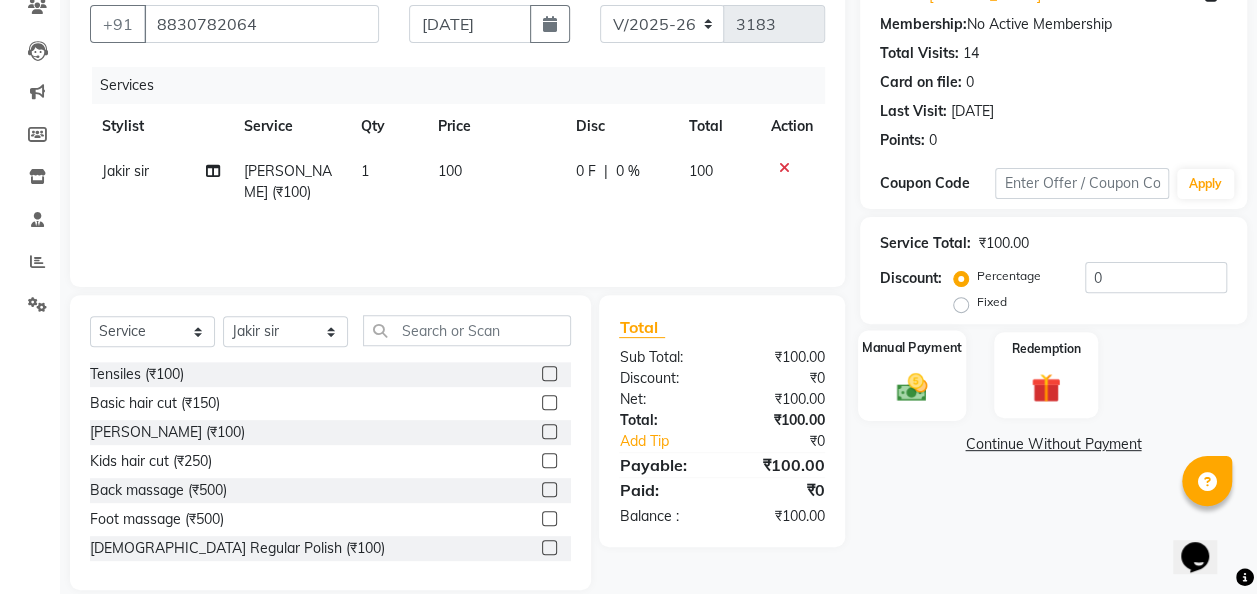click on "Manual Payment" 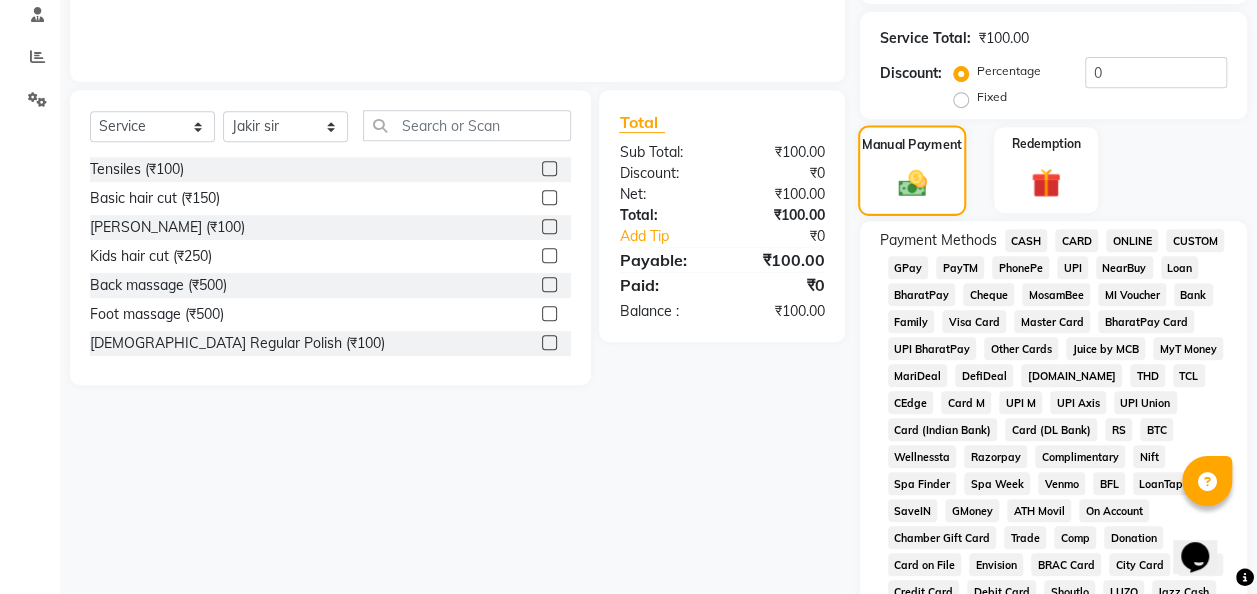 scroll, scrollTop: 387, scrollLeft: 0, axis: vertical 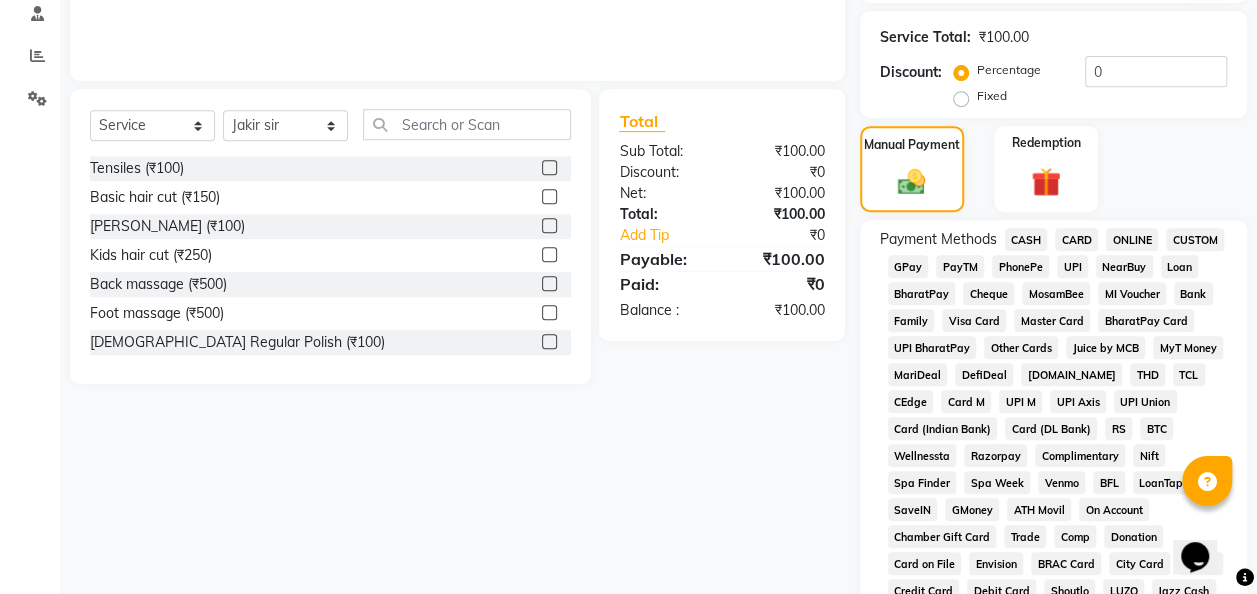 click on "GPay" 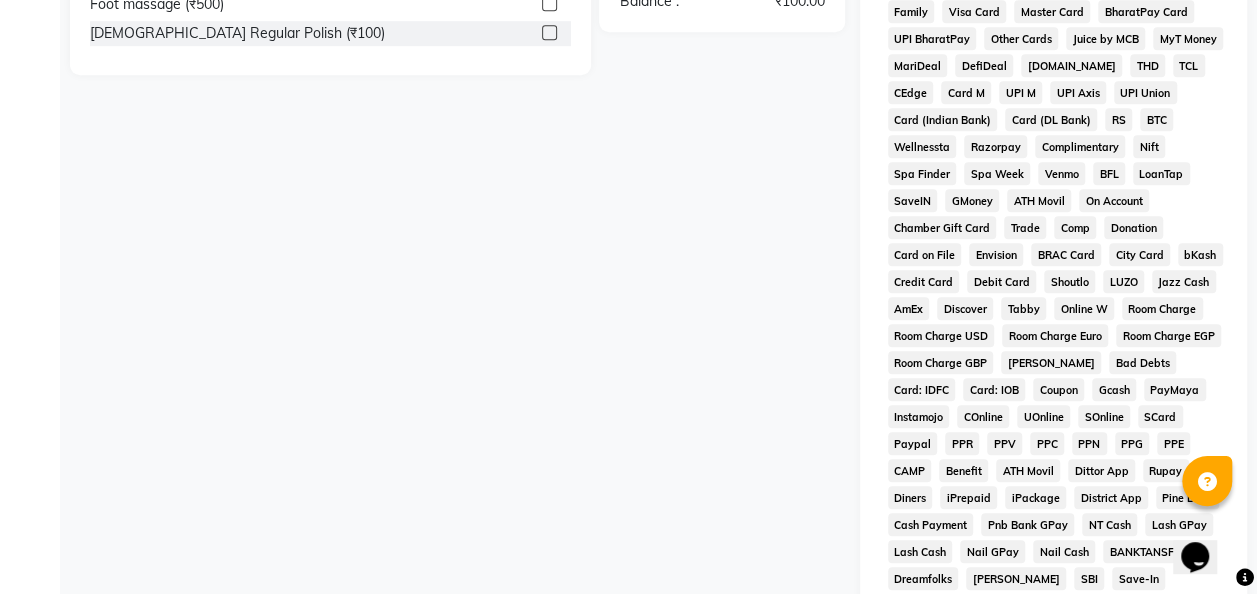 scroll, scrollTop: 990, scrollLeft: 0, axis: vertical 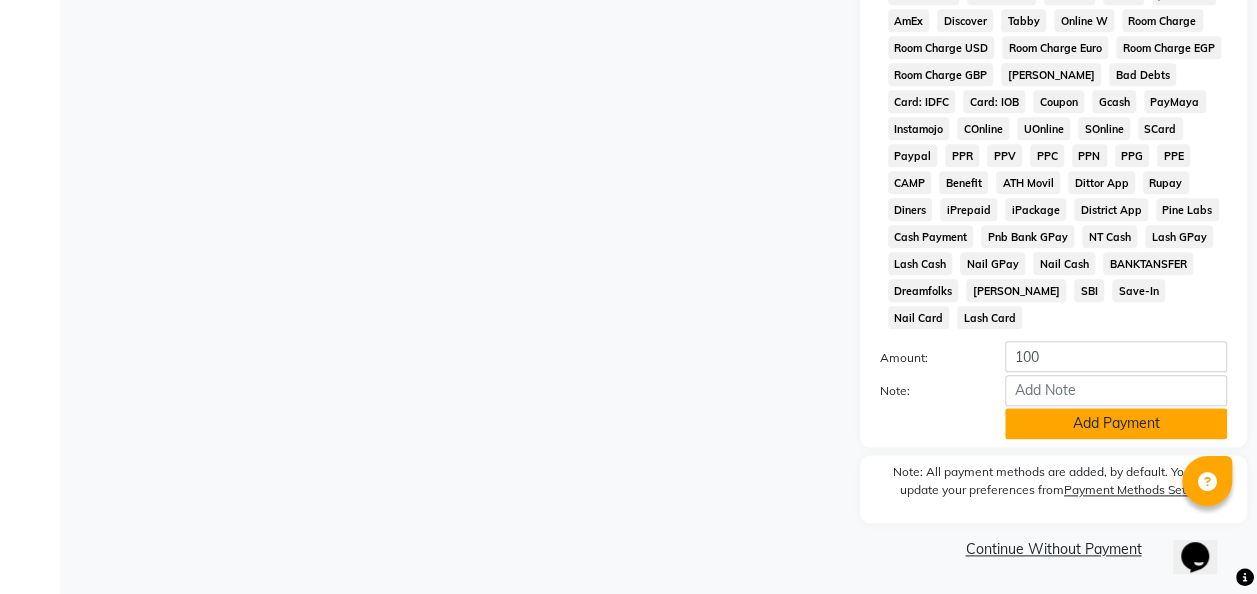 click on "Add Payment" 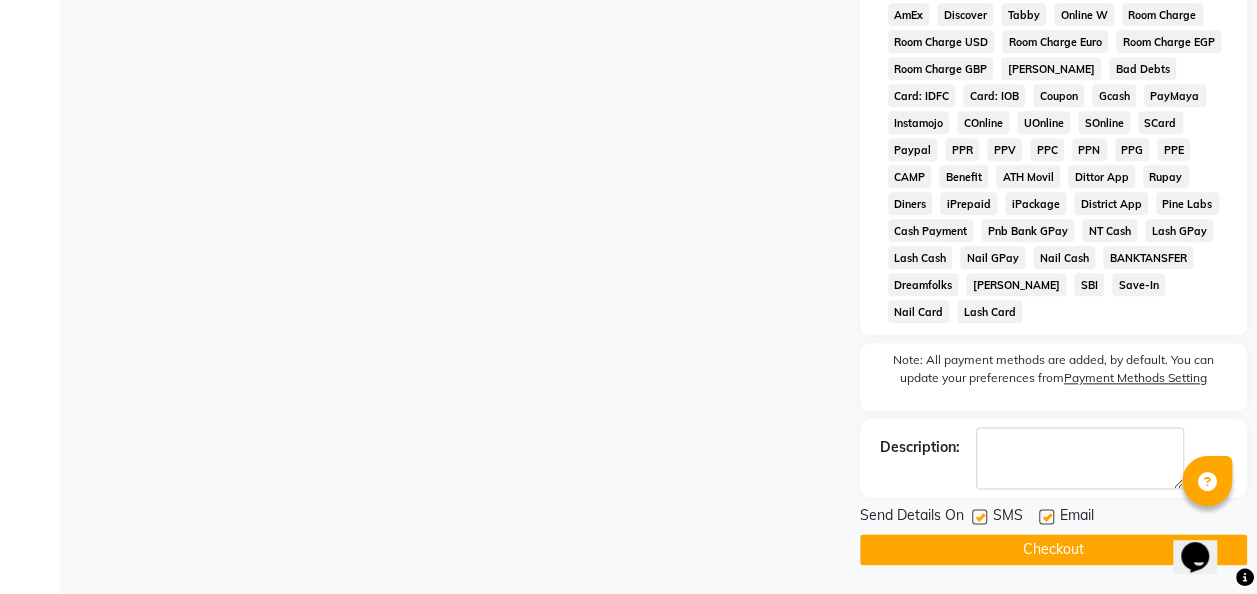click 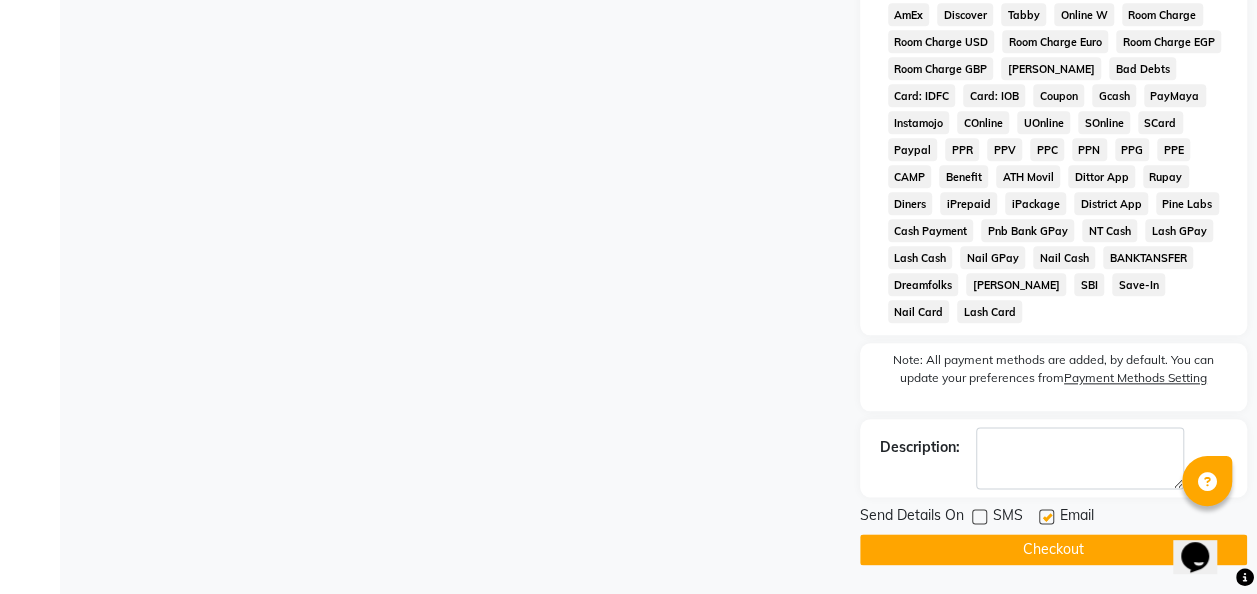 click on "Checkout" 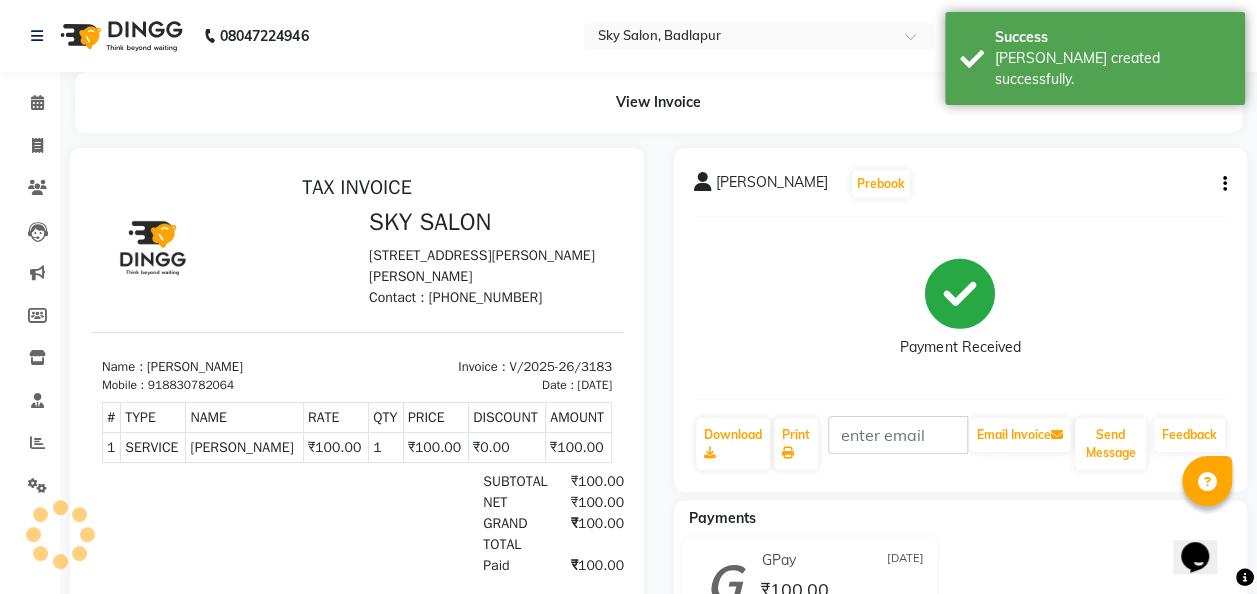 scroll, scrollTop: 0, scrollLeft: 0, axis: both 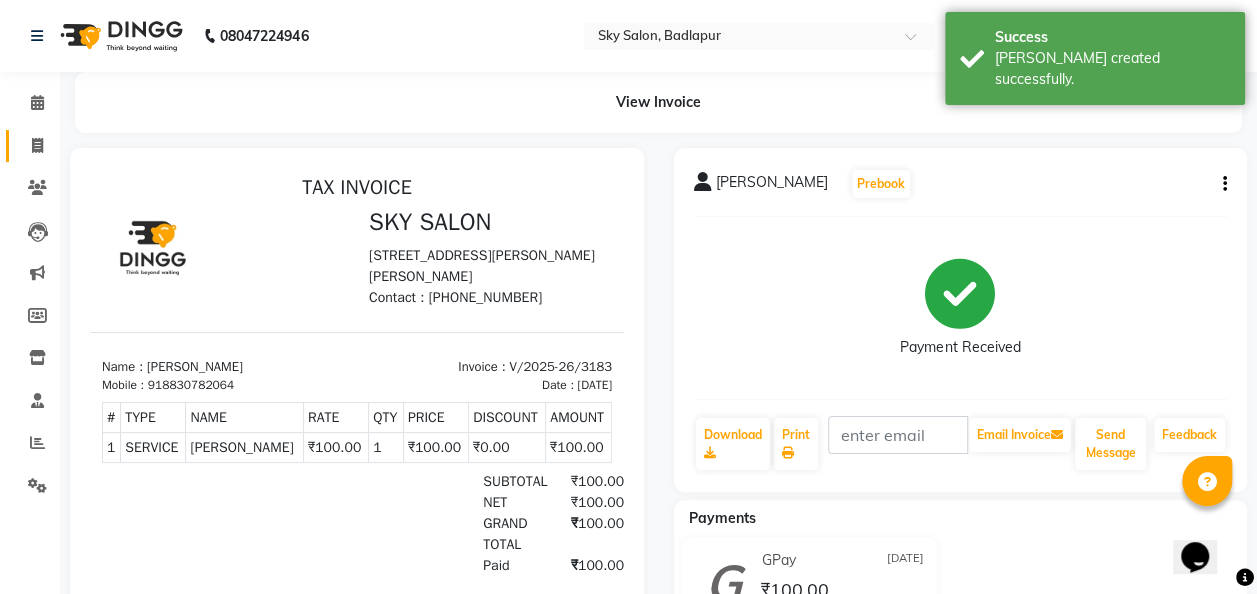 click 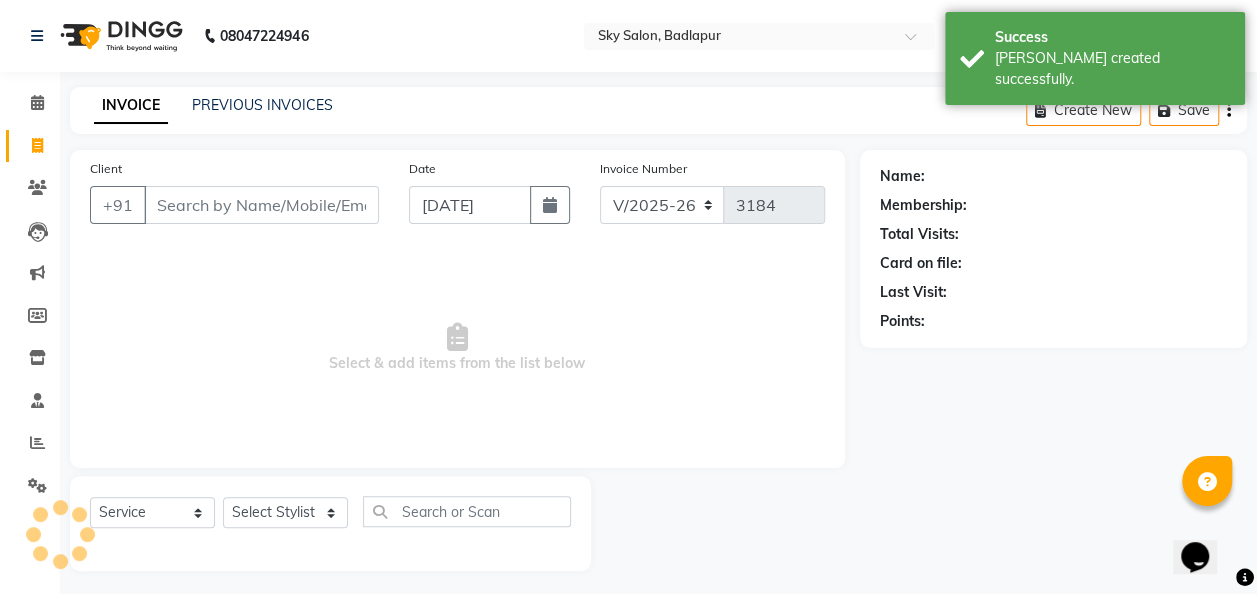 scroll, scrollTop: 6, scrollLeft: 0, axis: vertical 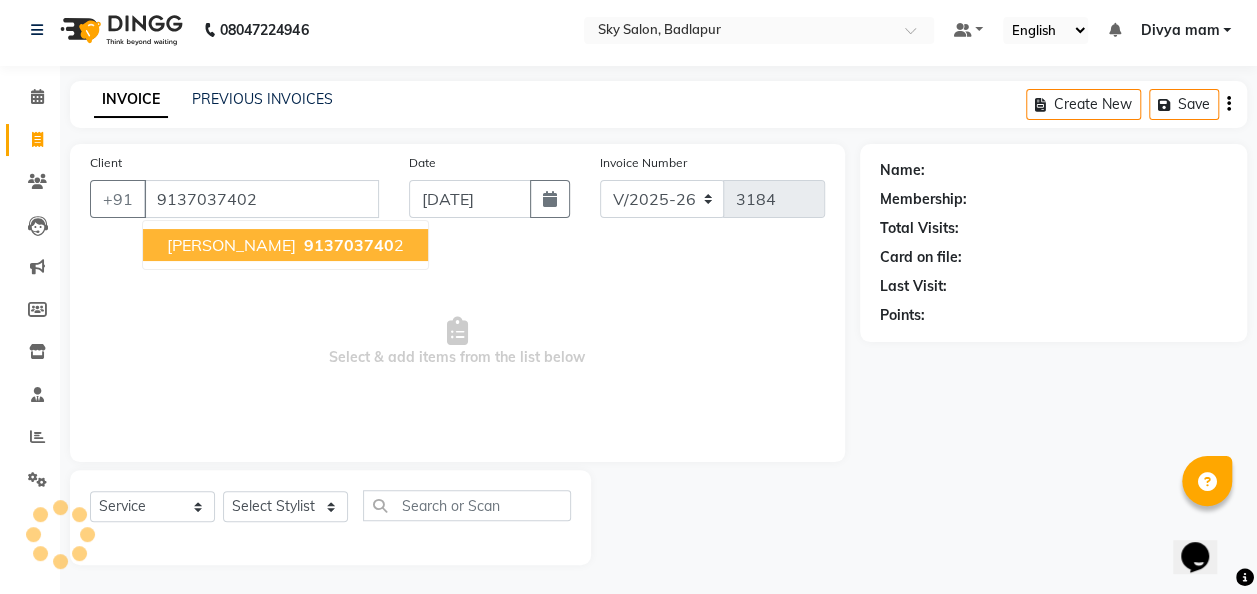 type on "9137037402" 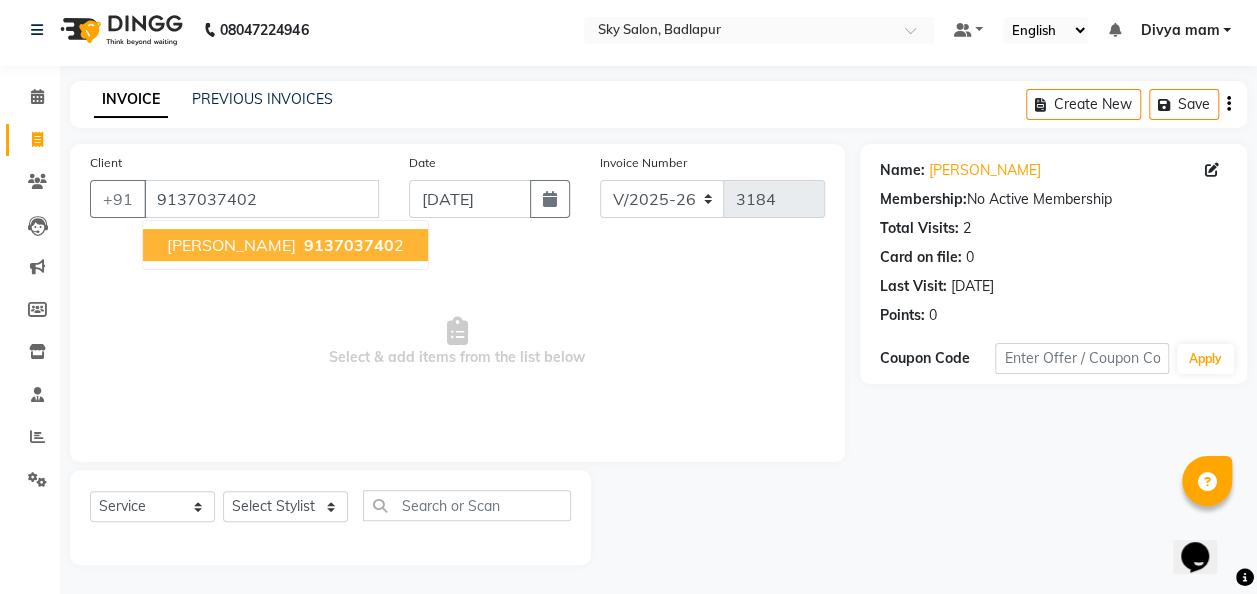 click on "Yogesh Tiwari   913703740 2" at bounding box center (285, 245) 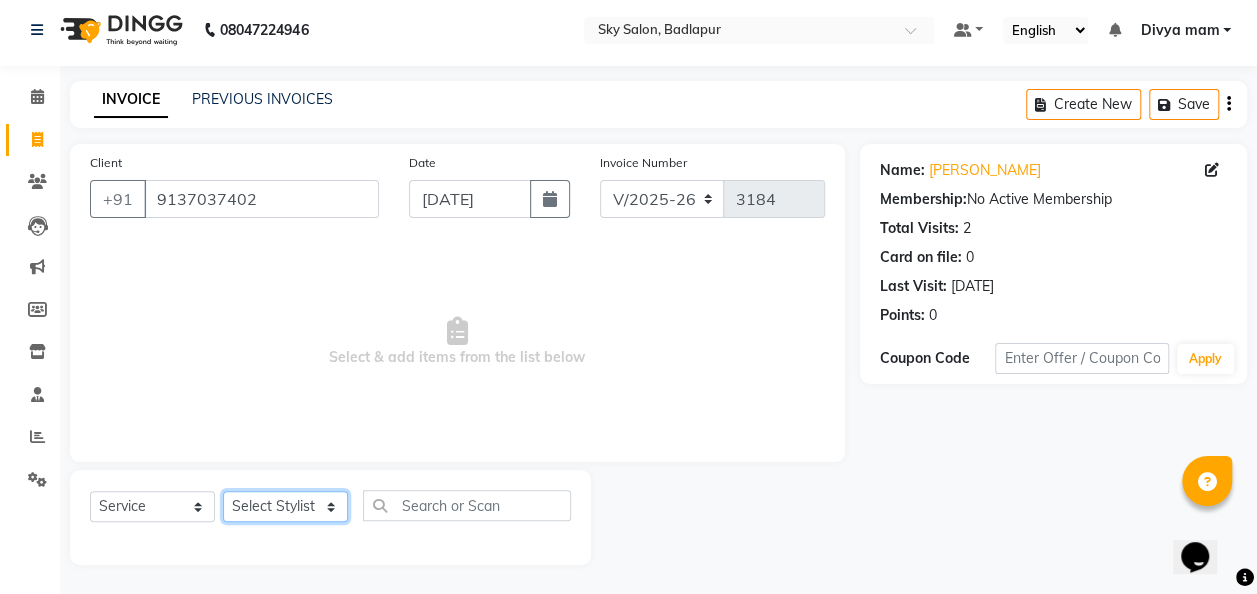 click on "Select Stylist [PERSON_NAME] [PERSON_NAME] mam  [PERSON_NAME] [PERSON_NAME] [PERSON_NAME] [PERSON_NAME] pooja  [PERSON_NAME] sir SACHIN [PERSON_NAME] [PERSON_NAME] [PERSON_NAME] [PERSON_NAME]" 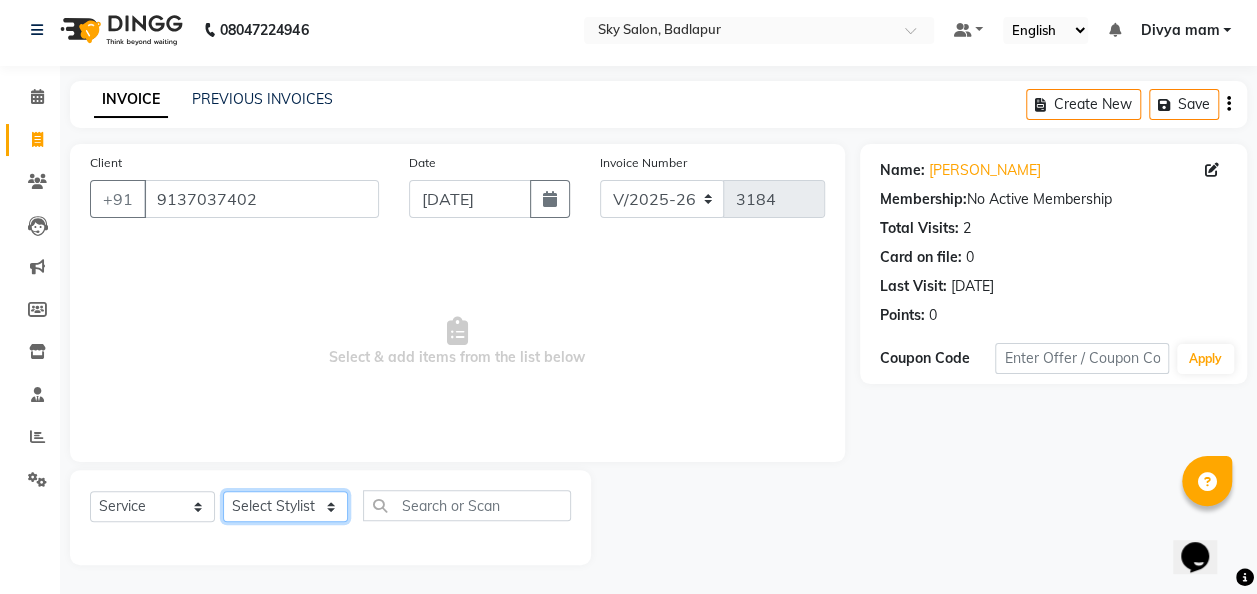 select on "66825" 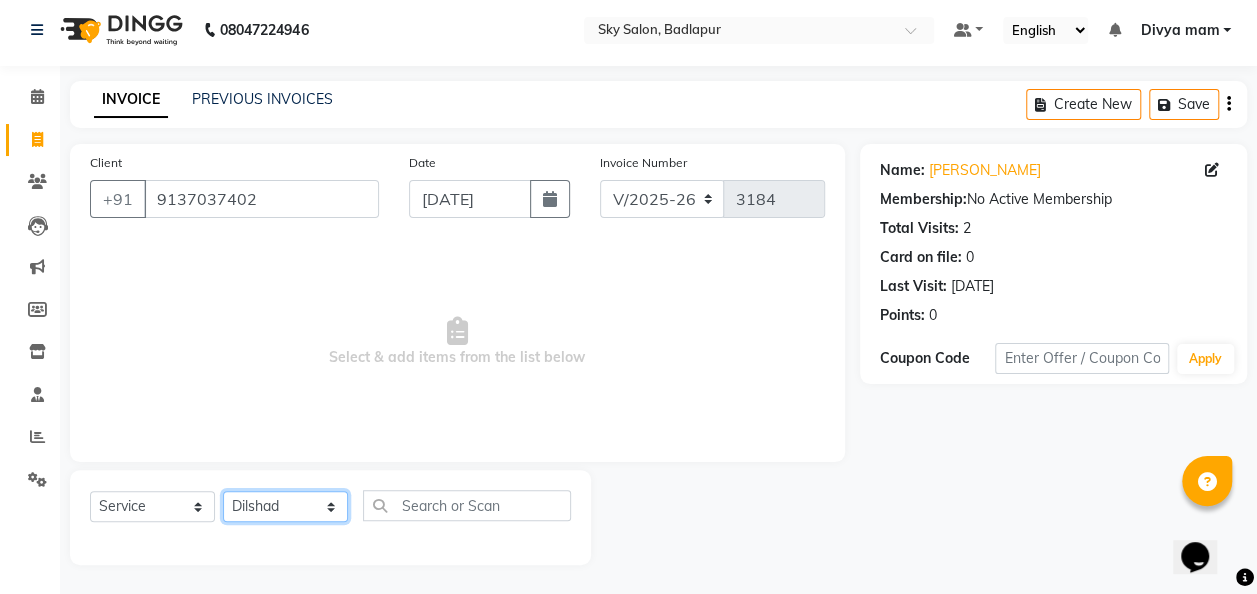 click on "Select Stylist [PERSON_NAME] [PERSON_NAME] mam  [PERSON_NAME] [PERSON_NAME] [PERSON_NAME] [PERSON_NAME] pooja  [PERSON_NAME] sir SACHIN [PERSON_NAME] [PERSON_NAME] [PERSON_NAME] [PERSON_NAME]" 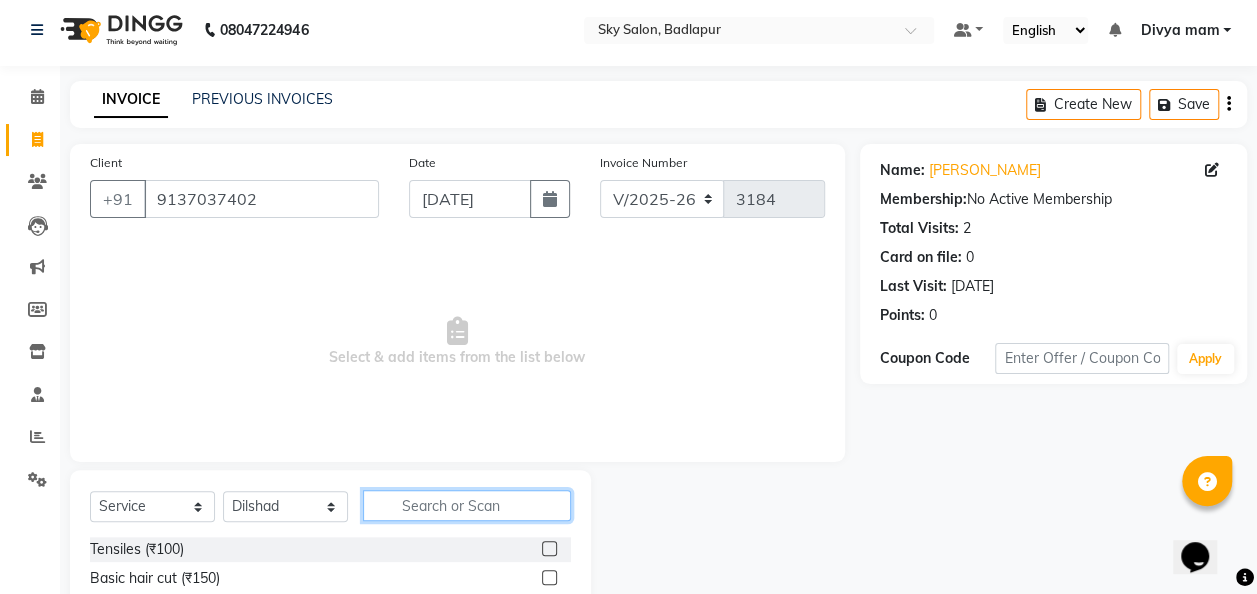 click 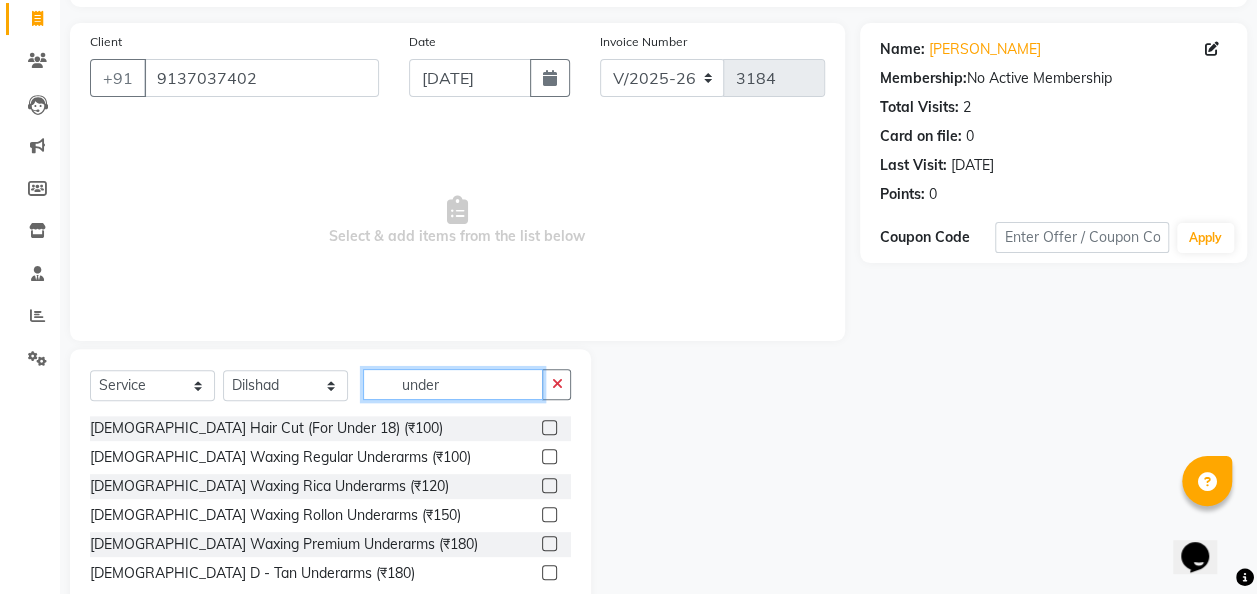 scroll, scrollTop: 130, scrollLeft: 0, axis: vertical 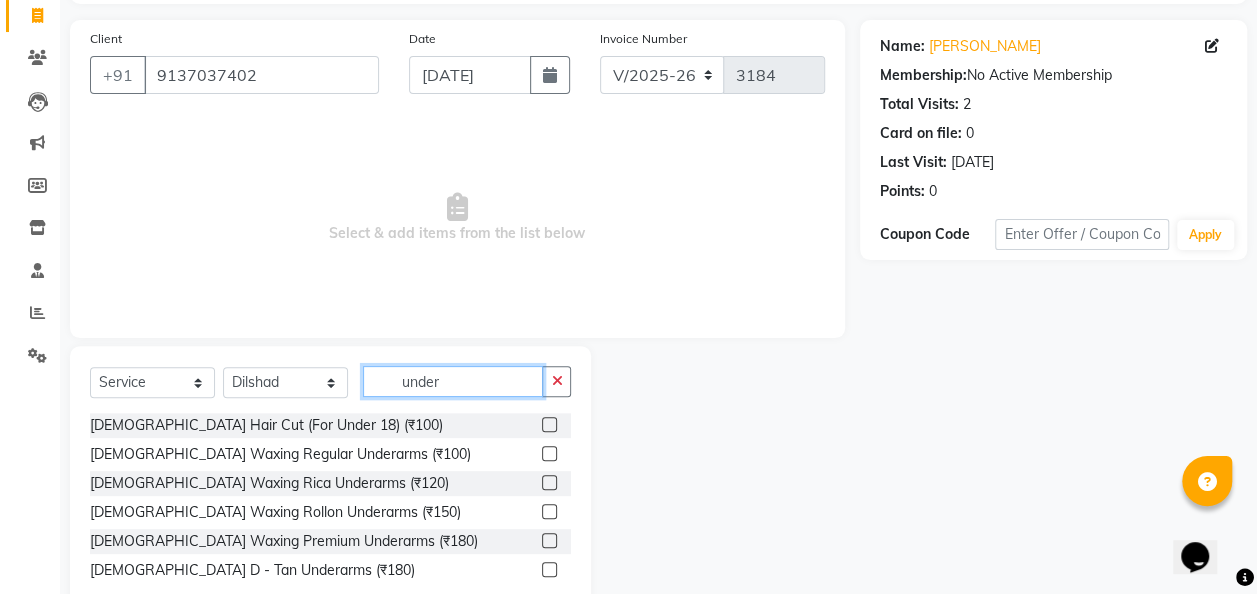 type on "under" 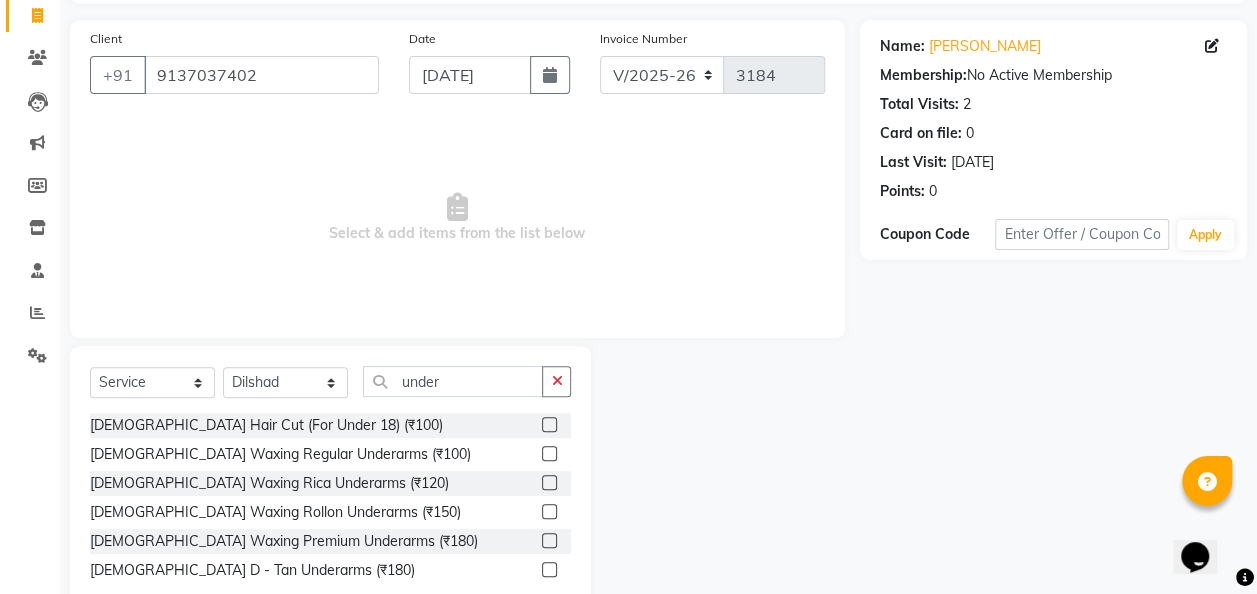 click 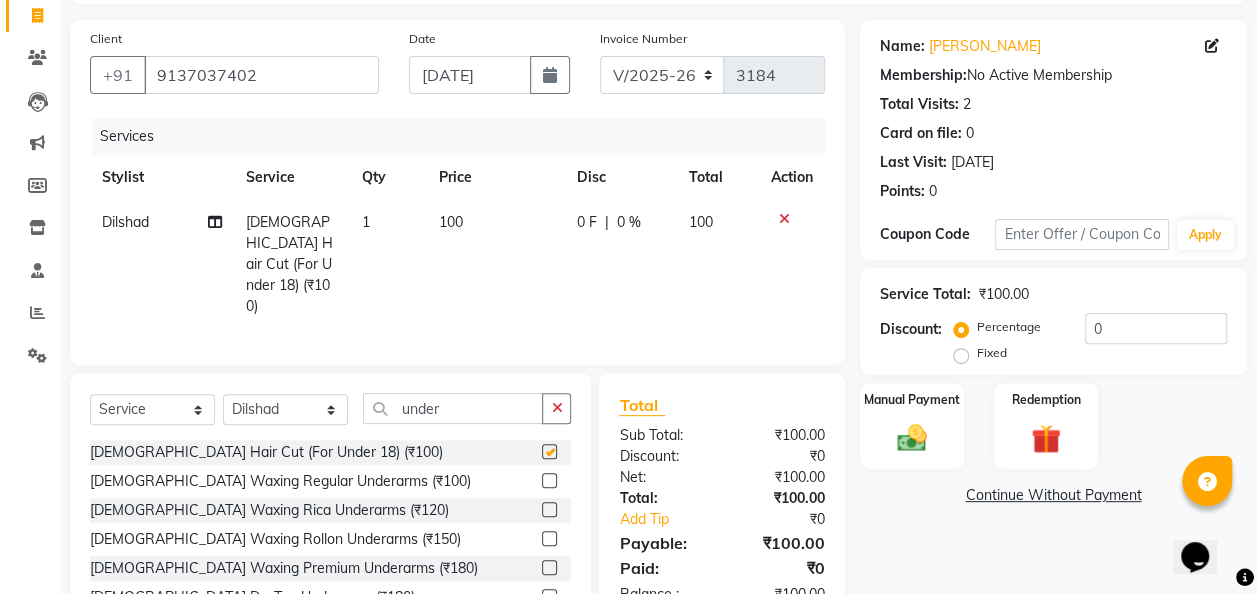 checkbox on "false" 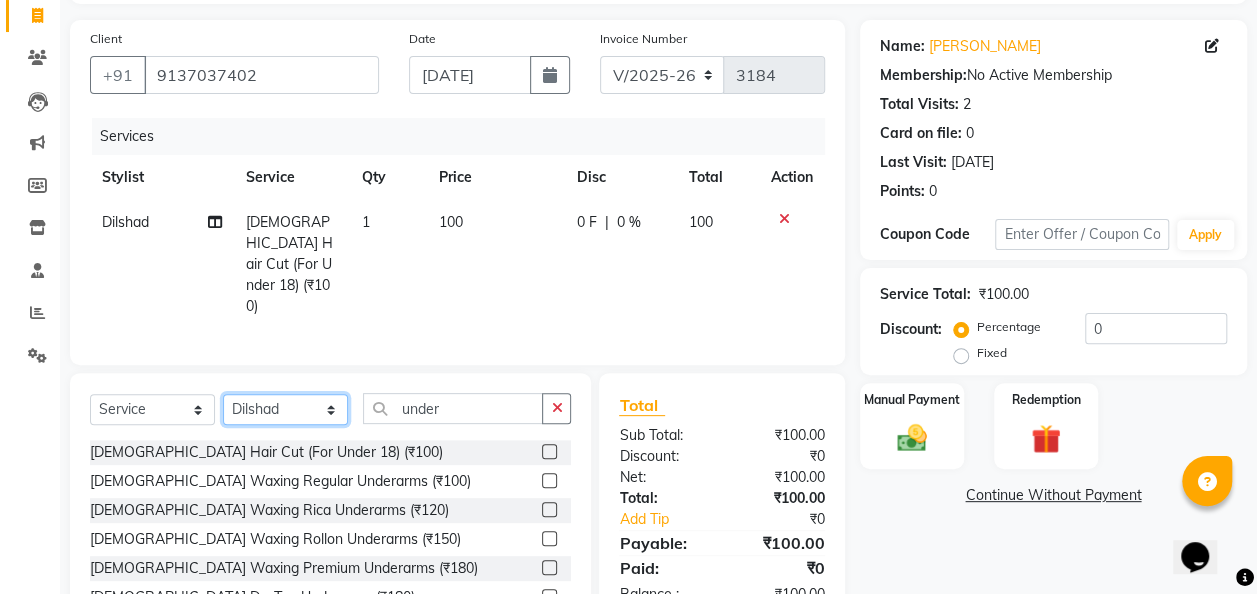 click on "Select Stylist [PERSON_NAME] [PERSON_NAME] mam  [PERSON_NAME] [PERSON_NAME] [PERSON_NAME] [PERSON_NAME] pooja  [PERSON_NAME] sir SACHIN [PERSON_NAME] [PERSON_NAME] [PERSON_NAME] [PERSON_NAME]" 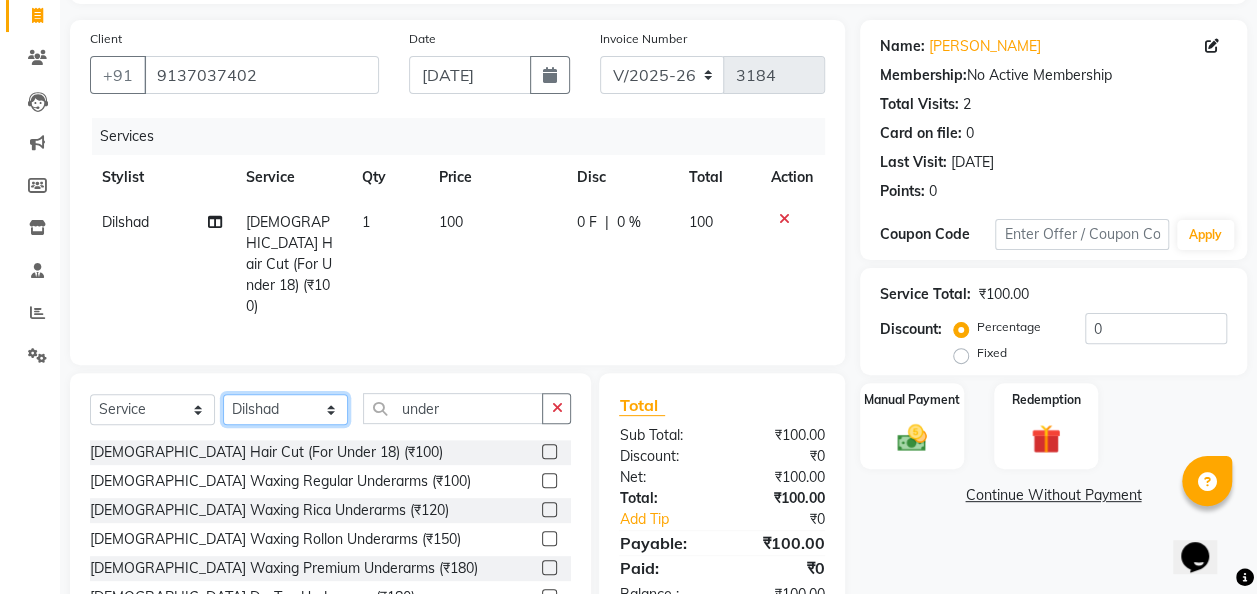 select on "65569" 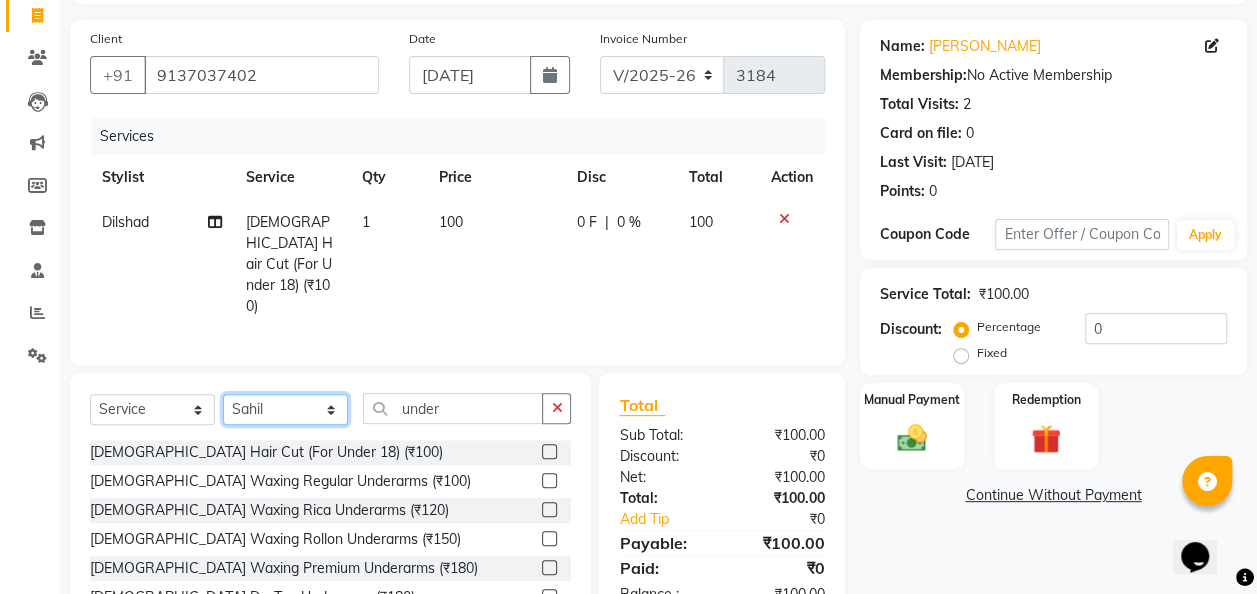 click on "Select Stylist [PERSON_NAME] [PERSON_NAME] mam  [PERSON_NAME] [PERSON_NAME] [PERSON_NAME] [PERSON_NAME] pooja  [PERSON_NAME] sir SACHIN [PERSON_NAME] [PERSON_NAME] [PERSON_NAME] [PERSON_NAME]" 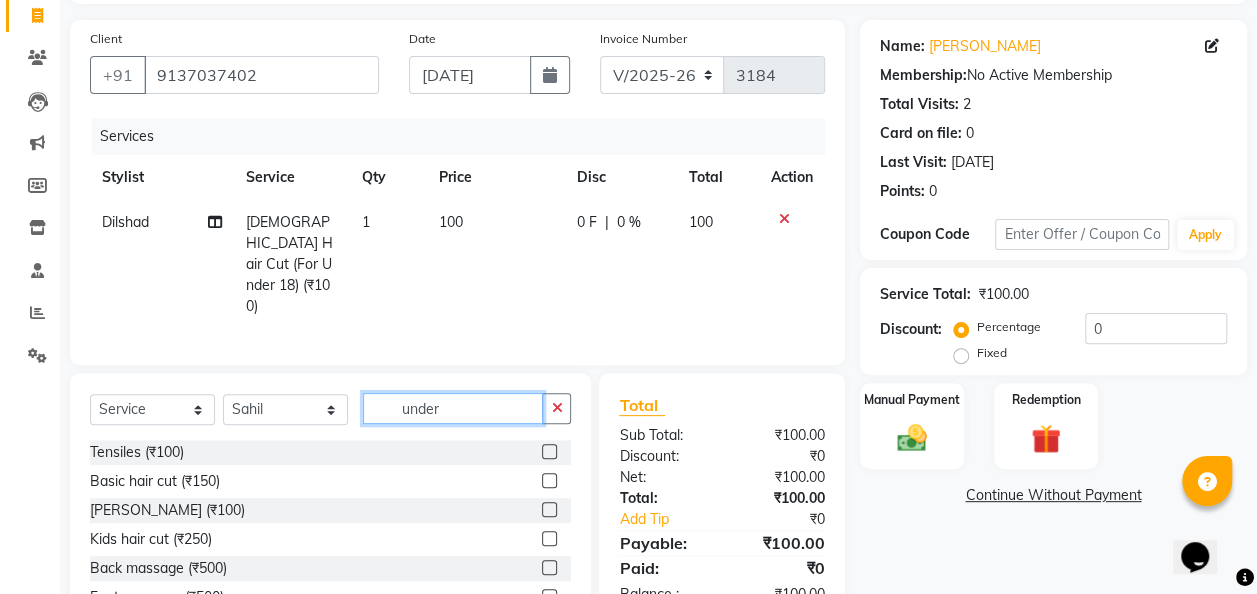 click on "under" 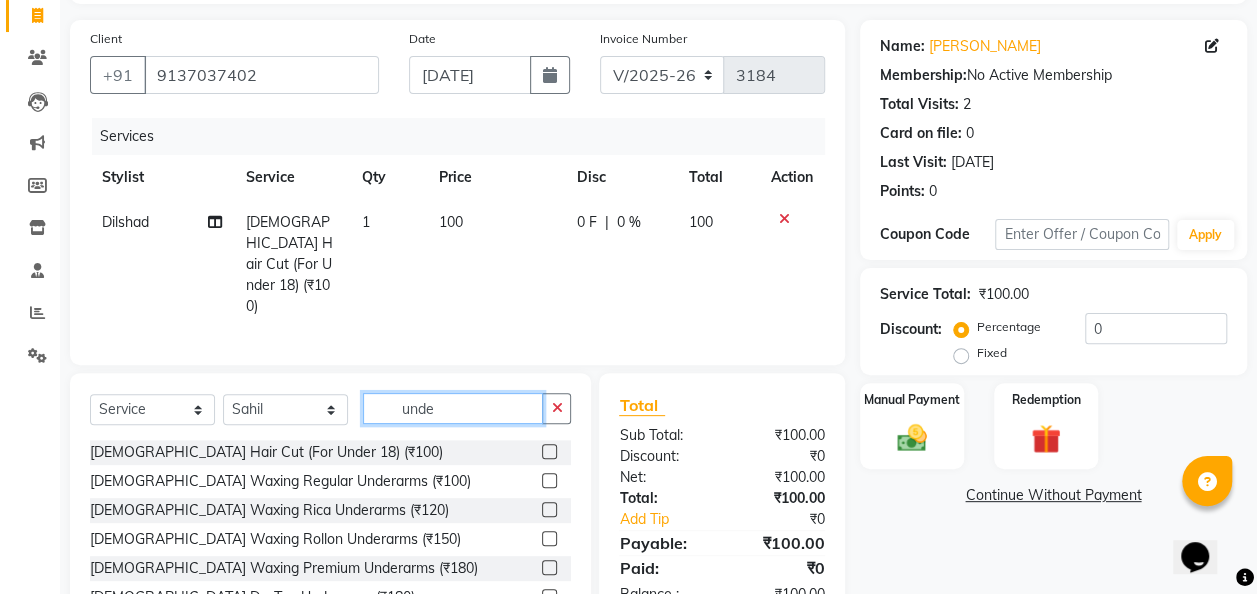 type on "under" 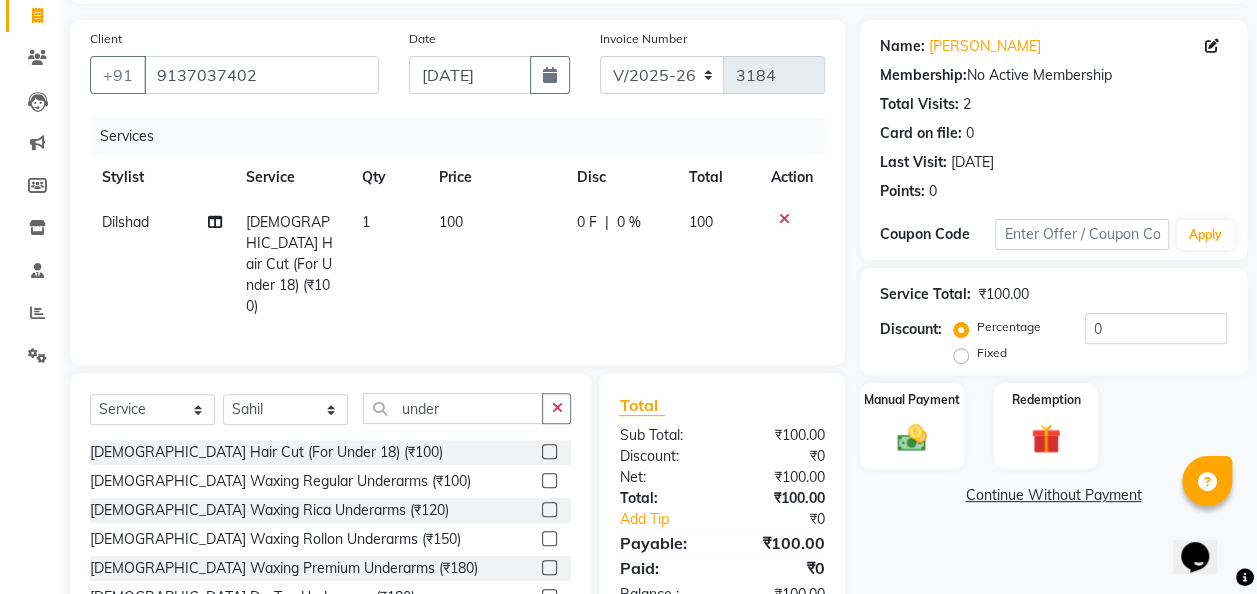 click 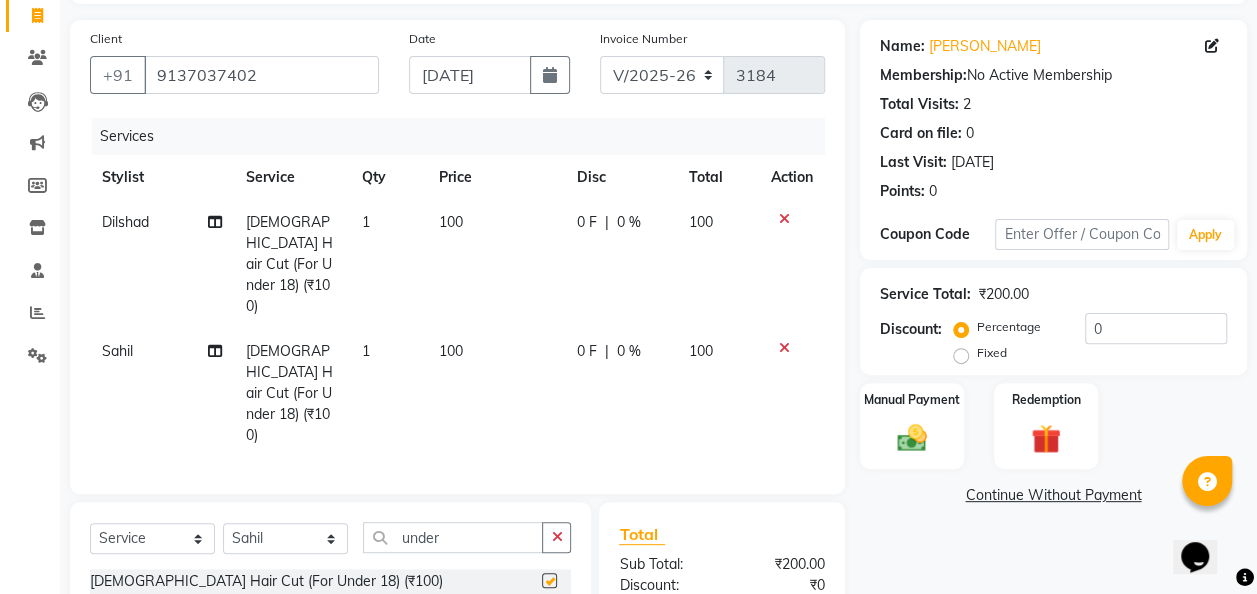 checkbox on "false" 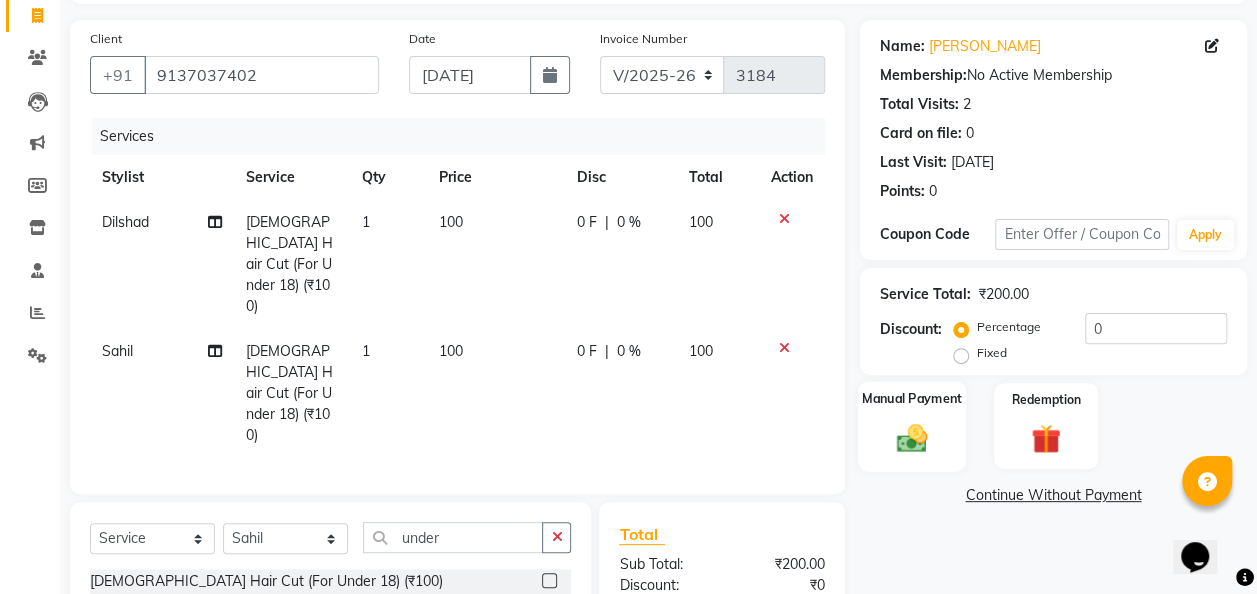 click on "Manual Payment" 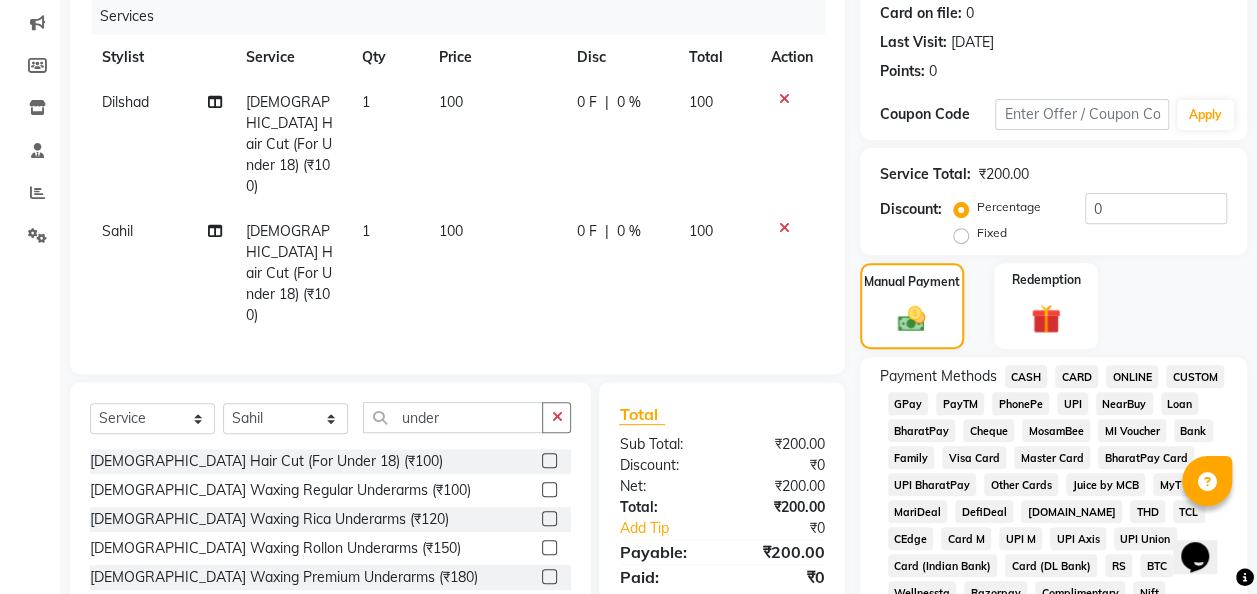click on "CASH" 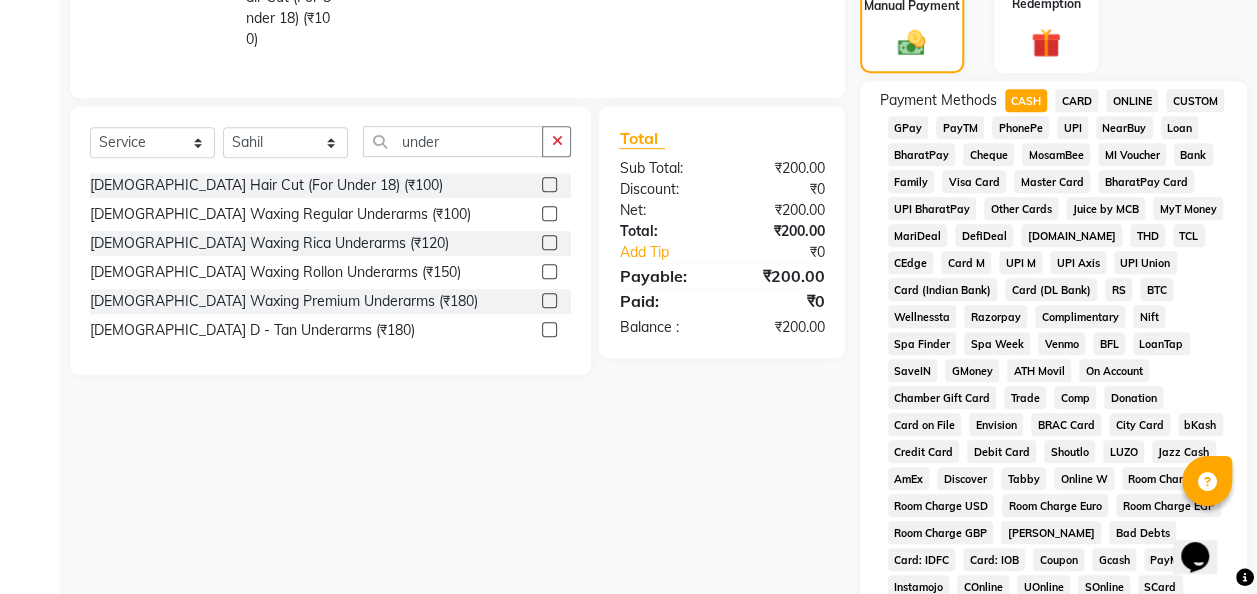 scroll, scrollTop: 990, scrollLeft: 0, axis: vertical 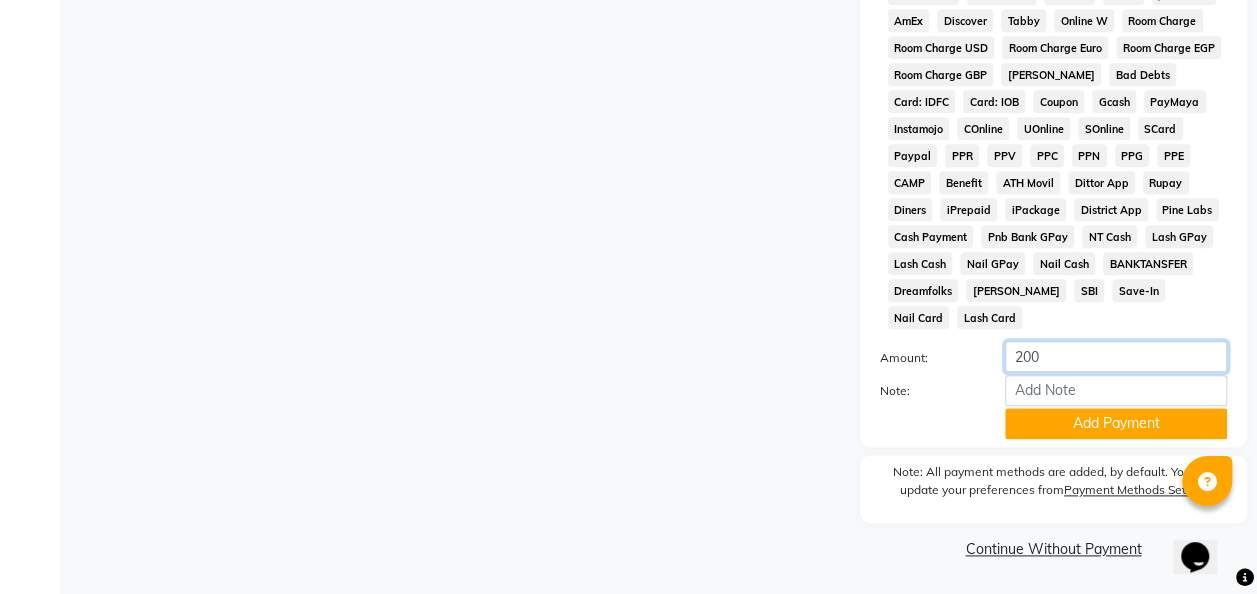 click on "200" 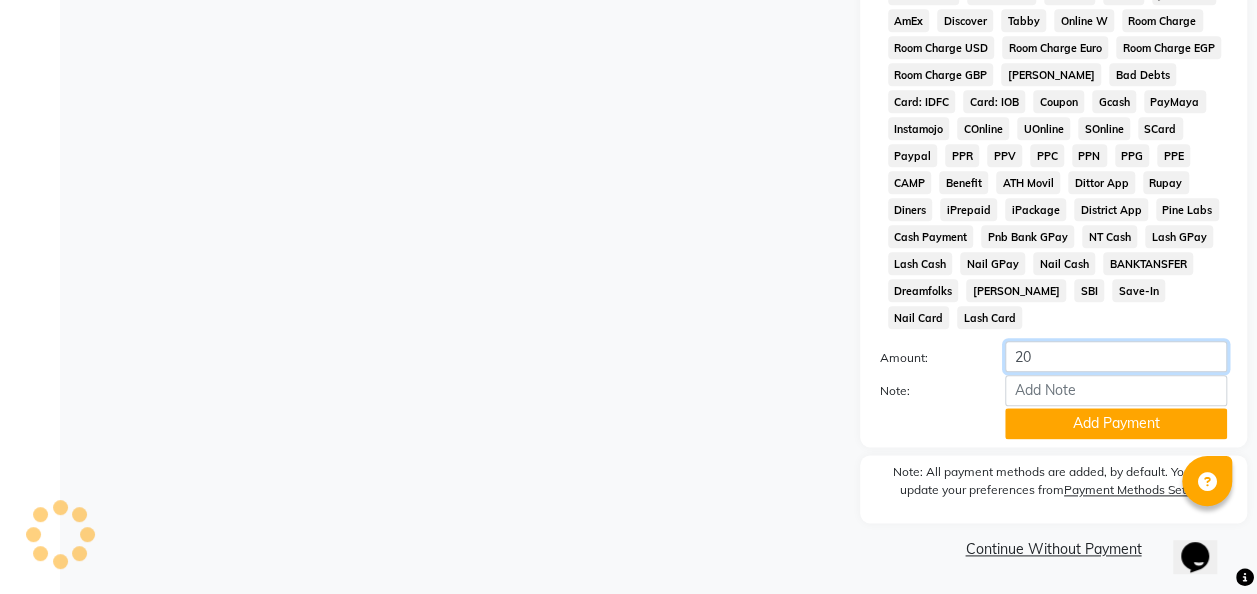 type on "2" 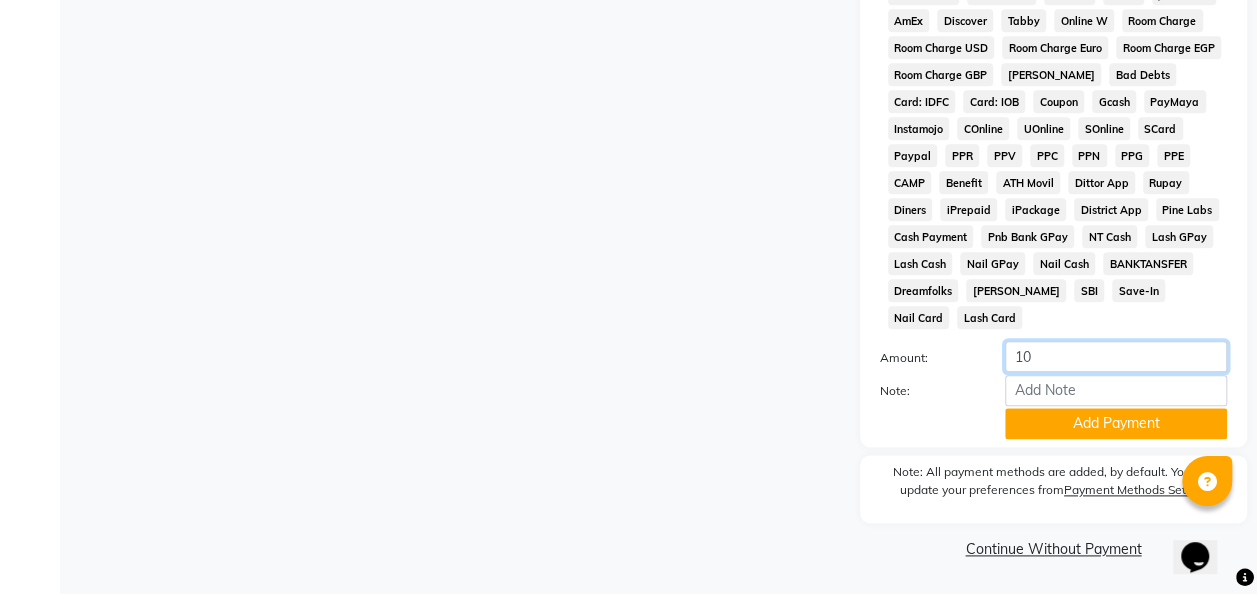 type on "100" 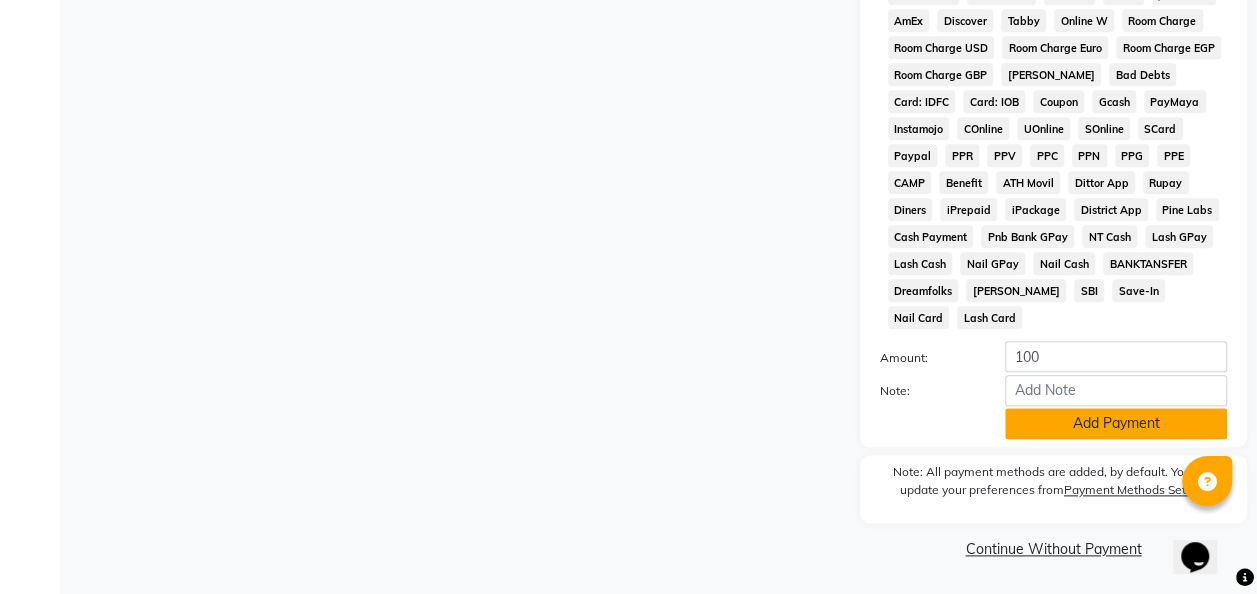 click on "Add Payment" 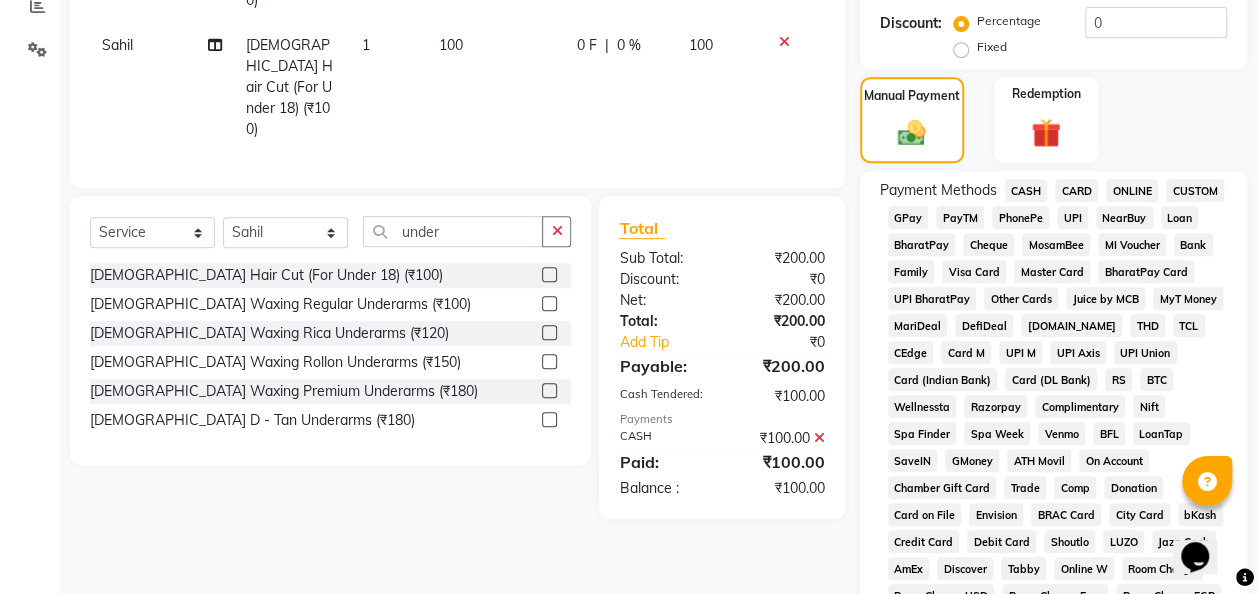 scroll, scrollTop: 433, scrollLeft: 0, axis: vertical 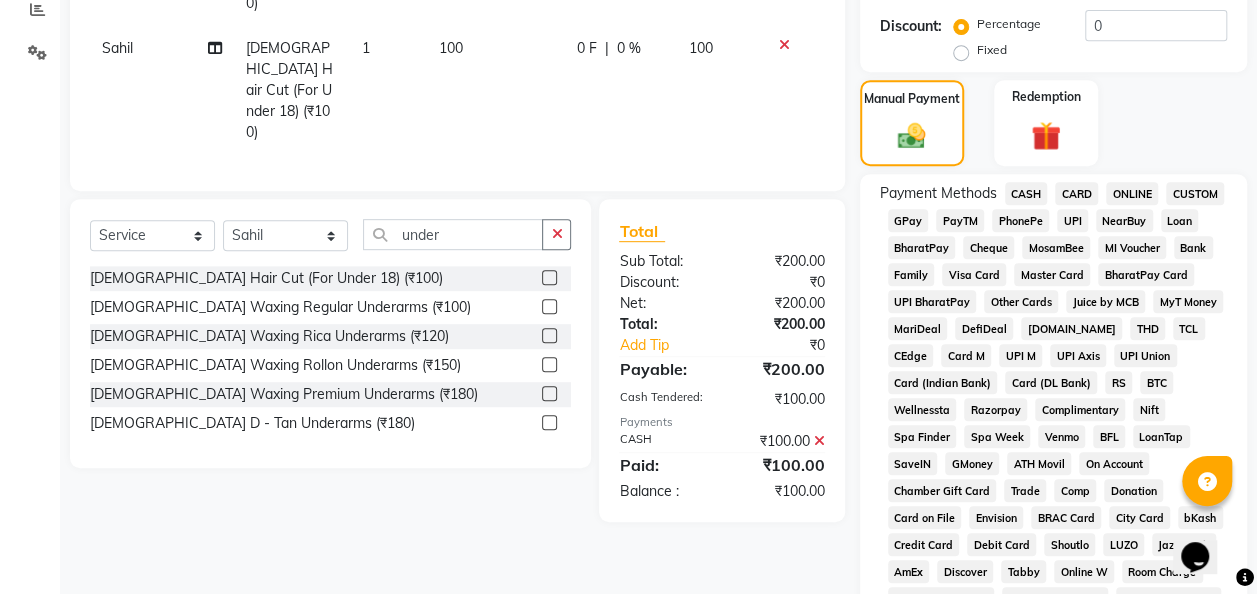 click on "GPay" 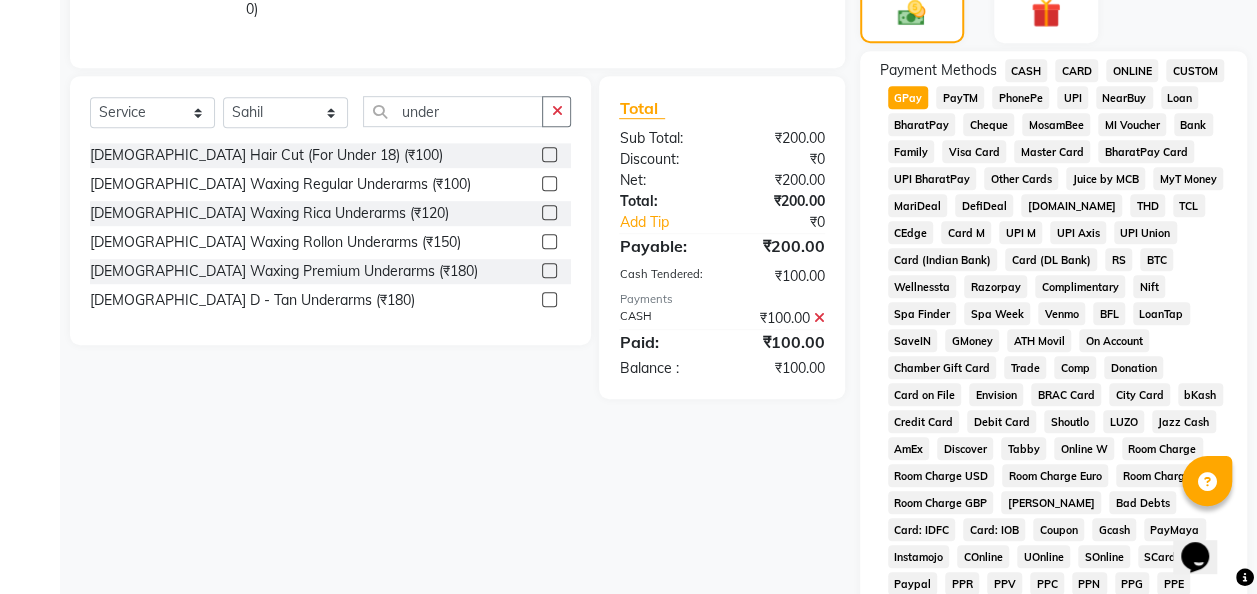 scroll, scrollTop: 1102, scrollLeft: 0, axis: vertical 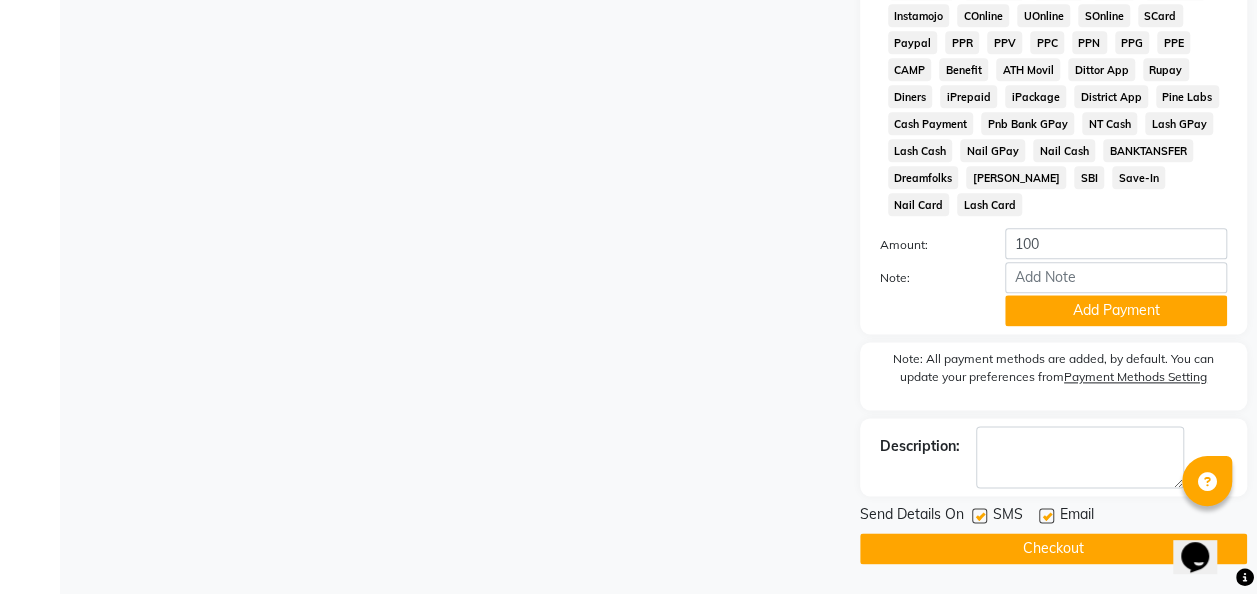 click 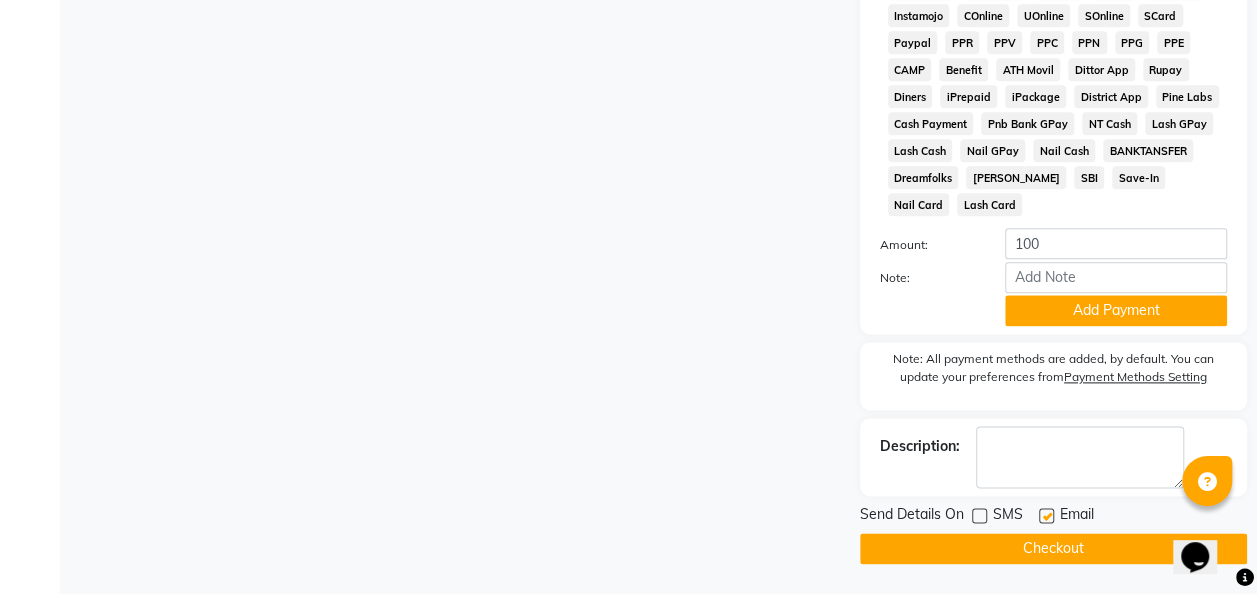 click on "Checkout" 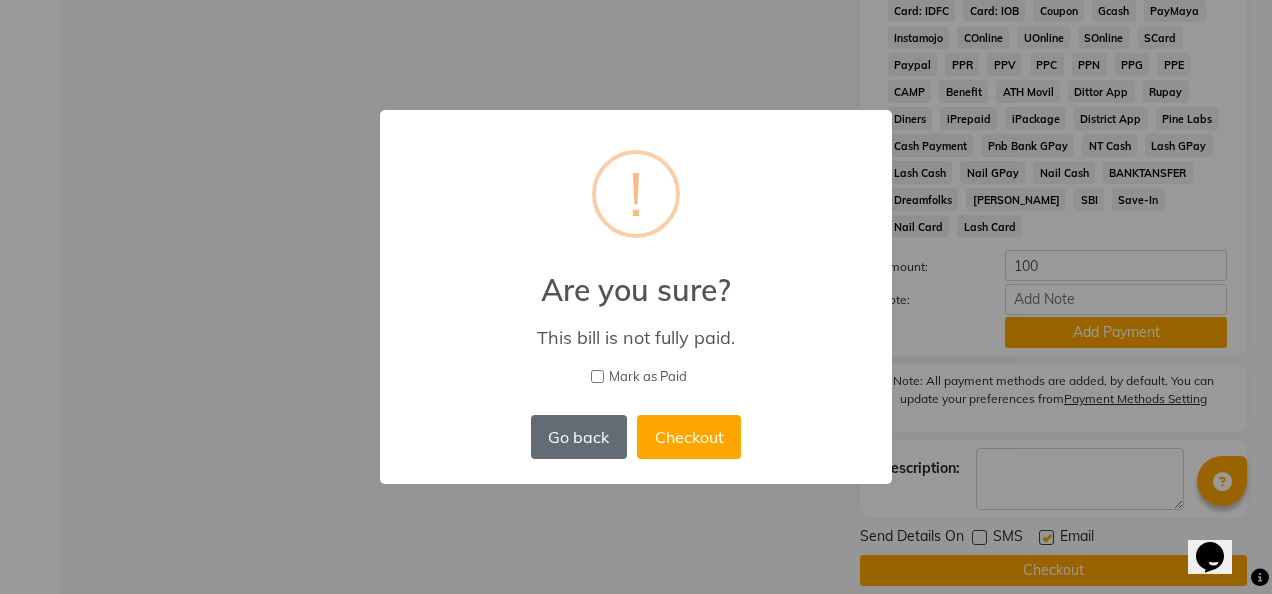 click on "Go back" at bounding box center [579, 437] 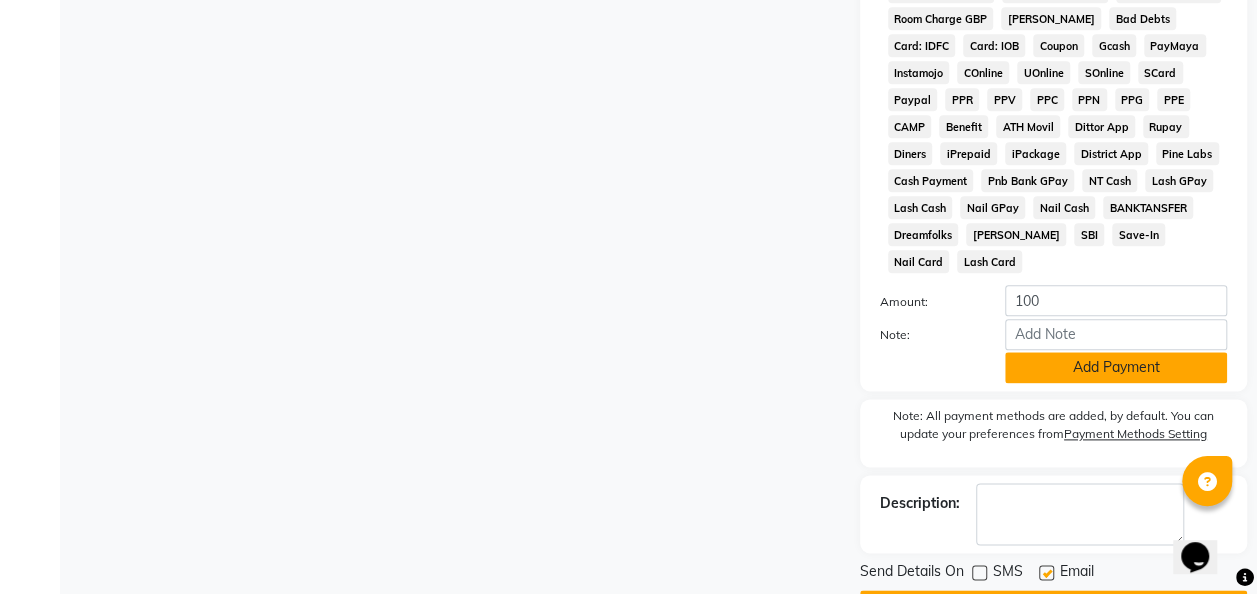 click on "Add Payment" 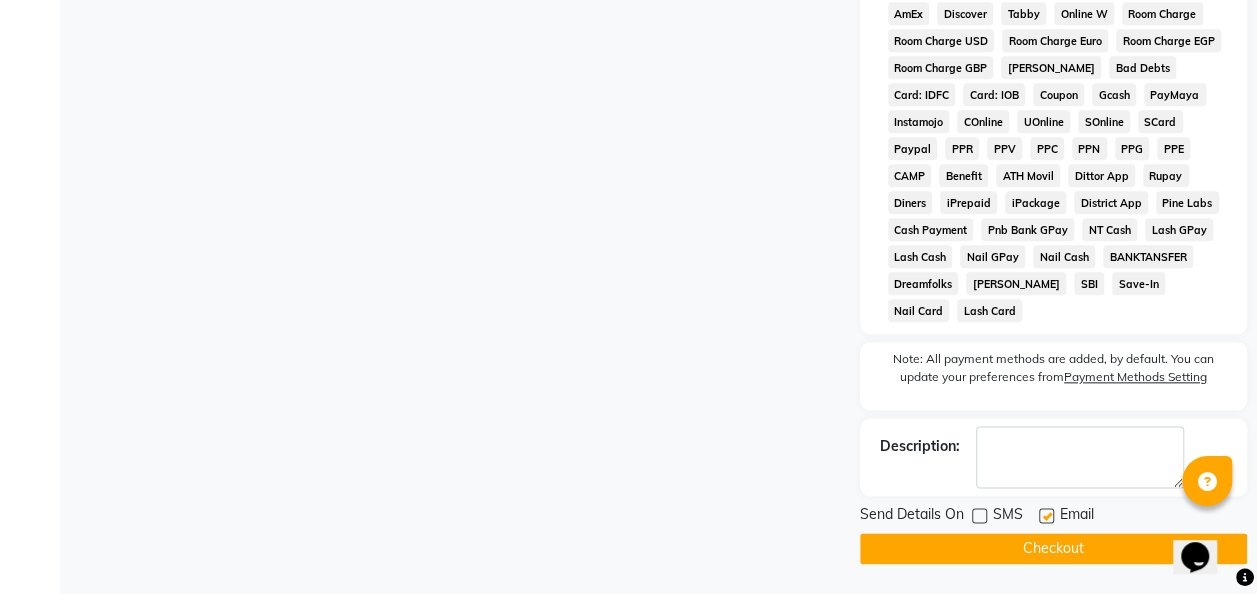 click on "Checkout" 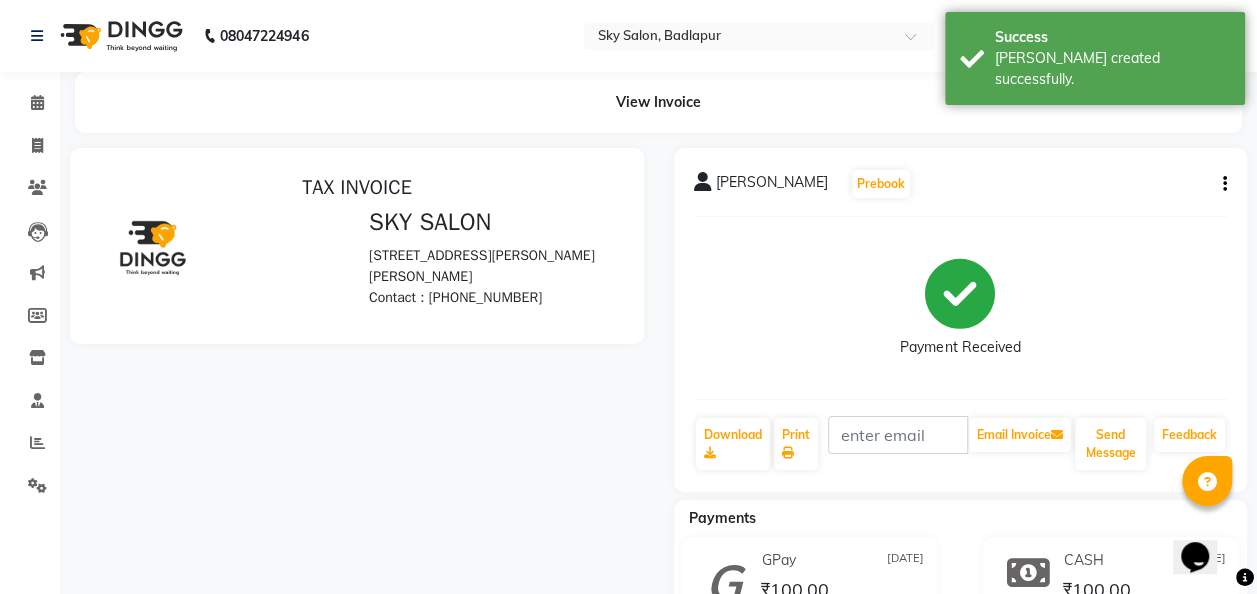 scroll, scrollTop: 0, scrollLeft: 0, axis: both 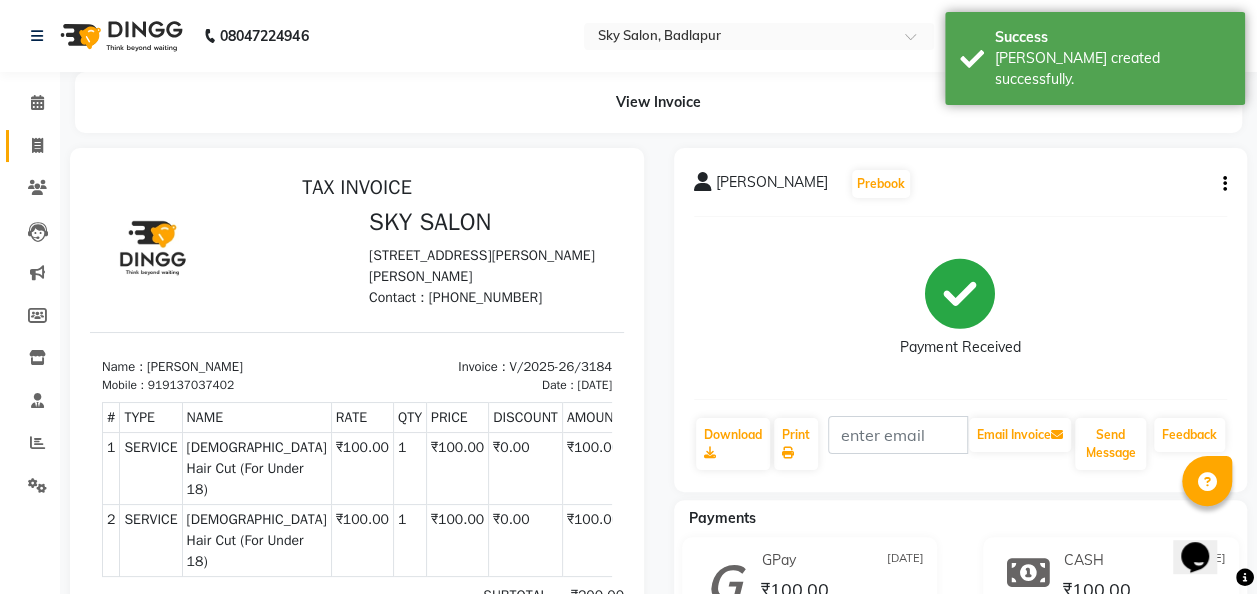 click on "Invoice" 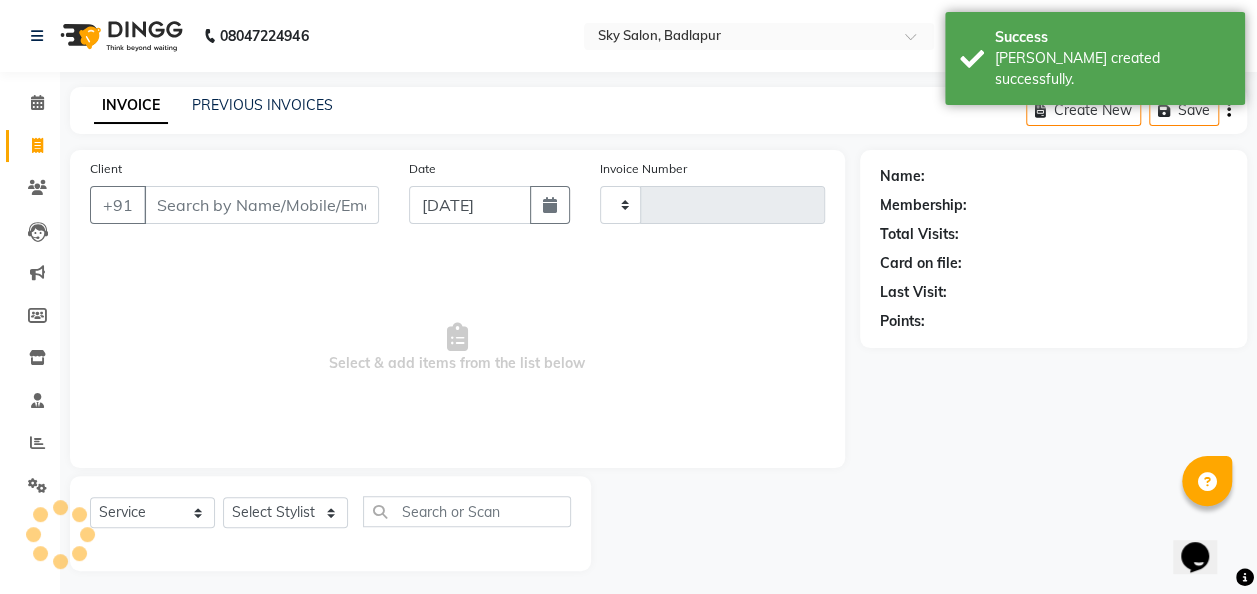 scroll, scrollTop: 6, scrollLeft: 0, axis: vertical 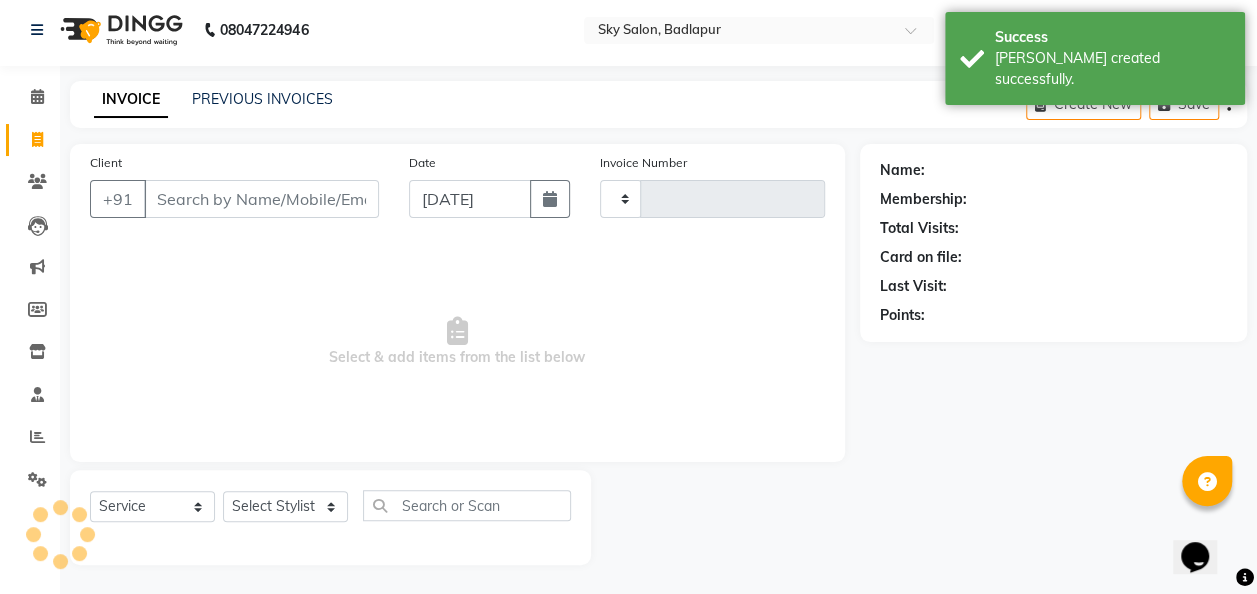 type on "3185" 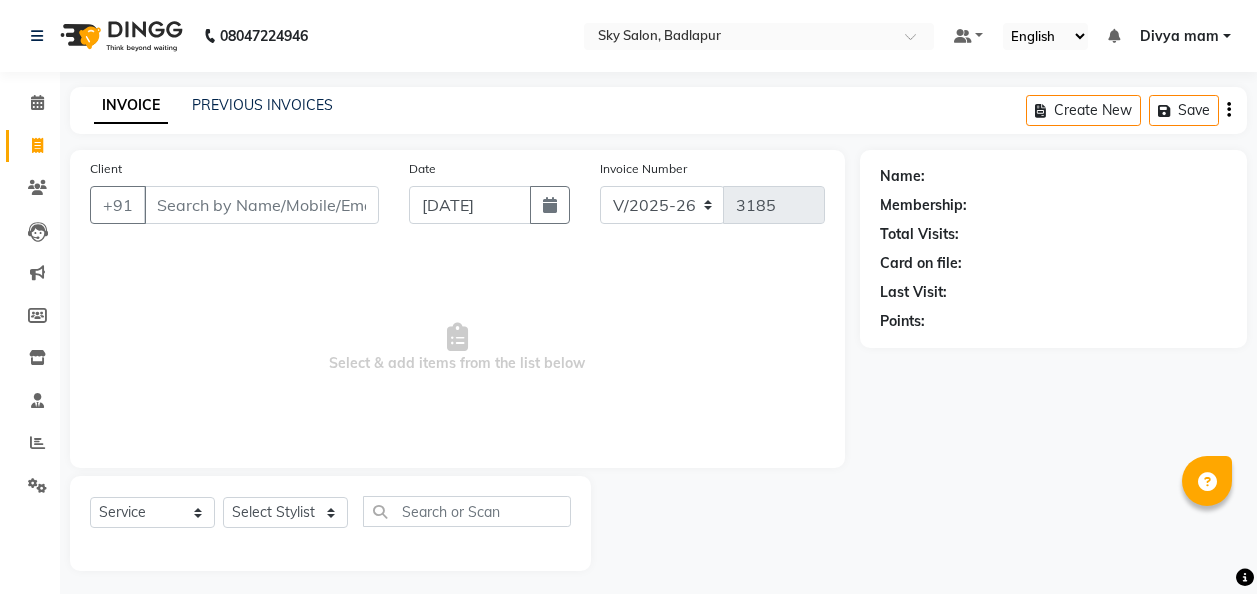 select on "6927" 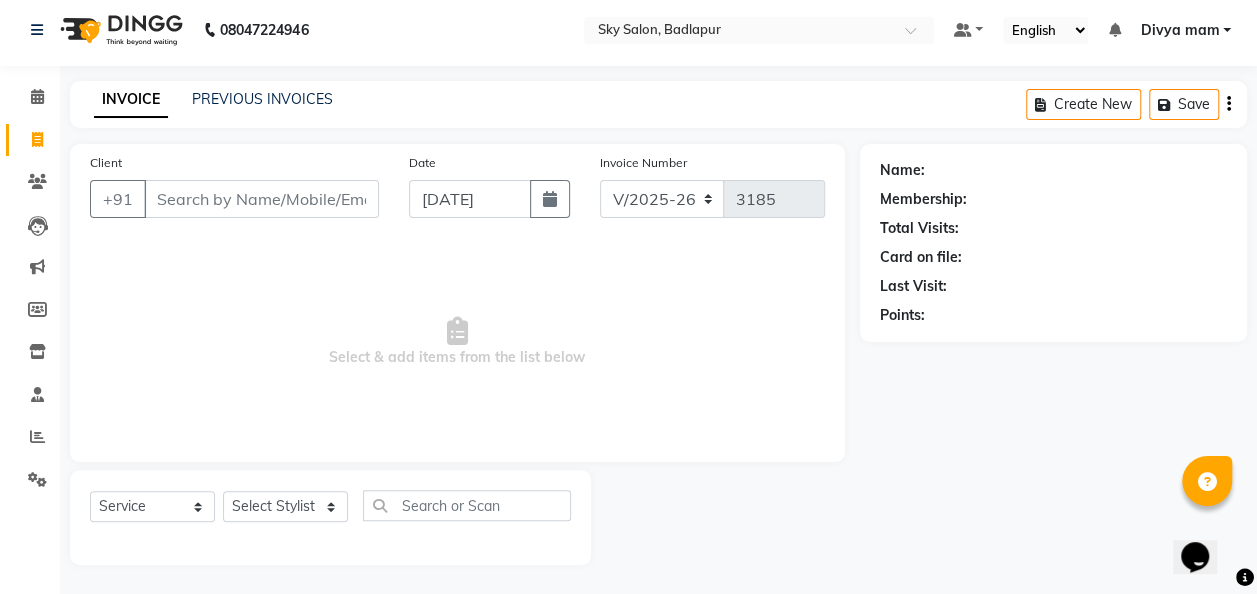 scroll, scrollTop: 0, scrollLeft: 0, axis: both 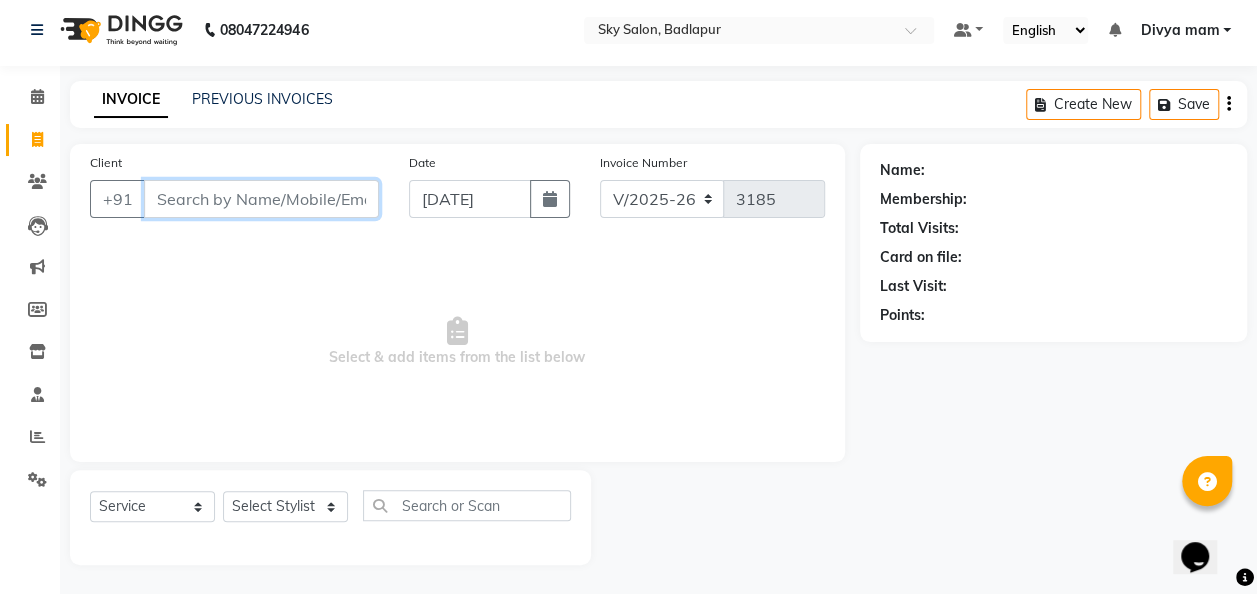 click on "Client" at bounding box center (261, 199) 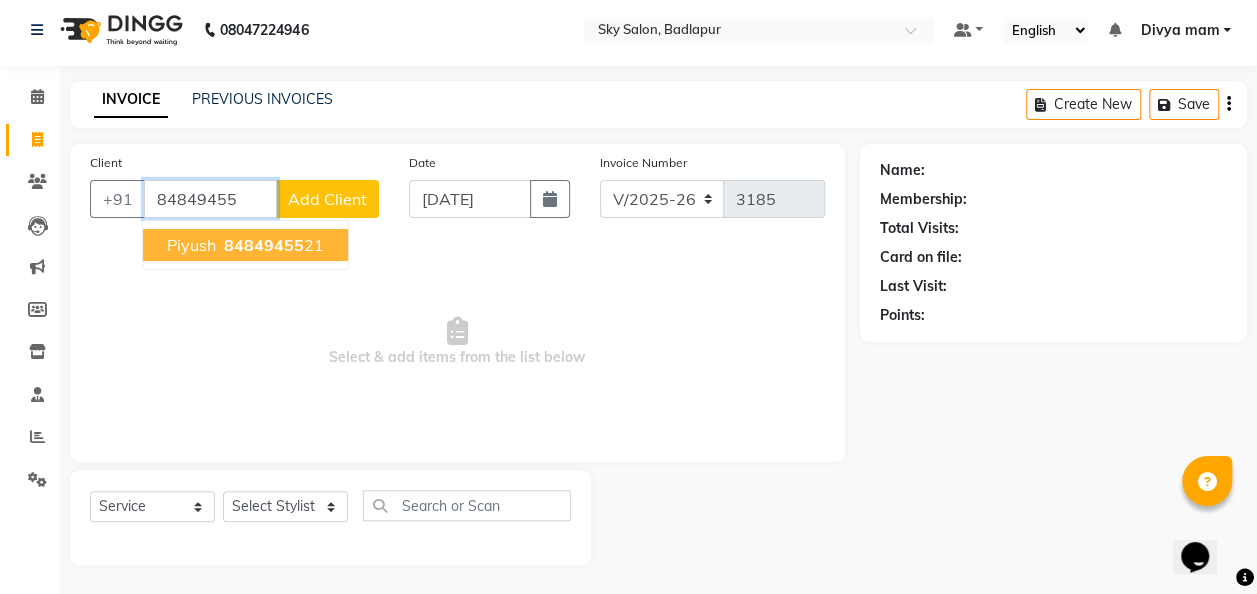 click on "84849455" at bounding box center (264, 245) 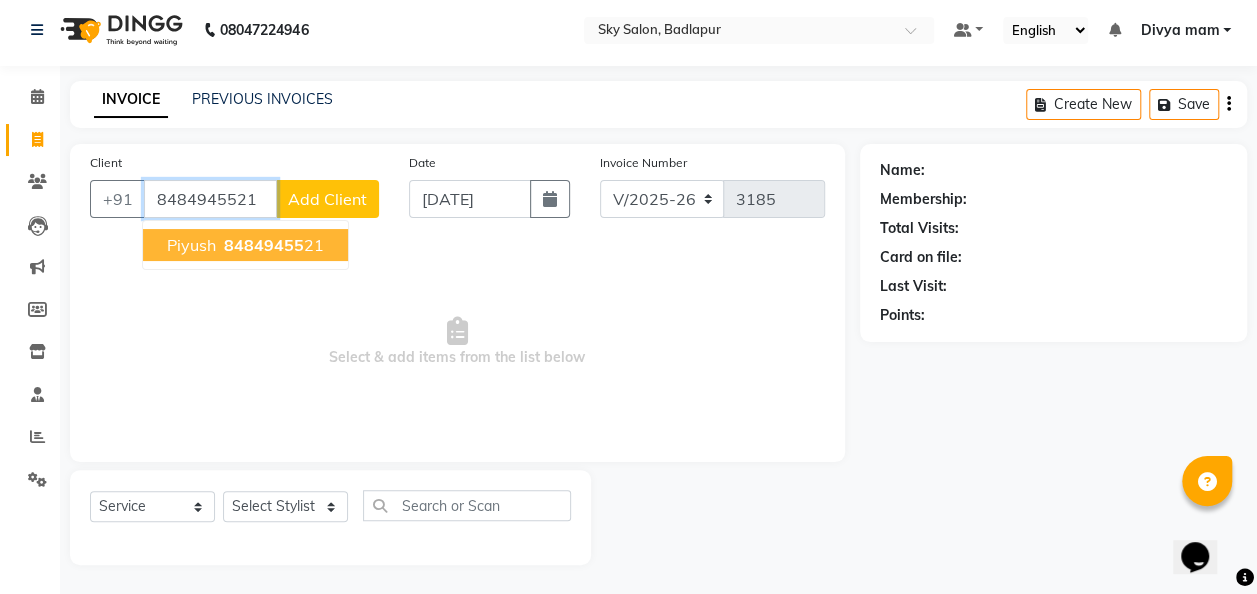 type on "8484945521" 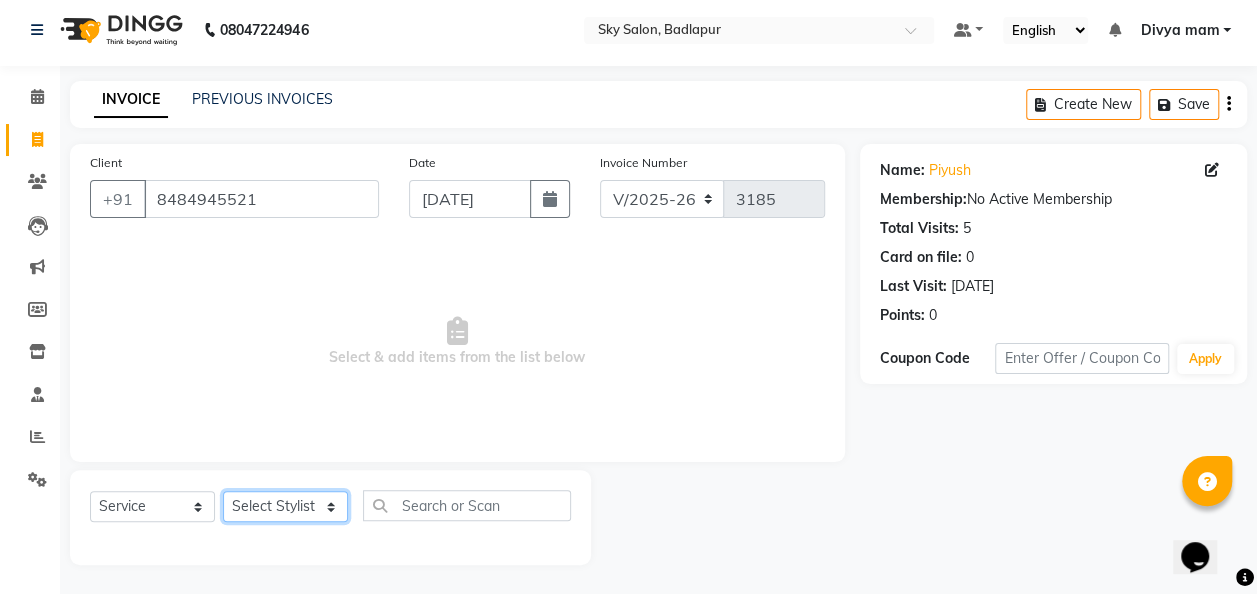 click on "Select Stylist [PERSON_NAME] [PERSON_NAME] mam  [PERSON_NAME] [PERSON_NAME] [PERSON_NAME] [PERSON_NAME] pooja  [PERSON_NAME] sir SACHIN [PERSON_NAME] [PERSON_NAME] [PERSON_NAME] [PERSON_NAME]" 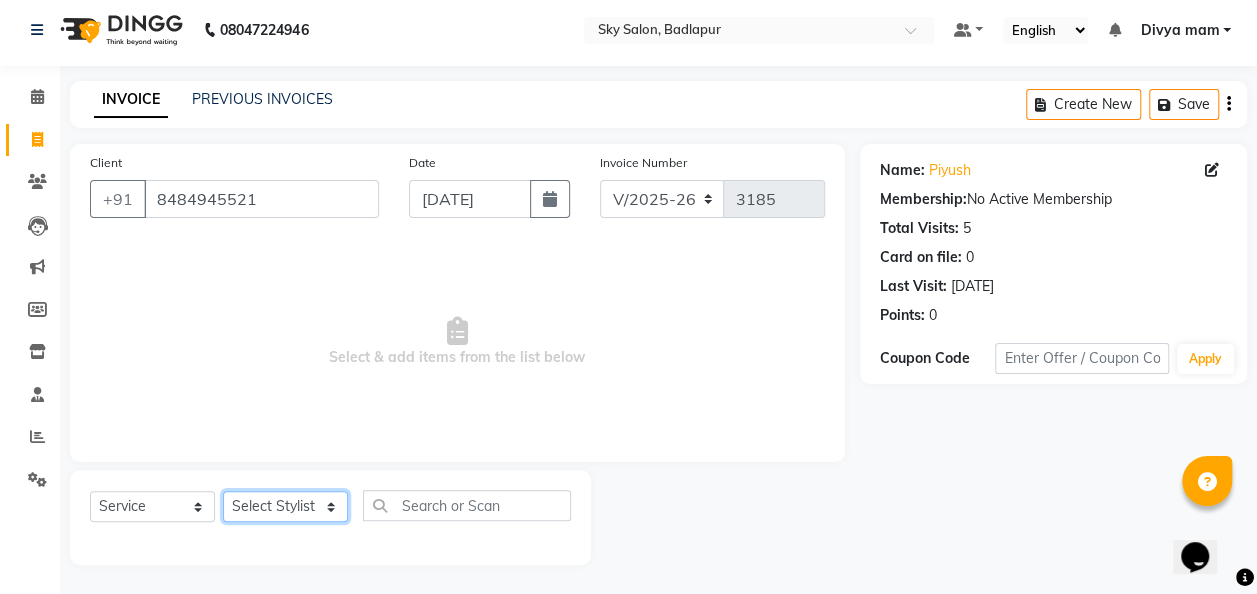 select on "66825" 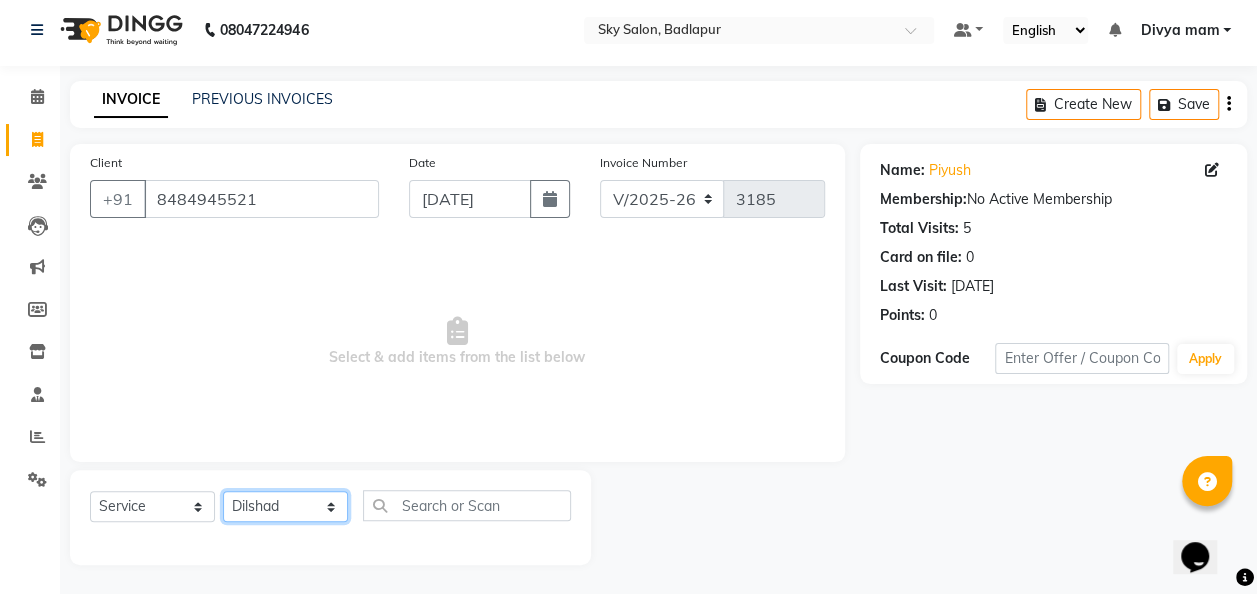 click on "Select Stylist [PERSON_NAME] [PERSON_NAME] mam  [PERSON_NAME] [PERSON_NAME] [PERSON_NAME] [PERSON_NAME] pooja  [PERSON_NAME] sir SACHIN [PERSON_NAME] [PERSON_NAME] [PERSON_NAME] [PERSON_NAME]" 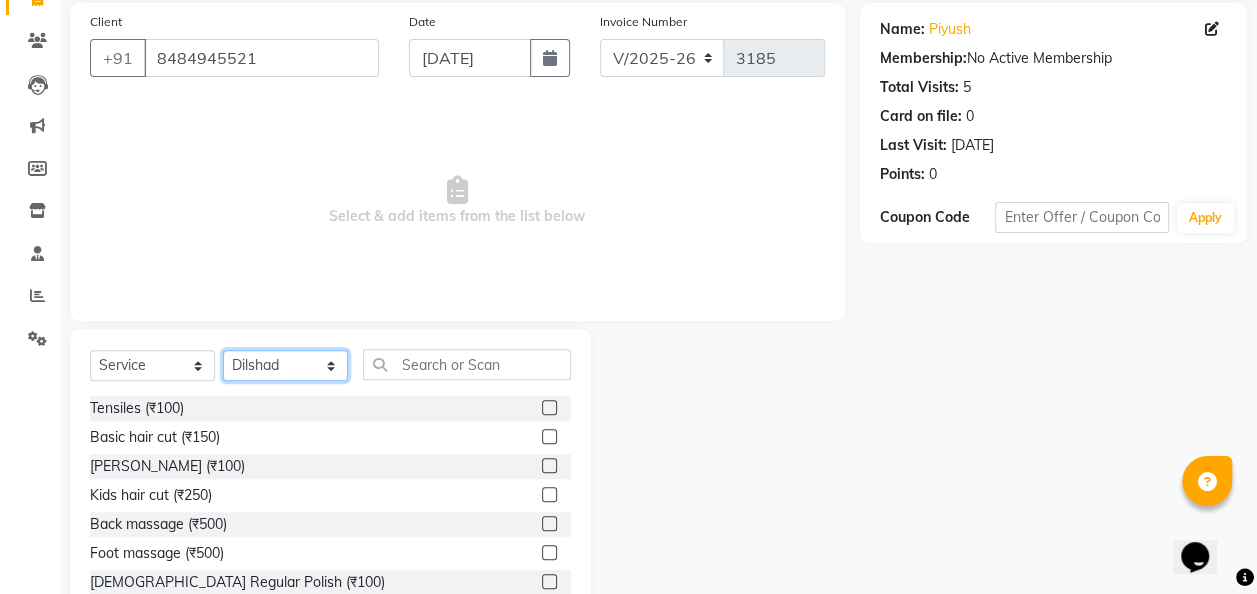 scroll, scrollTop: 148, scrollLeft: 0, axis: vertical 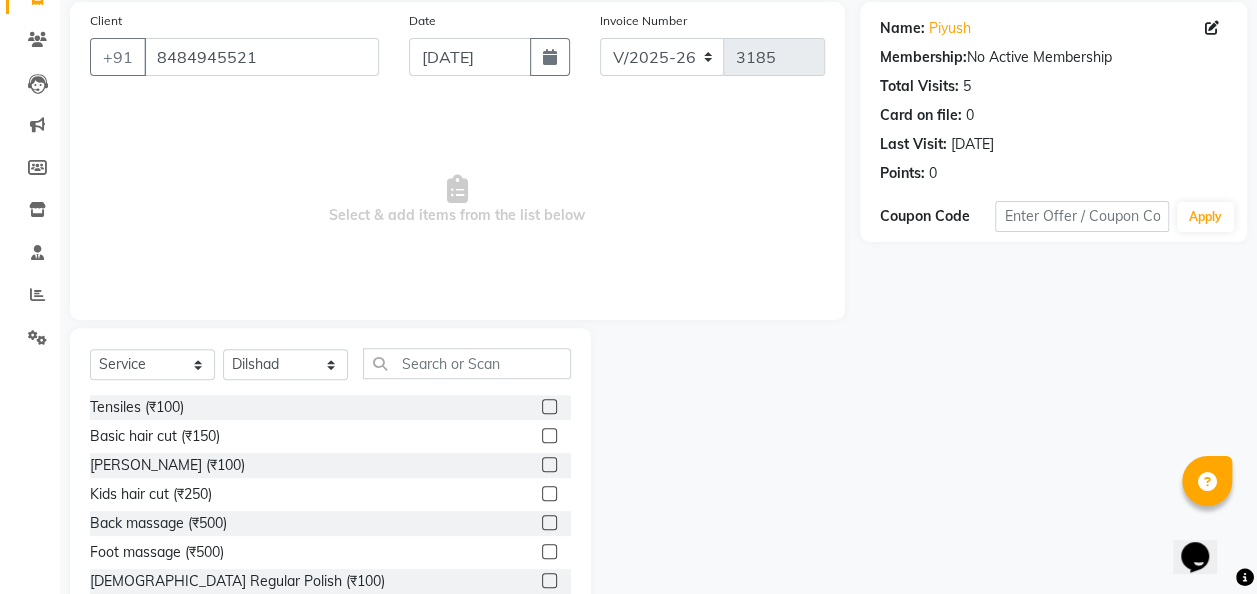 click 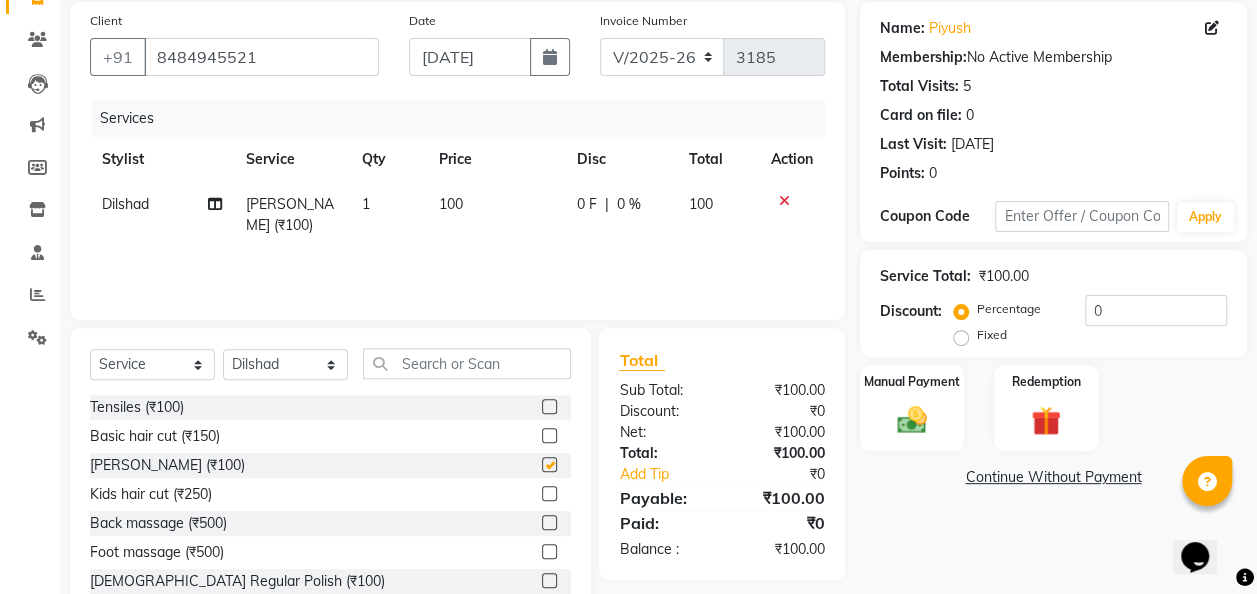 checkbox on "false" 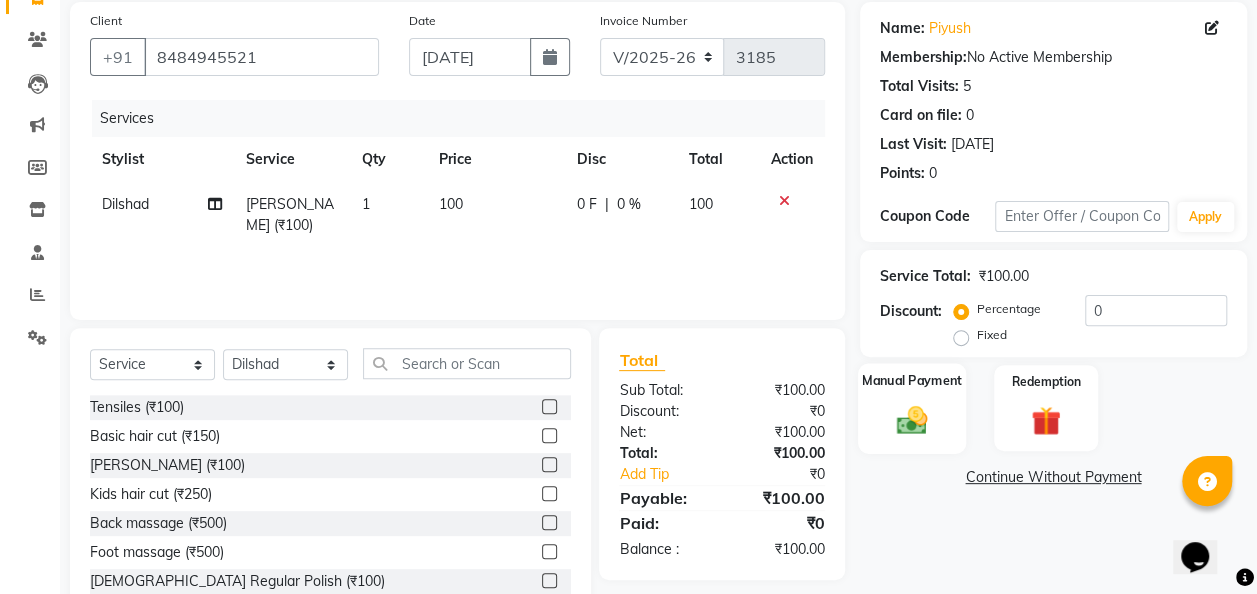 click on "Manual Payment" 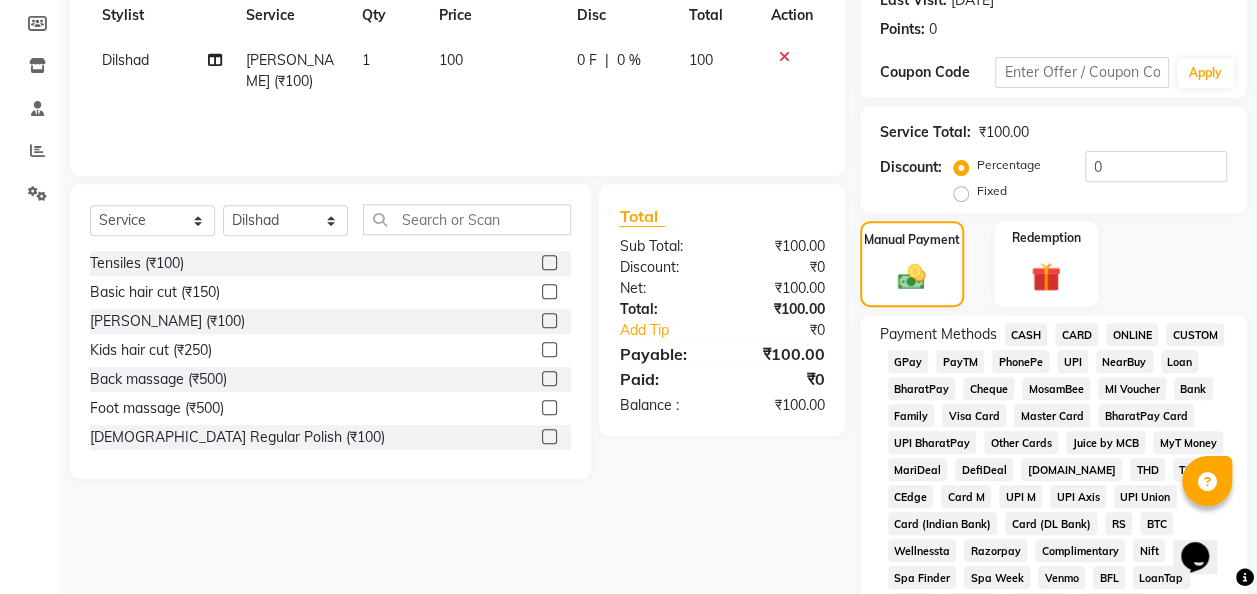 click on "GPay" 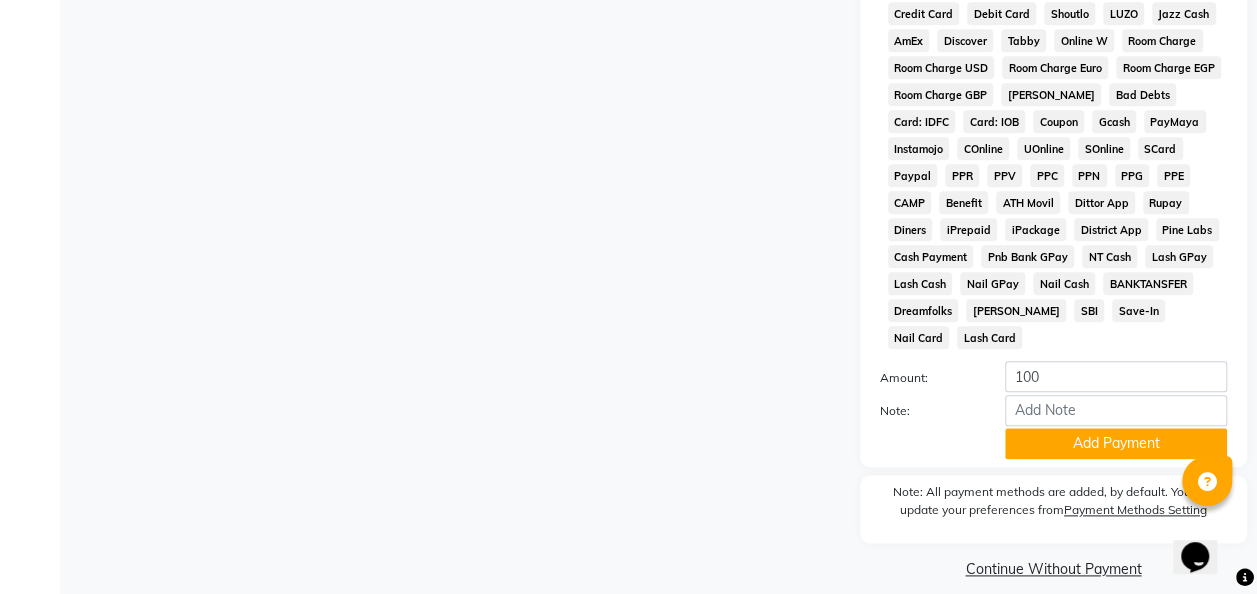 scroll, scrollTop: 990, scrollLeft: 0, axis: vertical 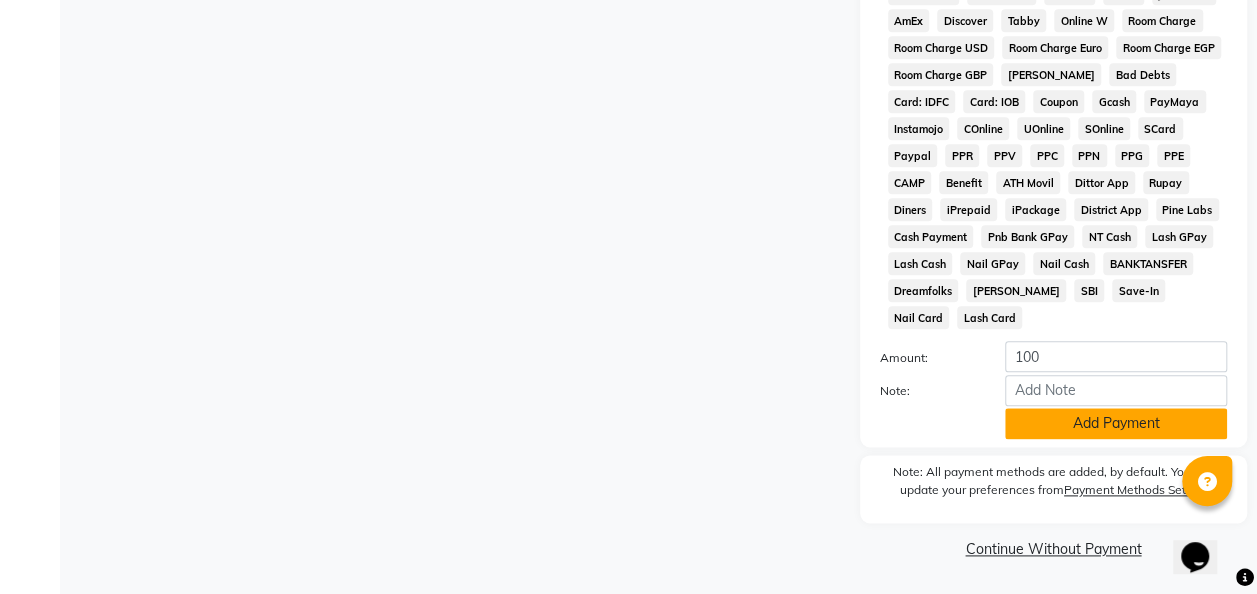 click on "Add Payment" 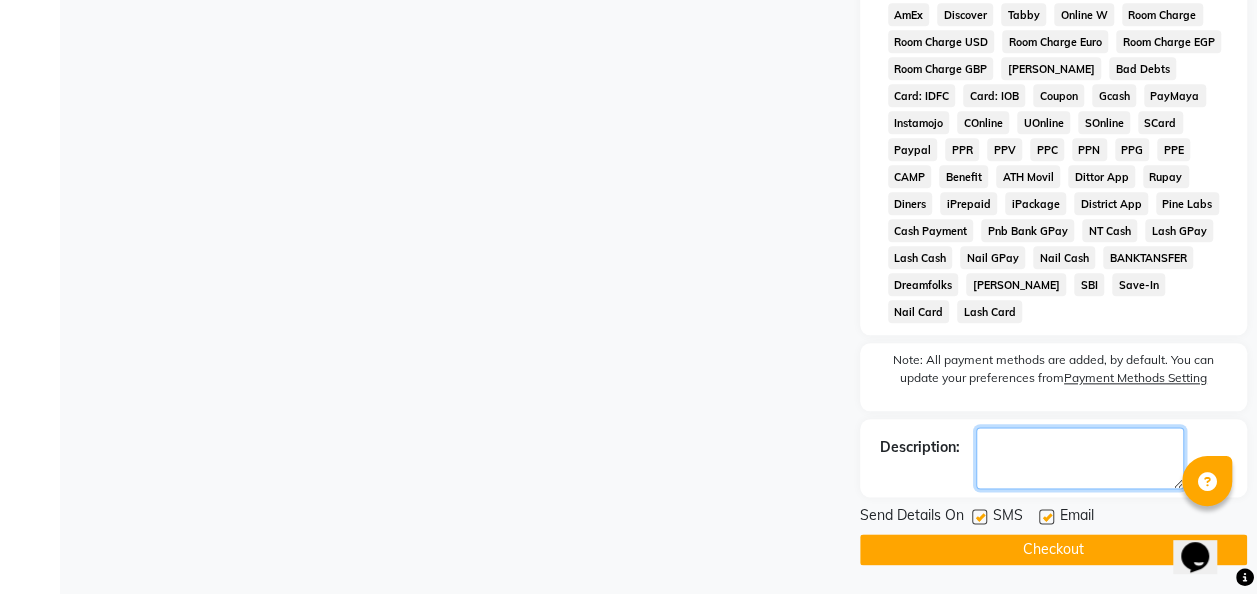 click 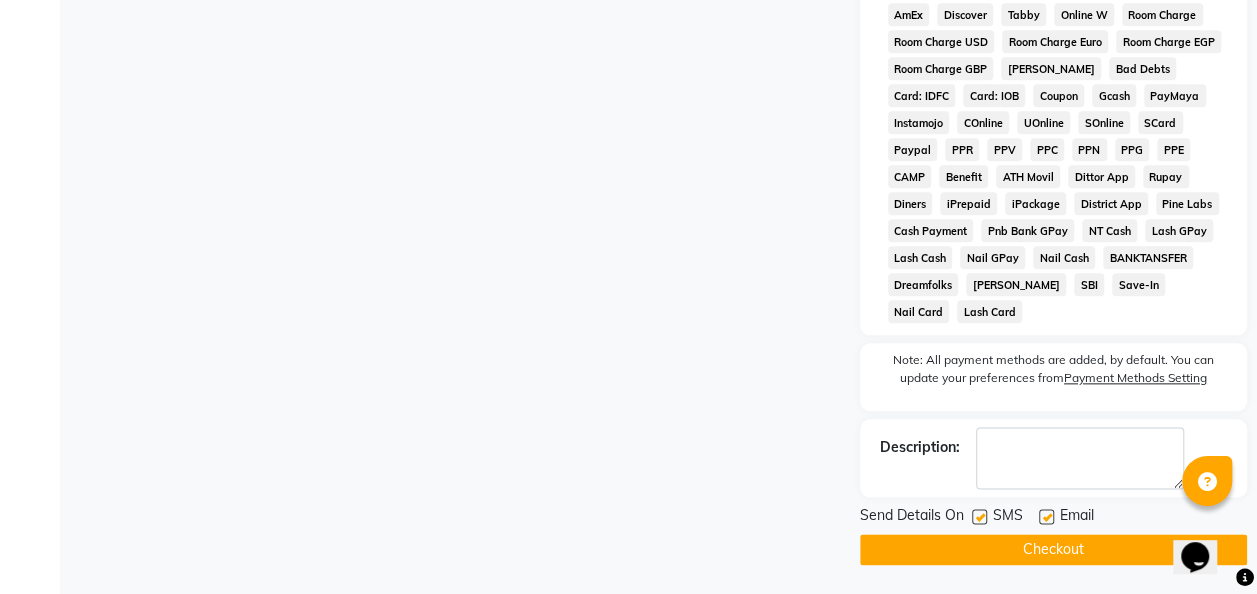 click on "Checkout" 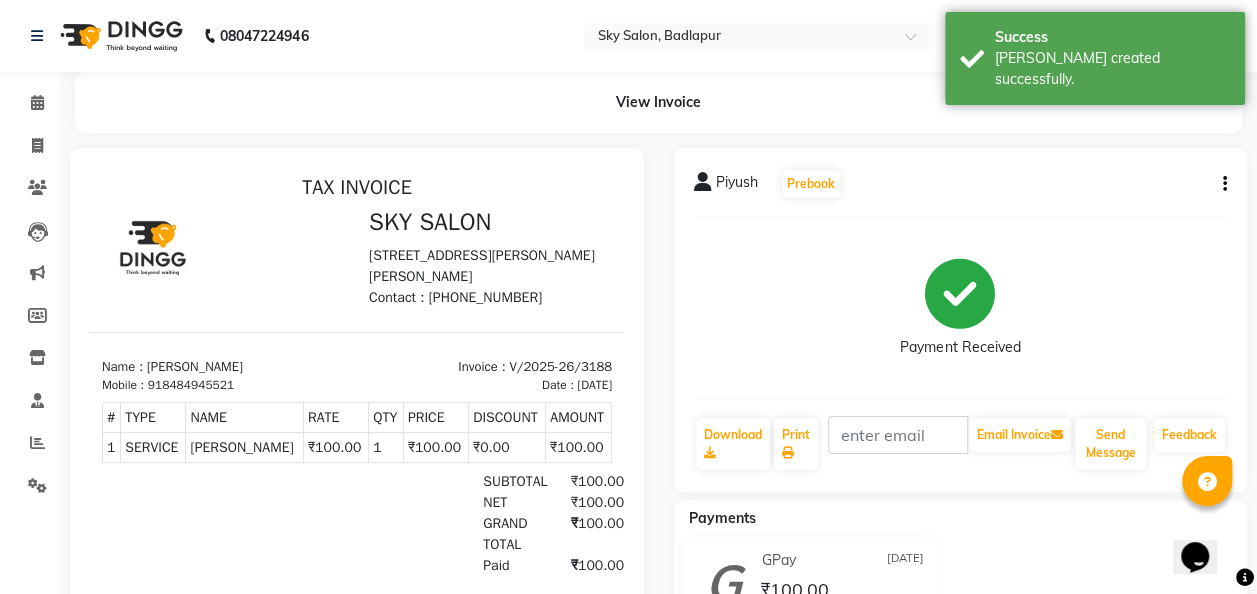 scroll, scrollTop: 0, scrollLeft: 0, axis: both 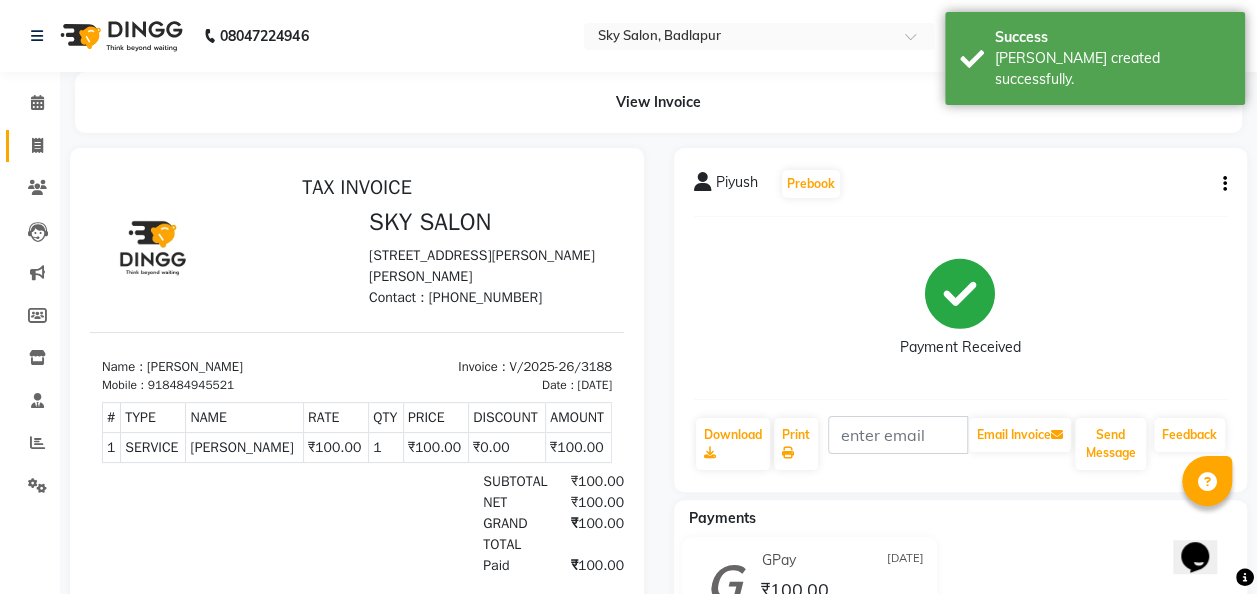 click 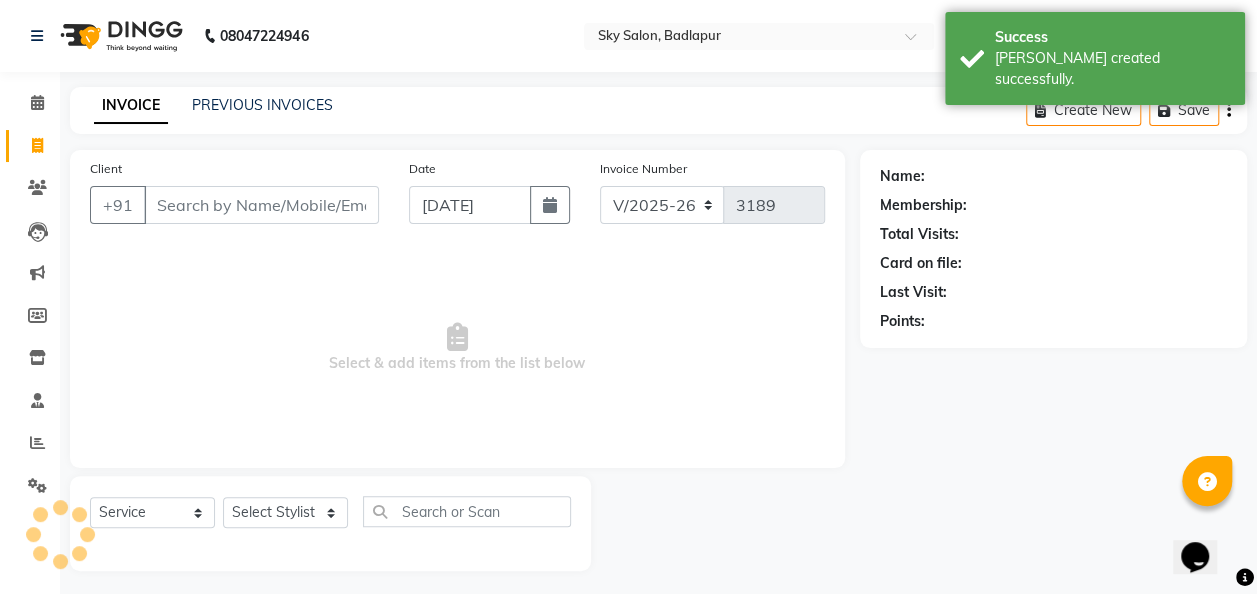 scroll, scrollTop: 6, scrollLeft: 0, axis: vertical 